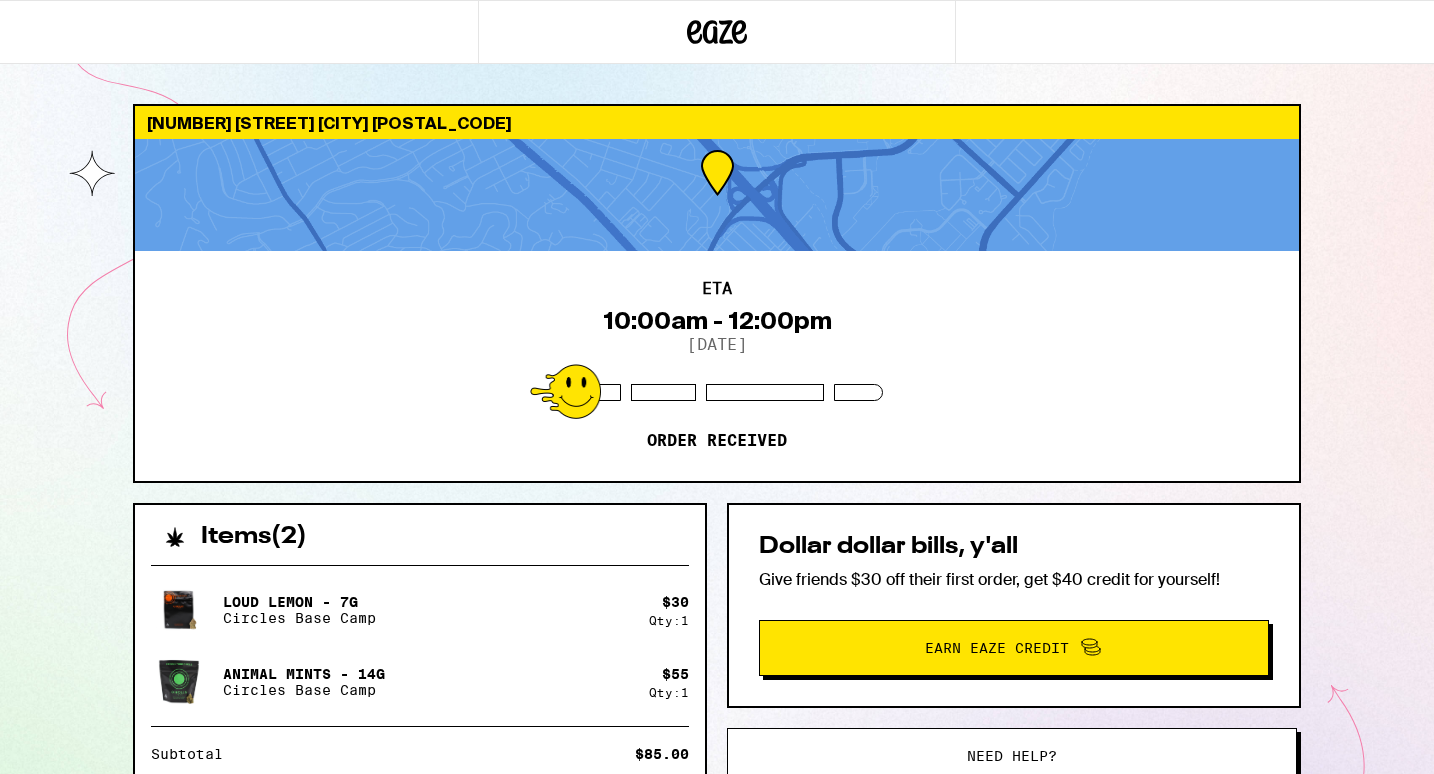 scroll, scrollTop: 0, scrollLeft: 0, axis: both 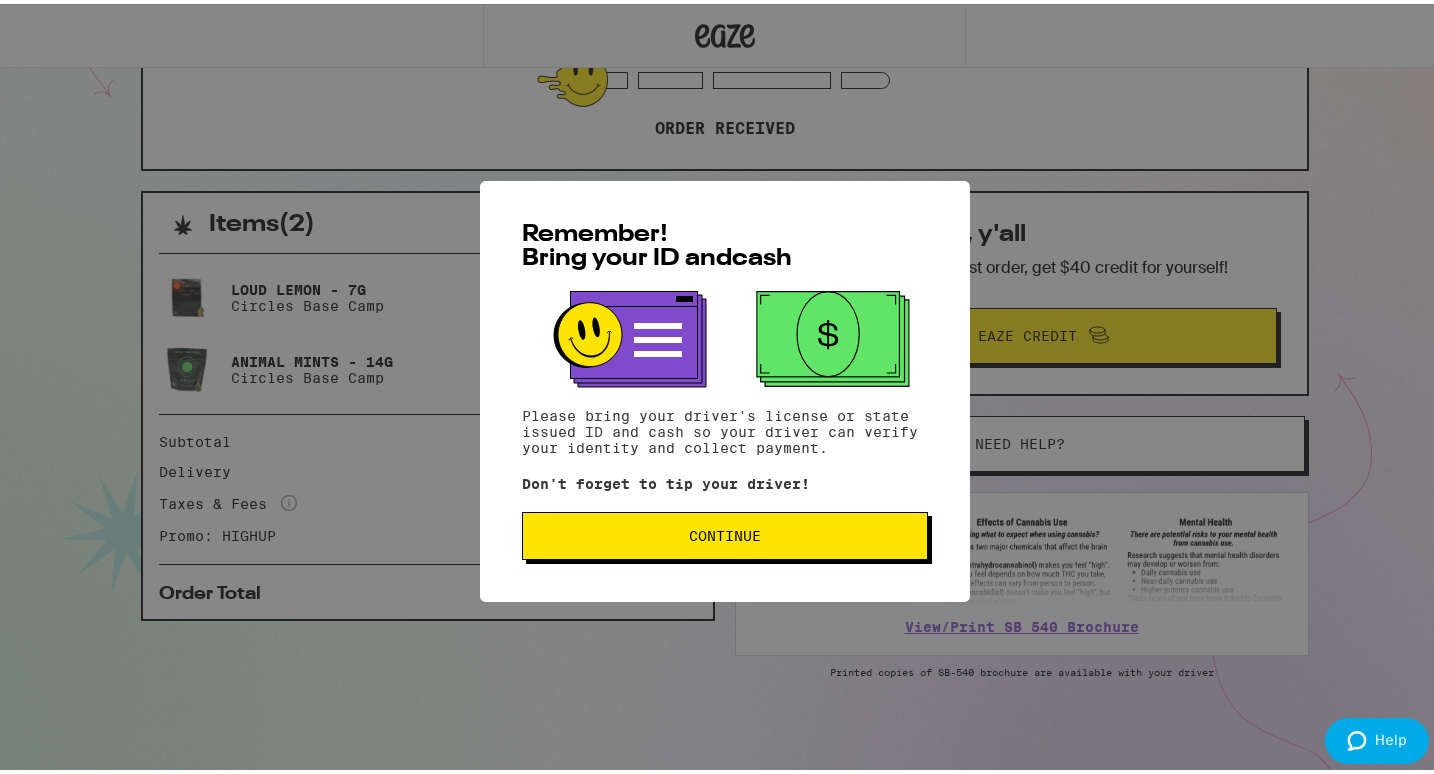 click on "Remember! Bring your ID and  cash Please bring your driver's license or state issued ID and cash so your driver can verify your identity and collect payment. Don't forget to tip your driver! Continue" at bounding box center [725, 387] 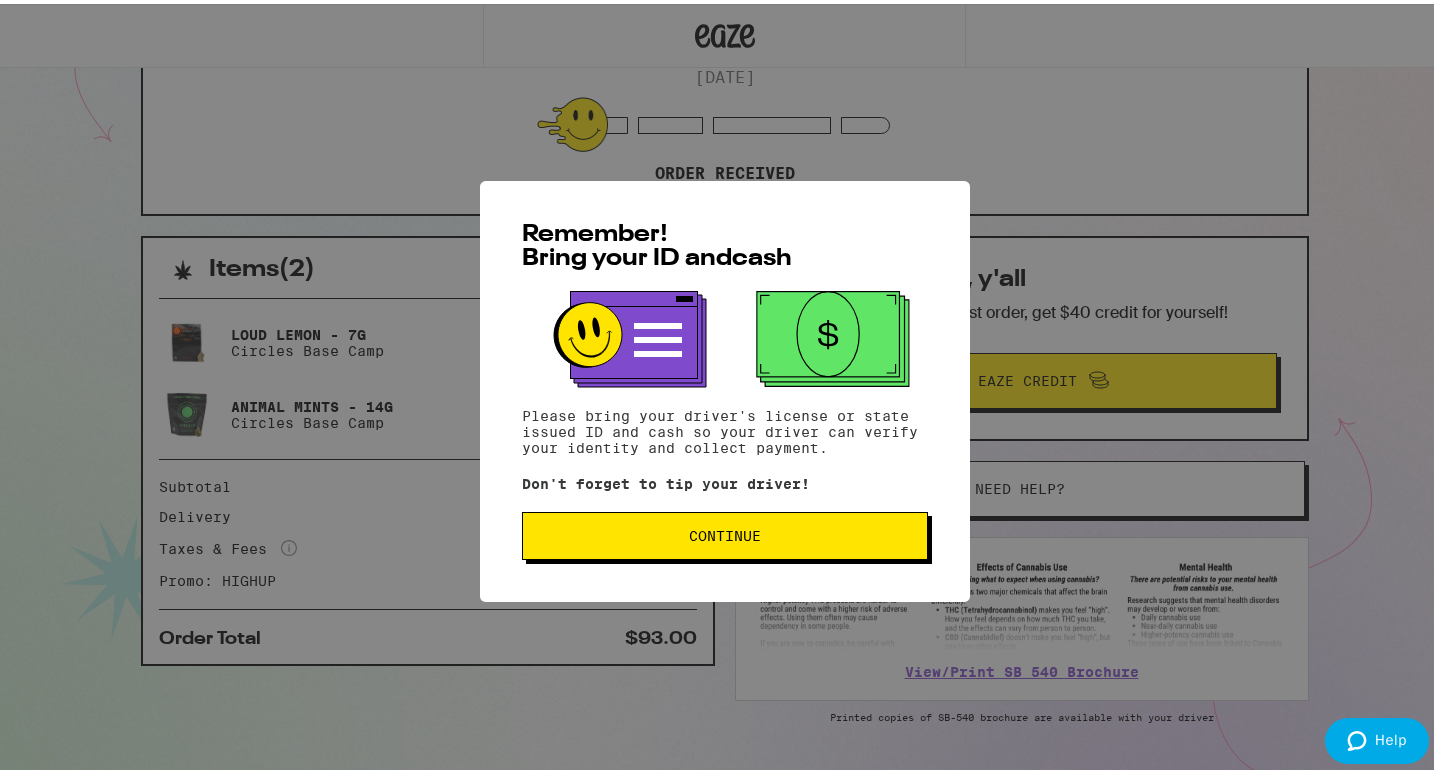 click on "Continue" at bounding box center (725, 532) 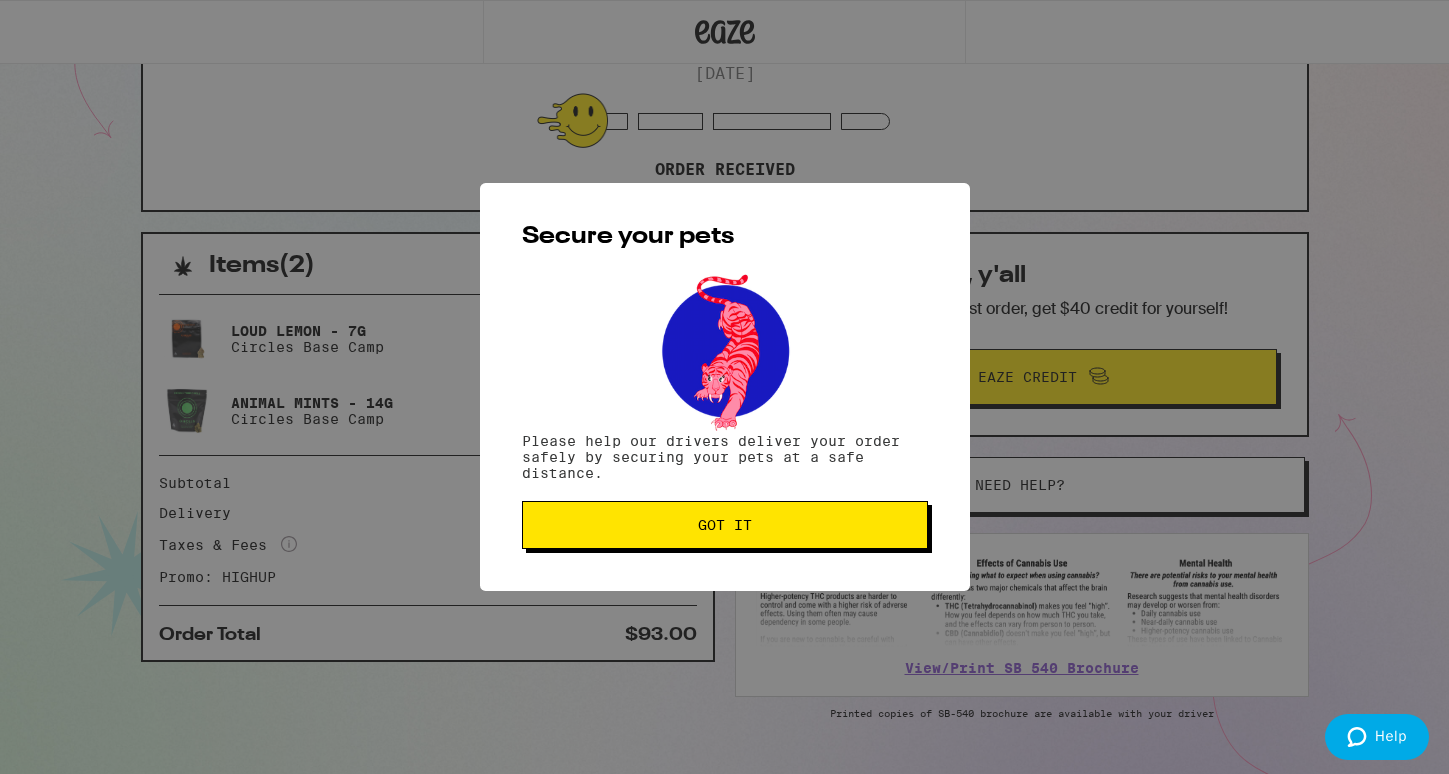 click on "Got it" at bounding box center [725, 525] 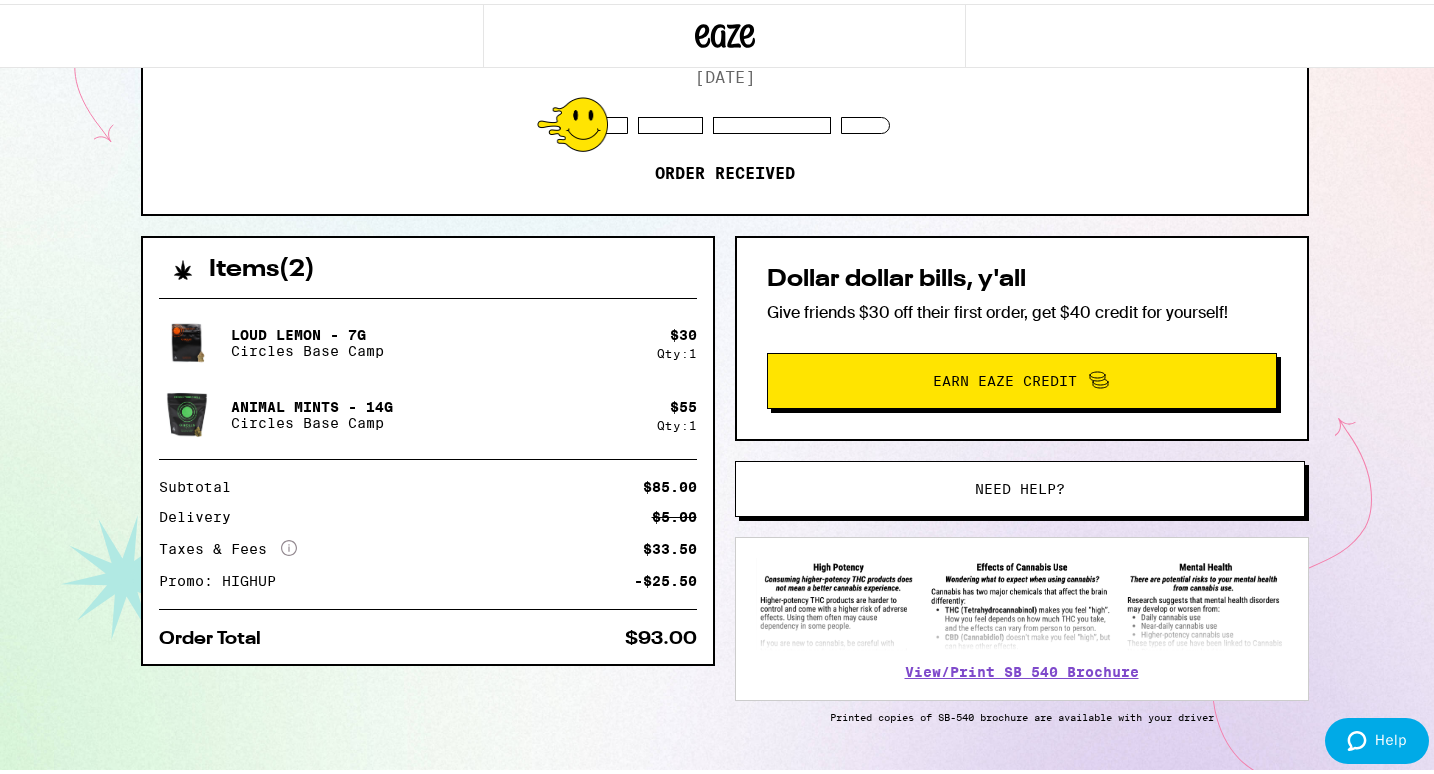 scroll, scrollTop: 0, scrollLeft: 0, axis: both 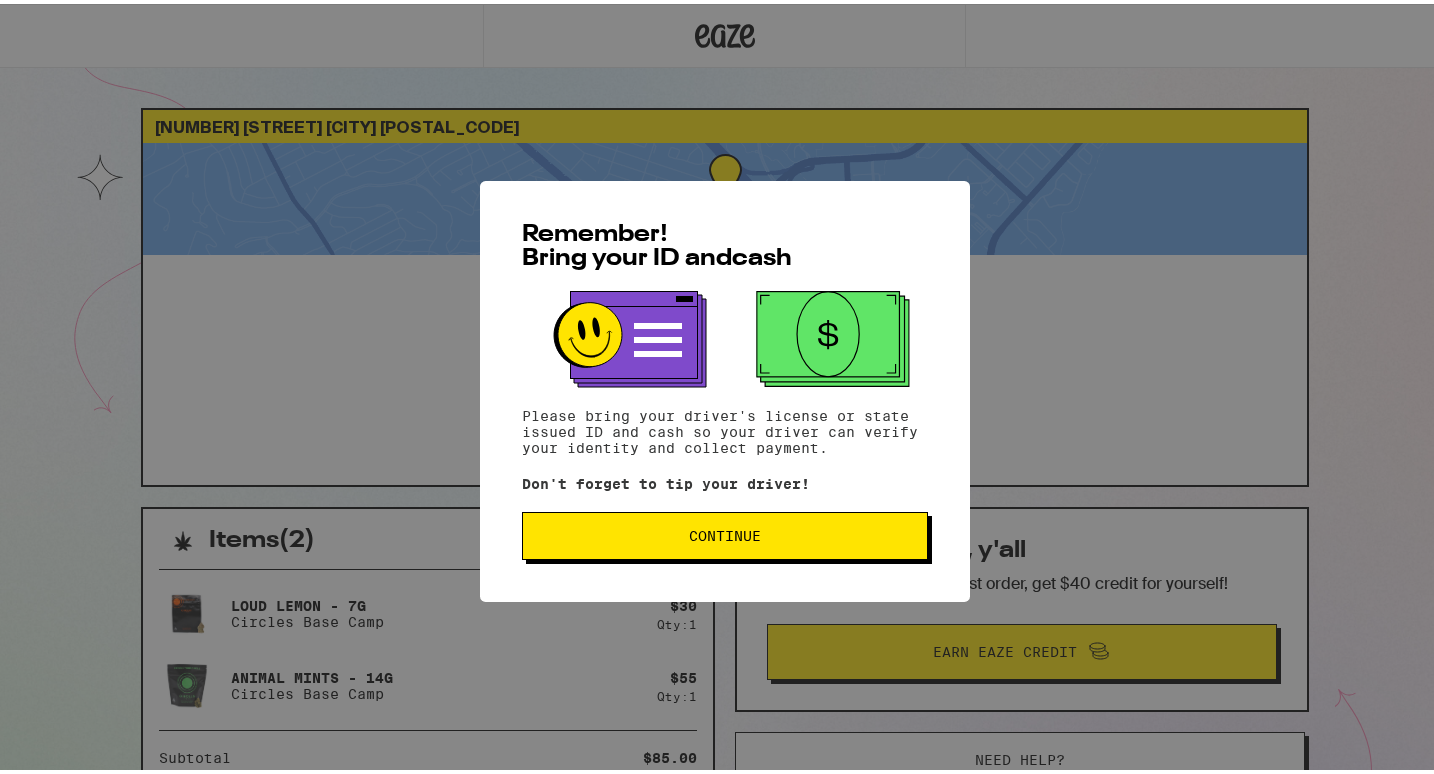 click on "Continue" at bounding box center (725, 532) 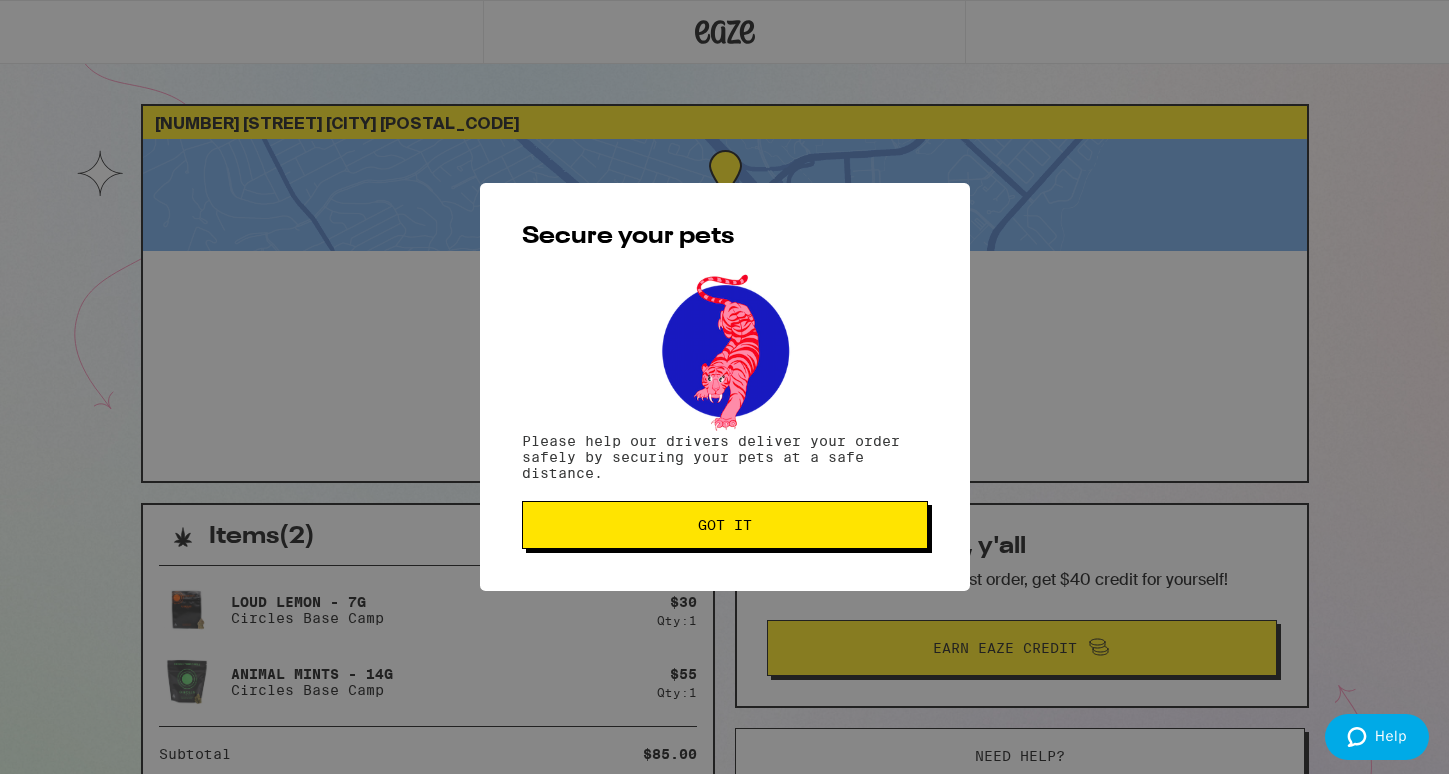 click on "Got it" at bounding box center [725, 525] 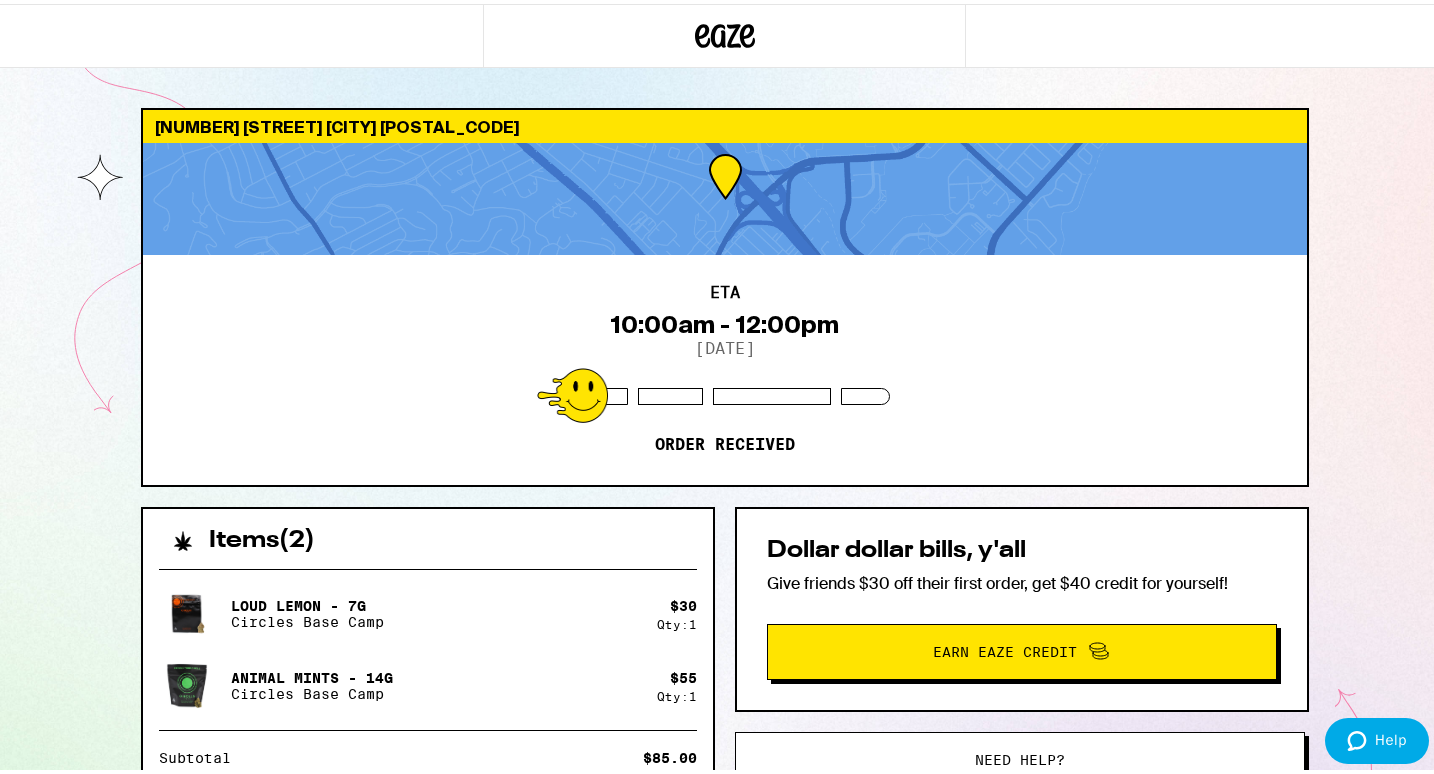 scroll, scrollTop: 0, scrollLeft: 0, axis: both 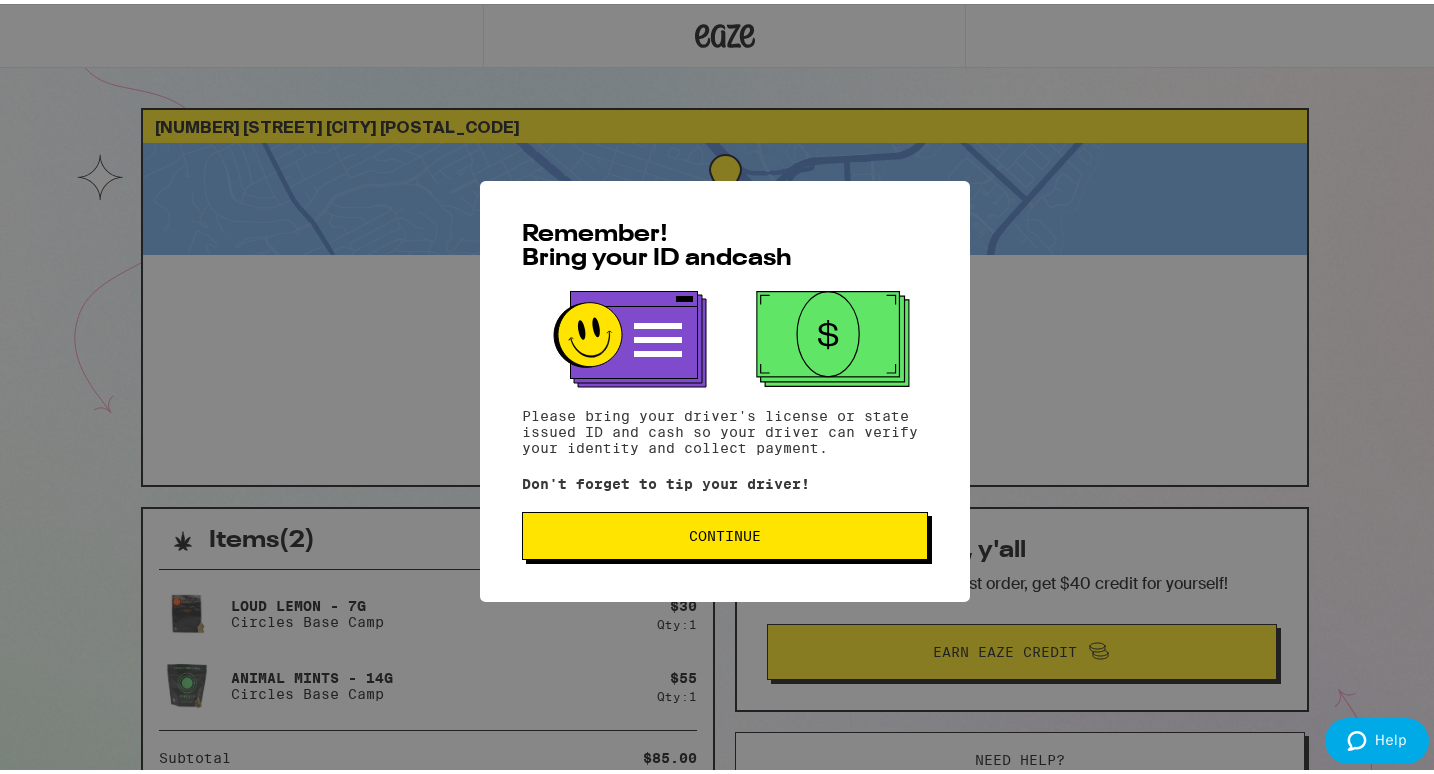 click on "Continue" at bounding box center (725, 532) 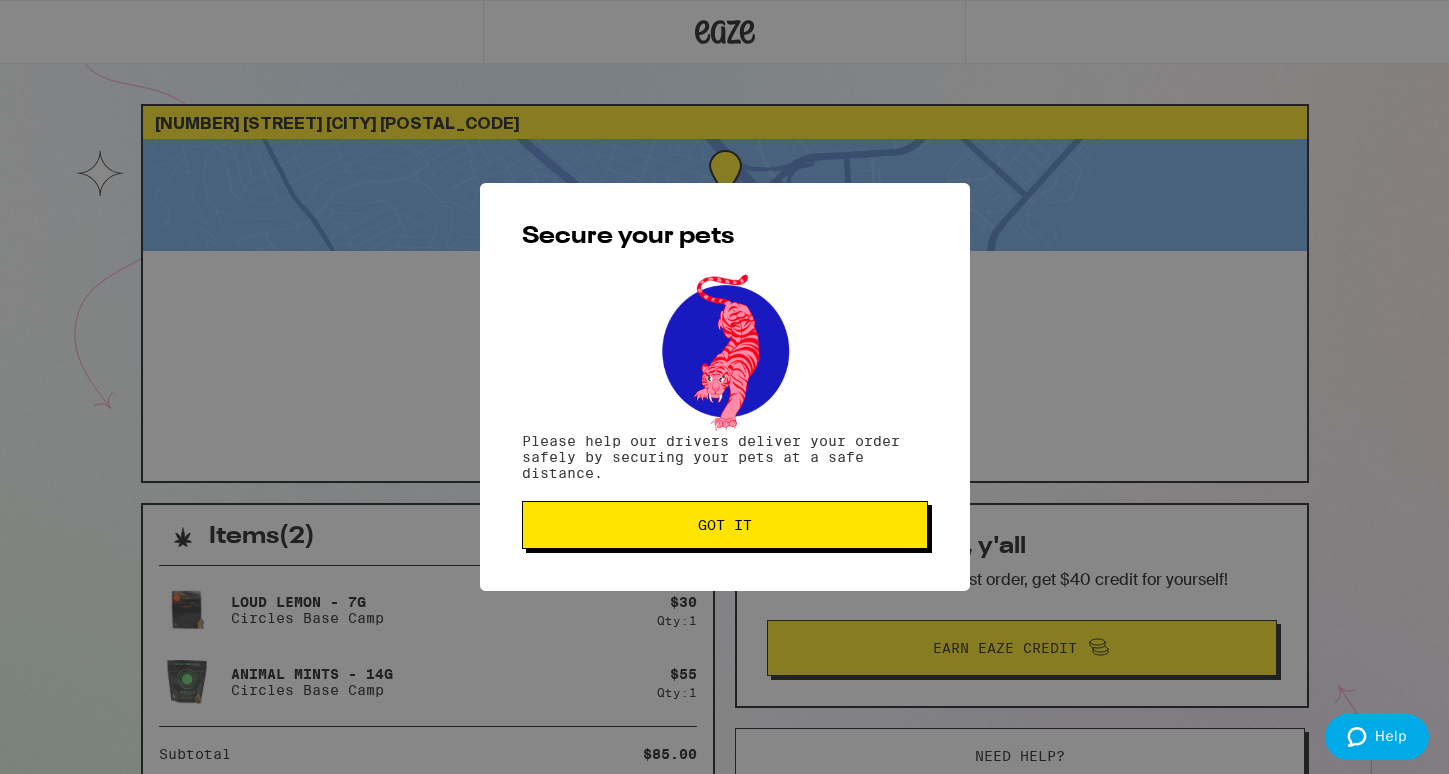 click on "Got it" at bounding box center (725, 525) 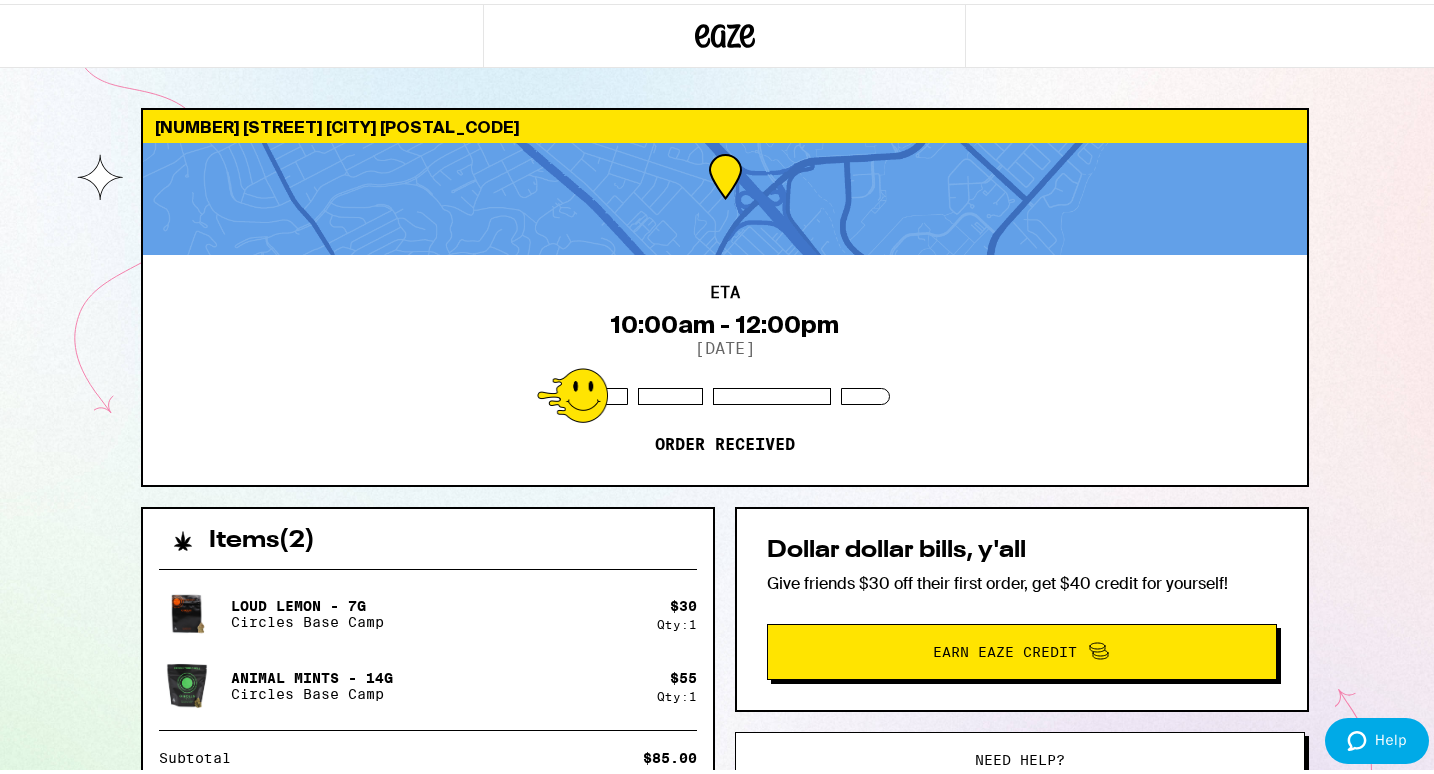 scroll, scrollTop: 0, scrollLeft: 0, axis: both 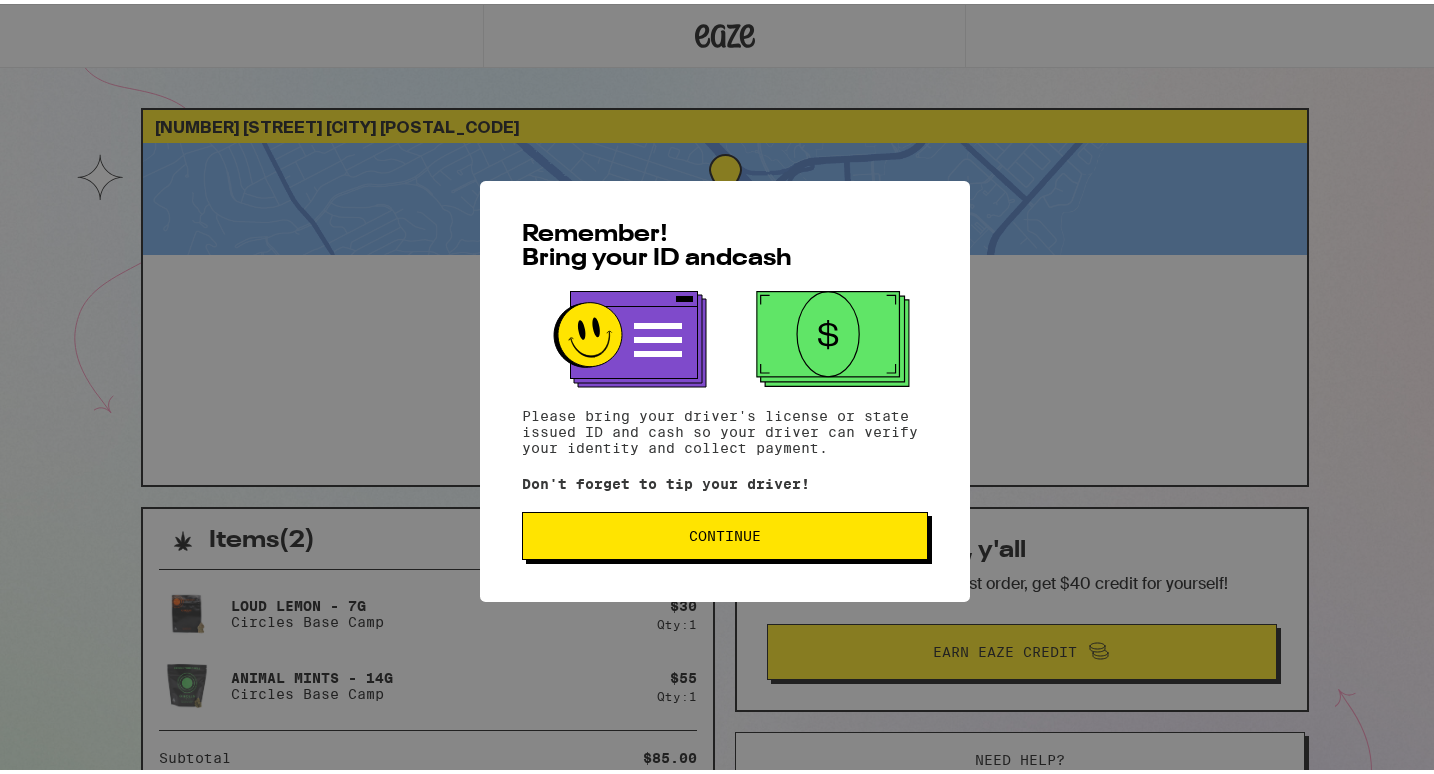 click on "Continue" at bounding box center [725, 532] 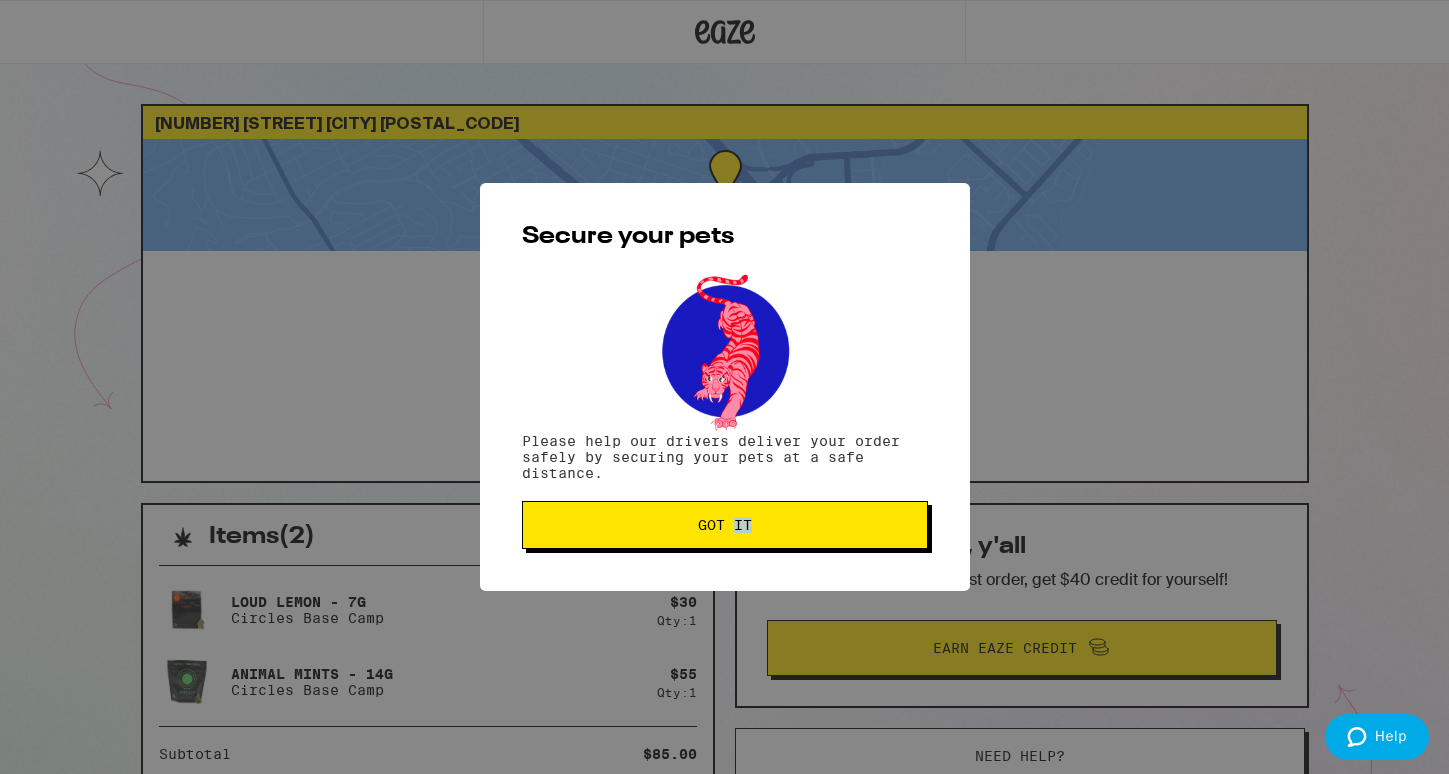 click on "Secure your pets Please help our drivers deliver your order safely by securing your pets at a safe distance. Got it" at bounding box center [725, 387] 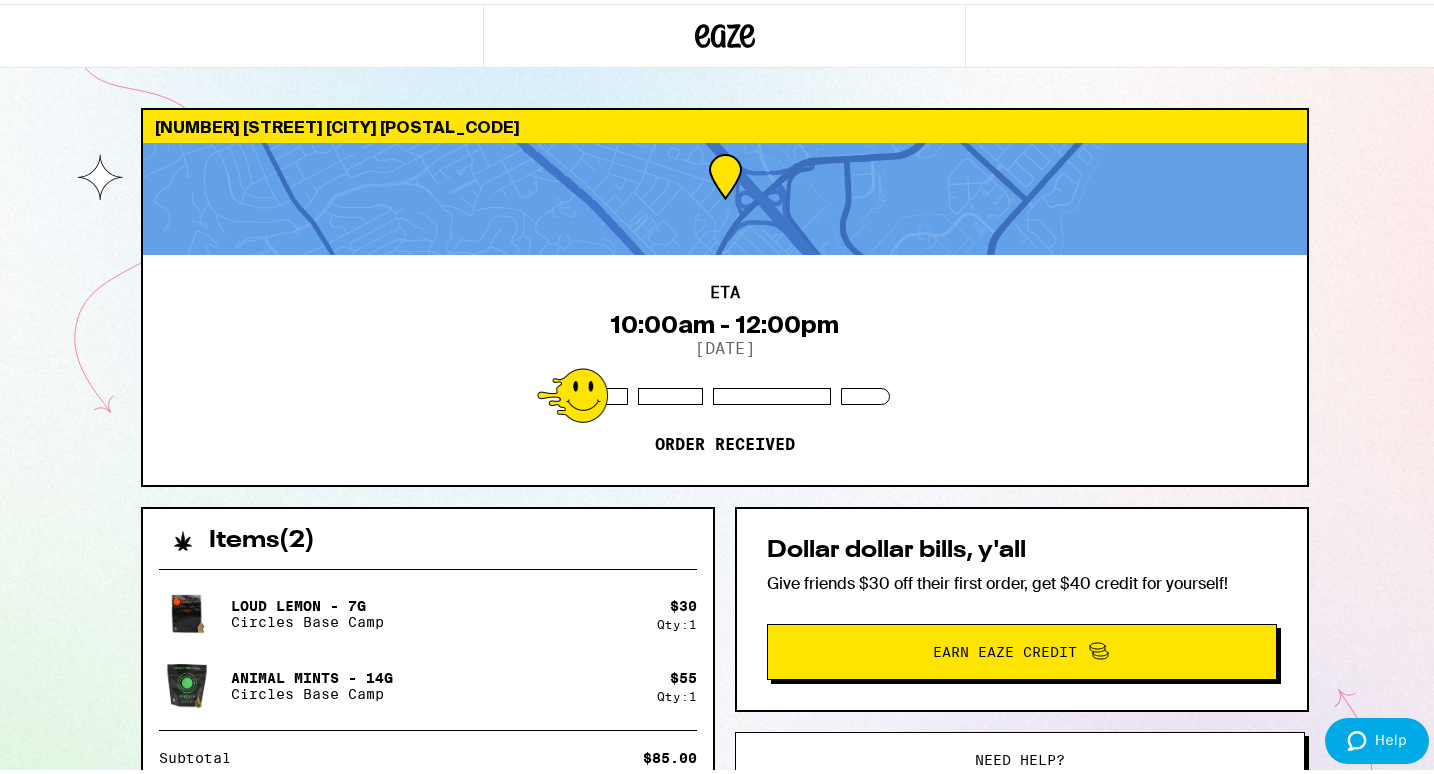 scroll, scrollTop: 0, scrollLeft: 0, axis: both 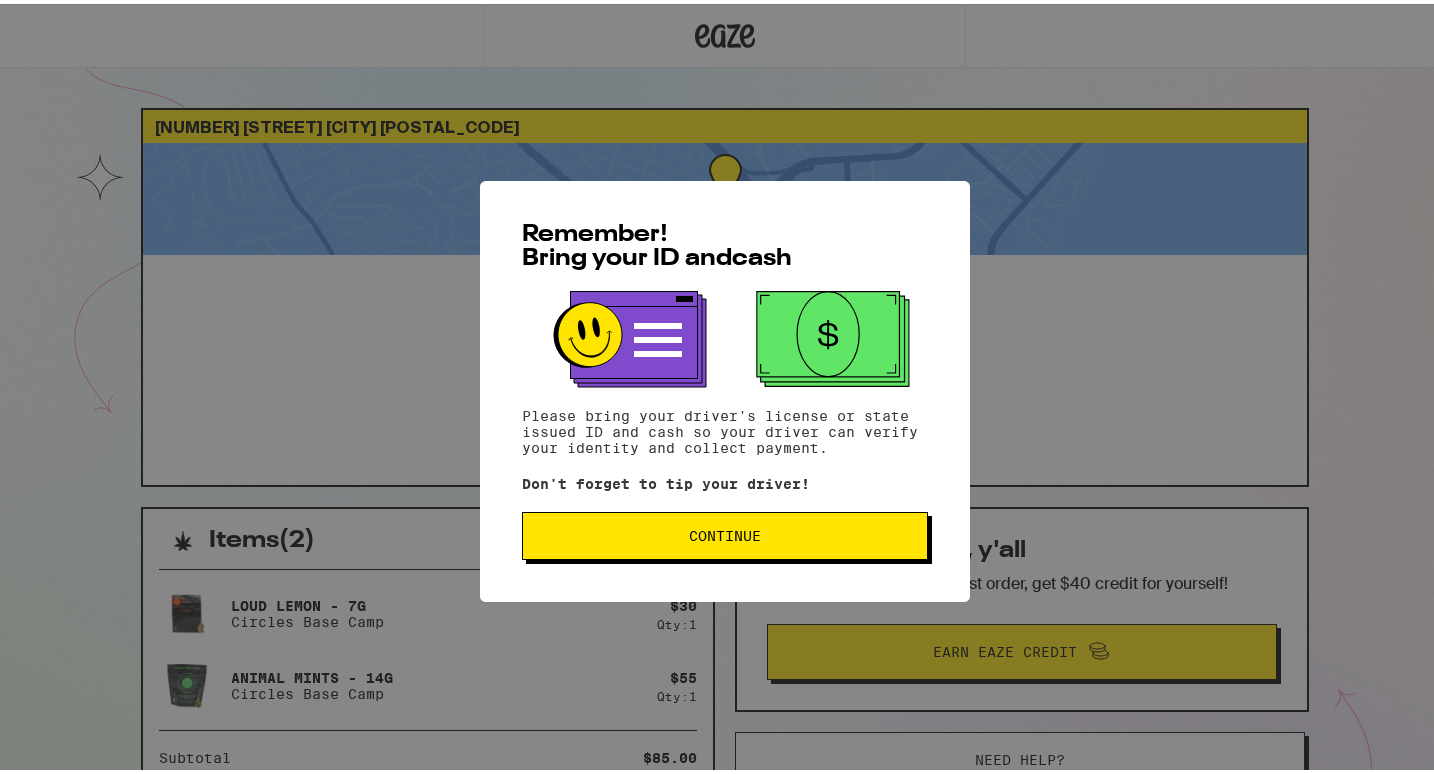 click on "Continue" at bounding box center (725, 532) 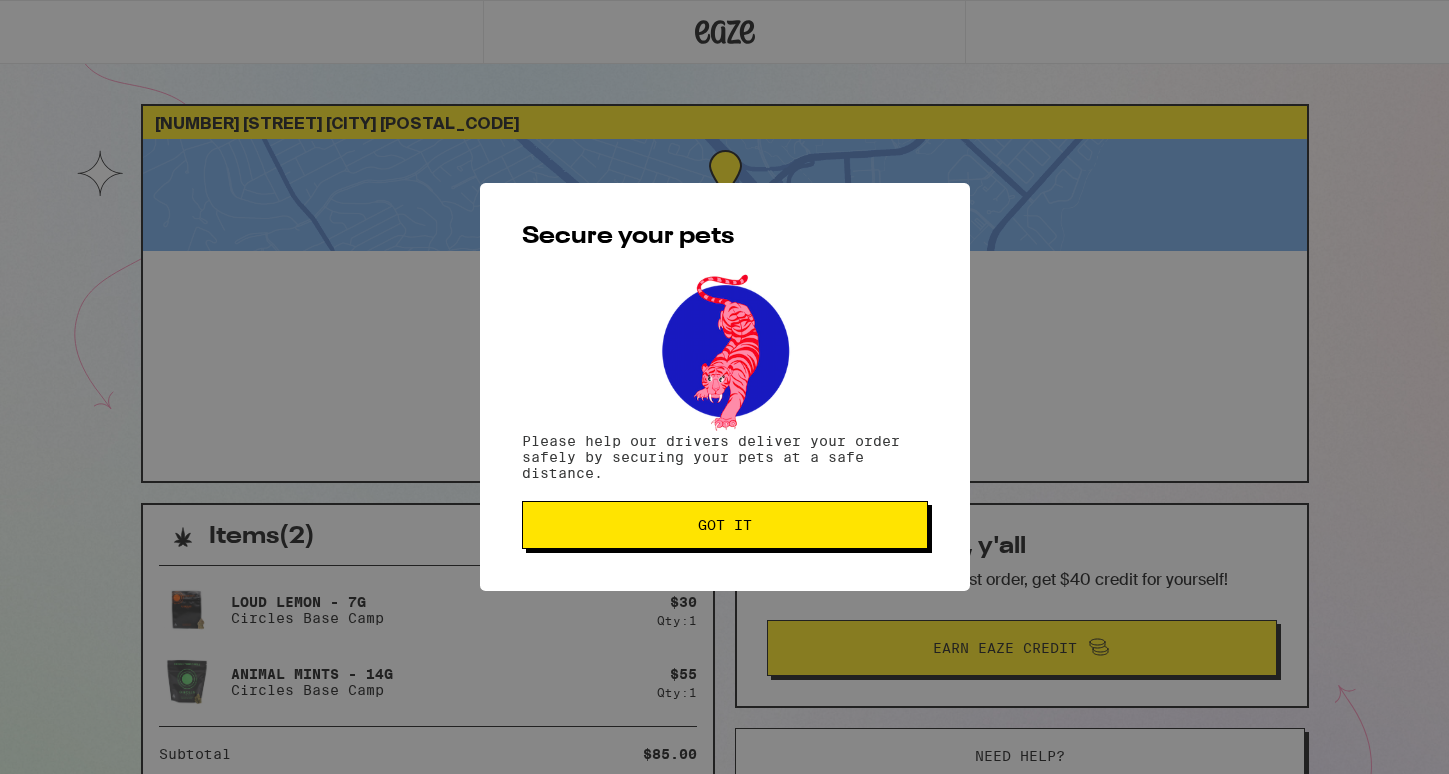 click on "Got it" at bounding box center (725, 525) 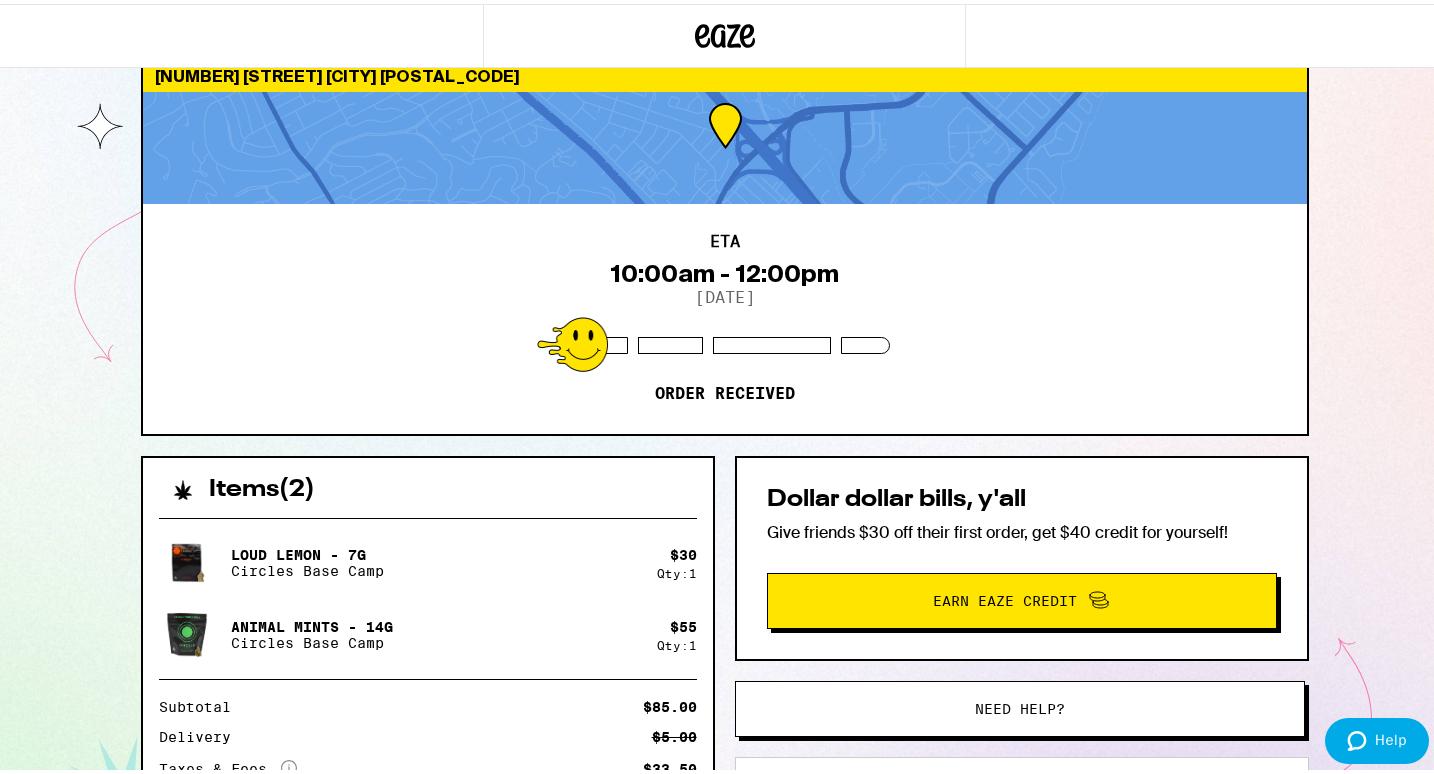 scroll, scrollTop: 320, scrollLeft: 0, axis: vertical 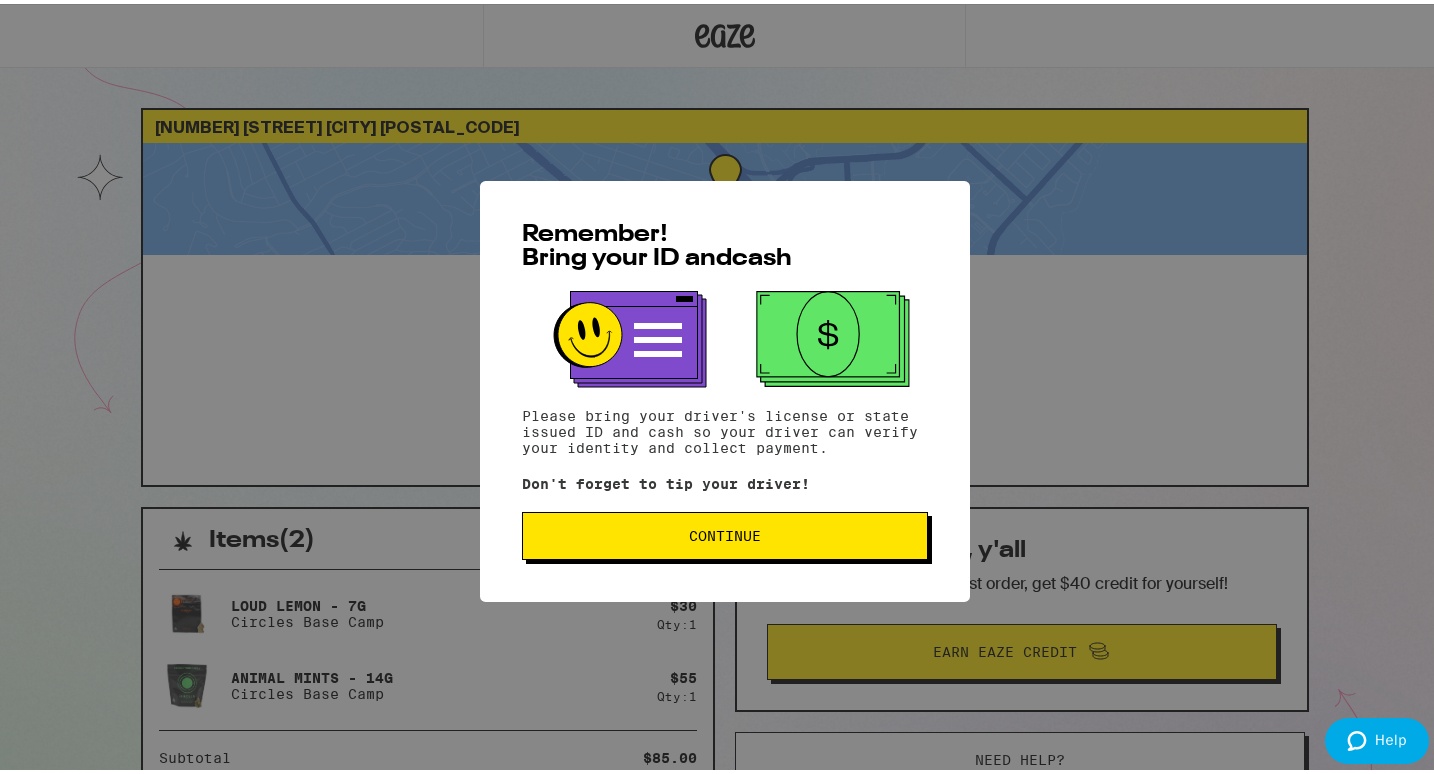 click on "Continue" at bounding box center (725, 532) 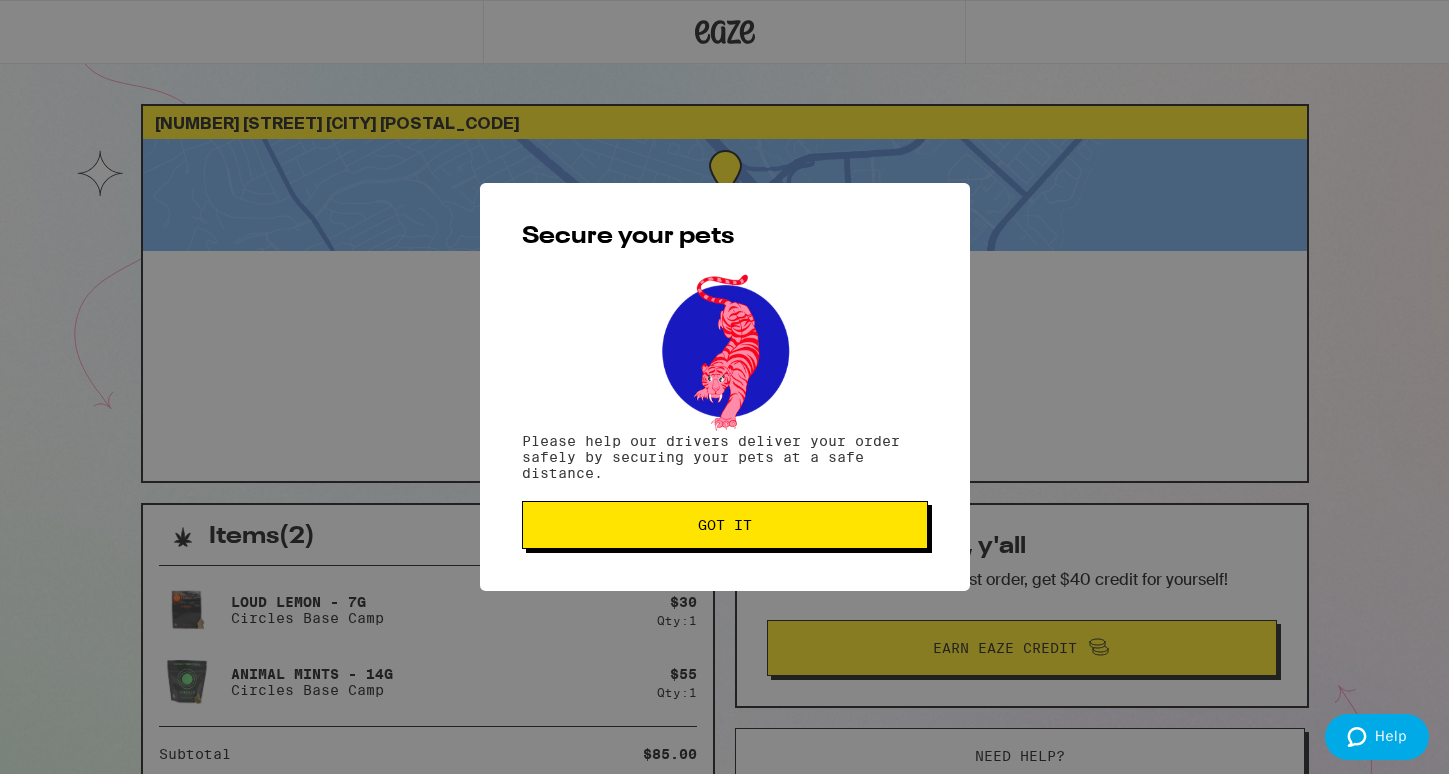 click on "Got it" at bounding box center (725, 525) 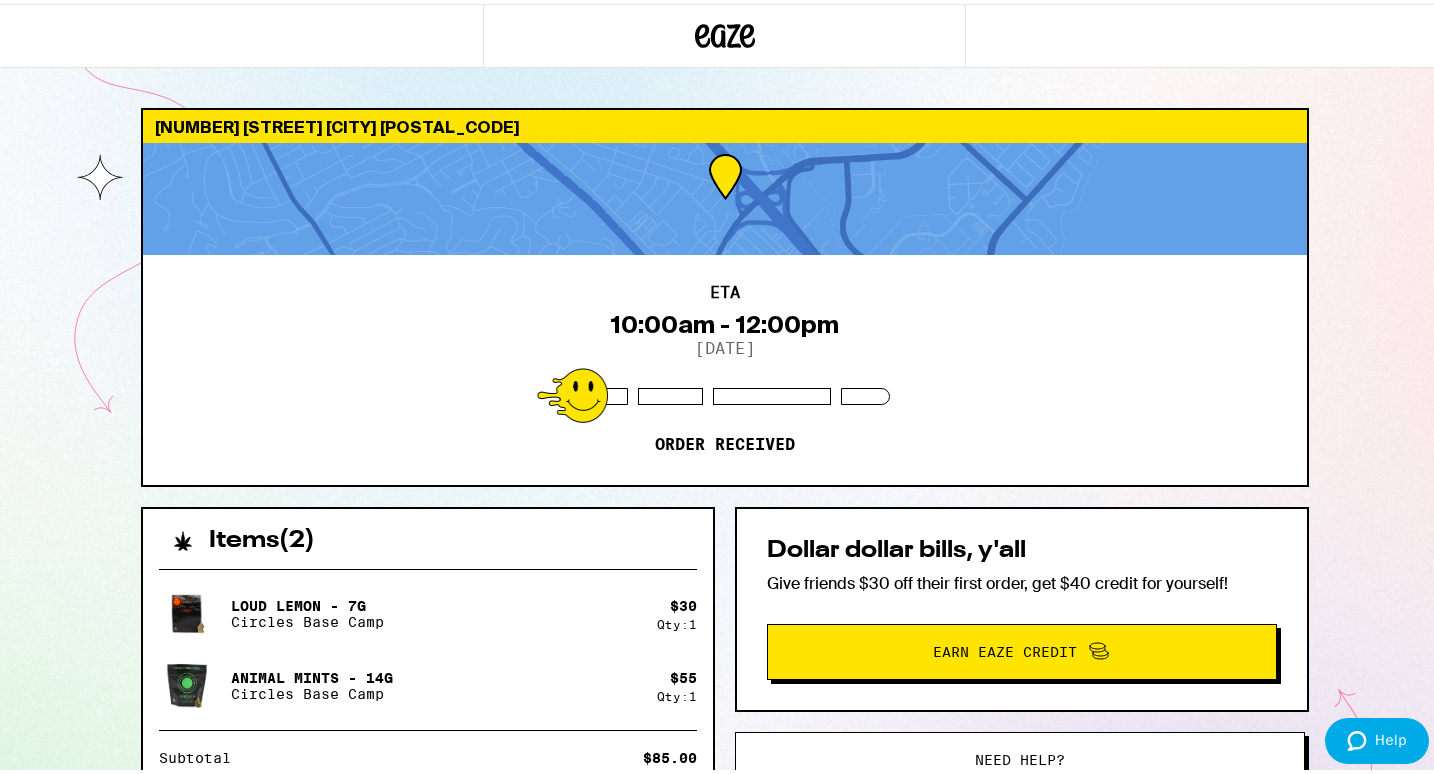 scroll, scrollTop: 0, scrollLeft: 0, axis: both 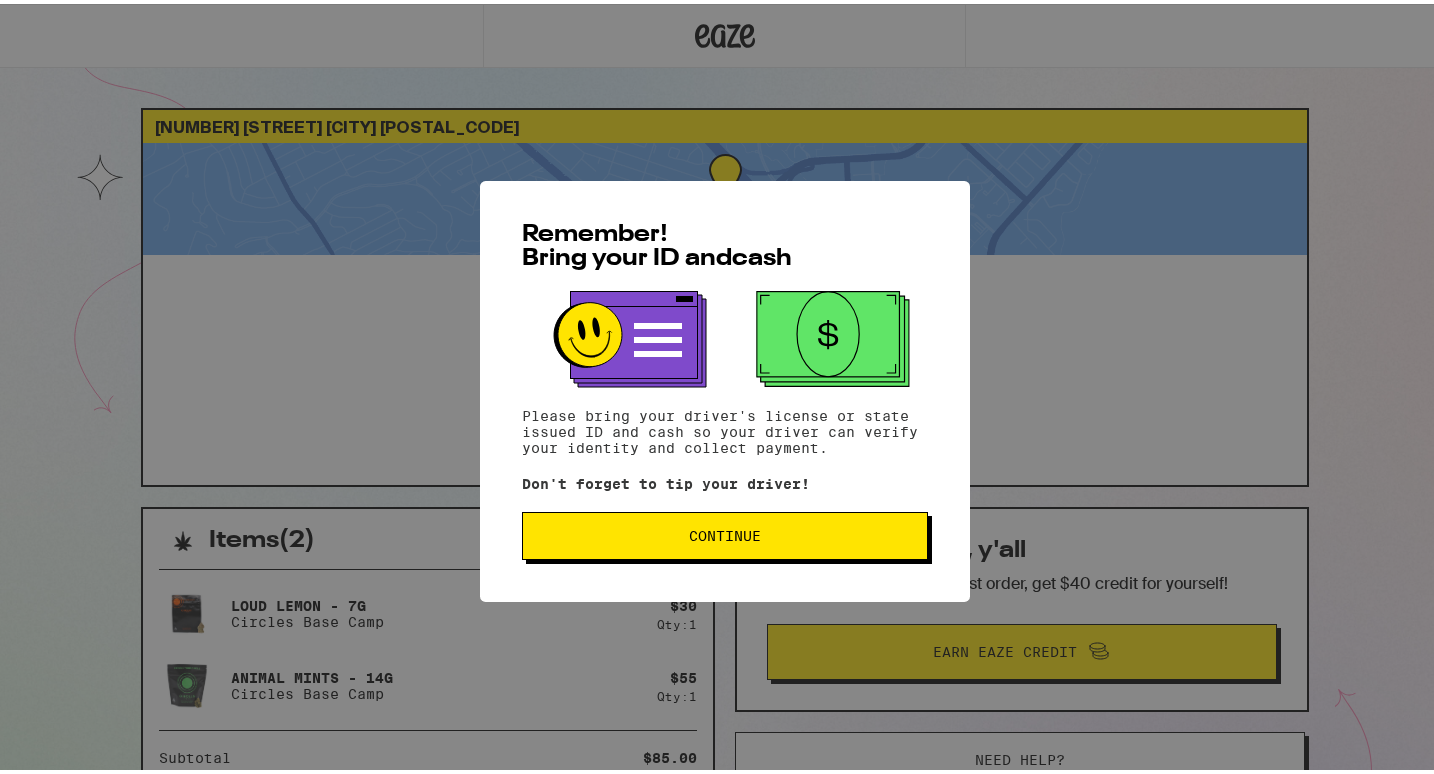 click on "Remember! Bring your ID and  cash Please bring your driver's license or state issued ID and cash so your driver can verify your identity and collect payment. Don't forget to tip your driver! Continue" at bounding box center (725, 387) 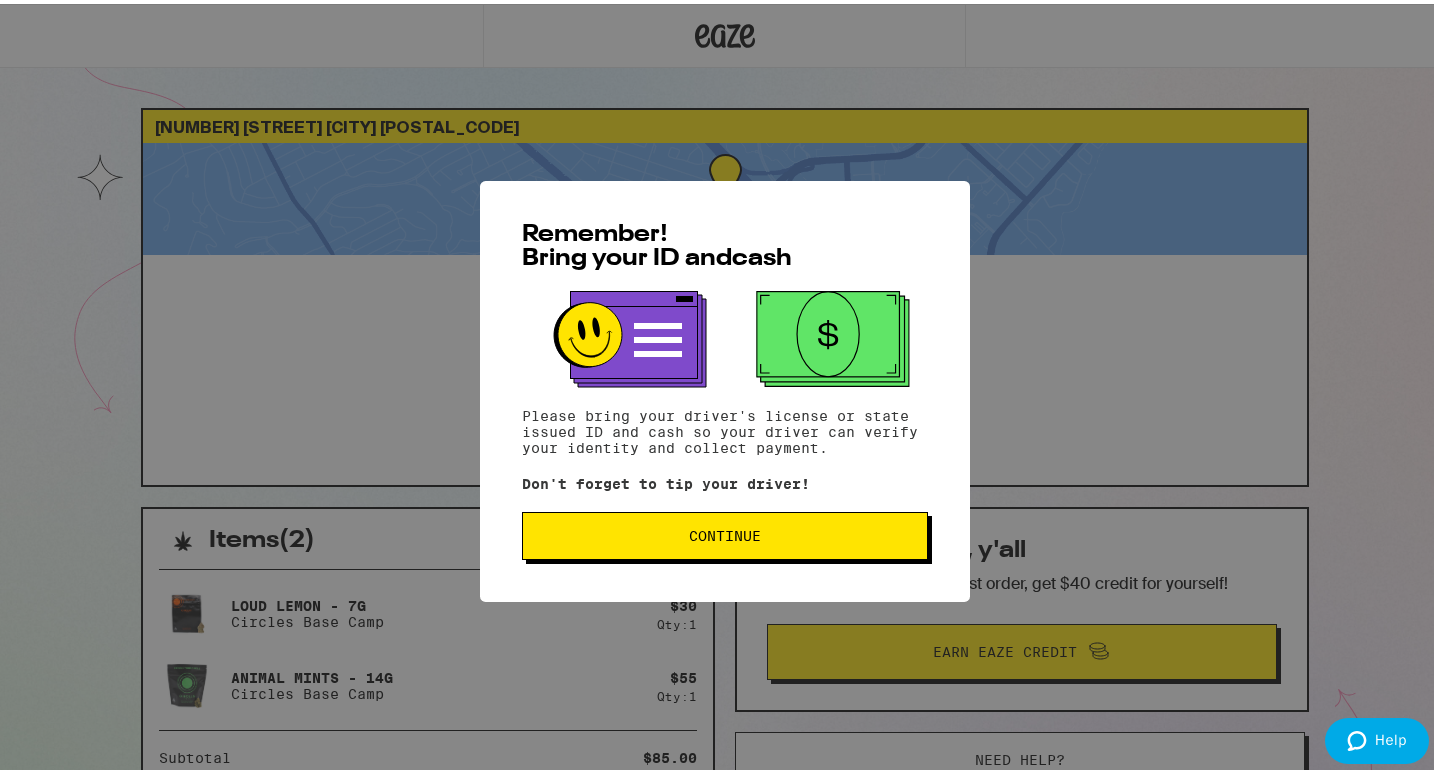 click on "Continue" at bounding box center (725, 532) 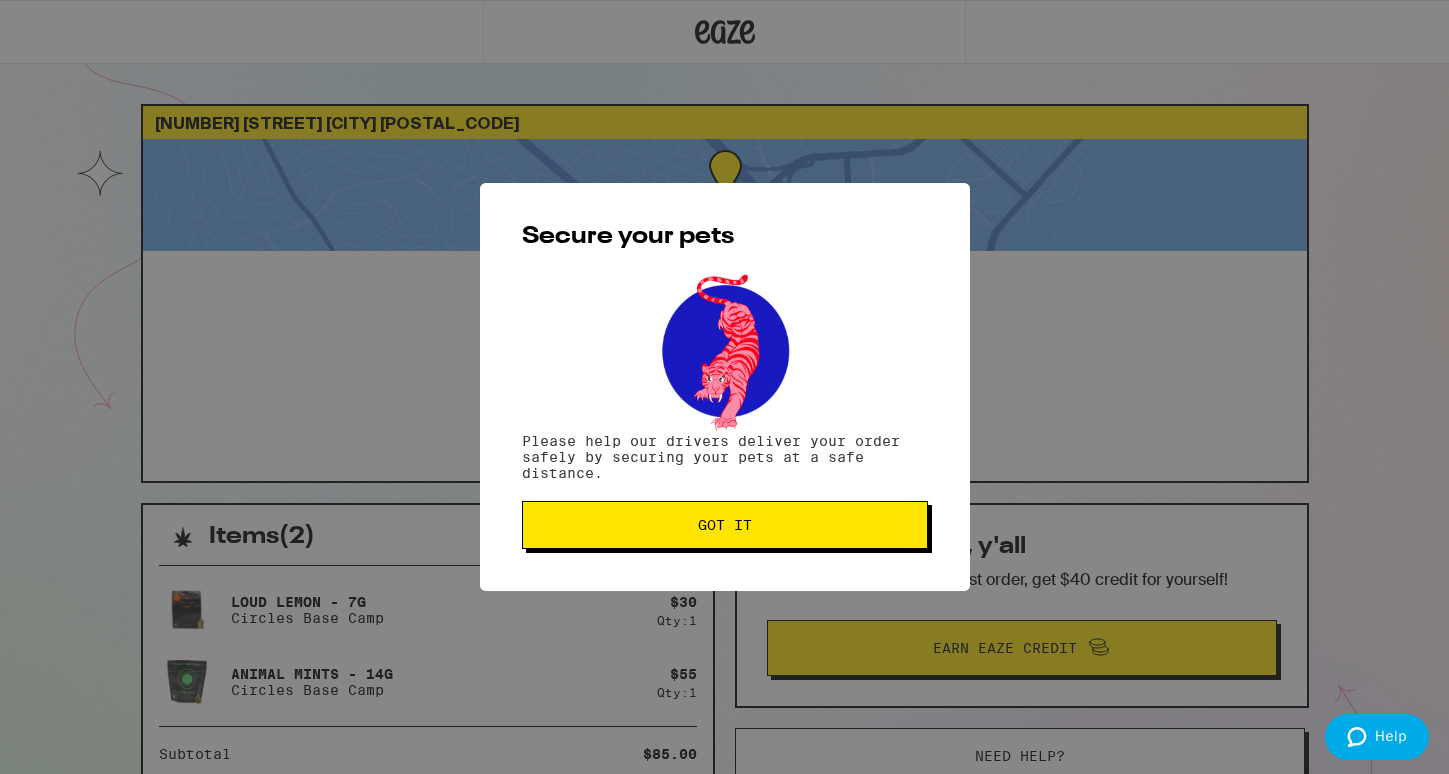 click on "Got it" at bounding box center (725, 525) 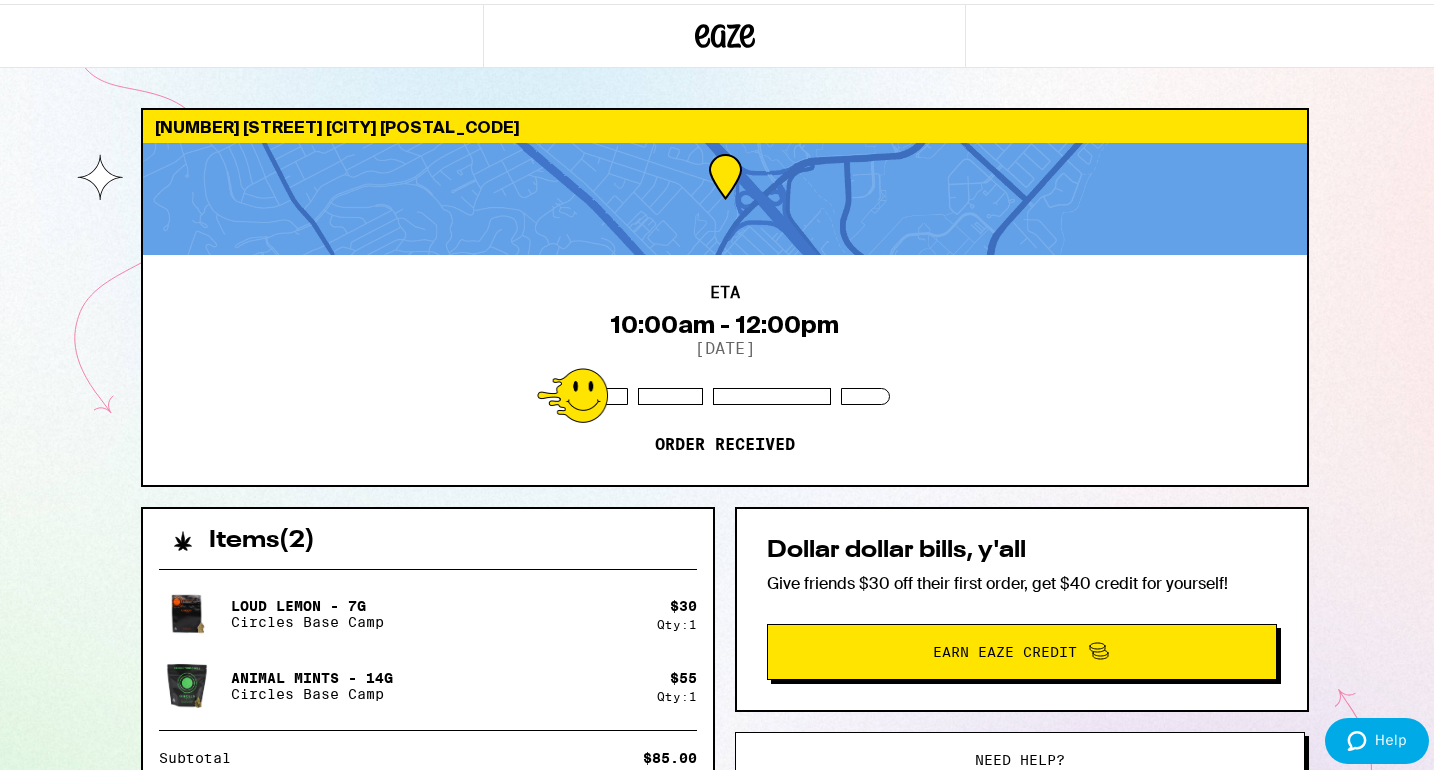 click on "Help" at bounding box center (1391, 740) 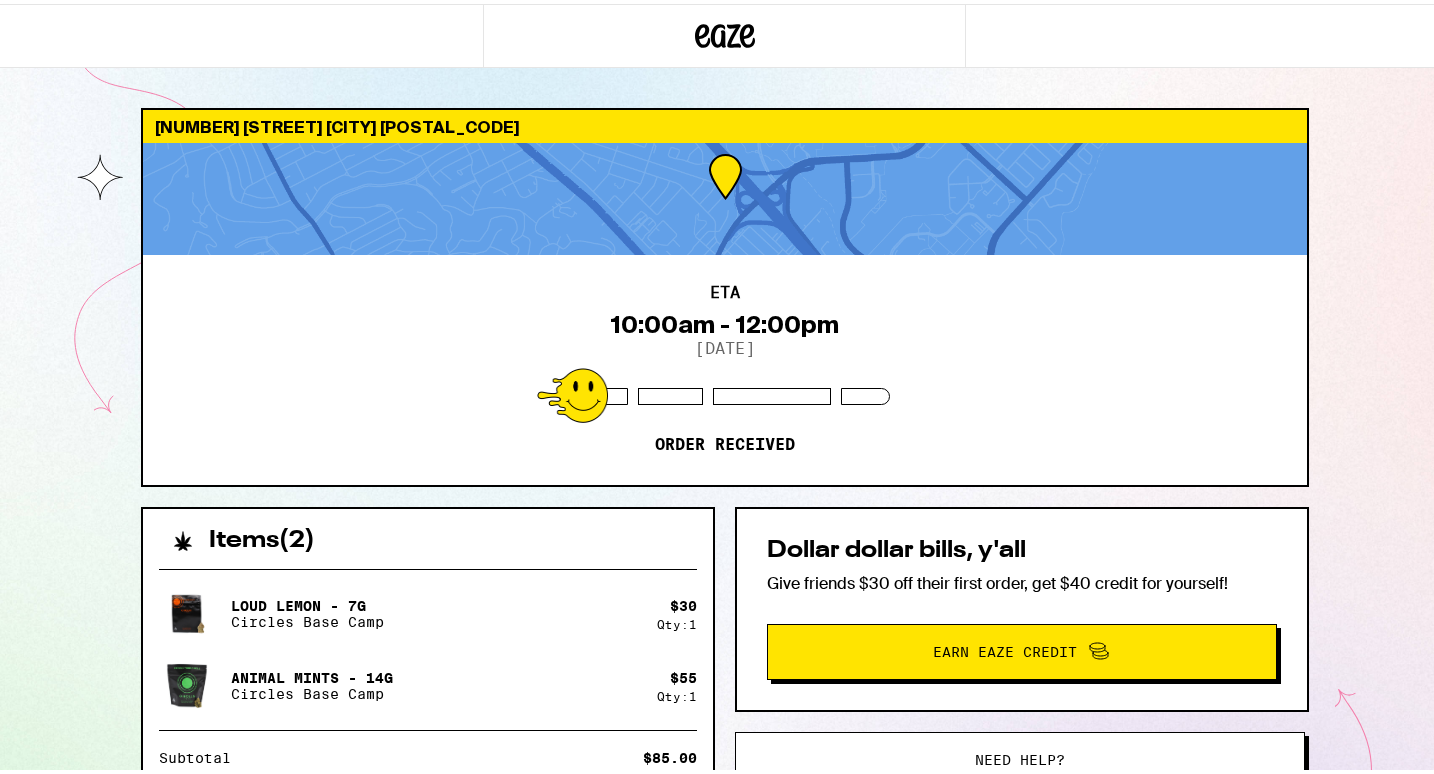scroll, scrollTop: 0, scrollLeft: 0, axis: both 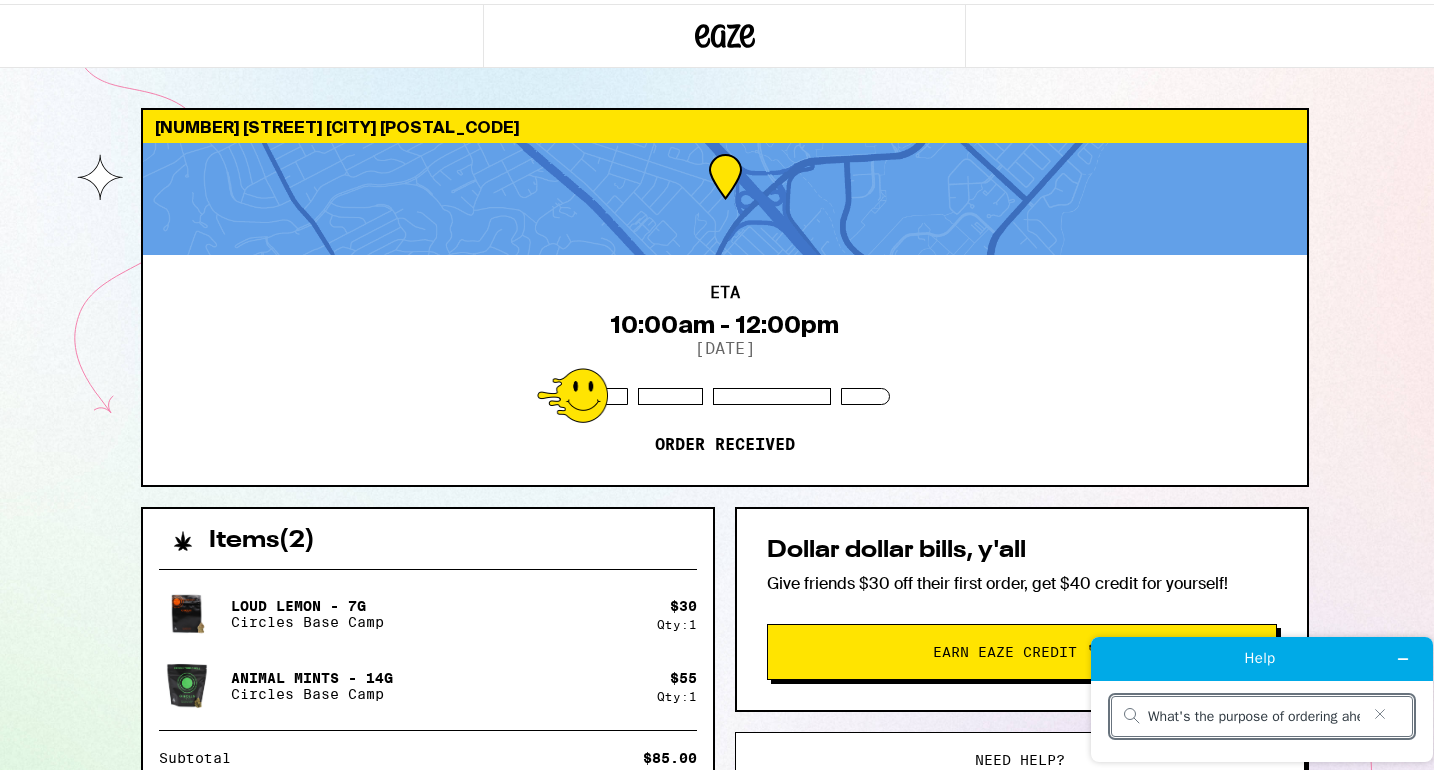 type on "What's the purpose of ordering ahead if the order doesn't arrive" 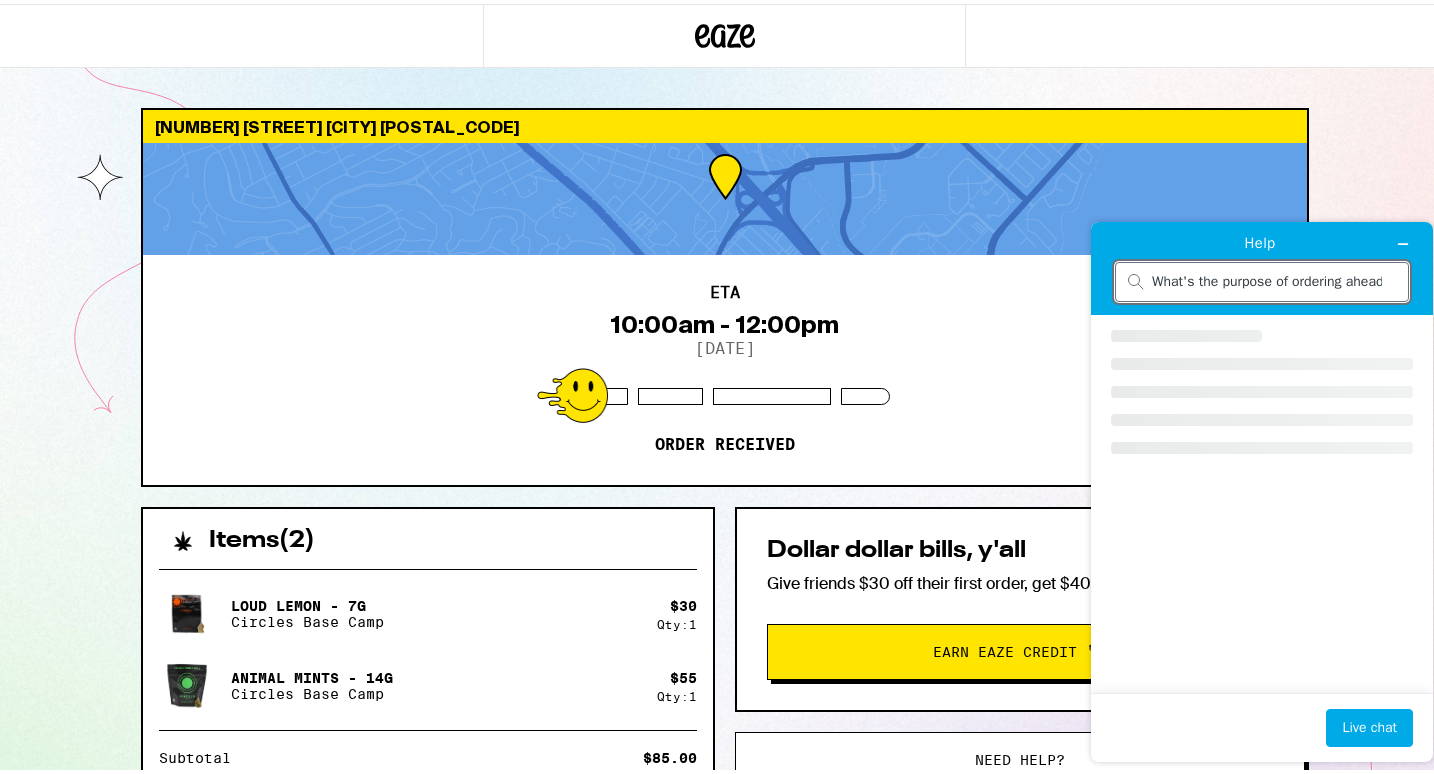 scroll, scrollTop: 0, scrollLeft: 187, axis: horizontal 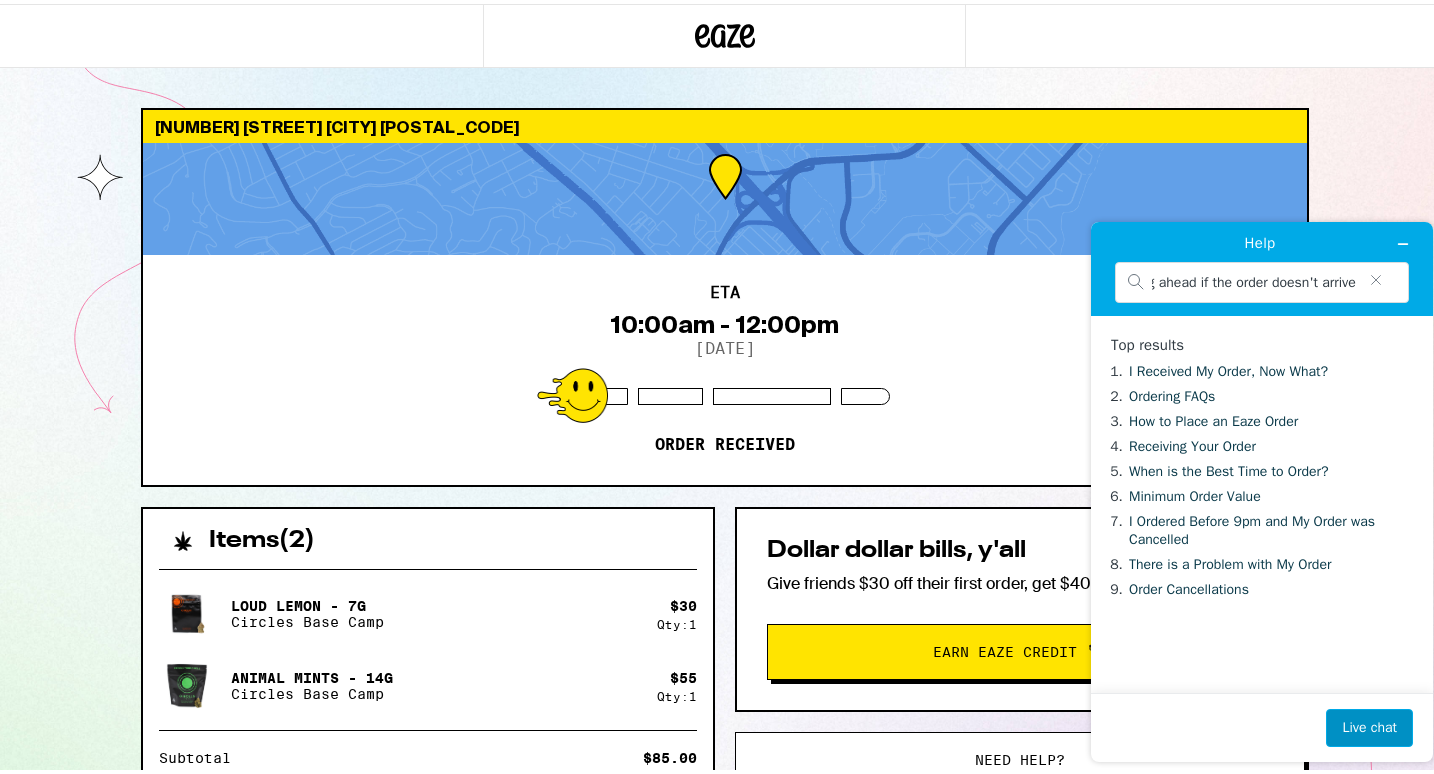 click on "Live chat" at bounding box center [1369, 728] 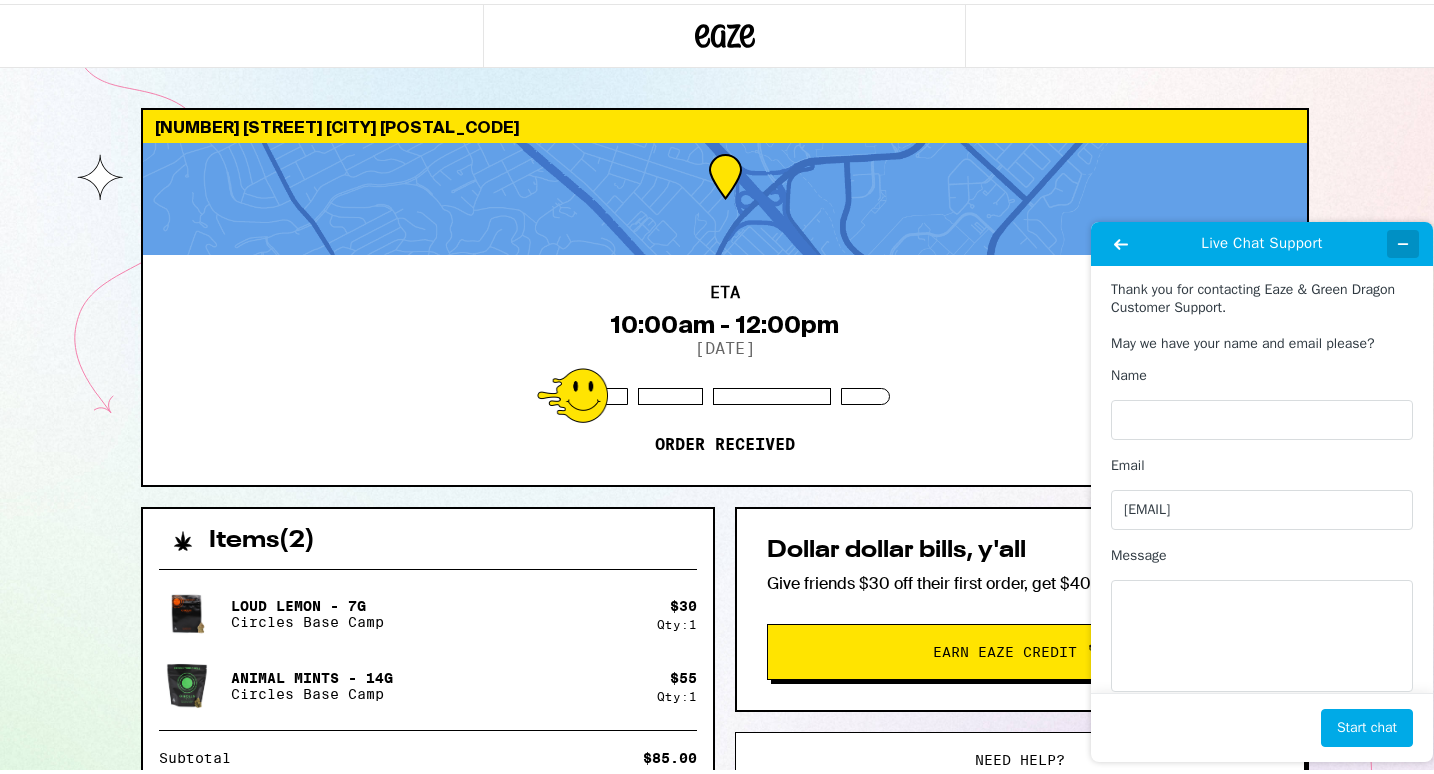 click 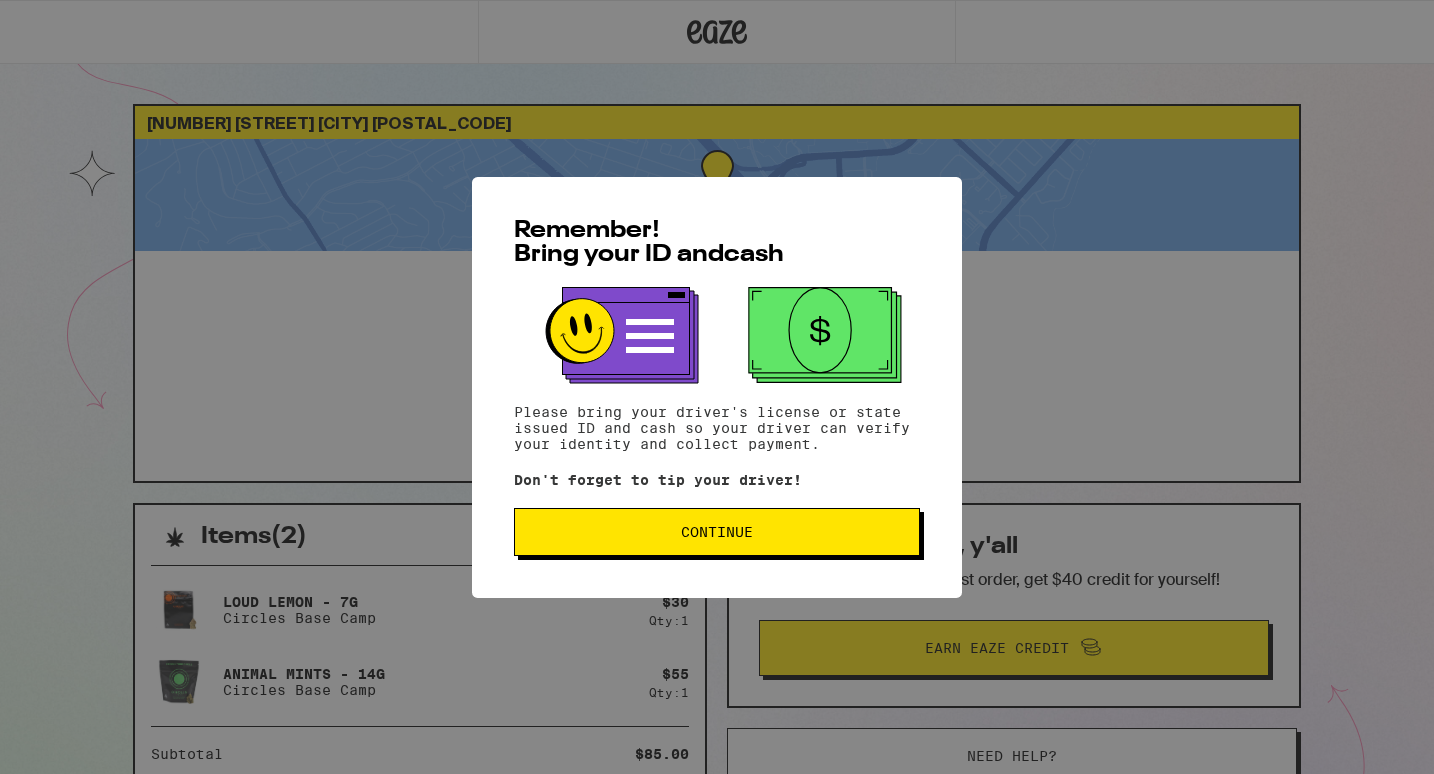 scroll, scrollTop: 0, scrollLeft: 0, axis: both 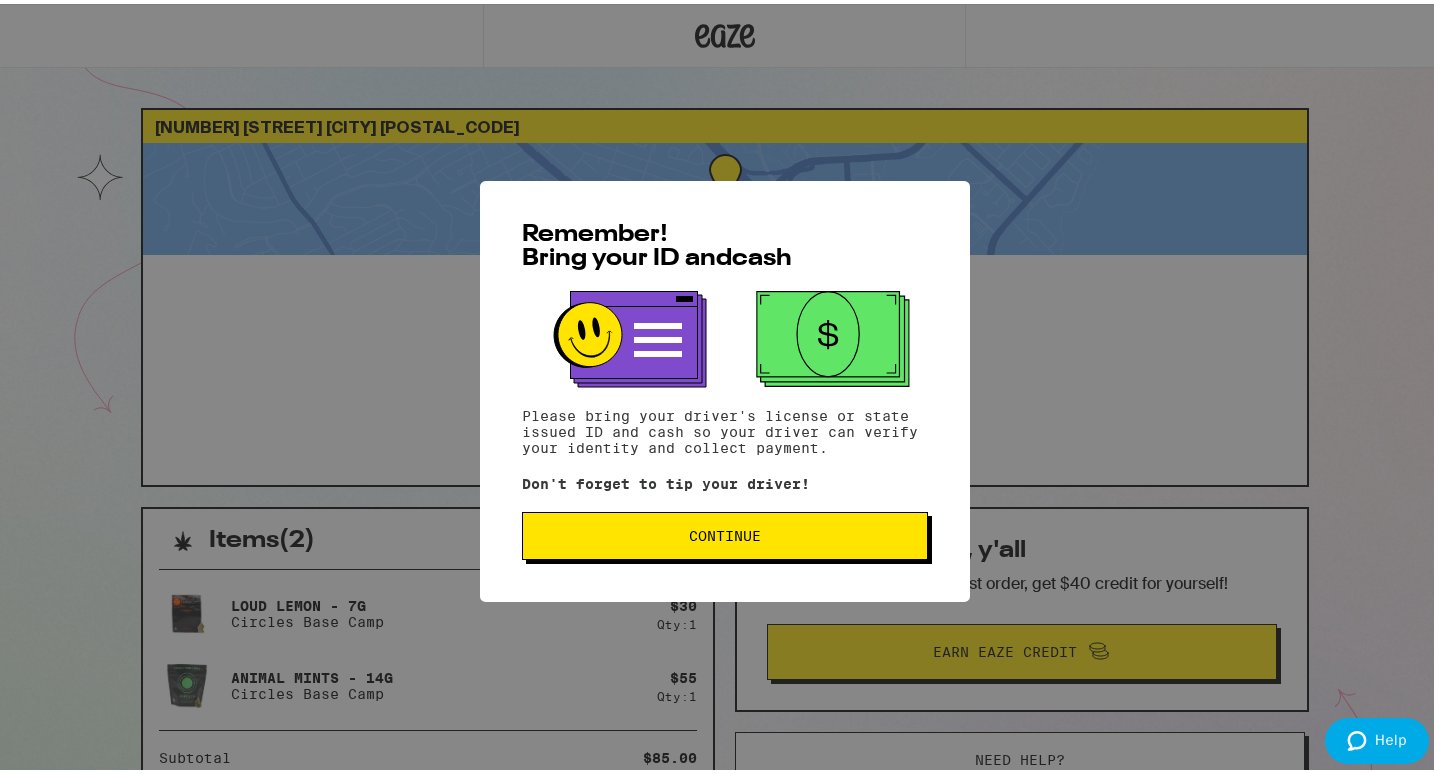 click on "Continue" at bounding box center [725, 532] 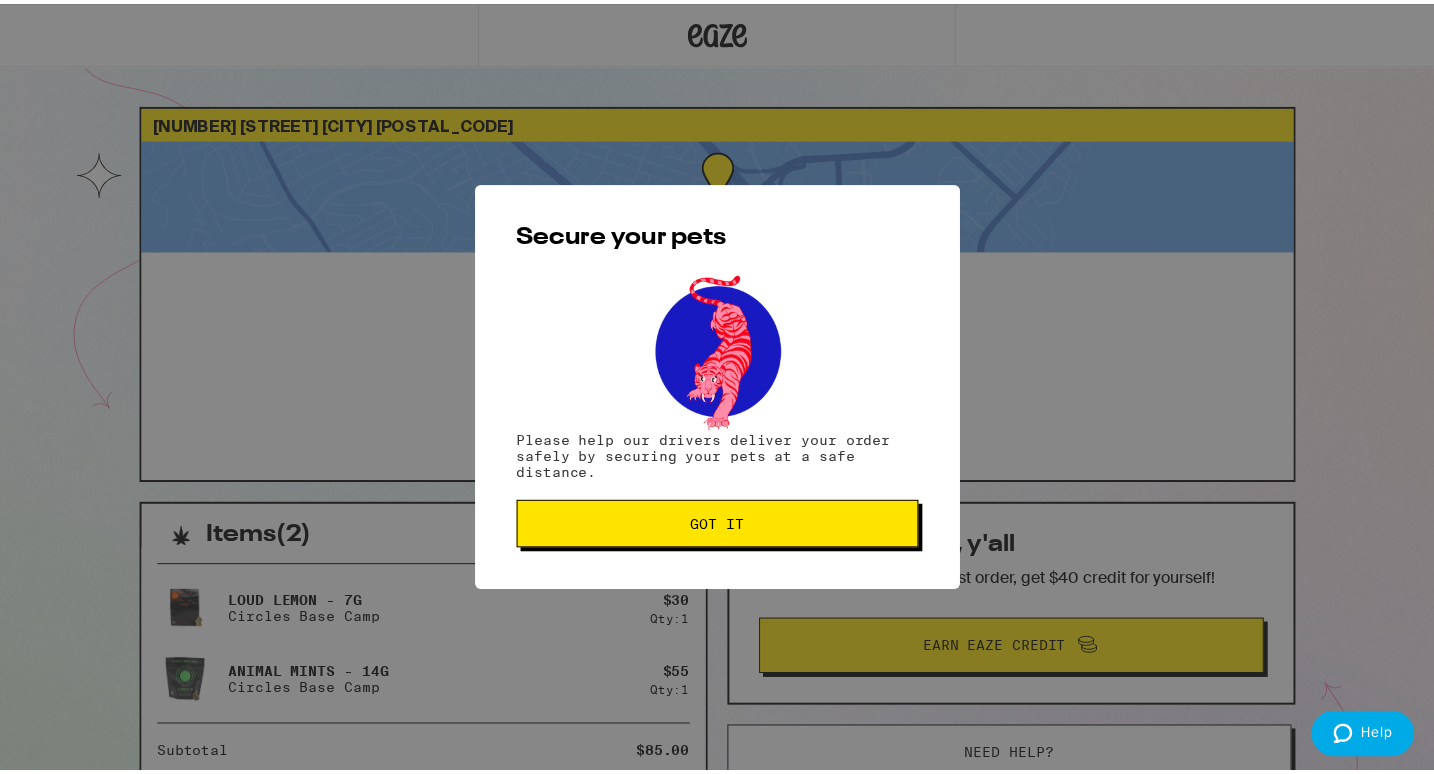 scroll, scrollTop: 0, scrollLeft: 0, axis: both 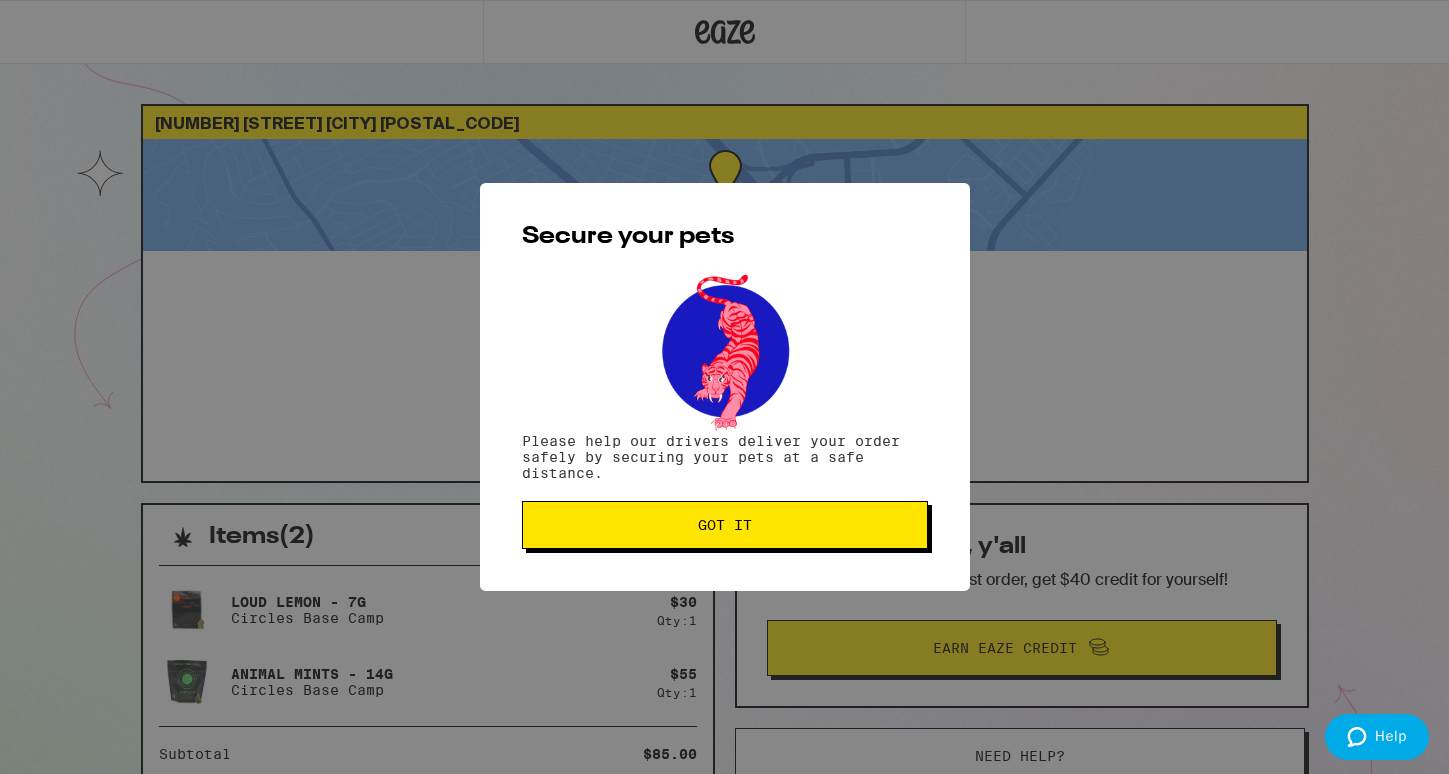 click on "Got it" at bounding box center (725, 525) 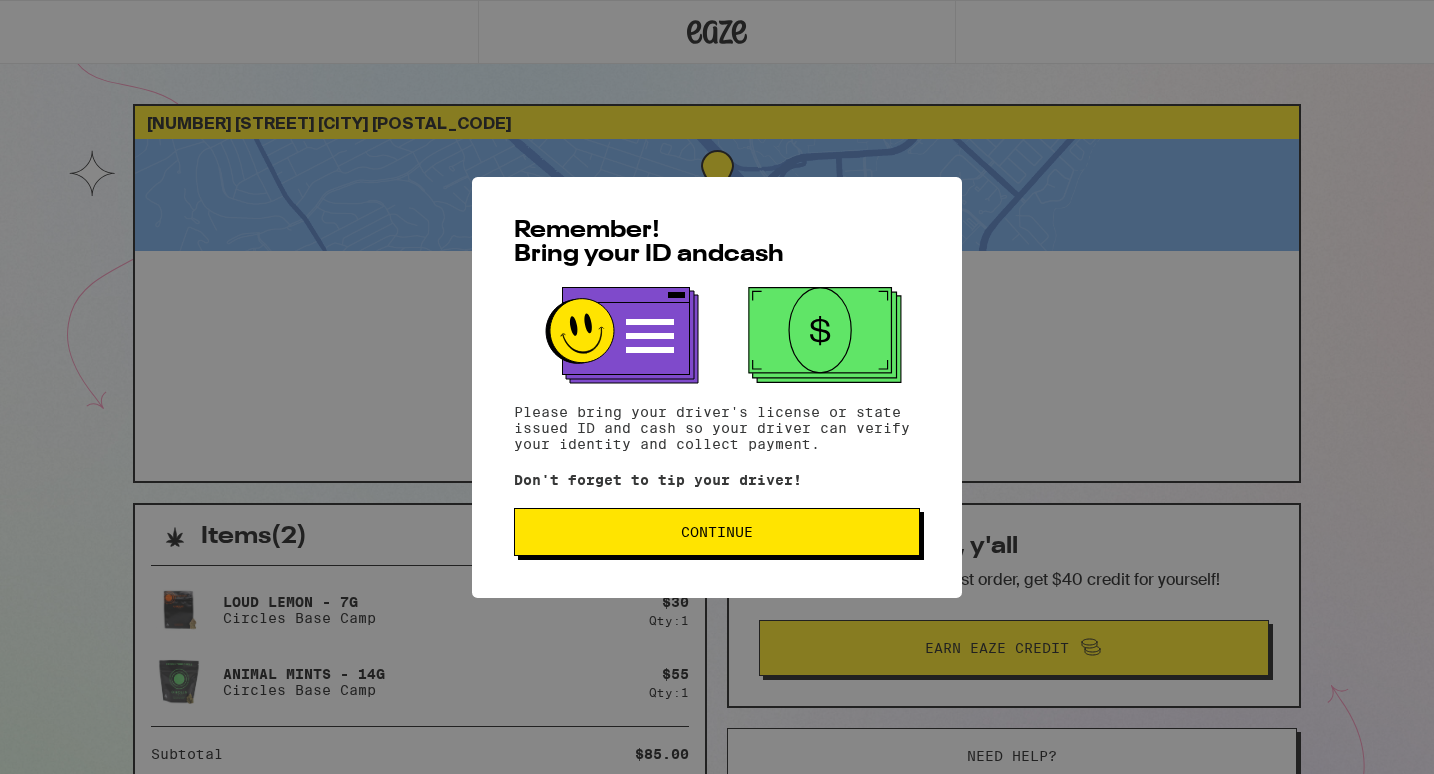 scroll, scrollTop: 0, scrollLeft: 0, axis: both 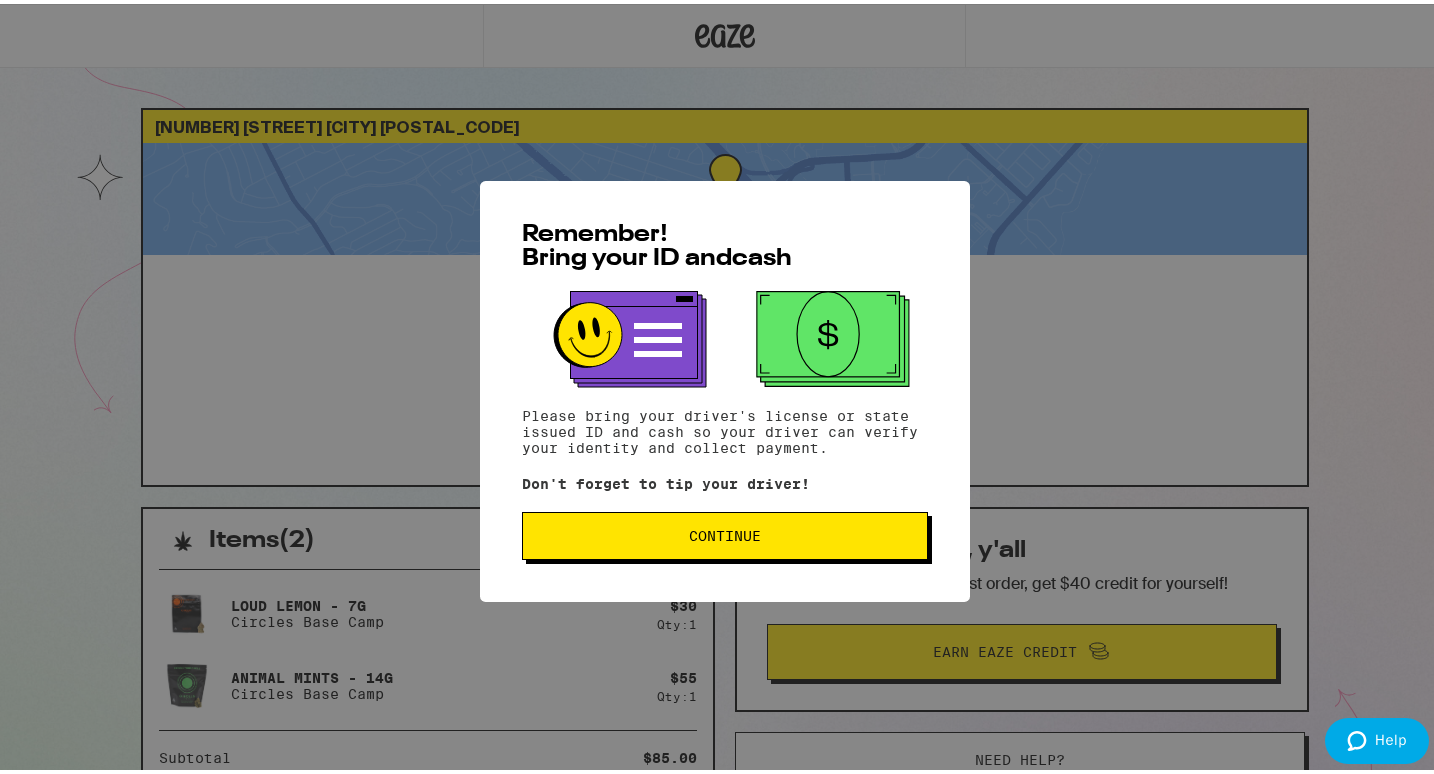 click on "Remember! Bring your ID and  cash Please bring your driver's license or state issued ID and cash so your driver can verify your identity and collect payment. Don't forget to tip your driver! Continue" at bounding box center (725, 387) 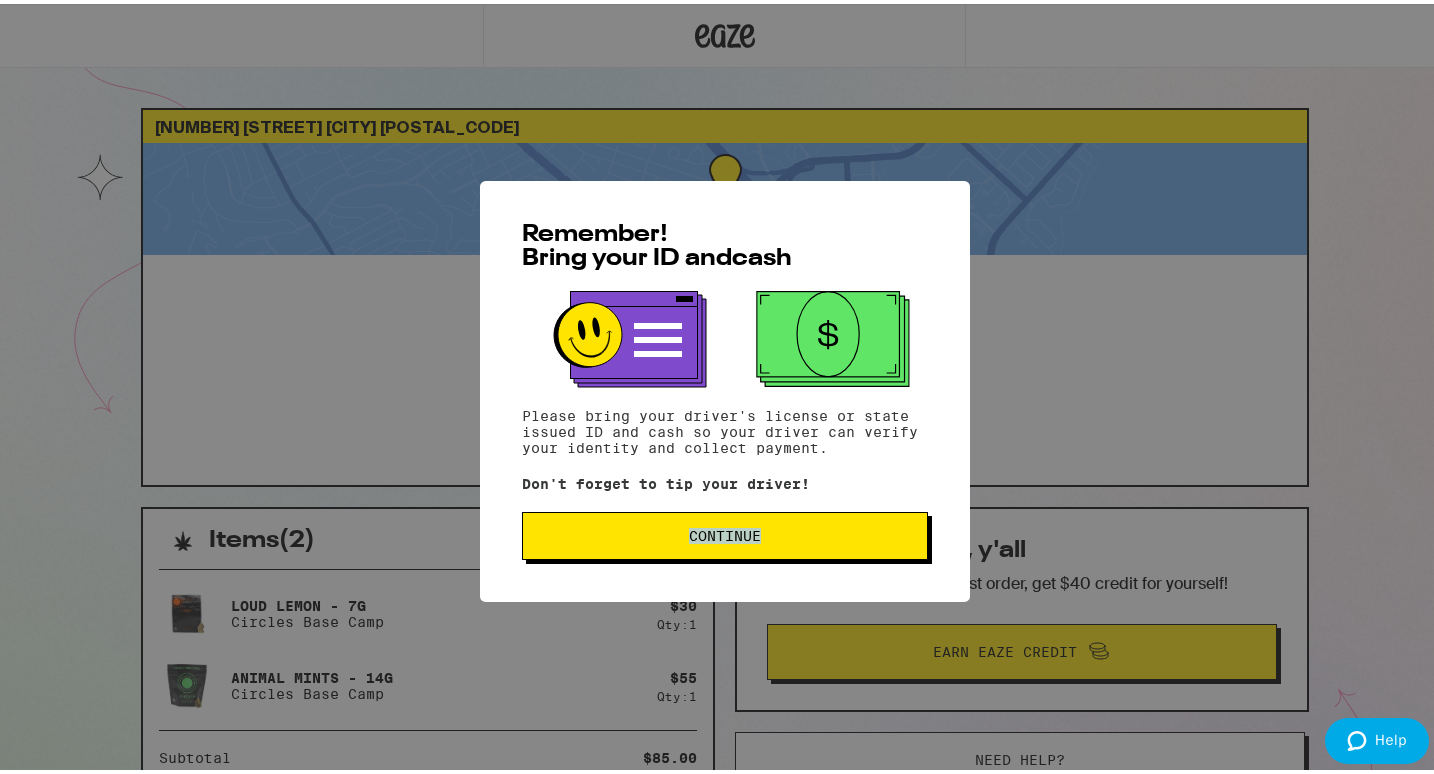 click on "Remember! Bring your ID and  cash Please bring your driver's license or state issued ID and cash so your driver can verify your identity and collect payment. Don't forget to tip your driver! Continue" at bounding box center (725, 387) 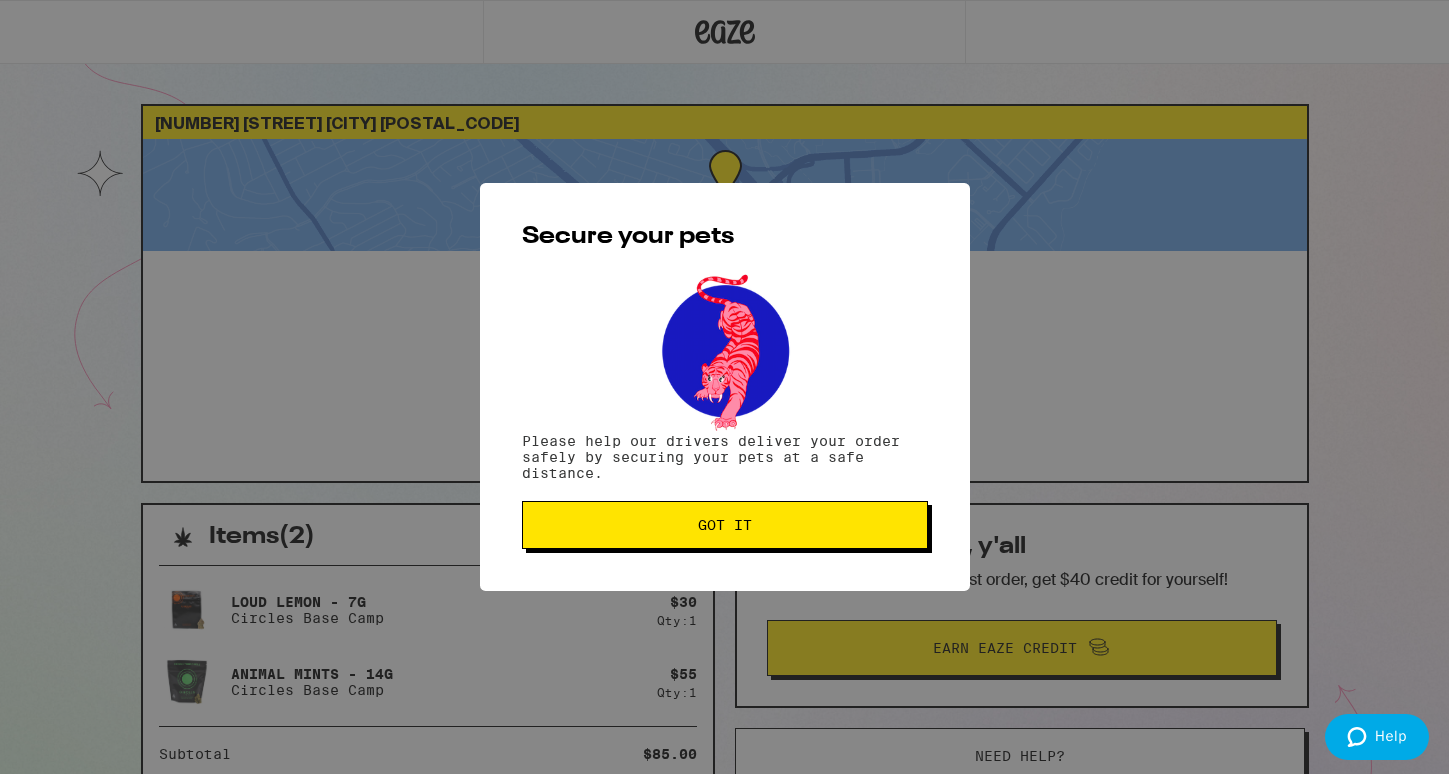 click on "Got it" at bounding box center (725, 525) 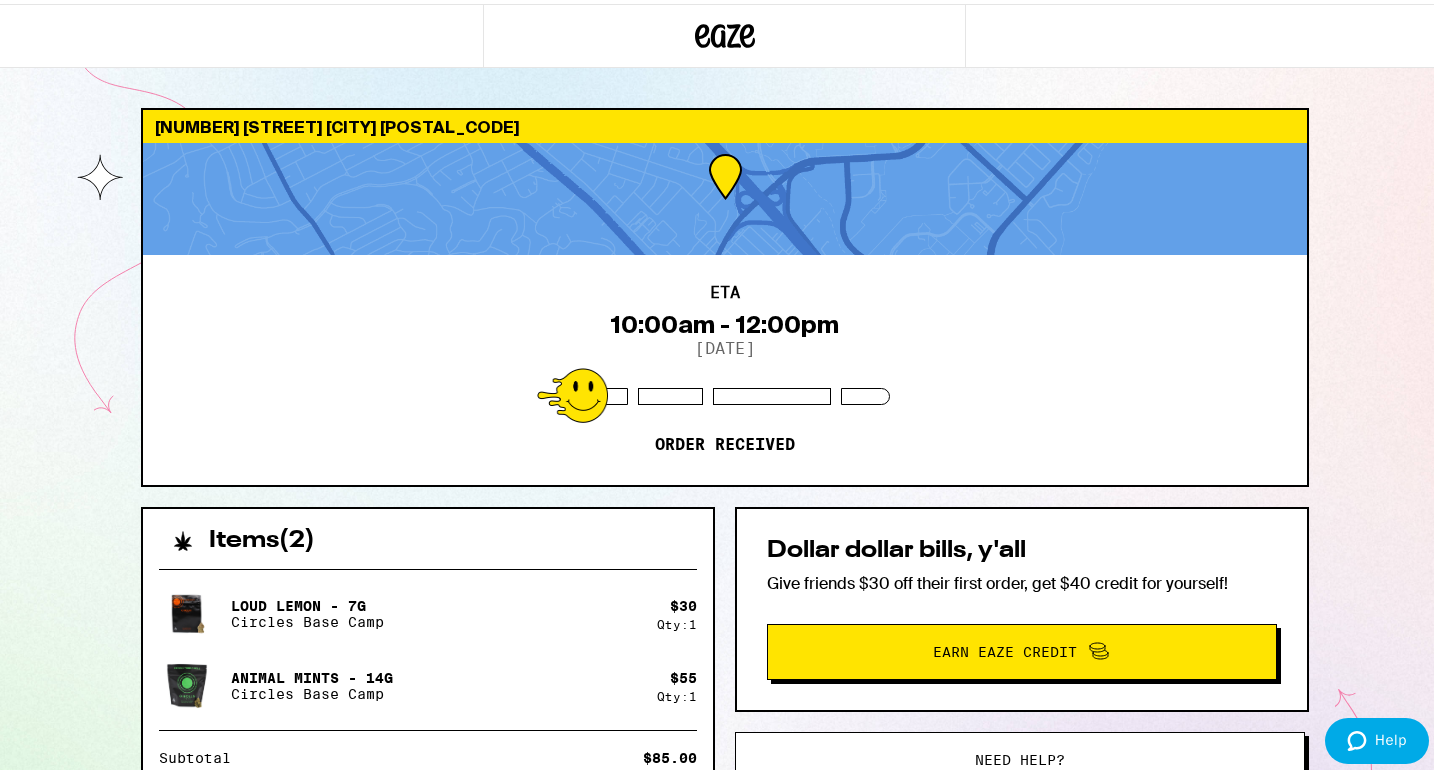 scroll, scrollTop: 320, scrollLeft: 0, axis: vertical 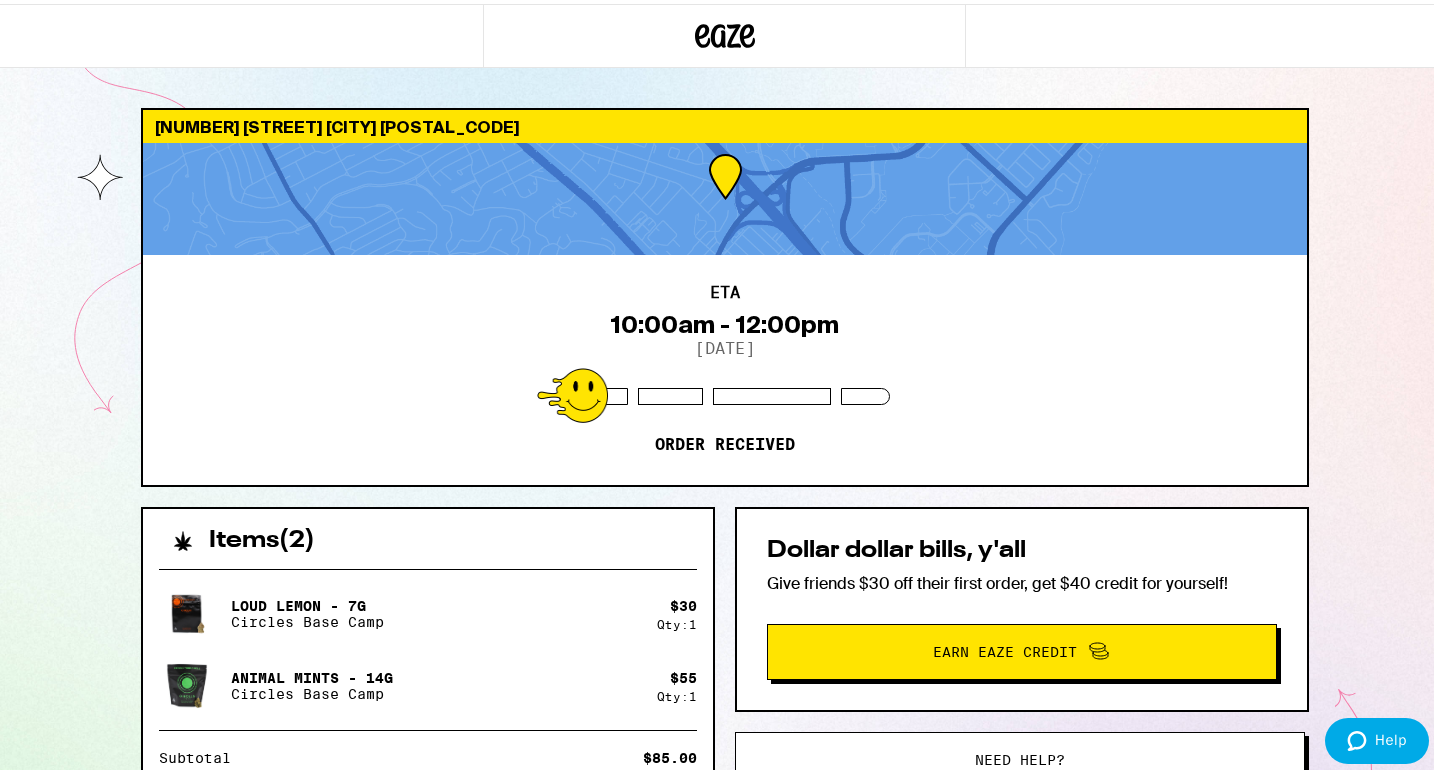 click on "Help" at bounding box center [1377, 741] 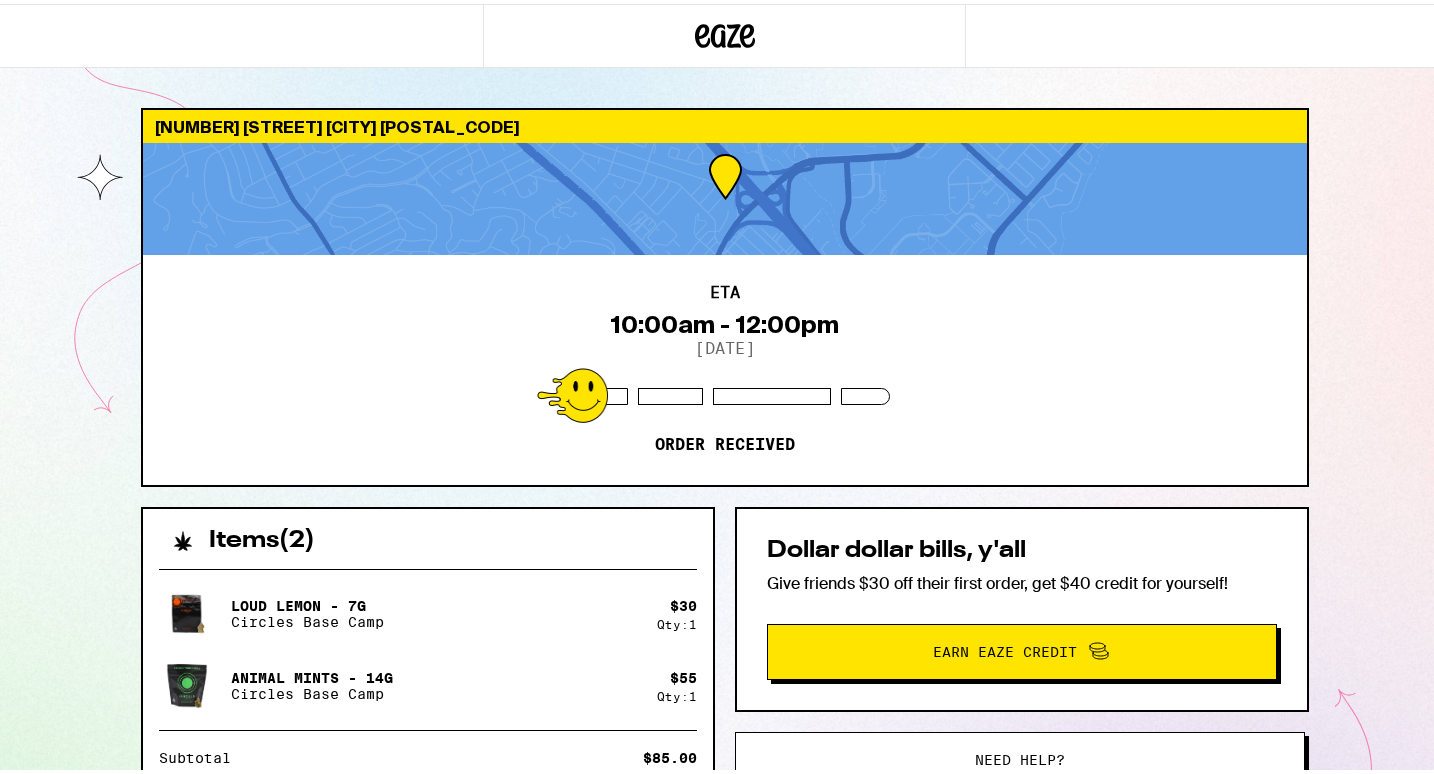 scroll, scrollTop: 0, scrollLeft: 0, axis: both 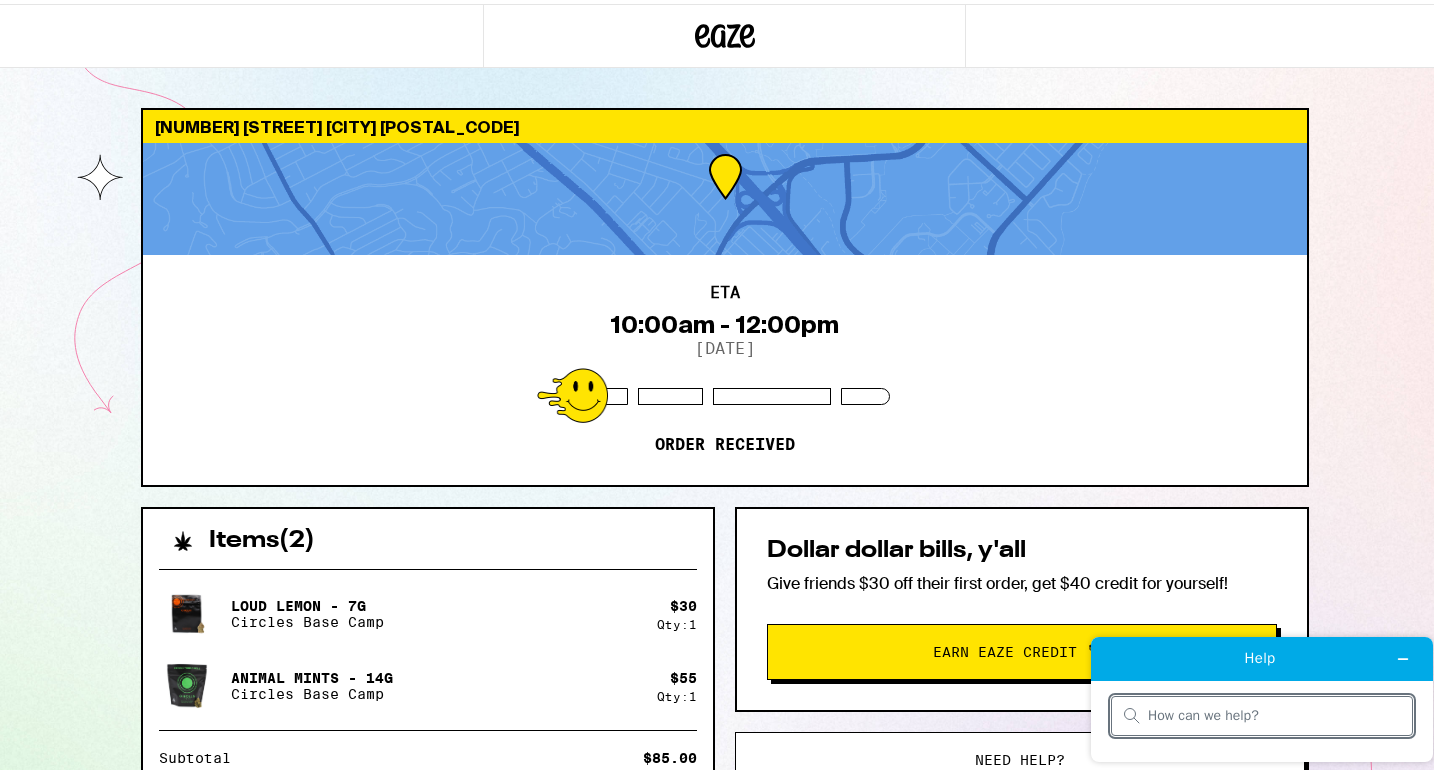 click at bounding box center (1274, 716) 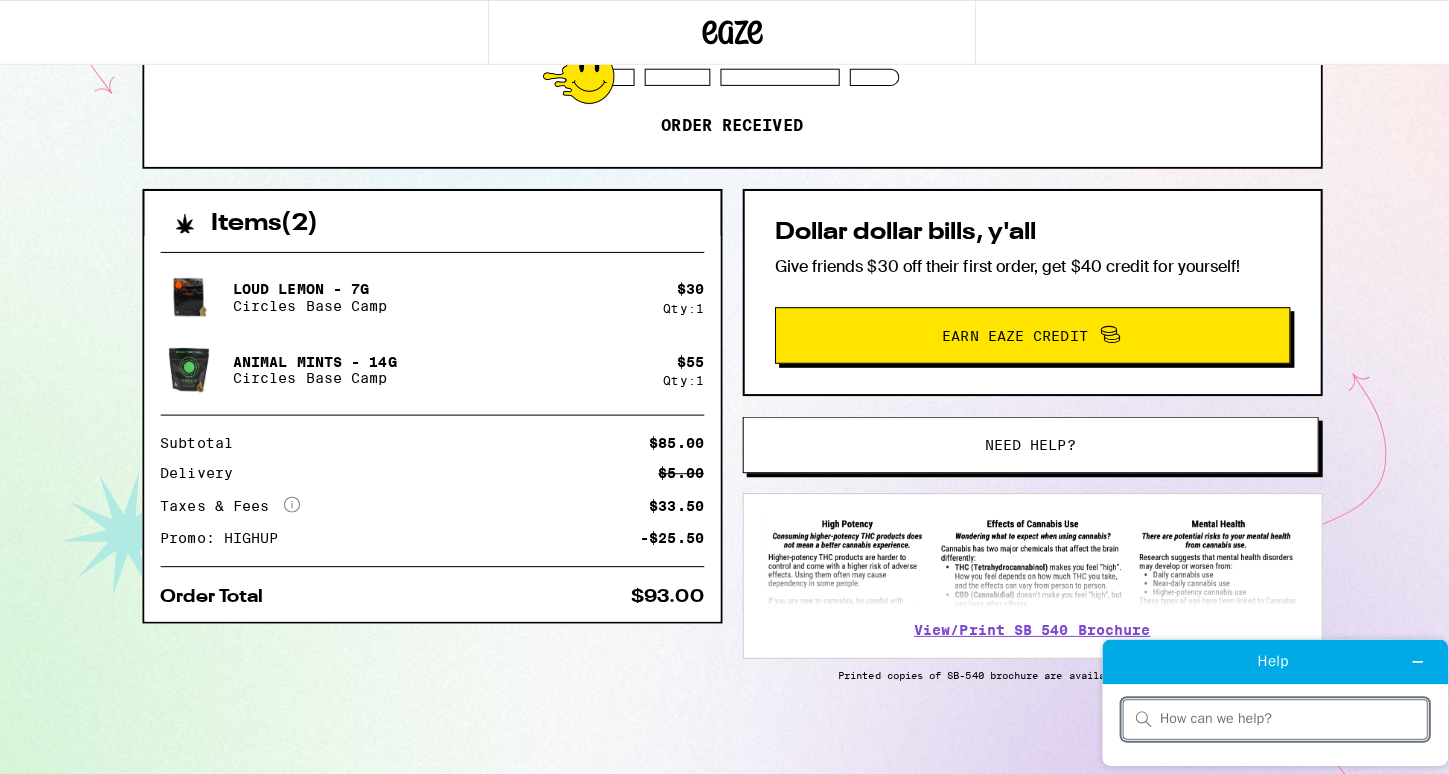 scroll, scrollTop: 0, scrollLeft: 0, axis: both 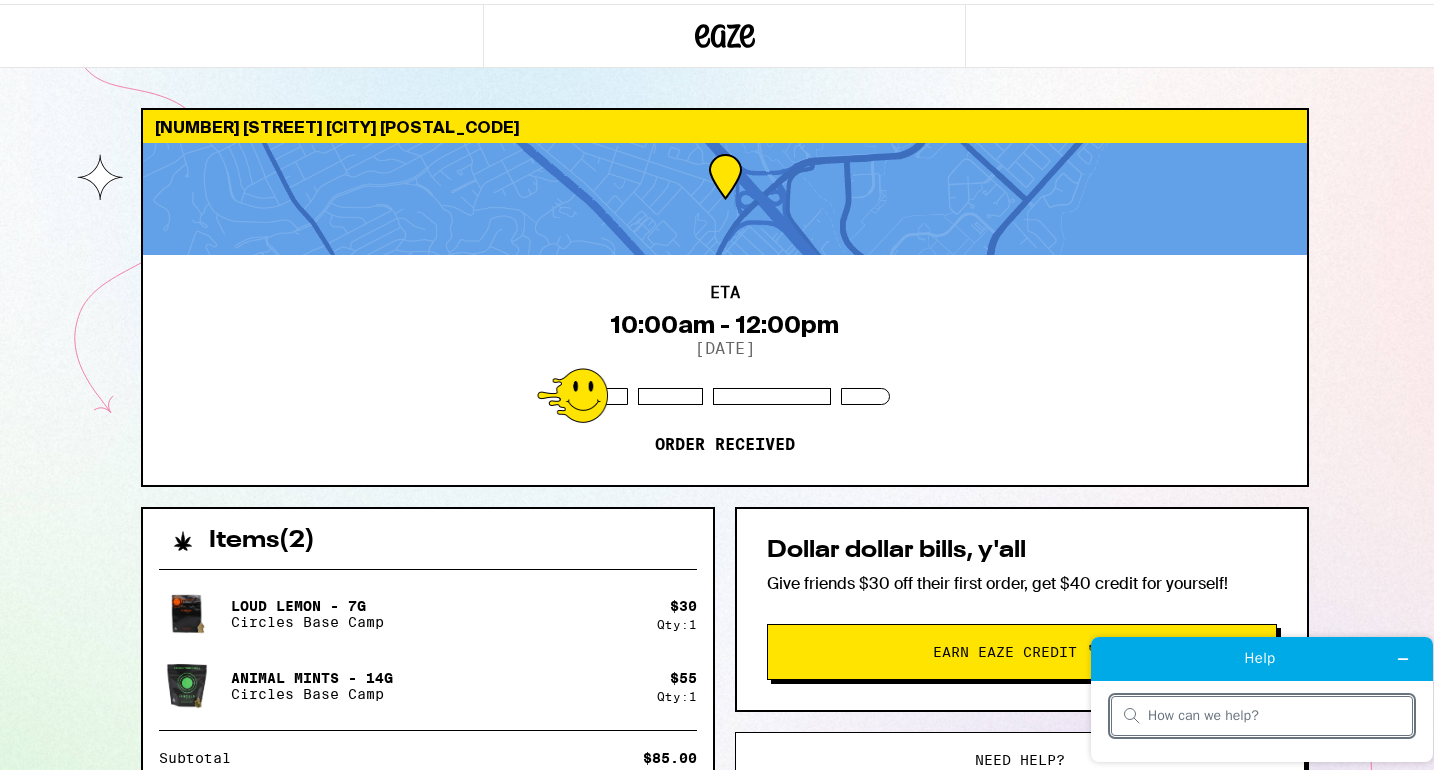 click on "409 Oxford Way Belmont 94002 ETA 10:00am - 12:00pm 8/06/2025 Order received  Items  ( 2 ) Loud Lemon - 7g Circles Base Camp $ 30 Qty:  1 Animal Mints - 14g Circles Base Camp $ 55 Qty:  1 Subtotal $85.00 Delivery $5.00 Taxes & Fees More Info $33.50 Promo: HIGHUP -$25.50 Order Total $93.00  Items  ( 2 ) Loud Lemon - 7g Circles Base Camp $ 30 Qty:  1 Animal Mints - 14g Circles Base Camp $ 55 Qty:  1 Subtotal $85.00 Delivery $5.00 Taxes & Fees More Info $33.50 Promo: HIGHUP -$25.50 Order Total $93.00 Dollar dollar bills, y'all Give friends $30 off their first order, get $40 credit for yourself! Earn Eaze Credit Need help? View/Print SB 540 Brochure Printed copies of SB-540 brochure are available with your driver" at bounding box center (724, 545) 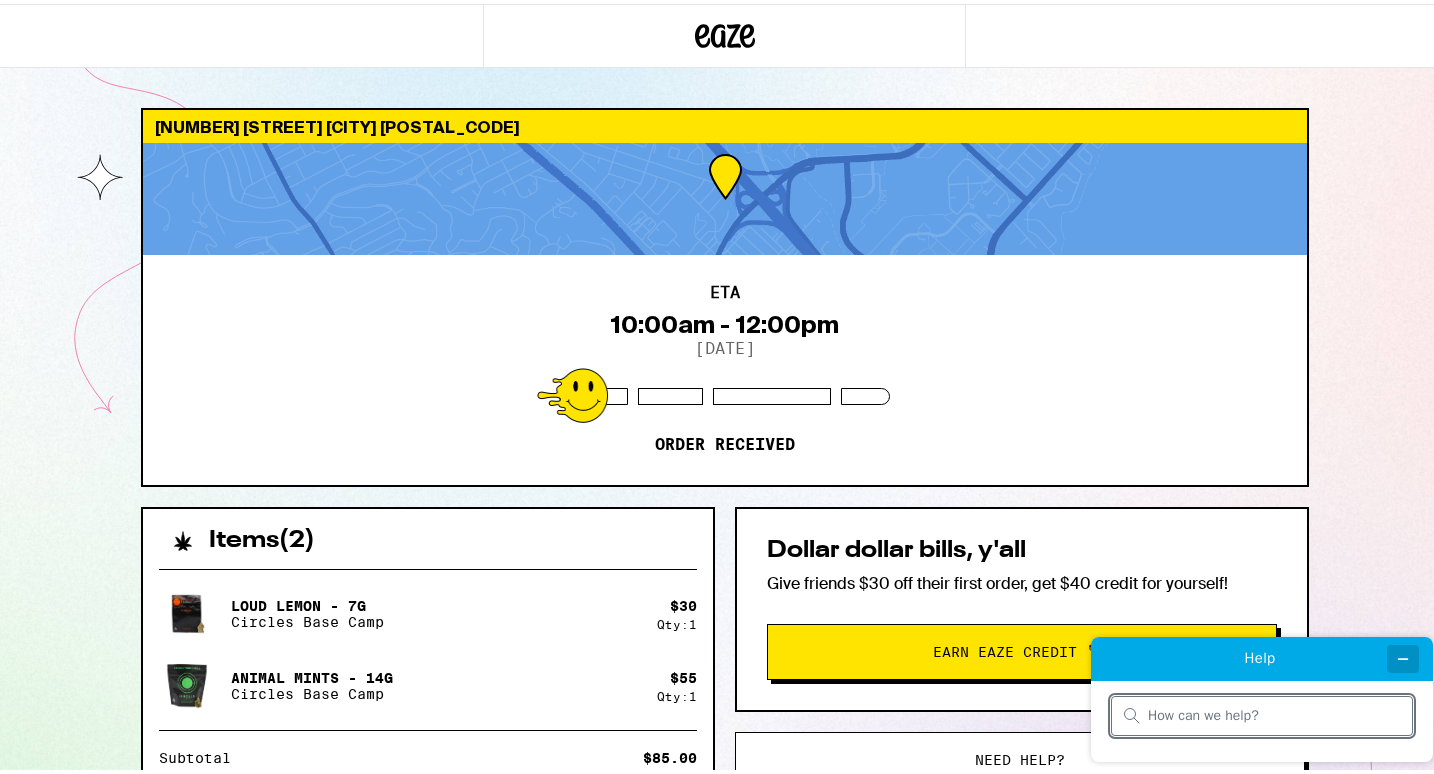 click 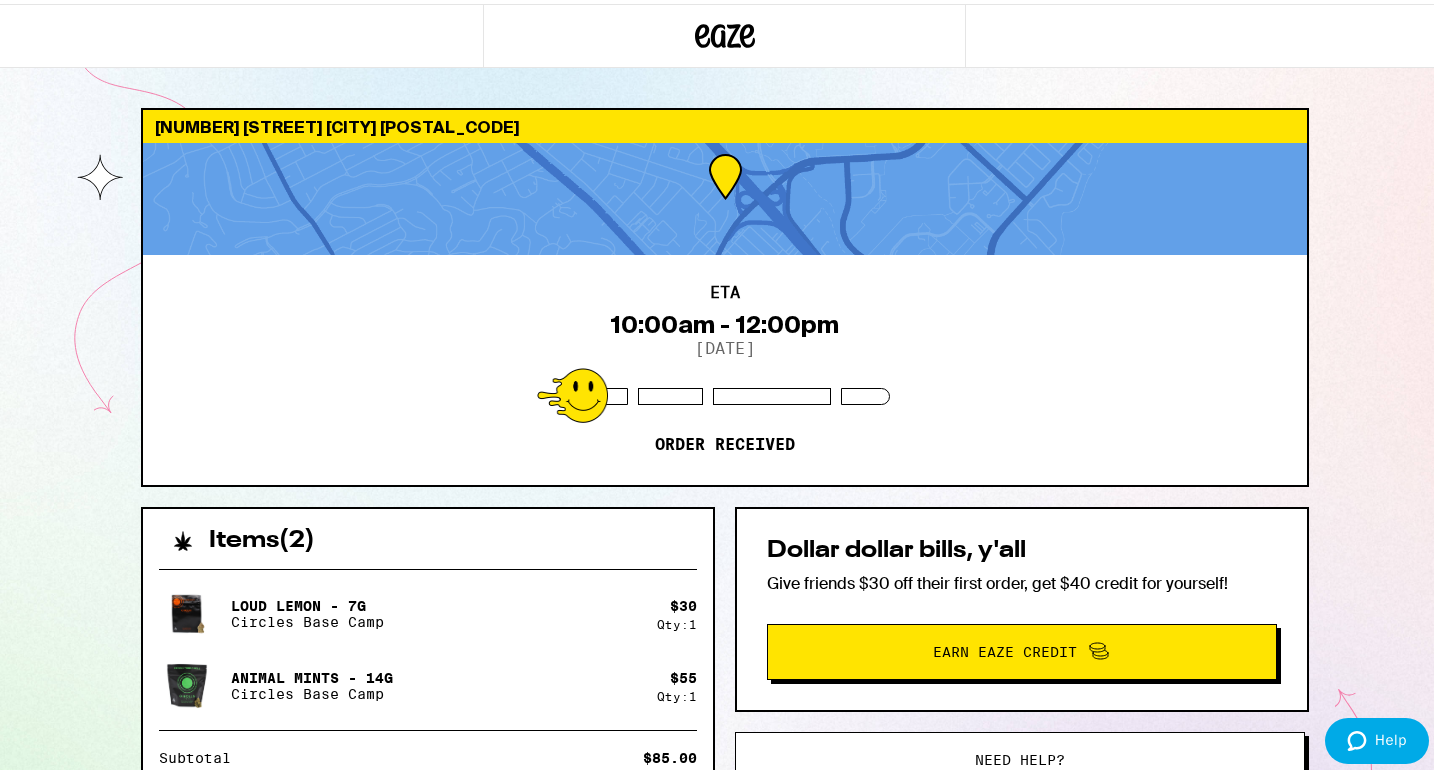 click on "Need help?" at bounding box center [1020, 756] 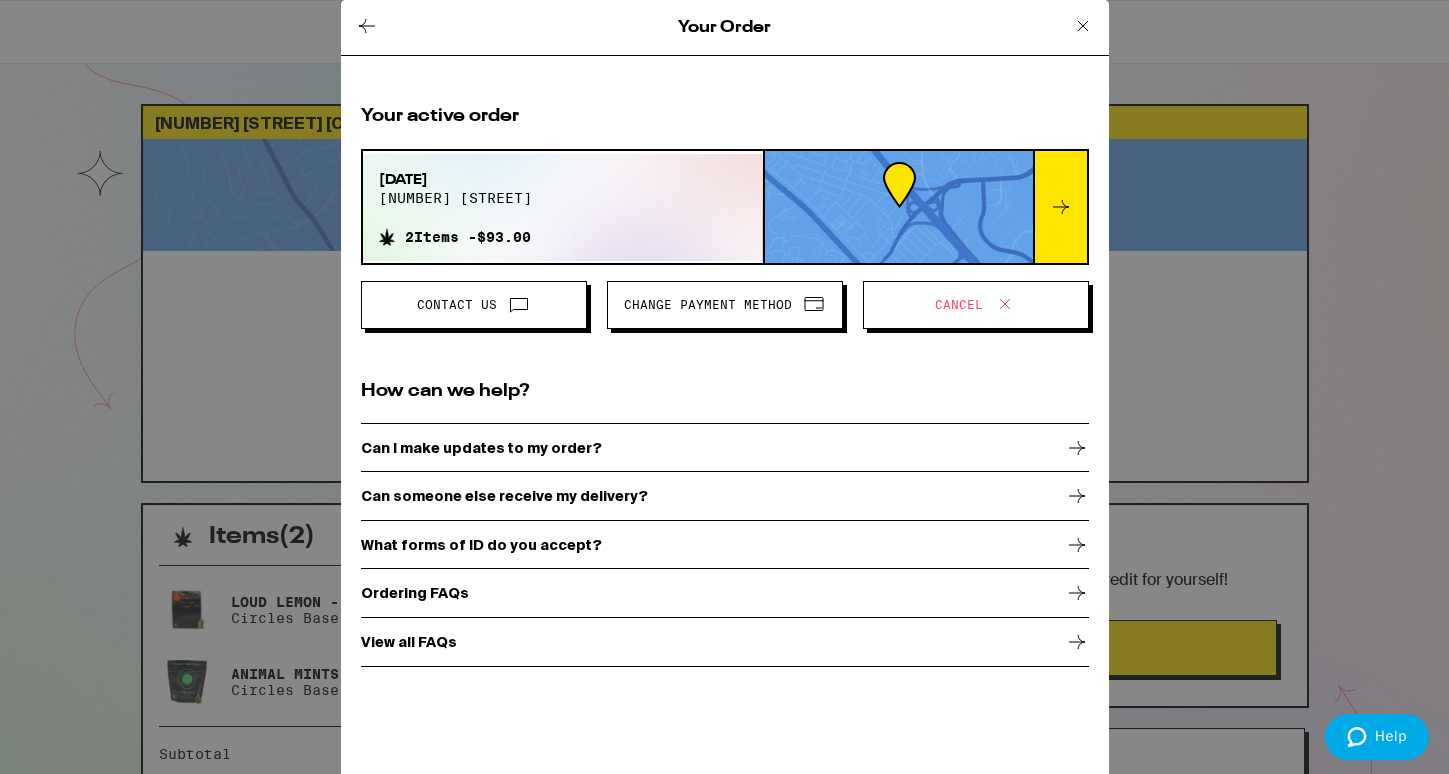 click on "Contact Us" at bounding box center [457, 305] 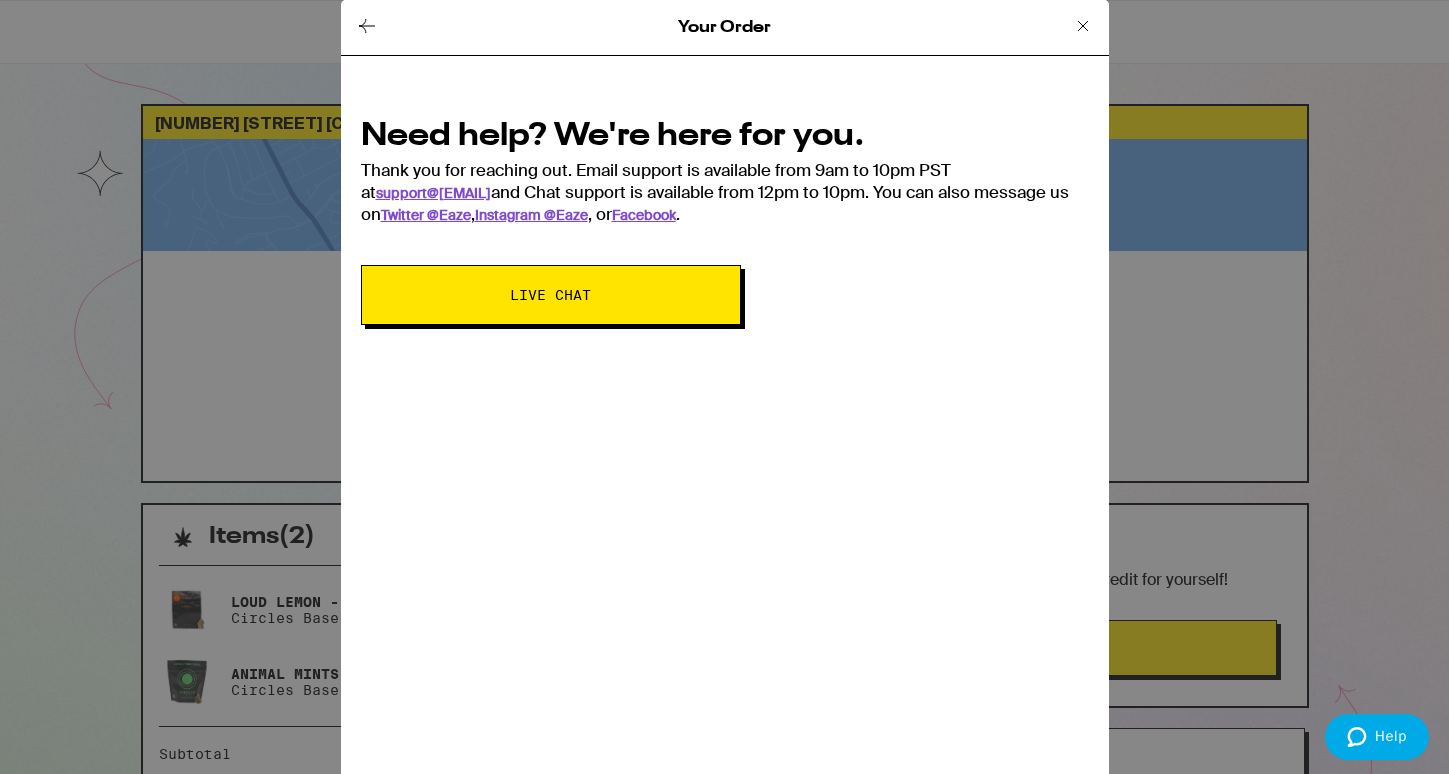click on "Live Chat" at bounding box center (551, 295) 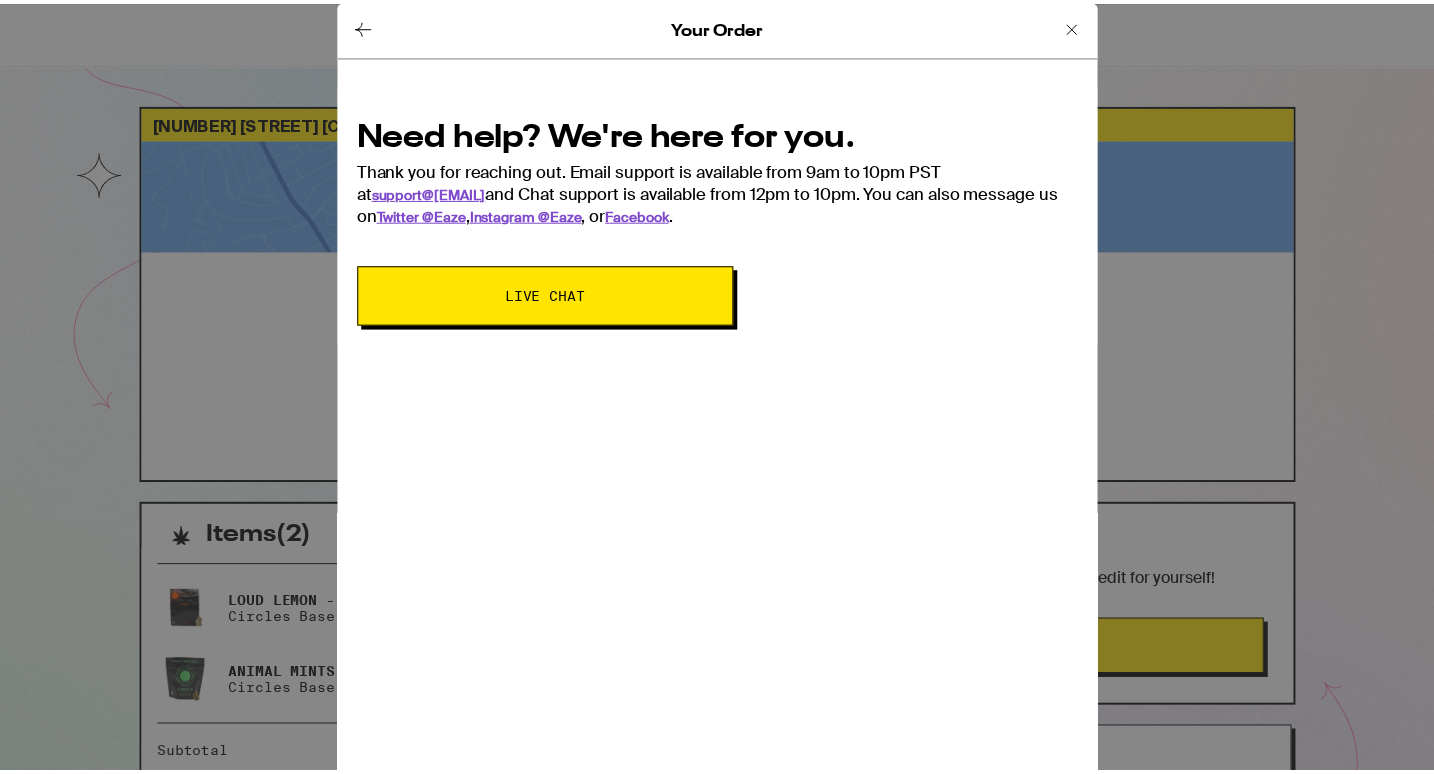 scroll, scrollTop: 0, scrollLeft: 0, axis: both 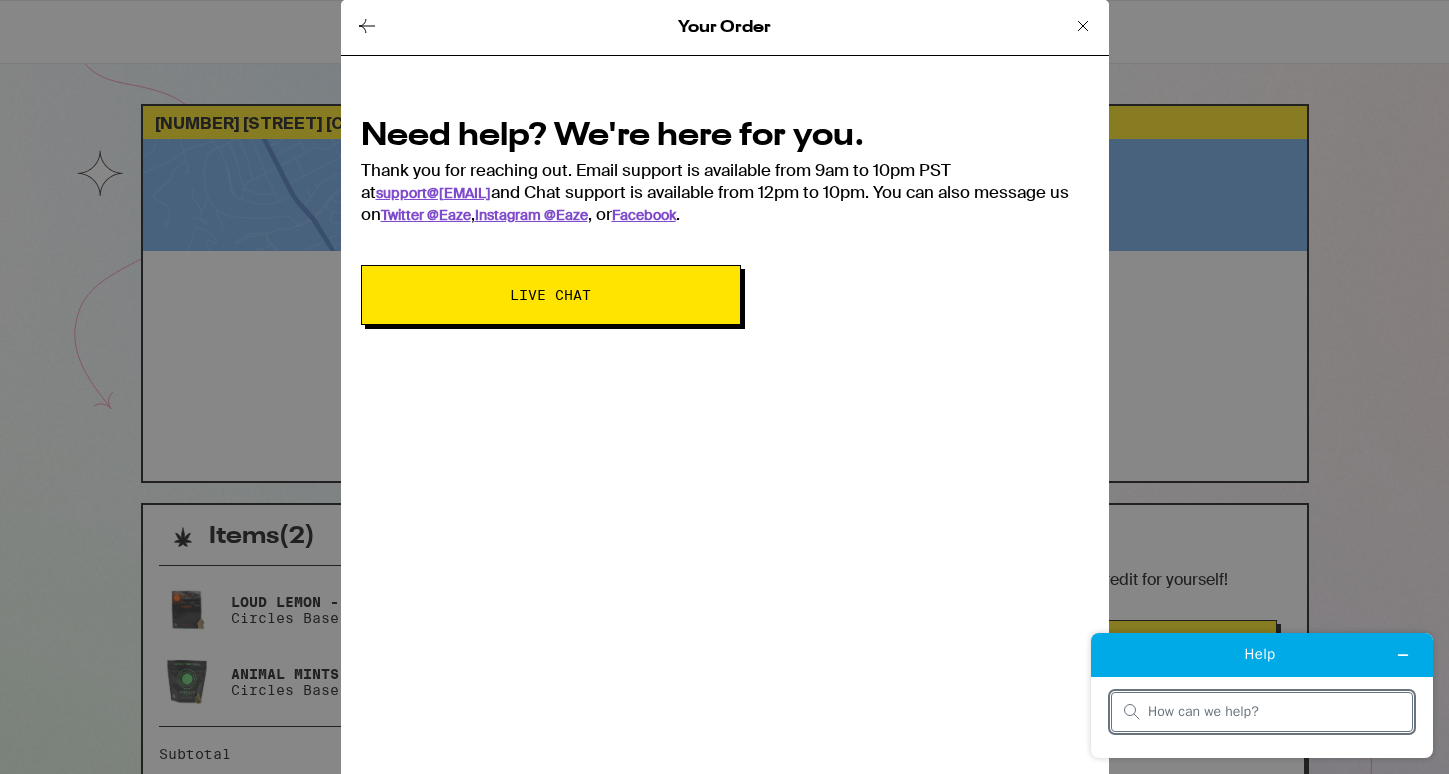 click on "Live Chat" at bounding box center [551, 295] 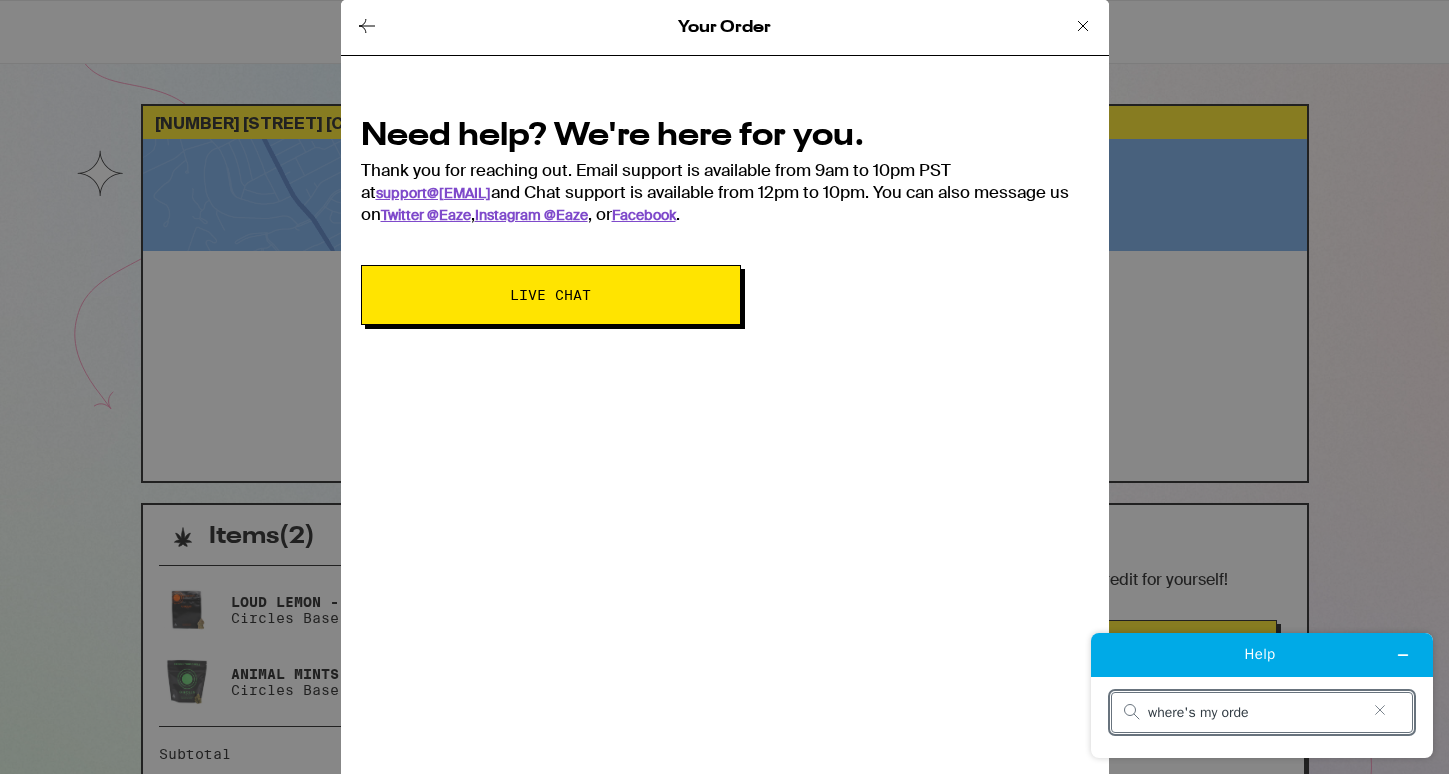 type on "where's my order" 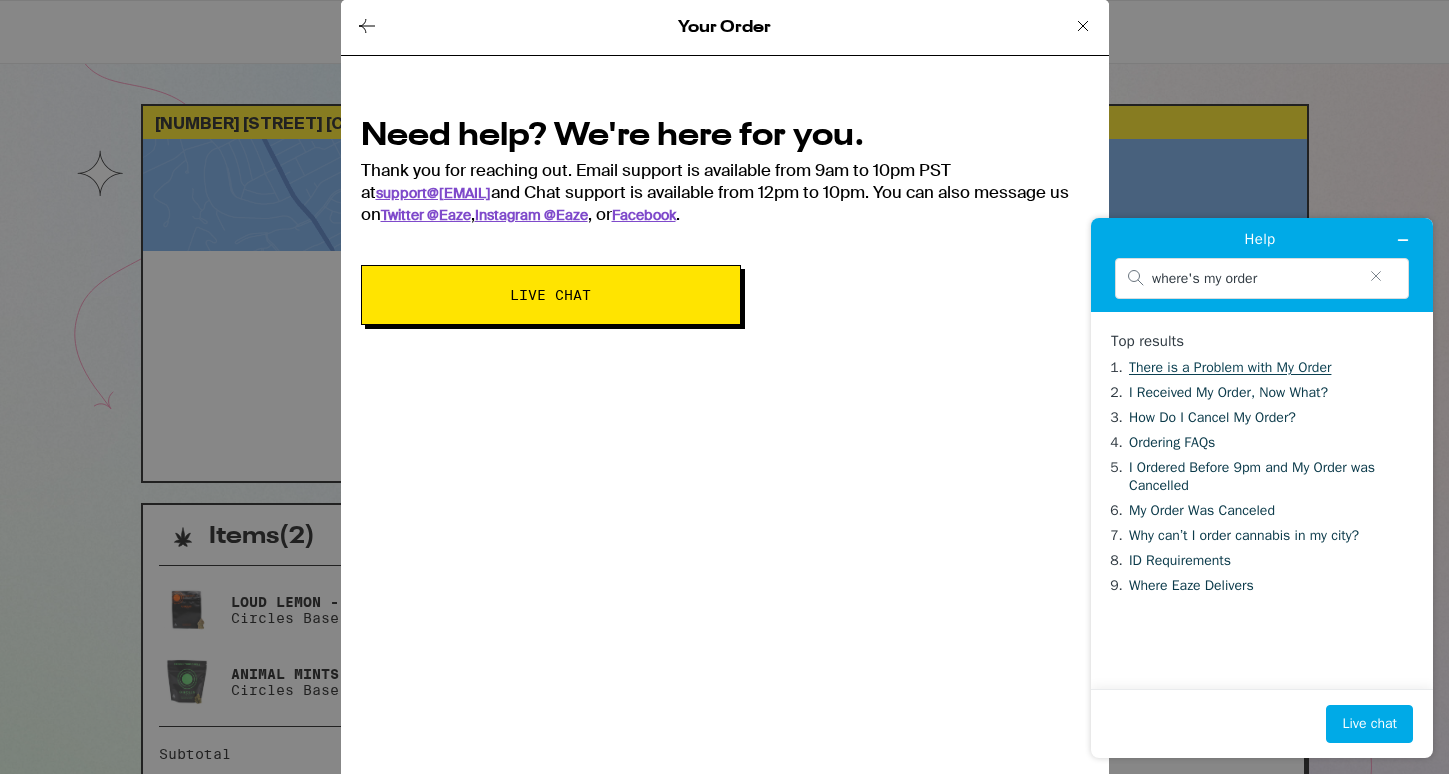click on "There is a Problem with My Order" at bounding box center [1230, 367] 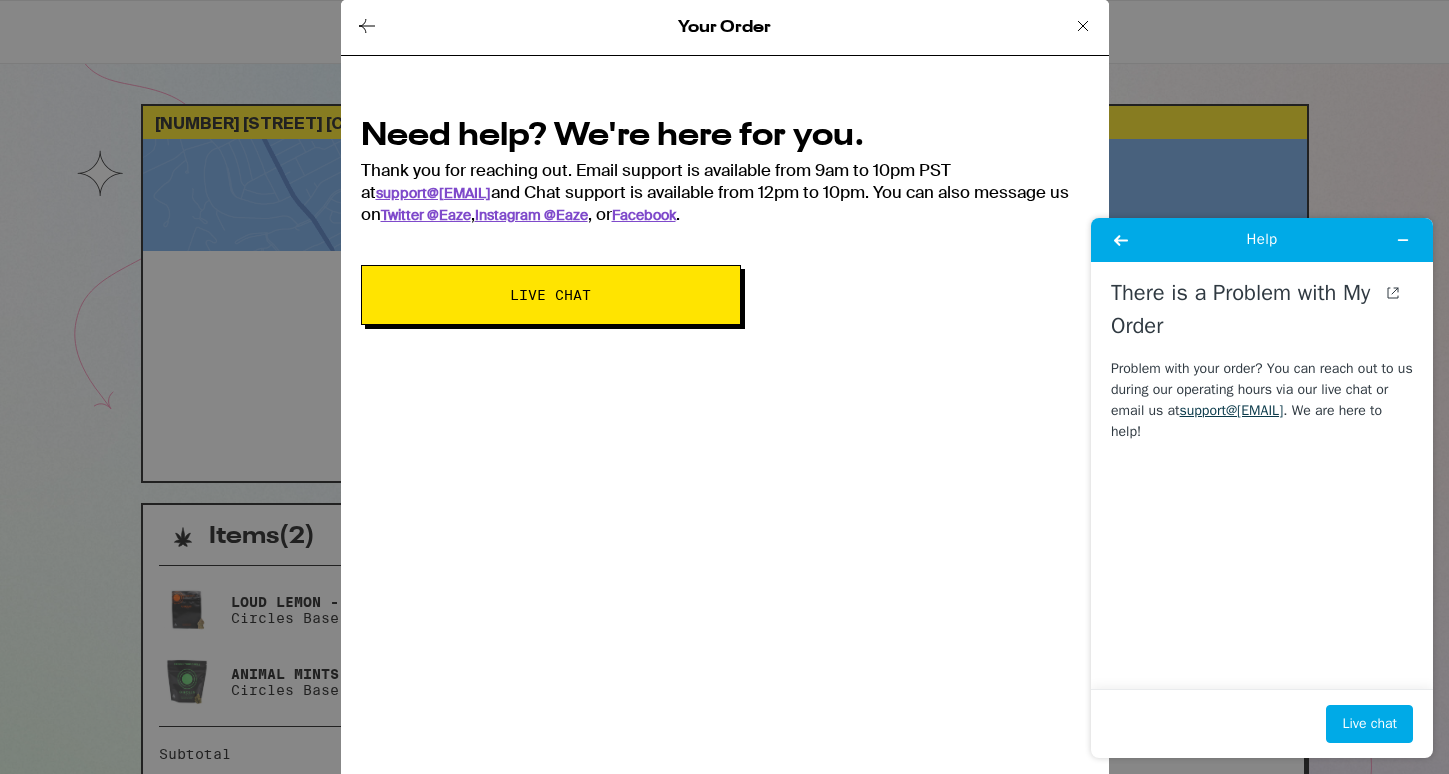click on "Your Order" at bounding box center [725, 28] 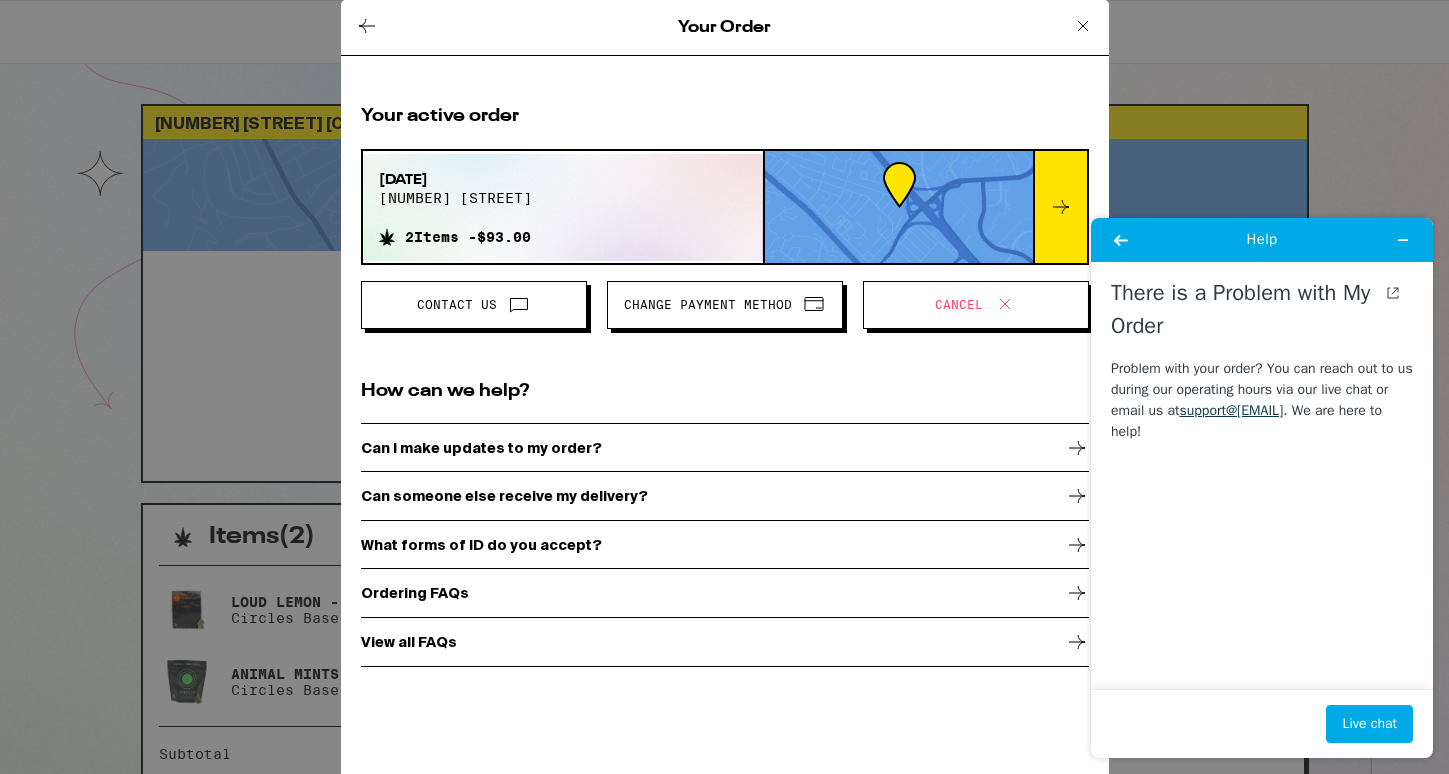 click 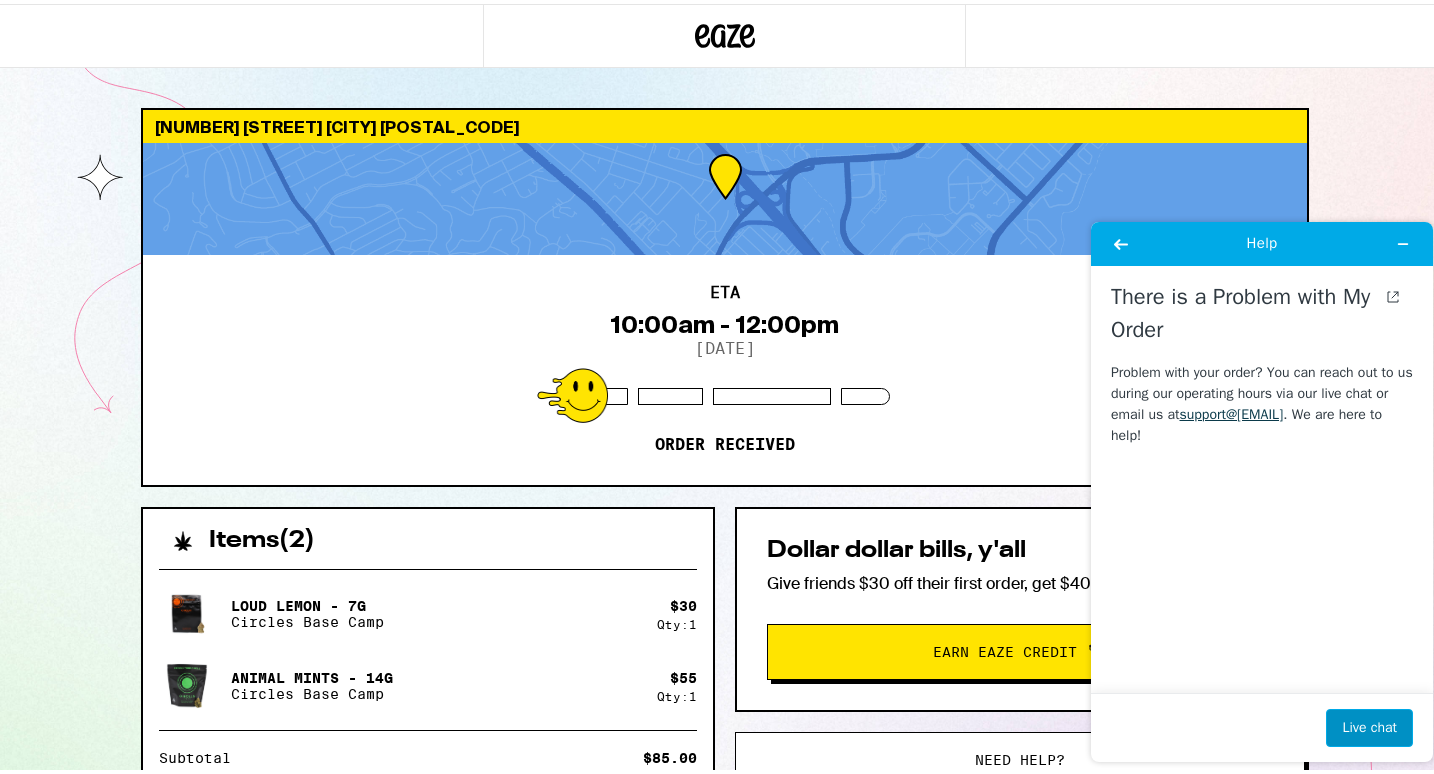 click on "Live chat" at bounding box center (1369, 728) 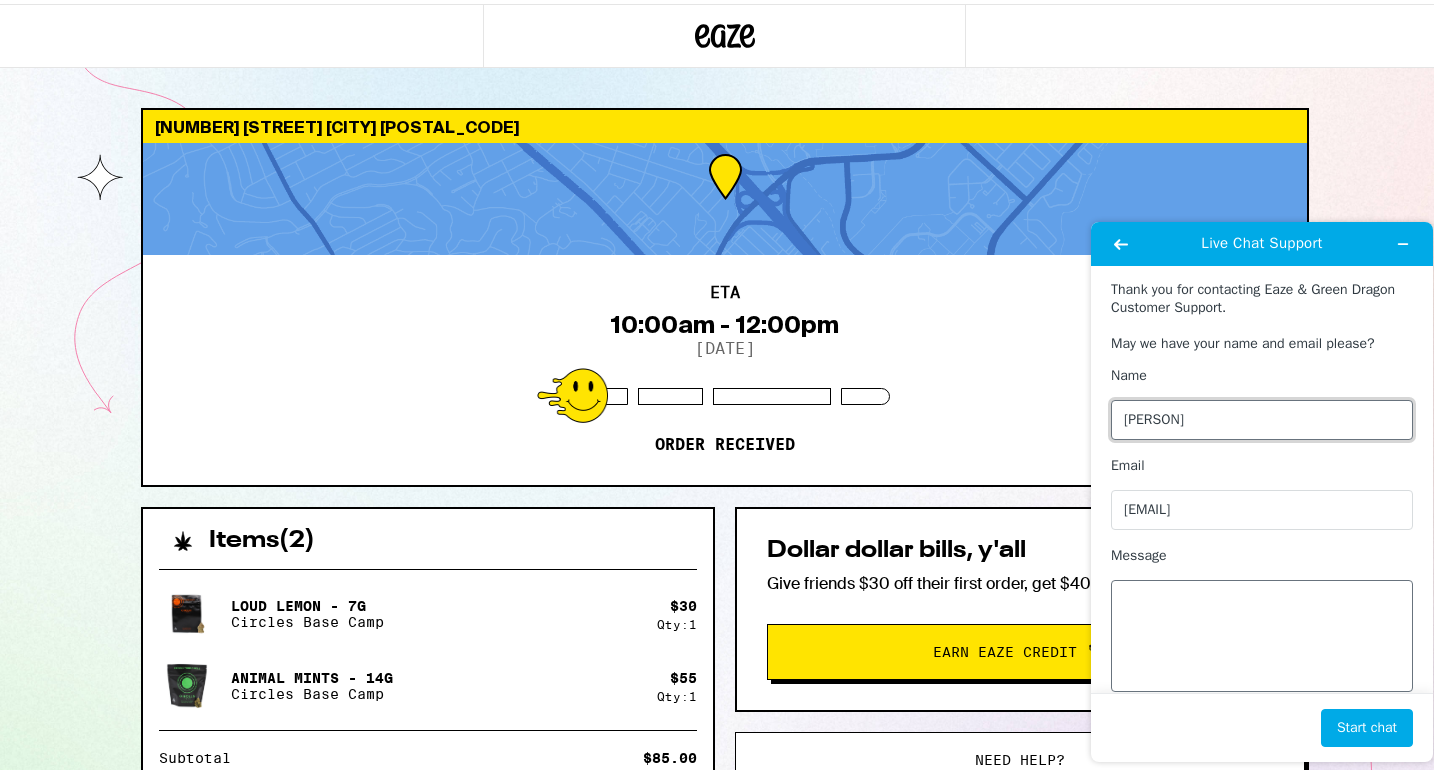type on "[NAME]" 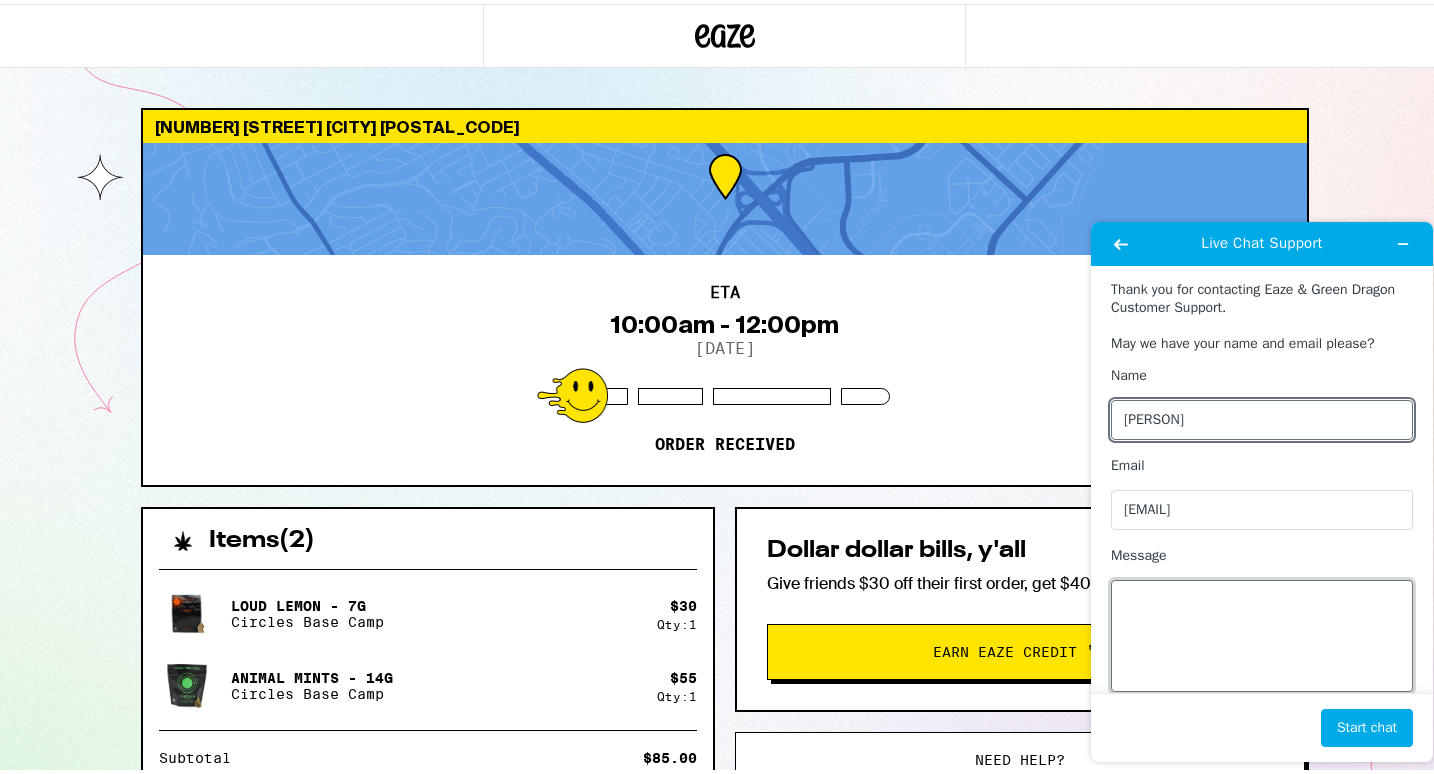 click on "Message" at bounding box center [1262, 636] 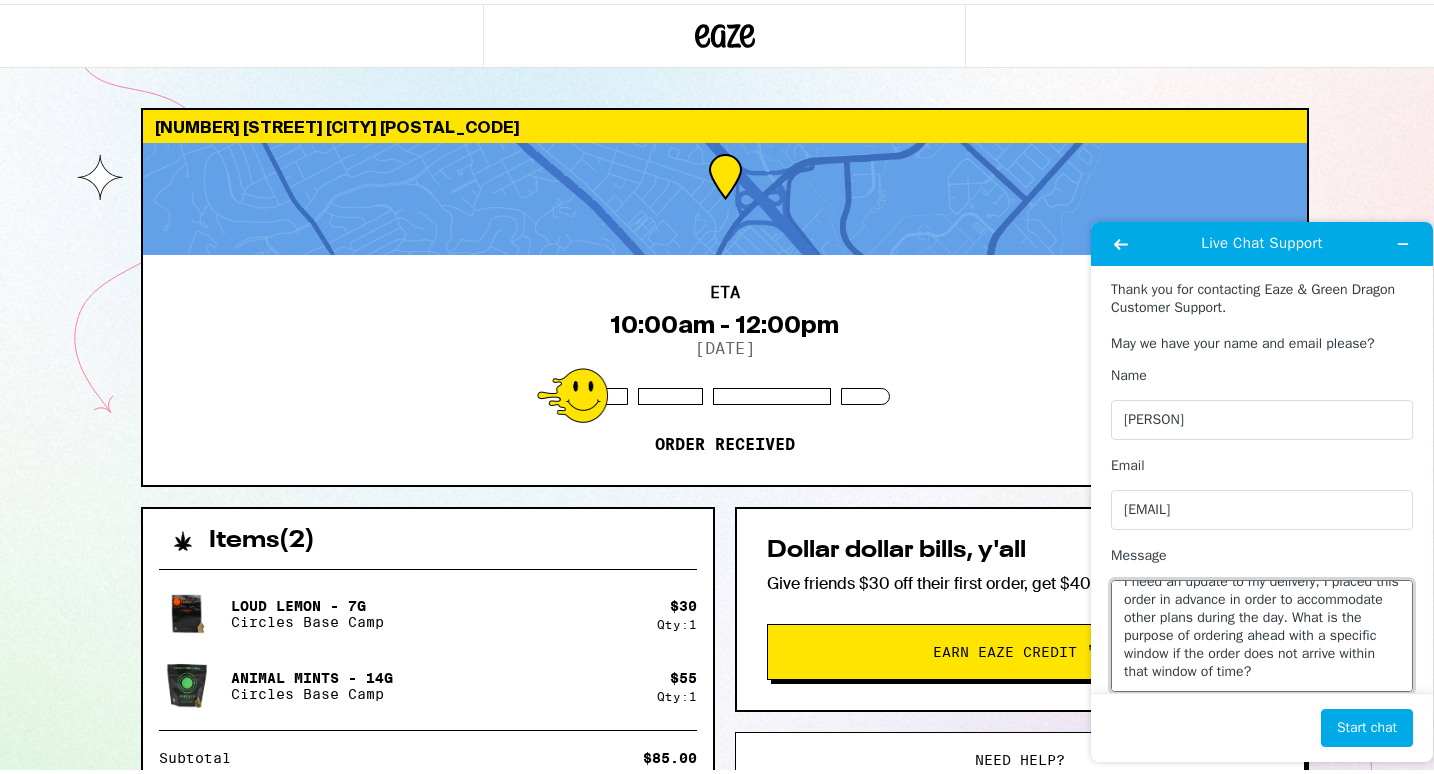 scroll, scrollTop: 0, scrollLeft: 0, axis: both 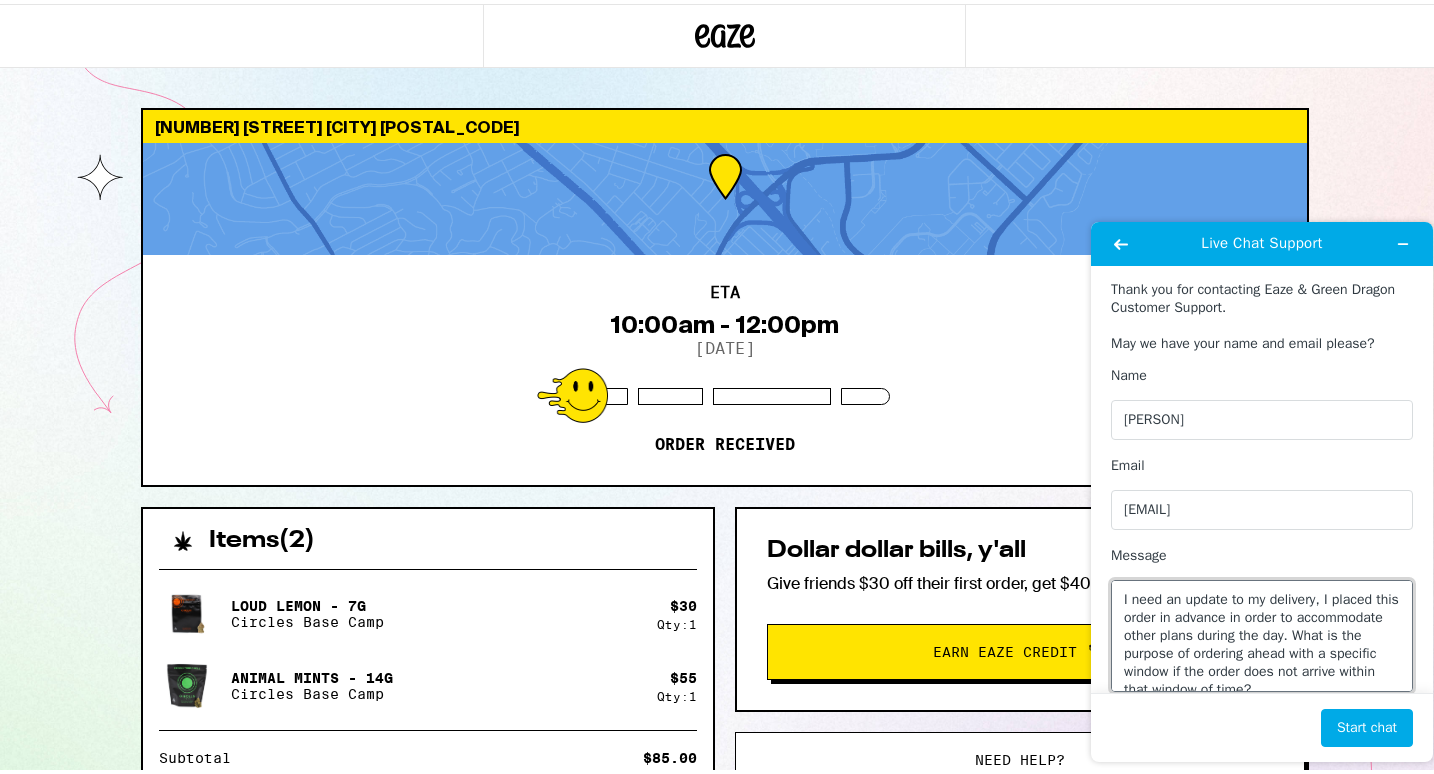 drag, startPoint x: 1322, startPoint y: 594, endPoint x: 1330, endPoint y: 606, distance: 14.422205 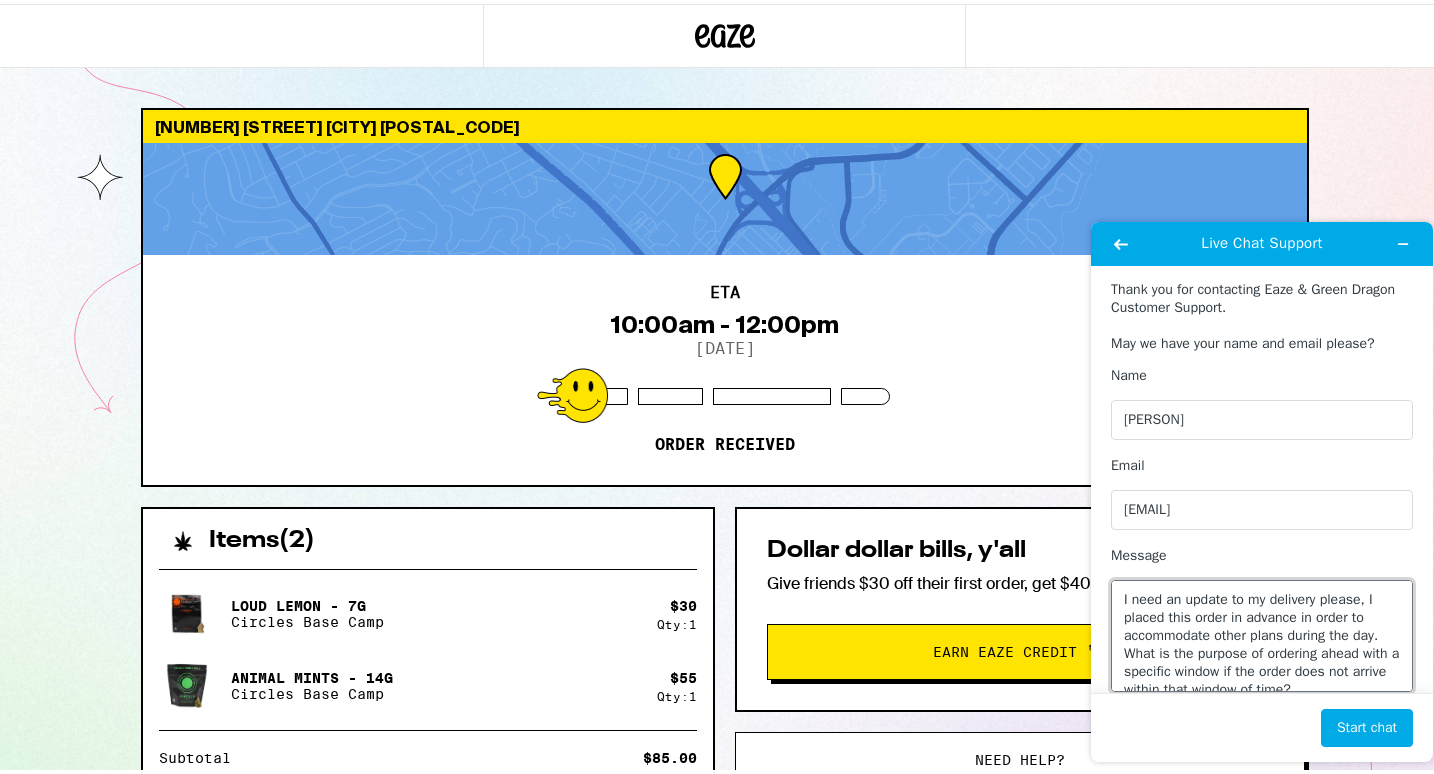 scroll, scrollTop: 4, scrollLeft: 0, axis: vertical 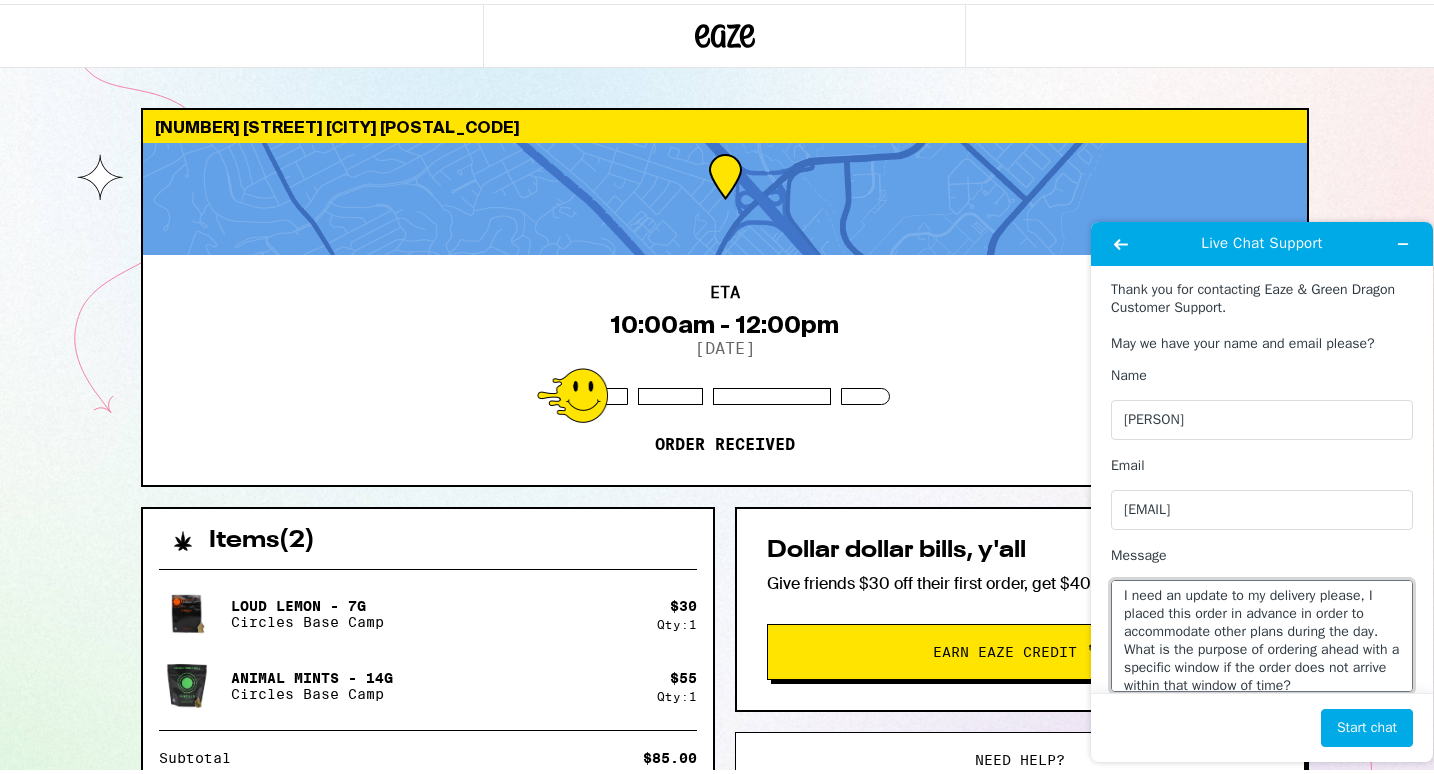 click on "I need an update to my delivery please, I placed this order in advance in order to accommodate other plans during the day. What is the purpose of ordering ahead with a specific window if the order does not arrive within that window of time?" at bounding box center [1262, 636] 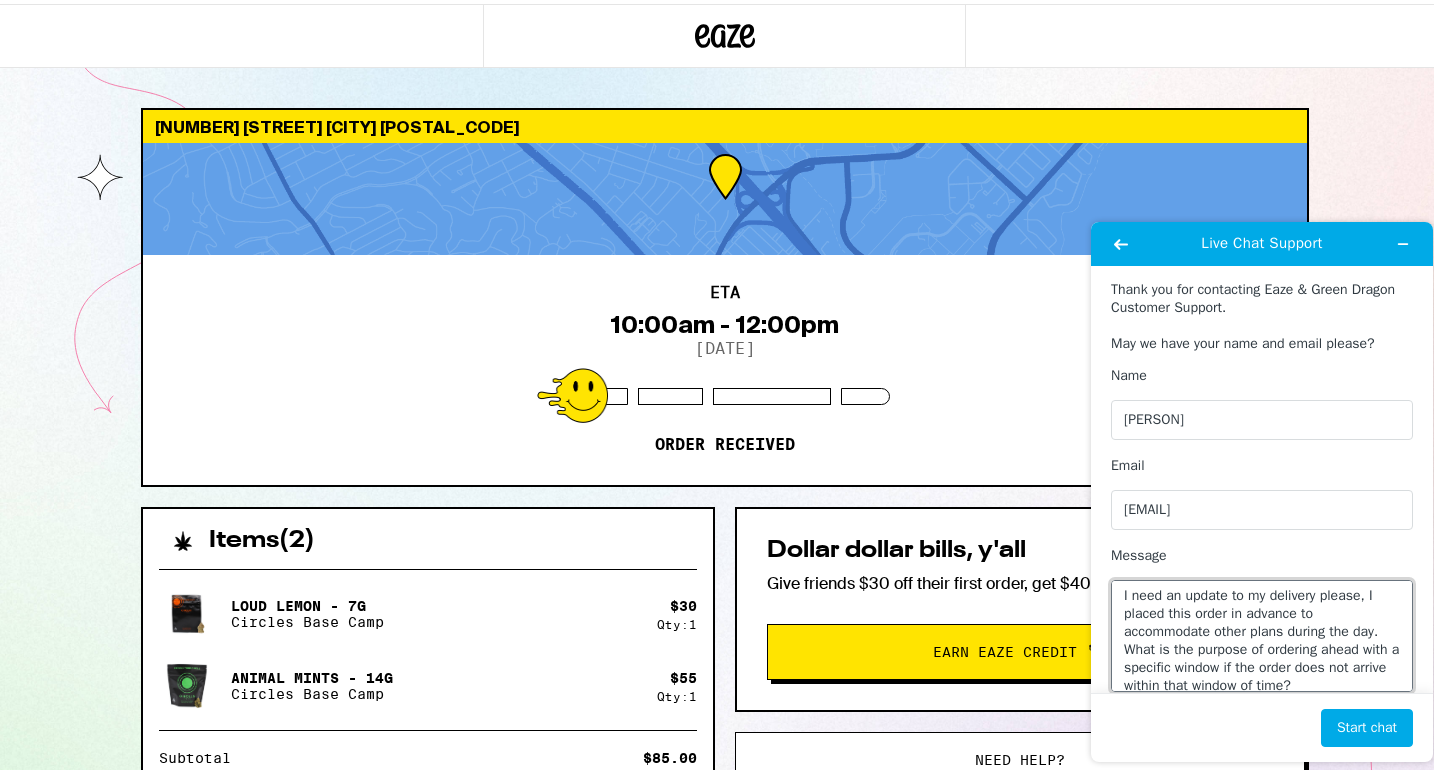 scroll, scrollTop: 36, scrollLeft: 0, axis: vertical 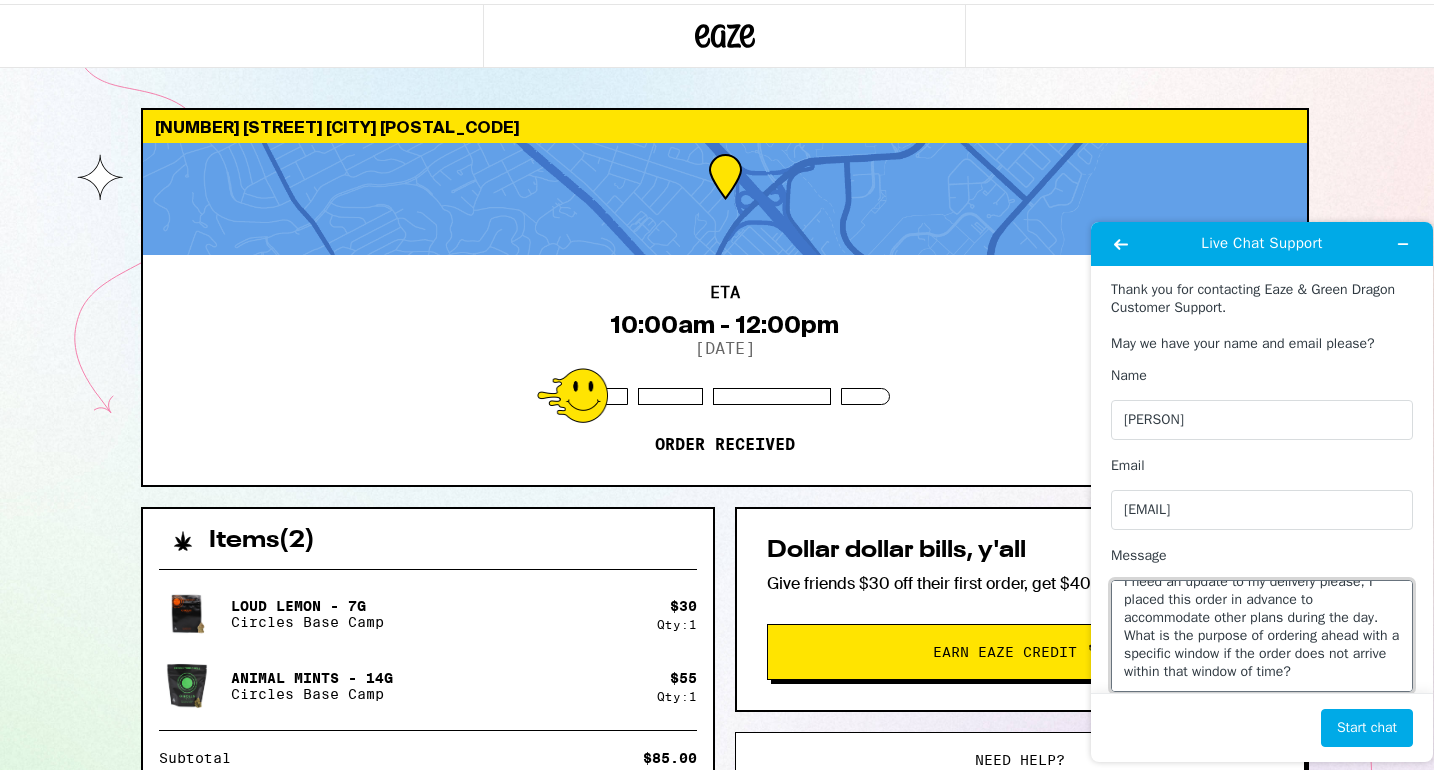 click on "I need an update to my delivery please, I placed this order in advance to accommodate other plans during the day. What is the purpose of ordering ahead with a specific window if the order does not arrive within that window of time?" at bounding box center (1262, 636) 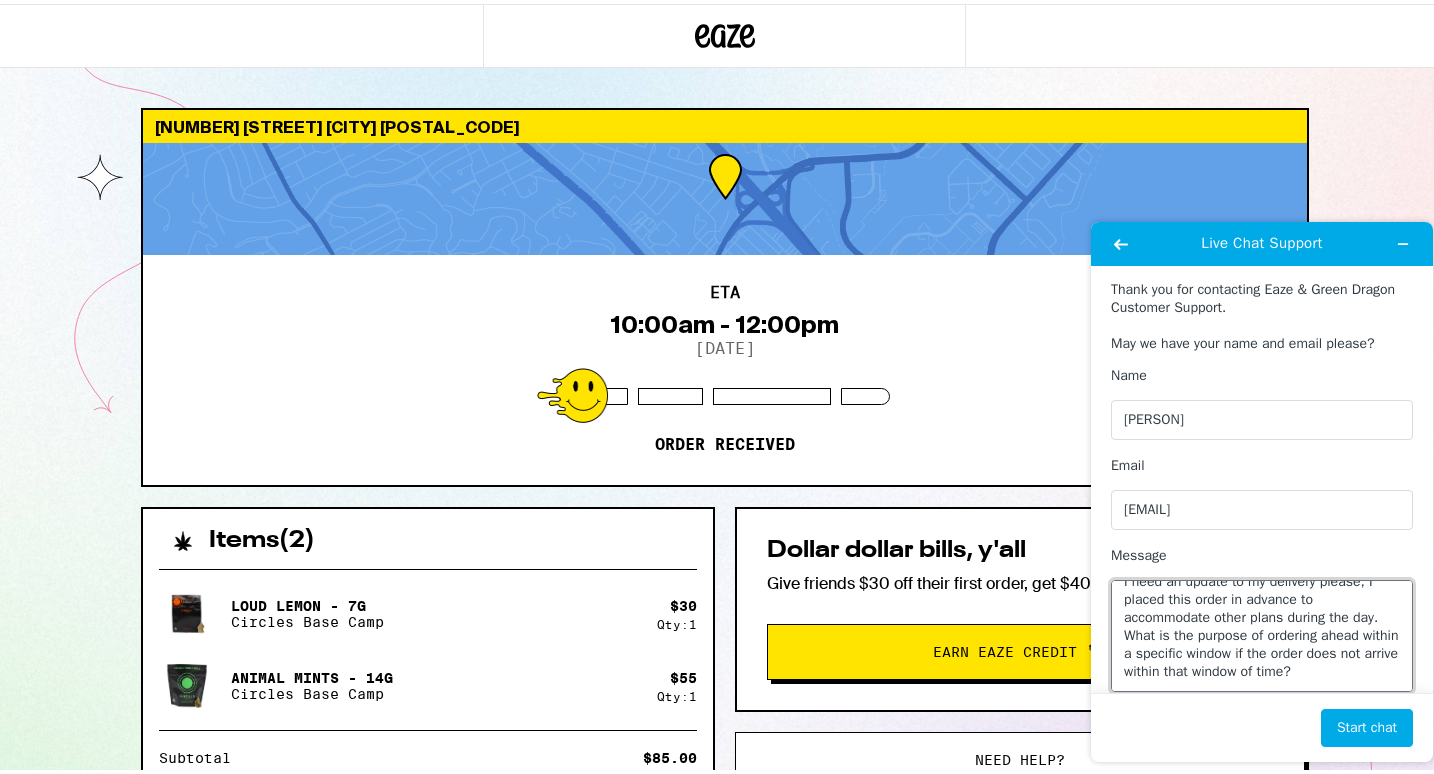 click on "I need an update to my delivery please, I placed this order in advance to accommodate other plans during the day. What is the purpose of ordering ahead within a specific window if the order does not arrive within that window of time?" at bounding box center (1262, 636) 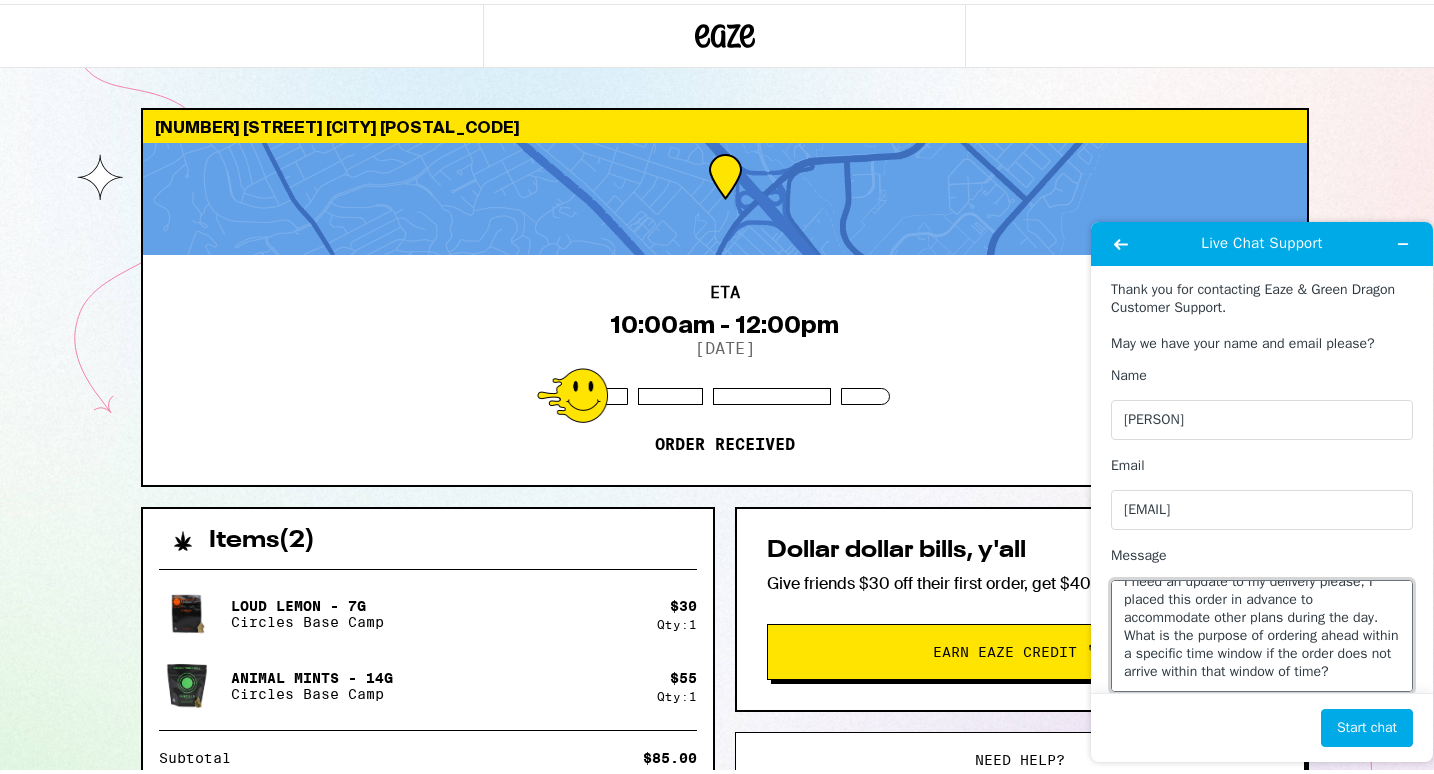 click on "I need an update to my delivery please, I placed this order in advance to accommodate other plans during the day. What is the purpose of ordering ahead within a specific time window if the order does not arrive within that window of time?" at bounding box center [1262, 636] 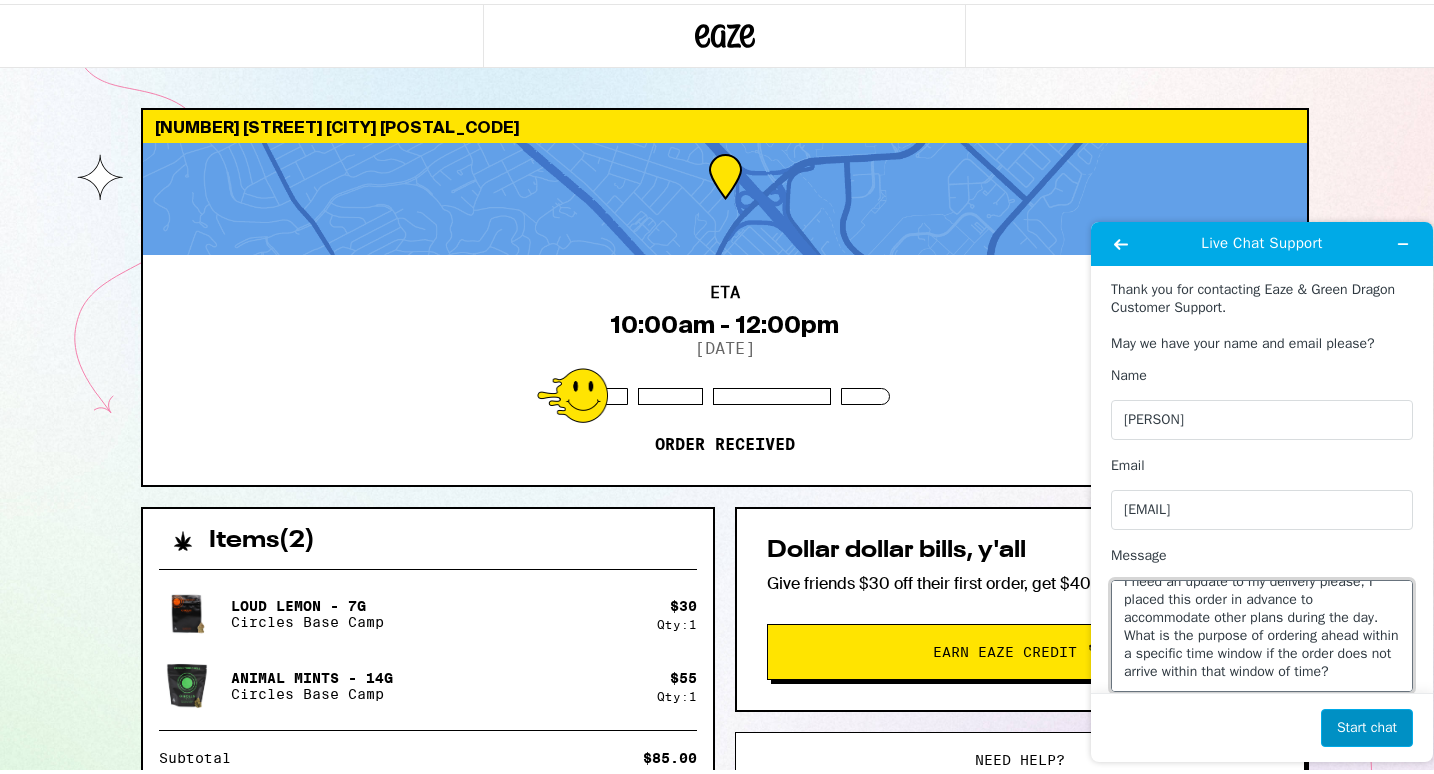 type on "I need an update to my delivery please, I placed this order in advance to accommodate other plans during the day. What is the purpose of ordering ahead within a specific time window if the order does not arrive within that window of time?" 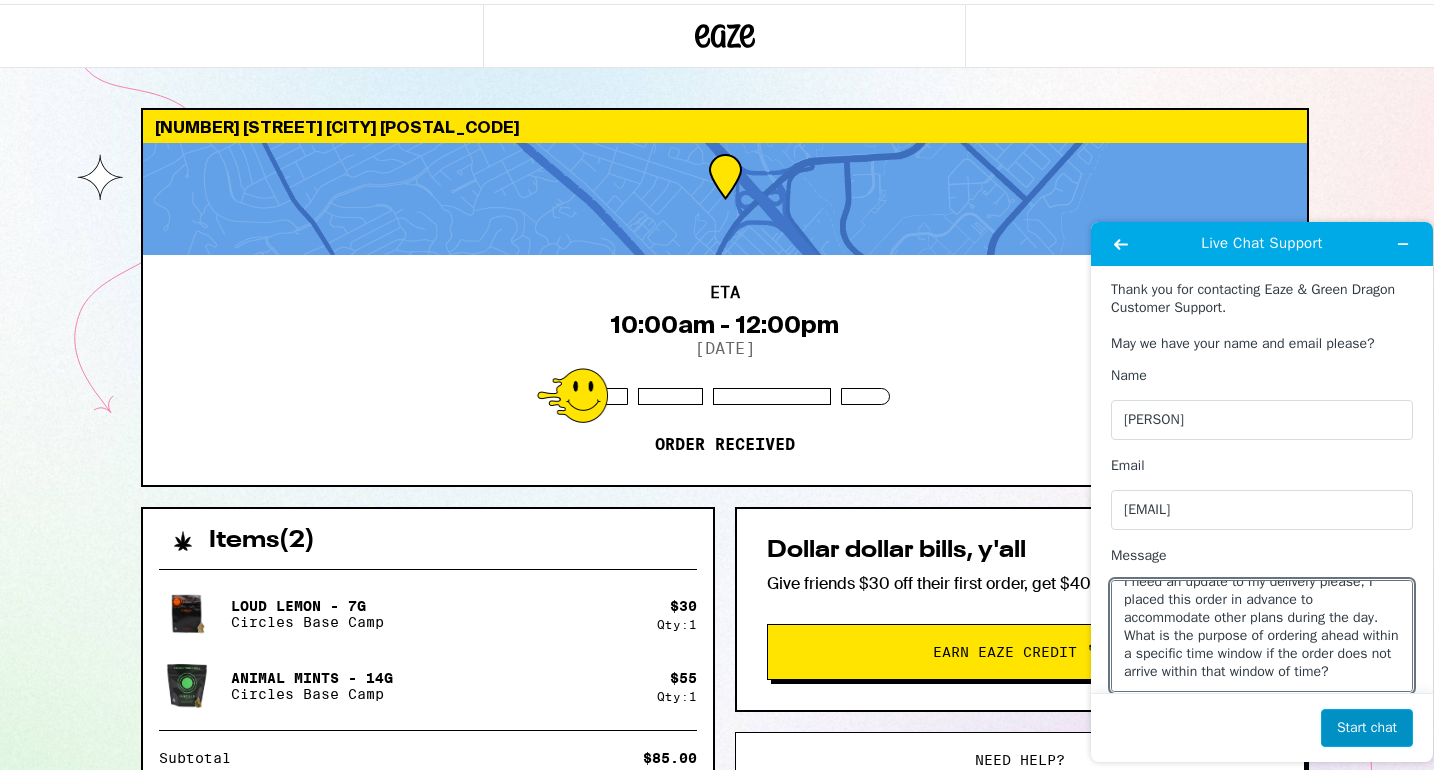 click on "Start chat" at bounding box center [1367, 728] 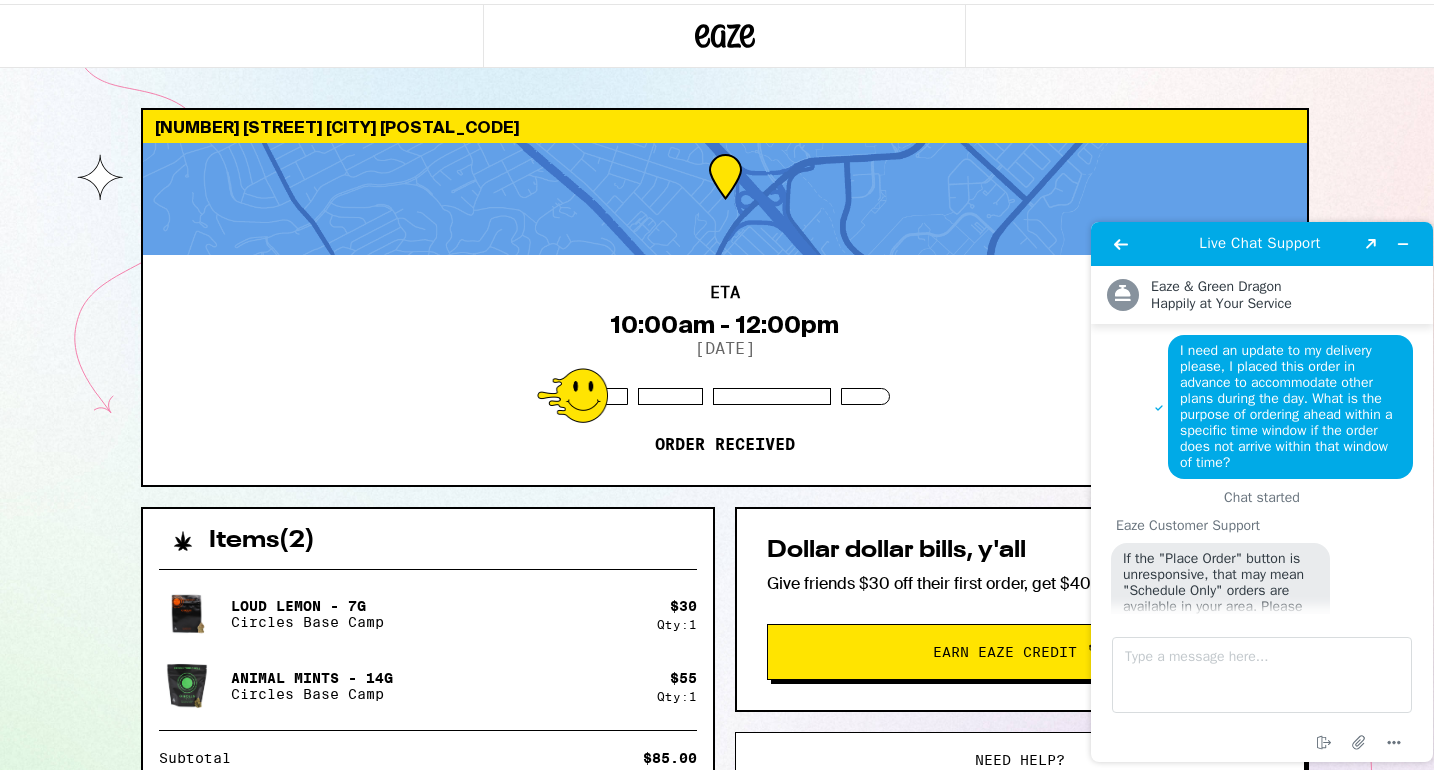 scroll, scrollTop: 128, scrollLeft: 0, axis: vertical 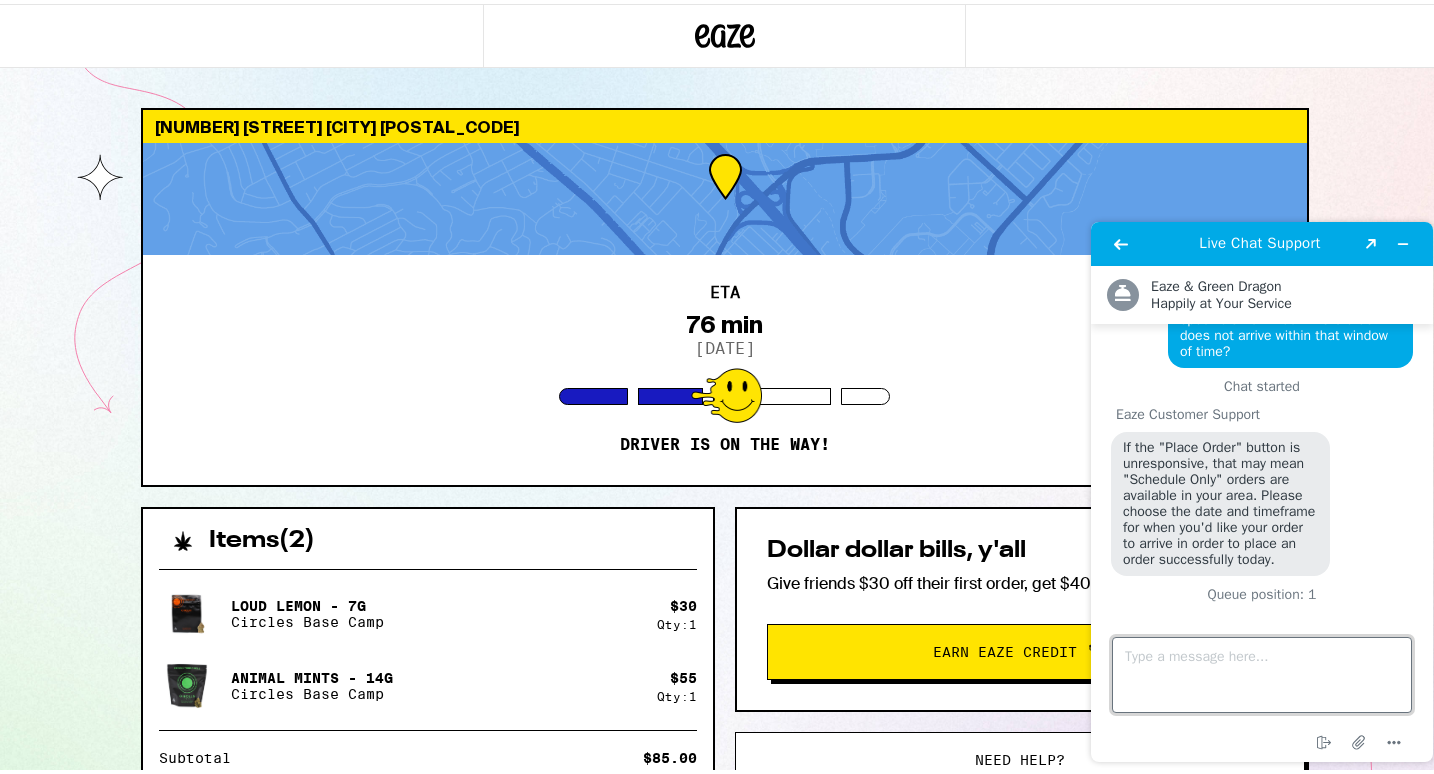 click on "Type a message here..." at bounding box center [1262, 675] 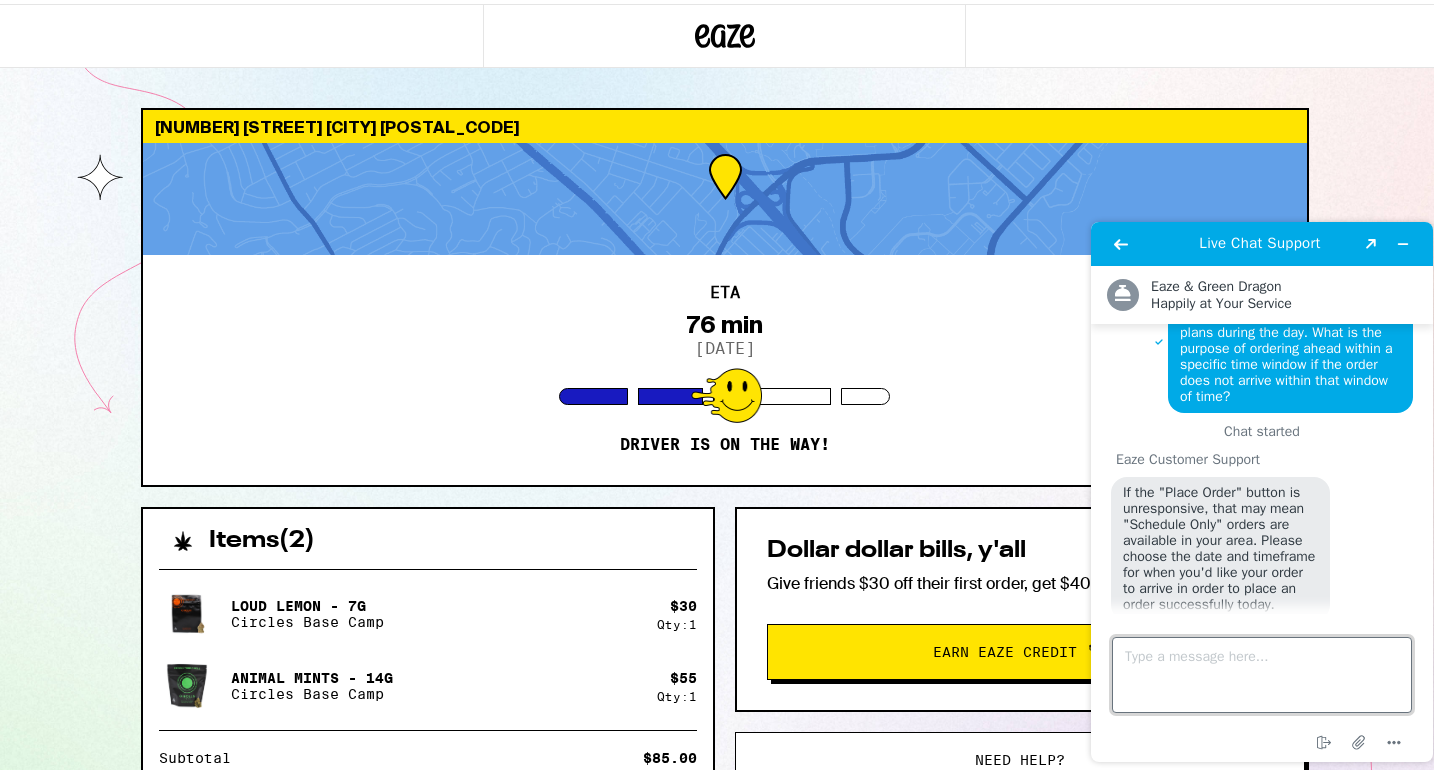 scroll, scrollTop: 128, scrollLeft: 0, axis: vertical 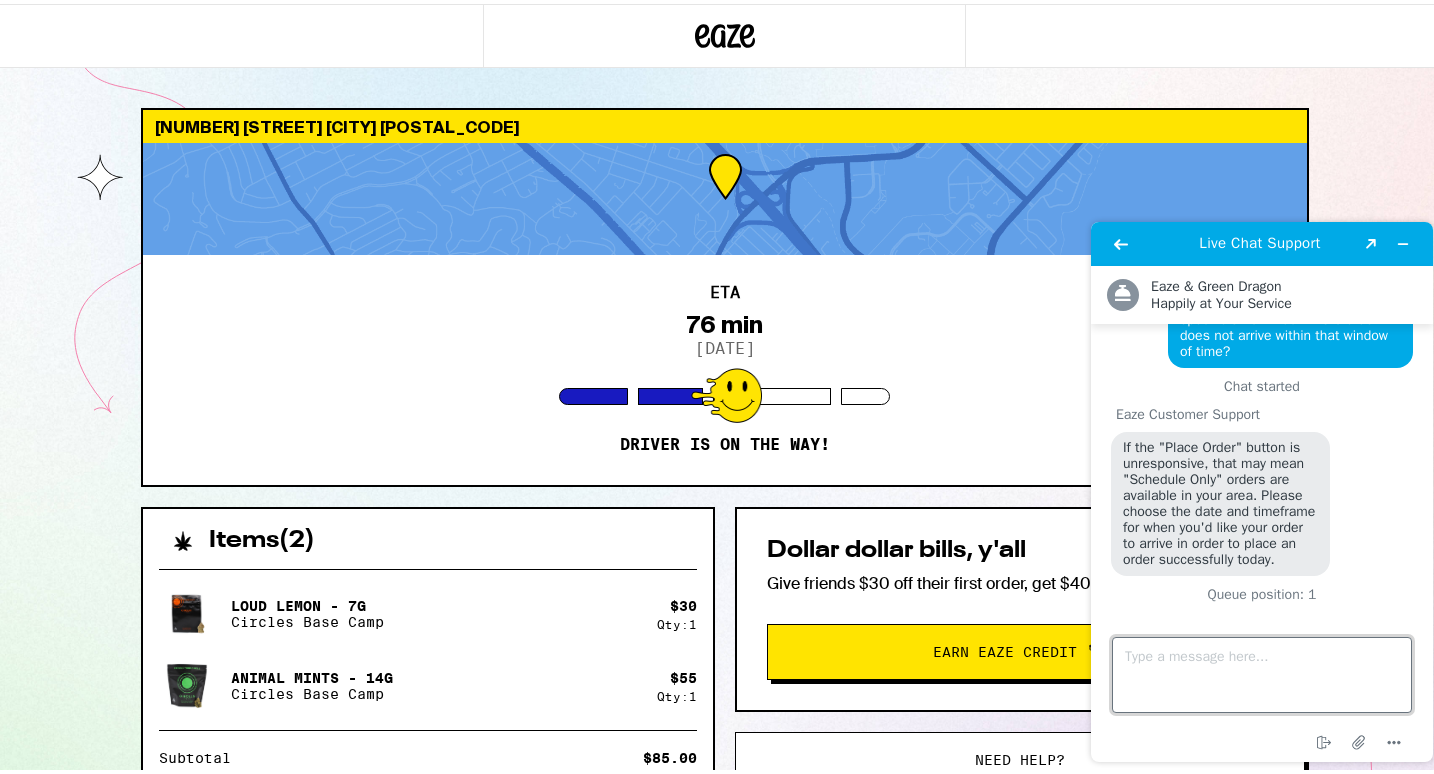 click on "Type a message here..." at bounding box center [1262, 675] 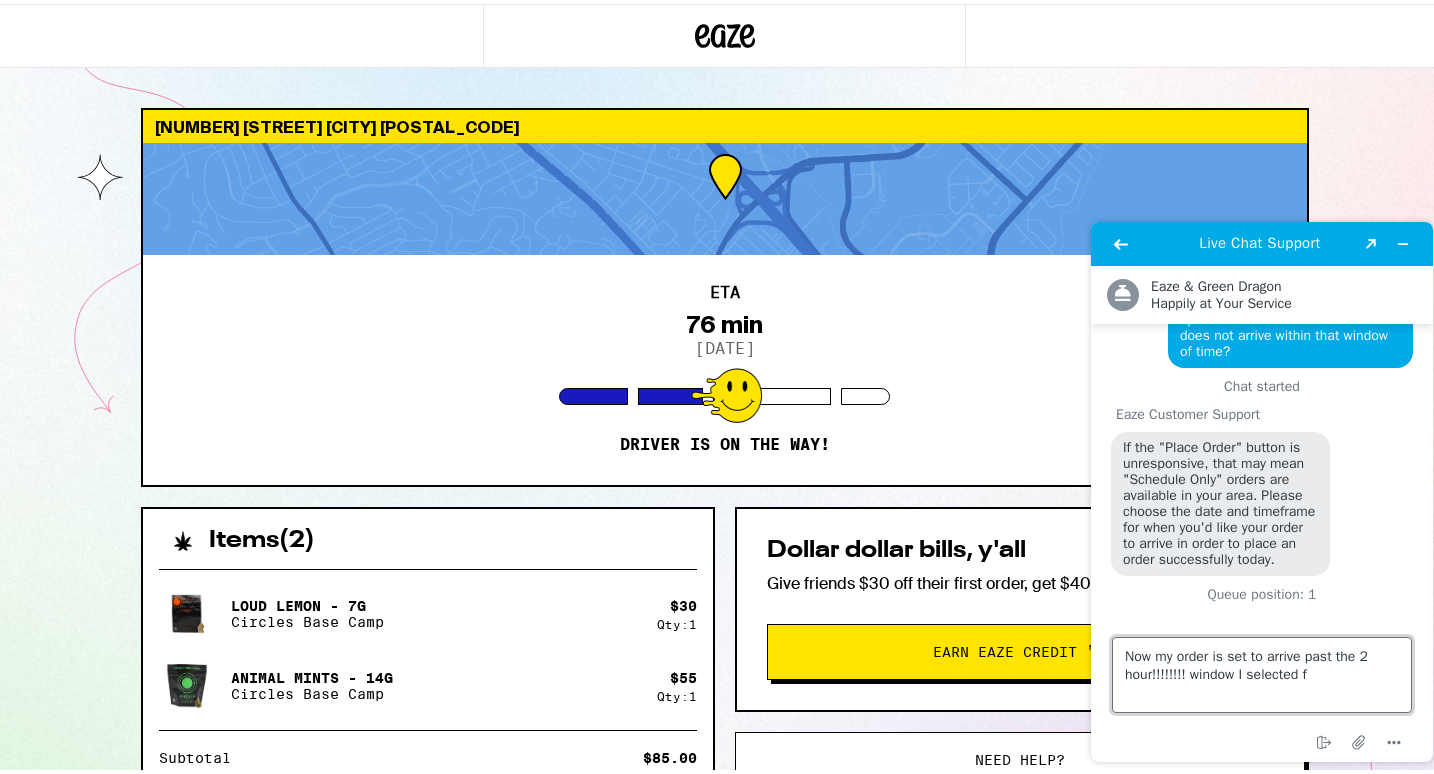 scroll, scrollTop: 136, scrollLeft: 0, axis: vertical 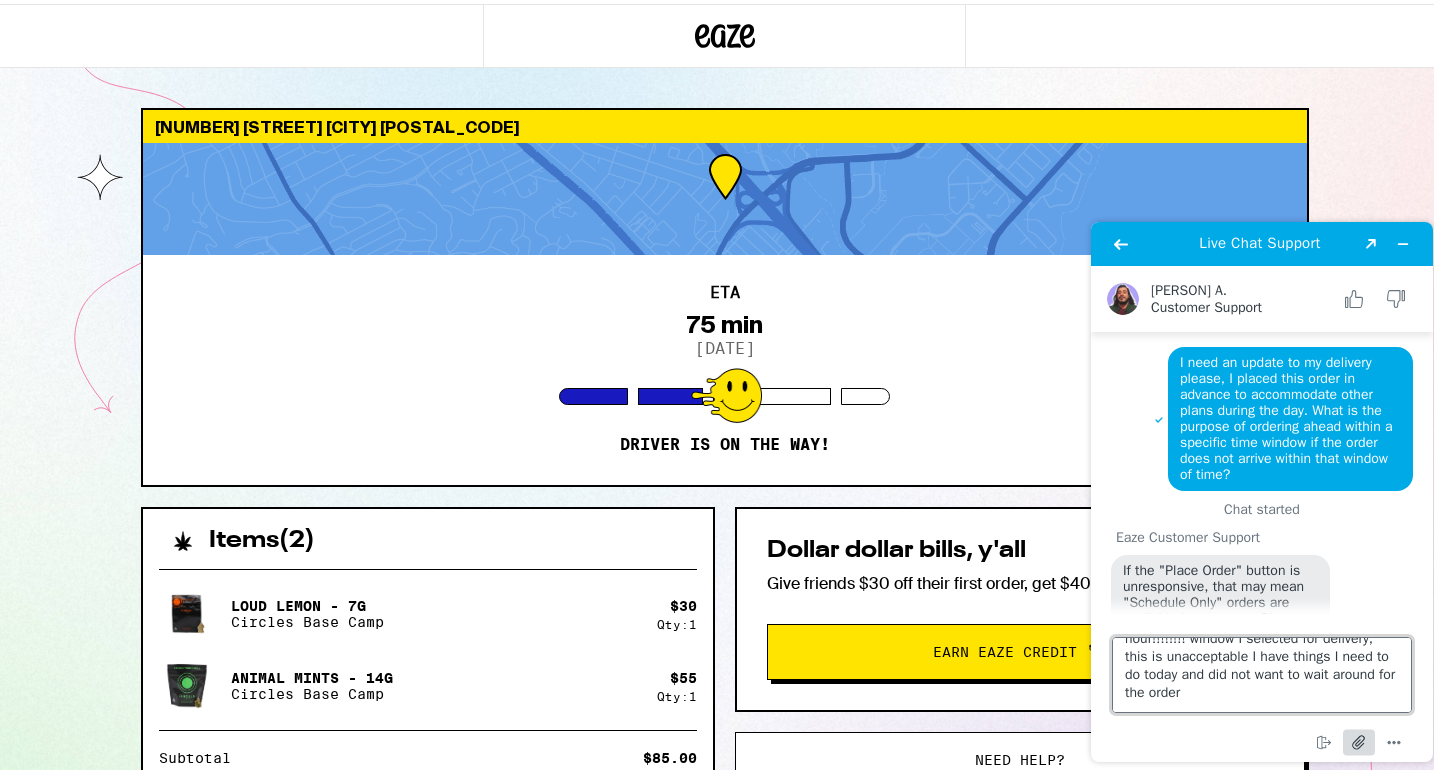drag, startPoint x: 1132, startPoint y: 658, endPoint x: 1372, endPoint y: 748, distance: 256.3201 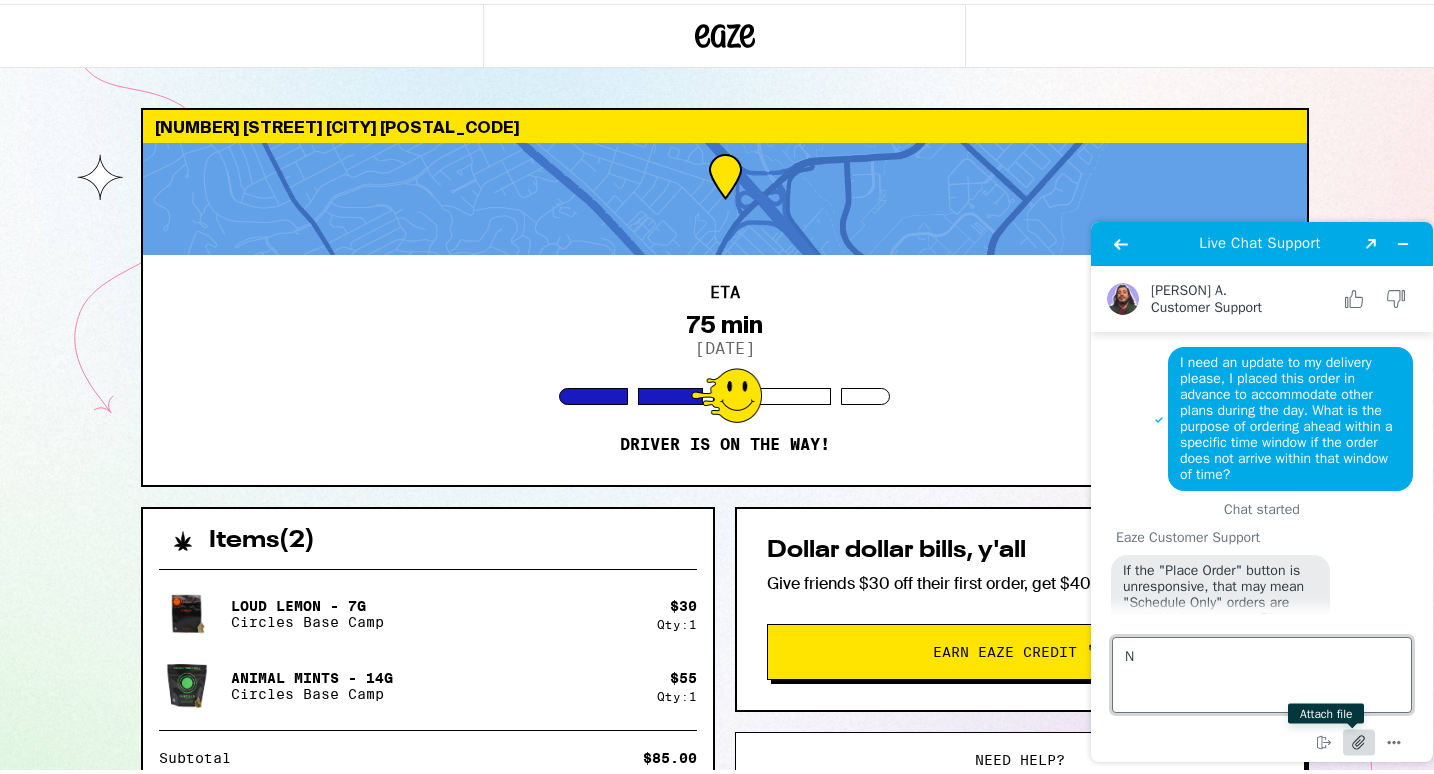 scroll, scrollTop: 0, scrollLeft: 0, axis: both 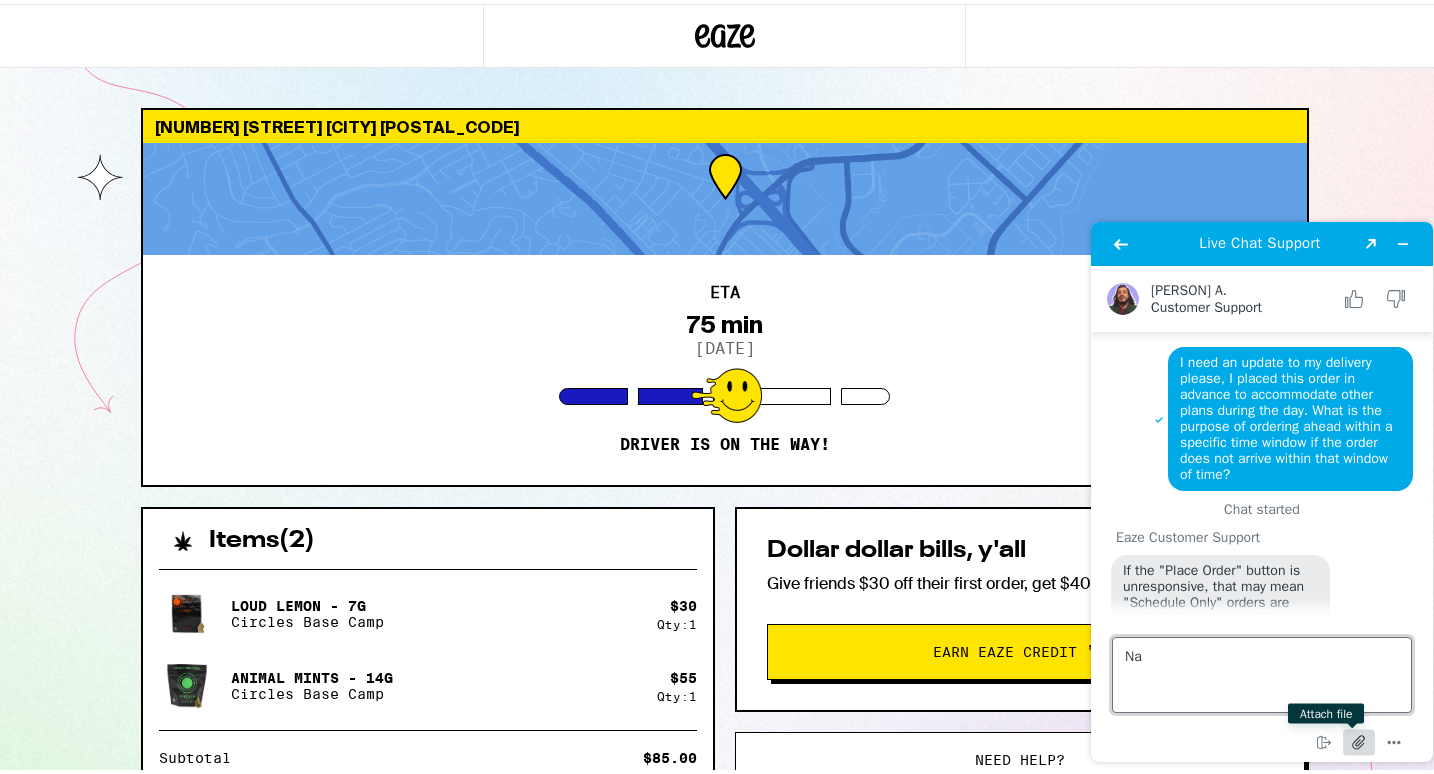 type on "N" 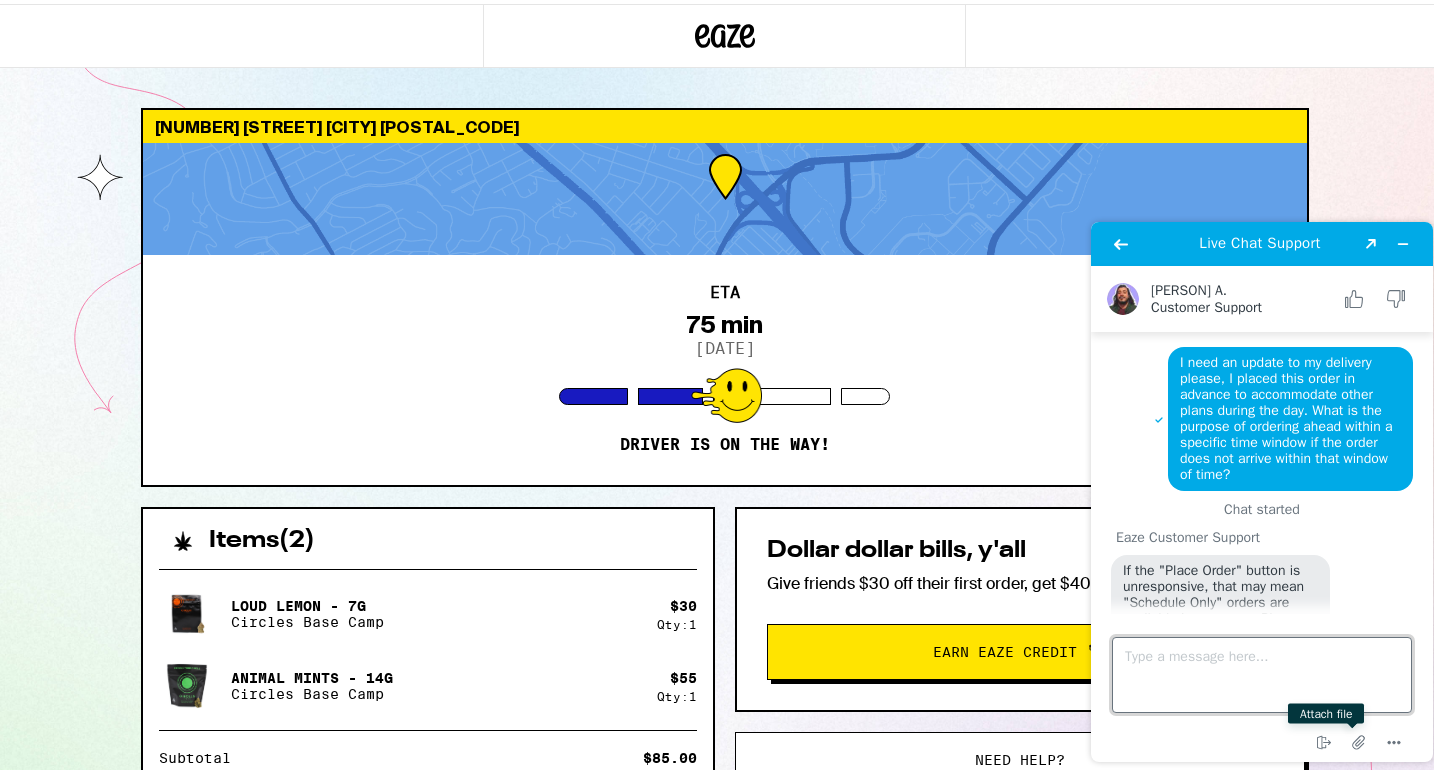 scroll, scrollTop: 320, scrollLeft: 0, axis: vertical 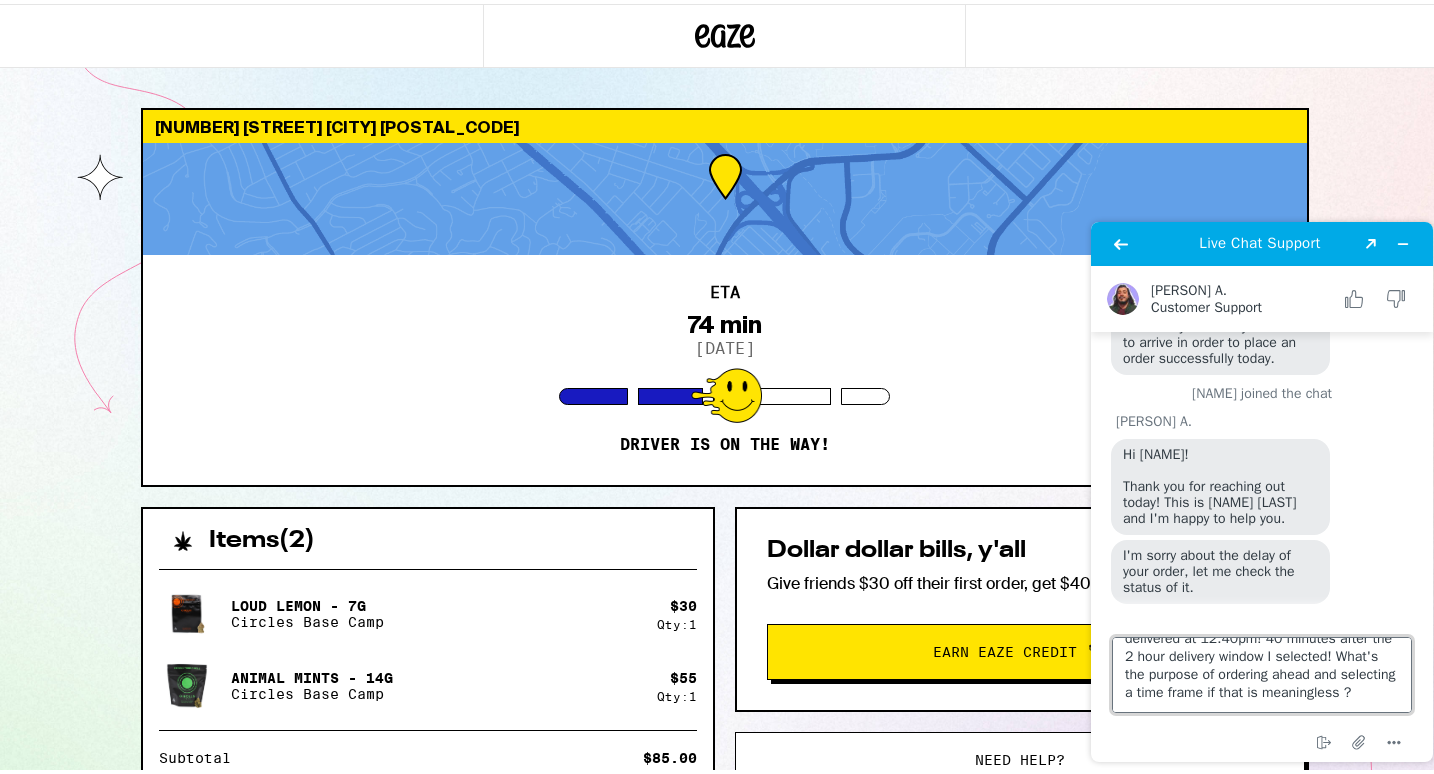 type on "This is very frustrating, it is now set to be delivered at 12:40pm! 40 minutes after the 2 hour delivery window I selected! What's the purpose of ordering ahead and selecting a time frame if that is meaningless ?" 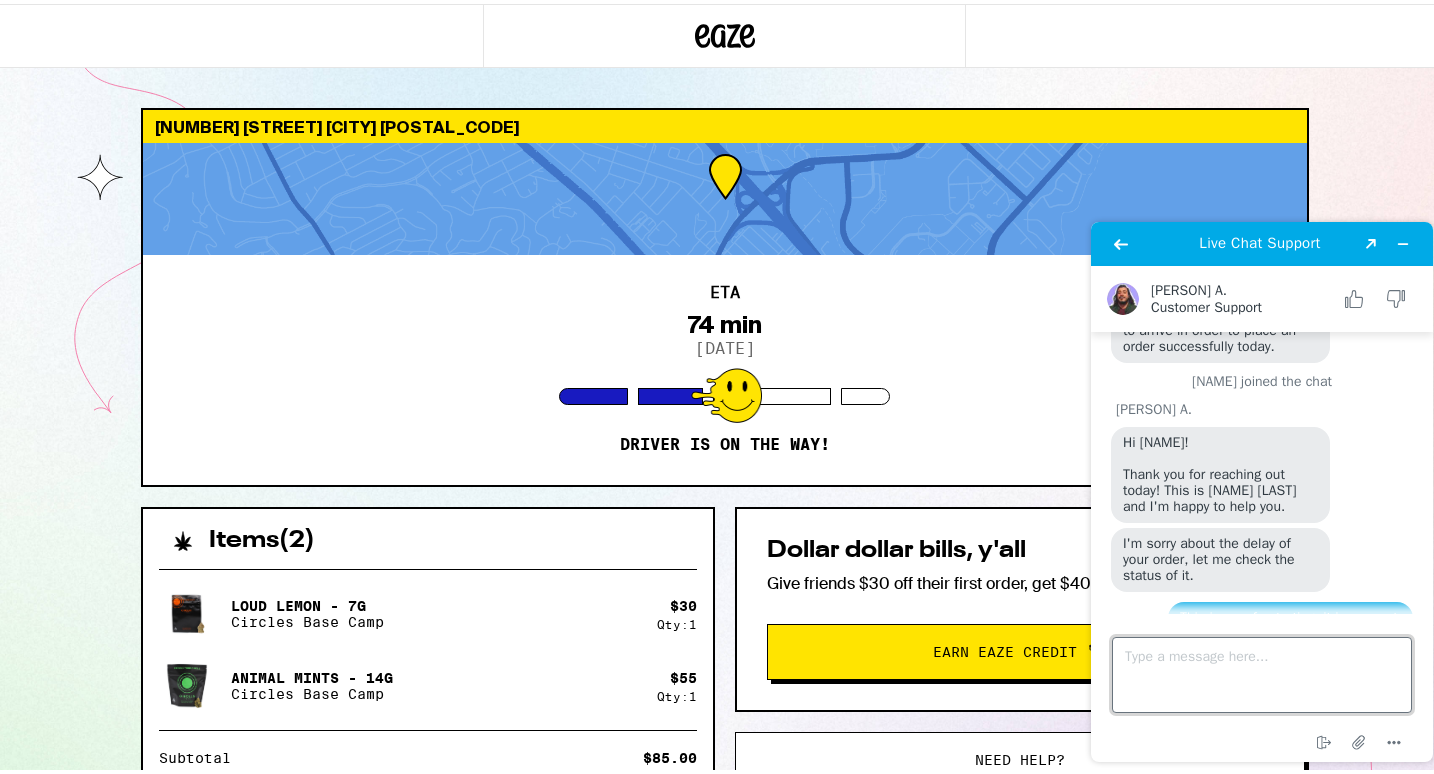 scroll, scrollTop: 0, scrollLeft: 0, axis: both 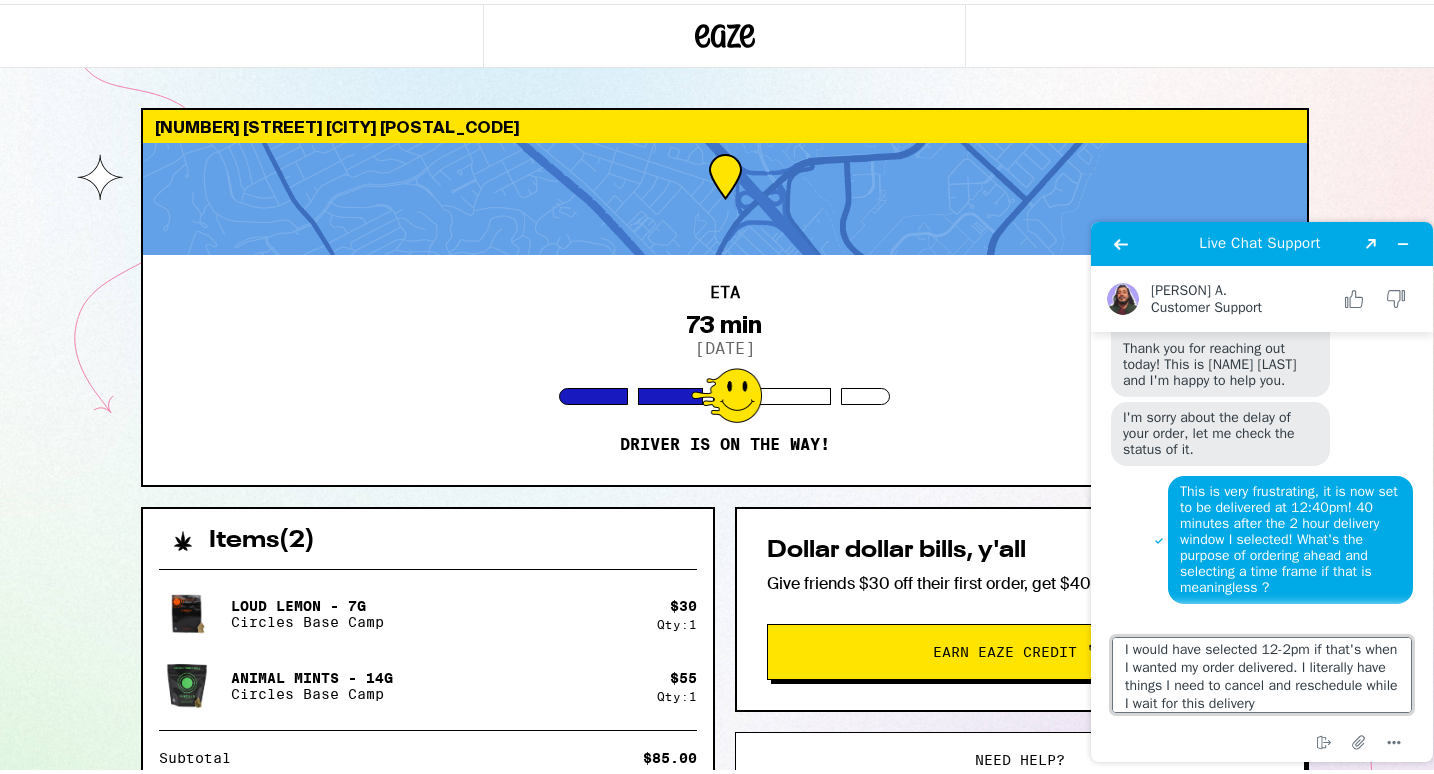 type on "I would have selected 12-2pm if that's when I wanted my order delivered. I literally have things I need to cancel and reschedule while I wait for this delivery" 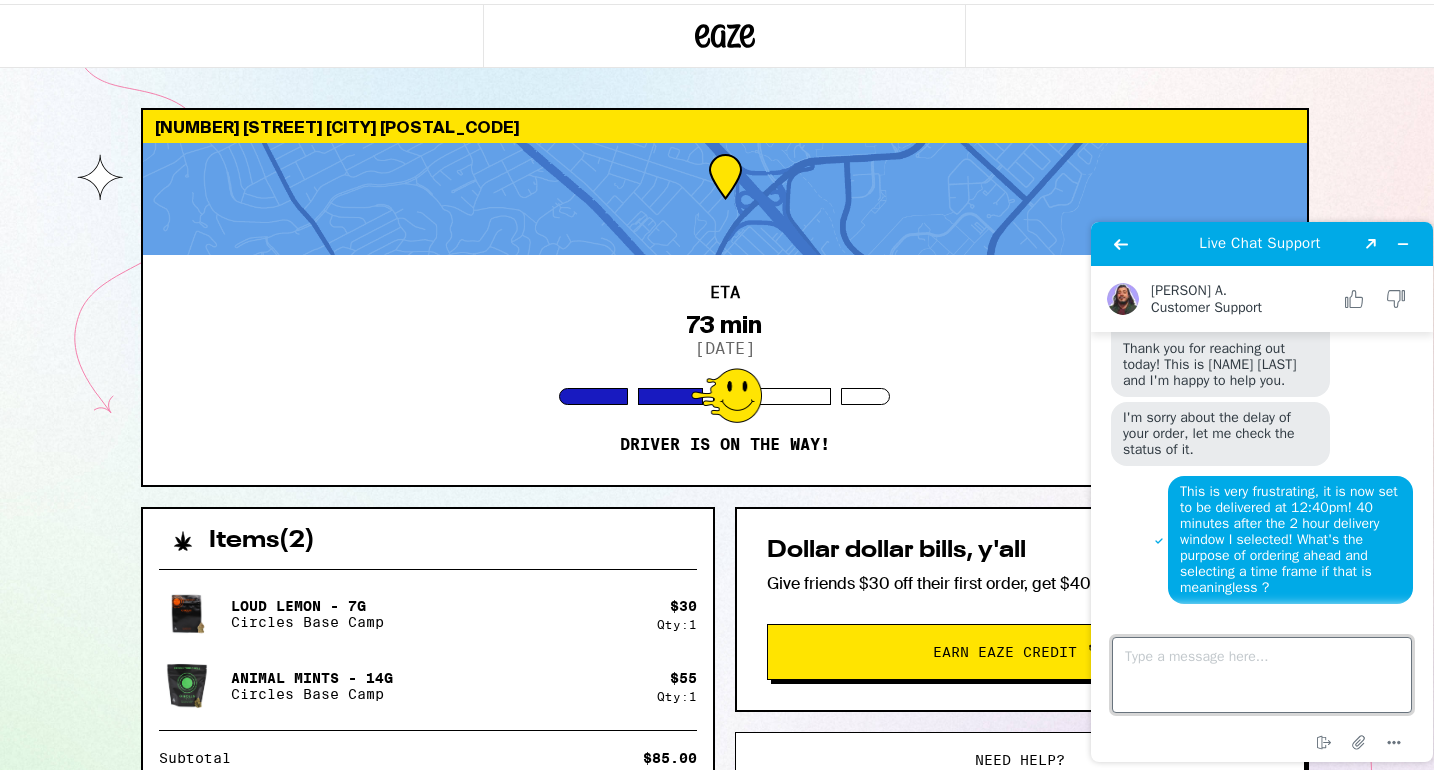 scroll, scrollTop: 0, scrollLeft: 0, axis: both 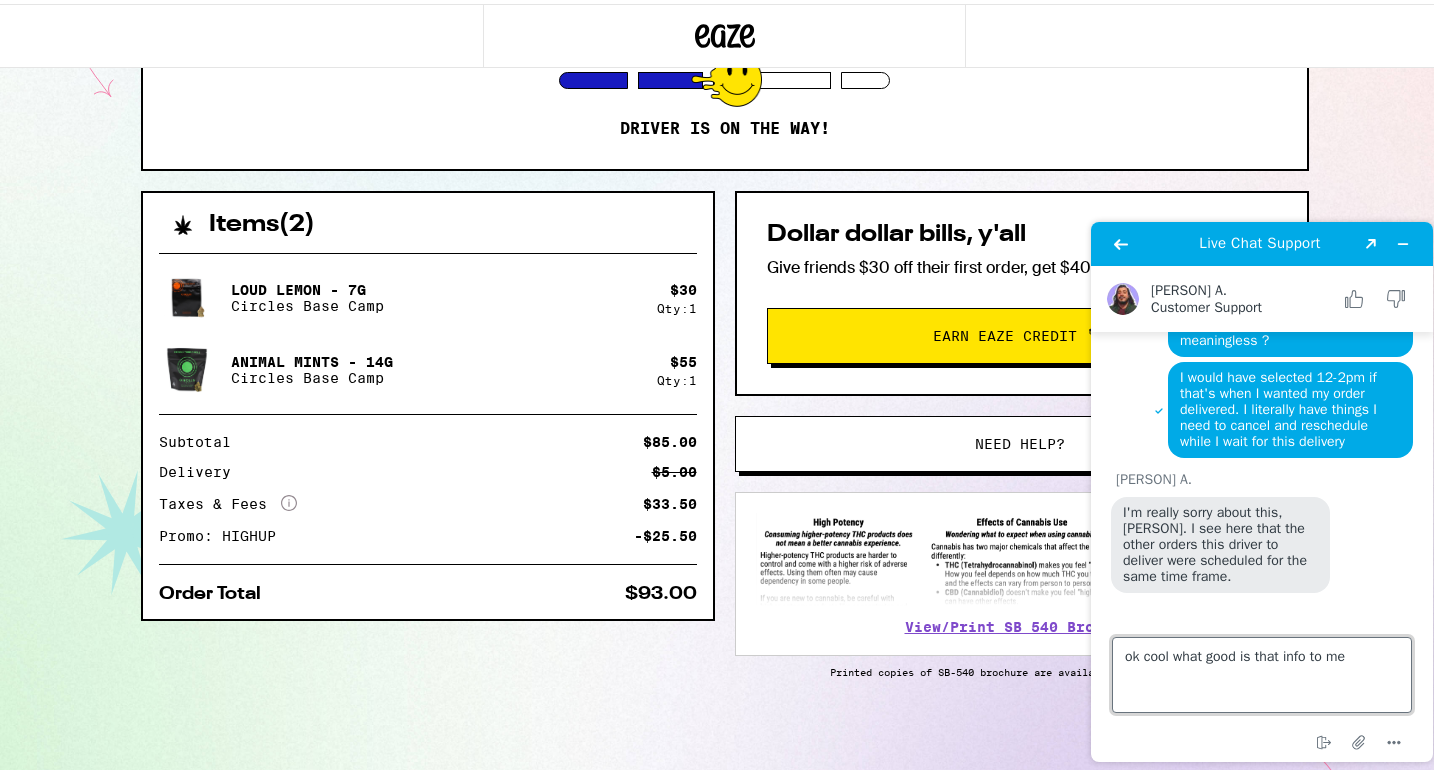 type on "ok cool what good is that info to me" 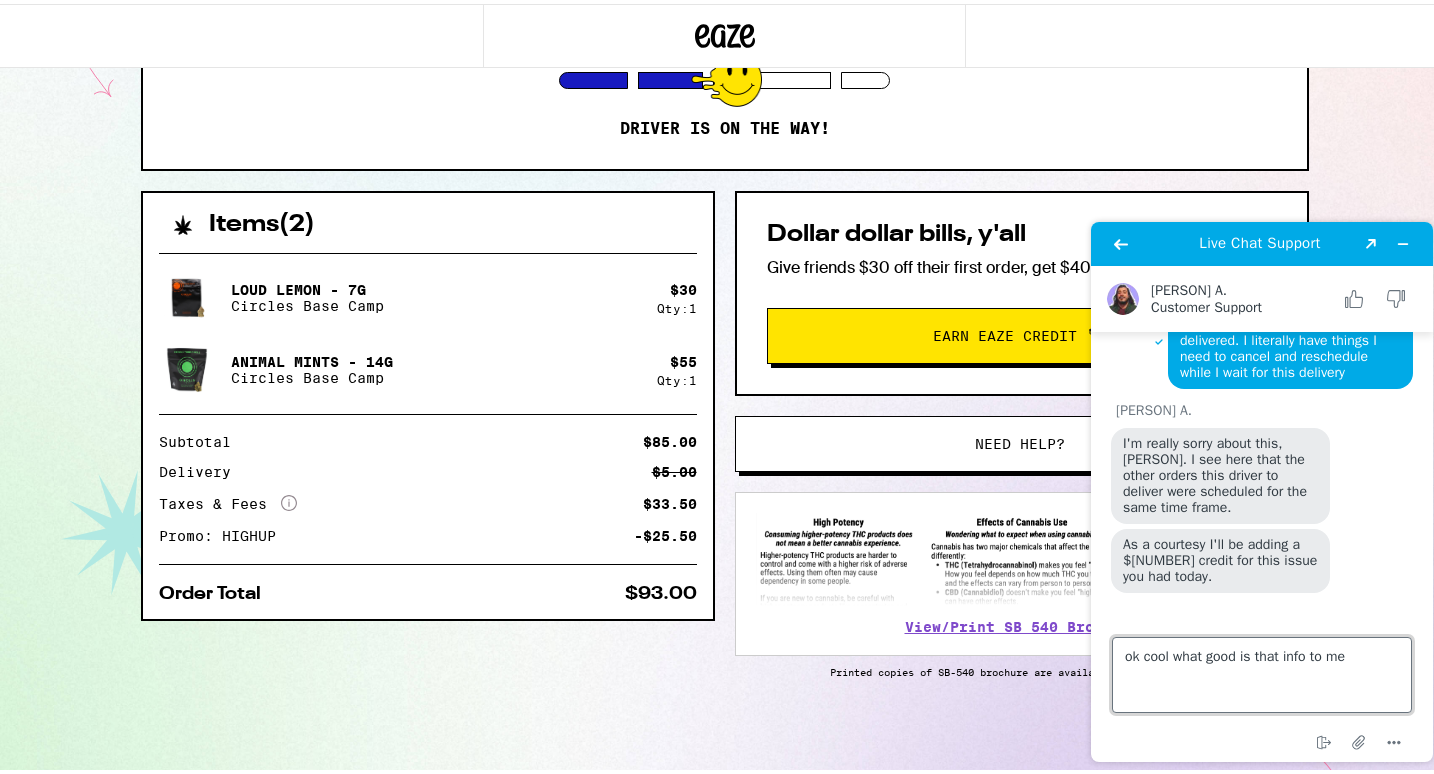 drag, startPoint x: 1157, startPoint y: 657, endPoint x: 1339, endPoint y: 663, distance: 182.09888 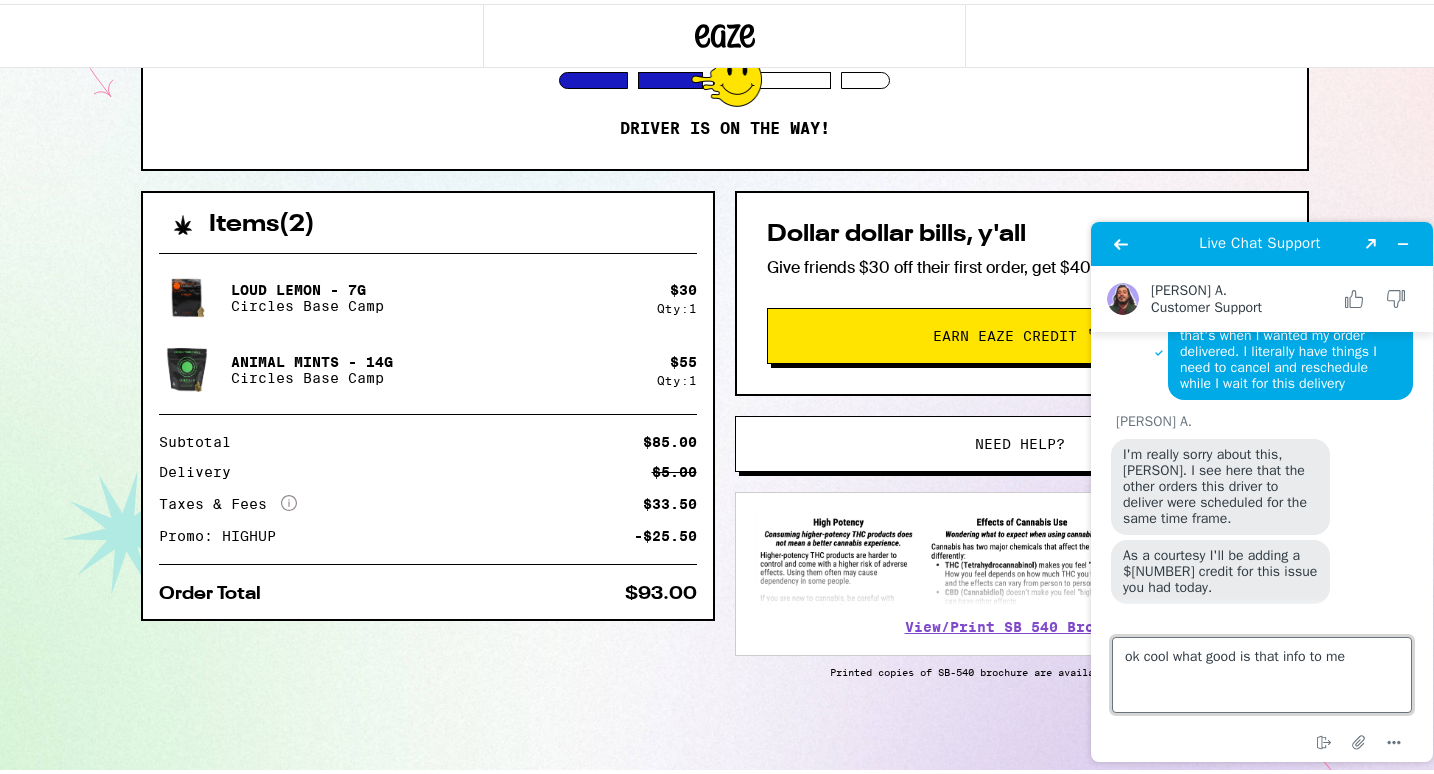 drag, startPoint x: 1331, startPoint y: 657, endPoint x: 1105, endPoint y: 659, distance: 226.00885 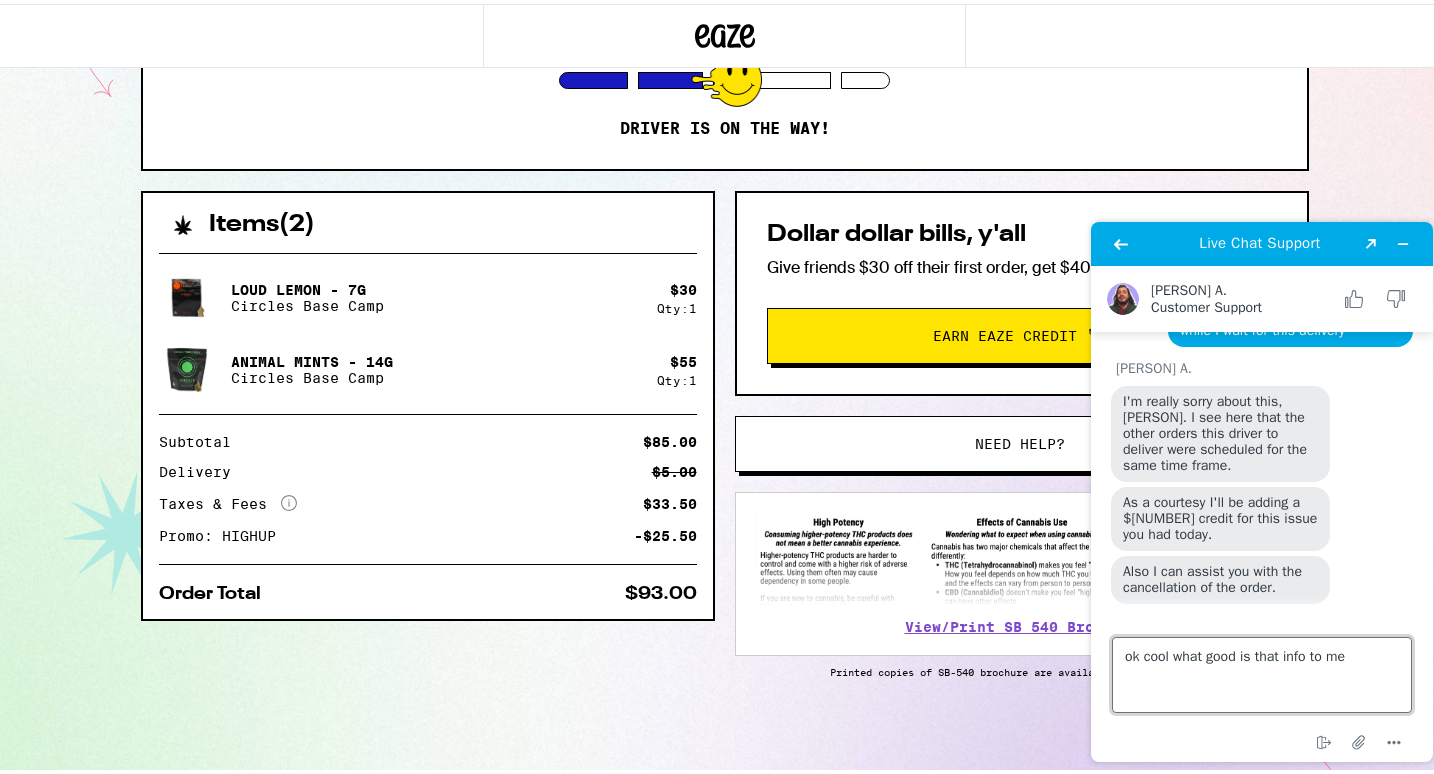 scroll, scrollTop: 831, scrollLeft: 0, axis: vertical 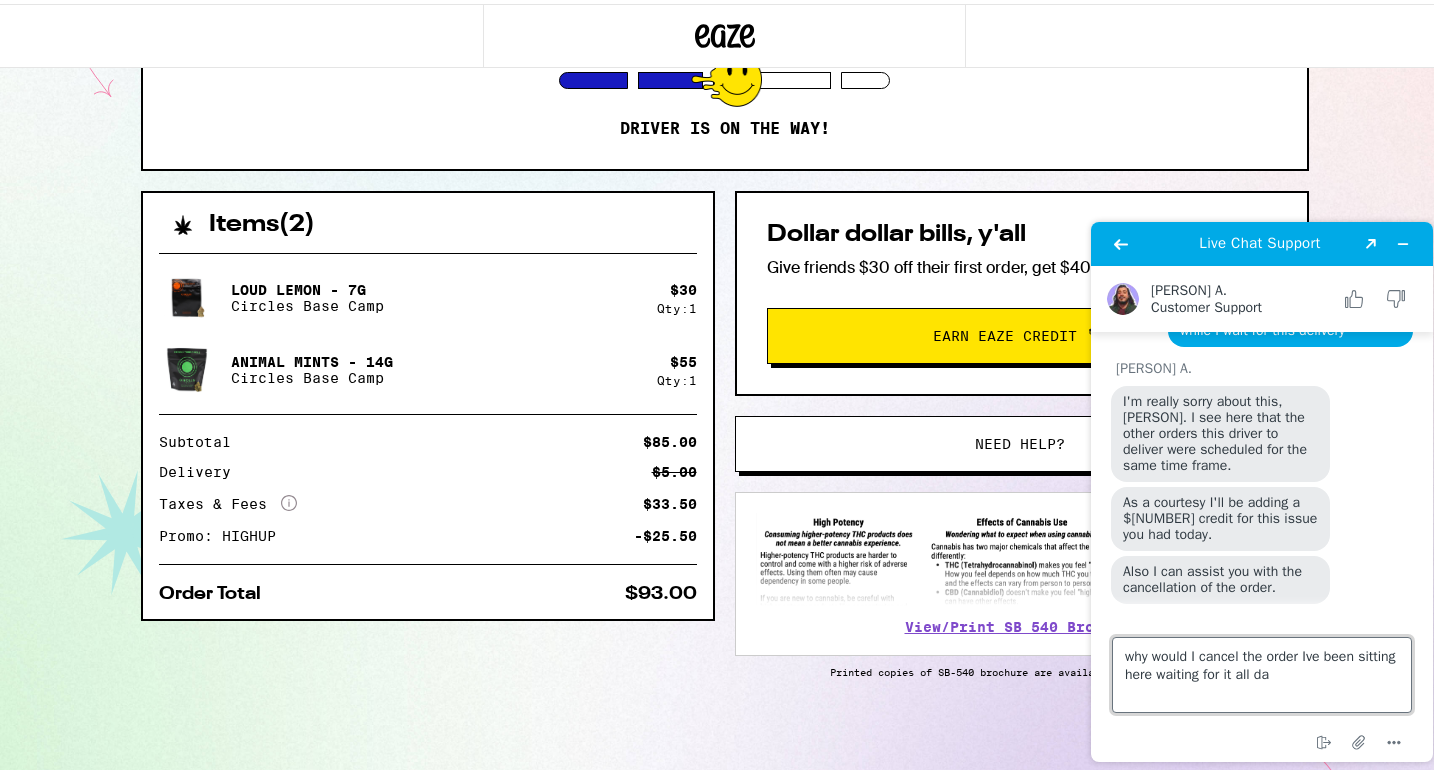 type on "why would I cancel the order Ive been sitting here waiting for it all day" 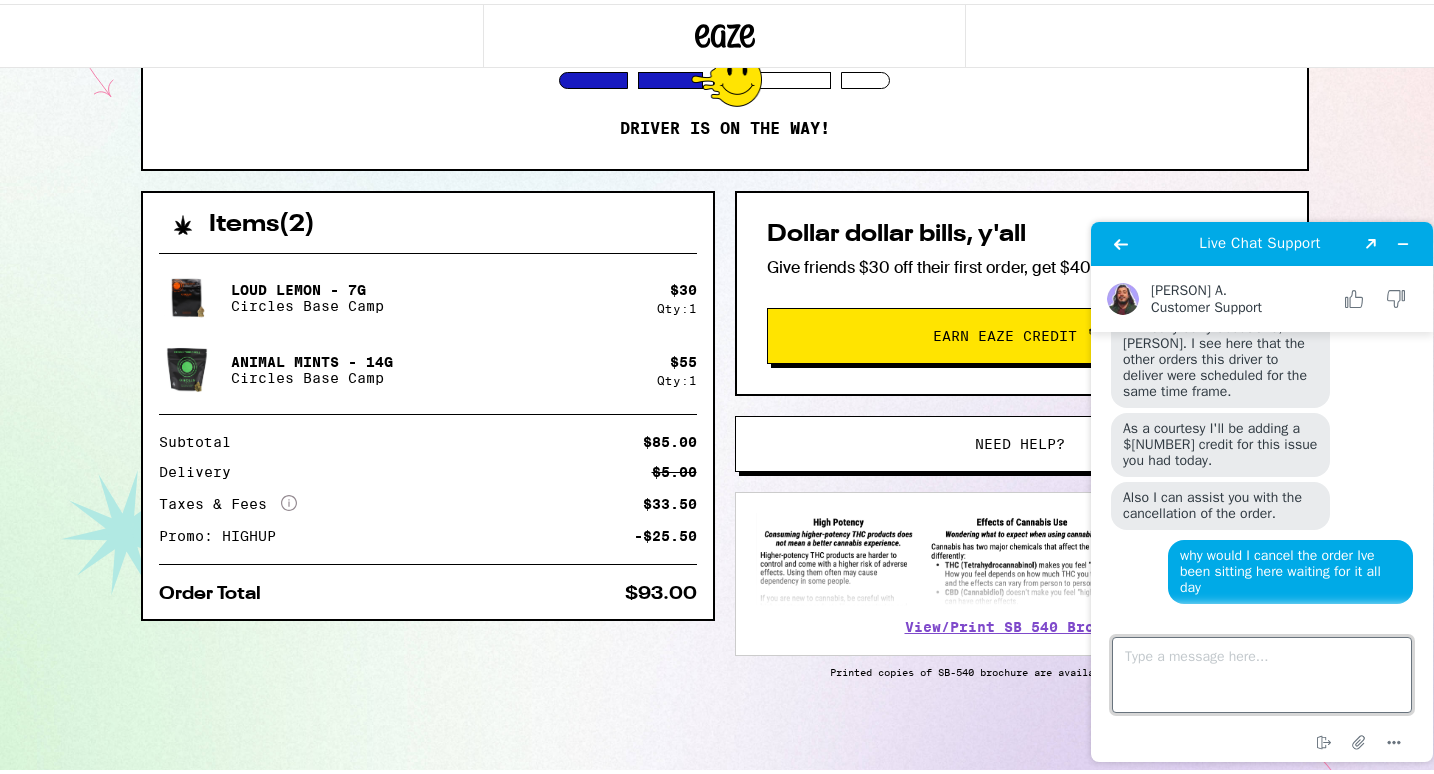 scroll, scrollTop: 905, scrollLeft: 0, axis: vertical 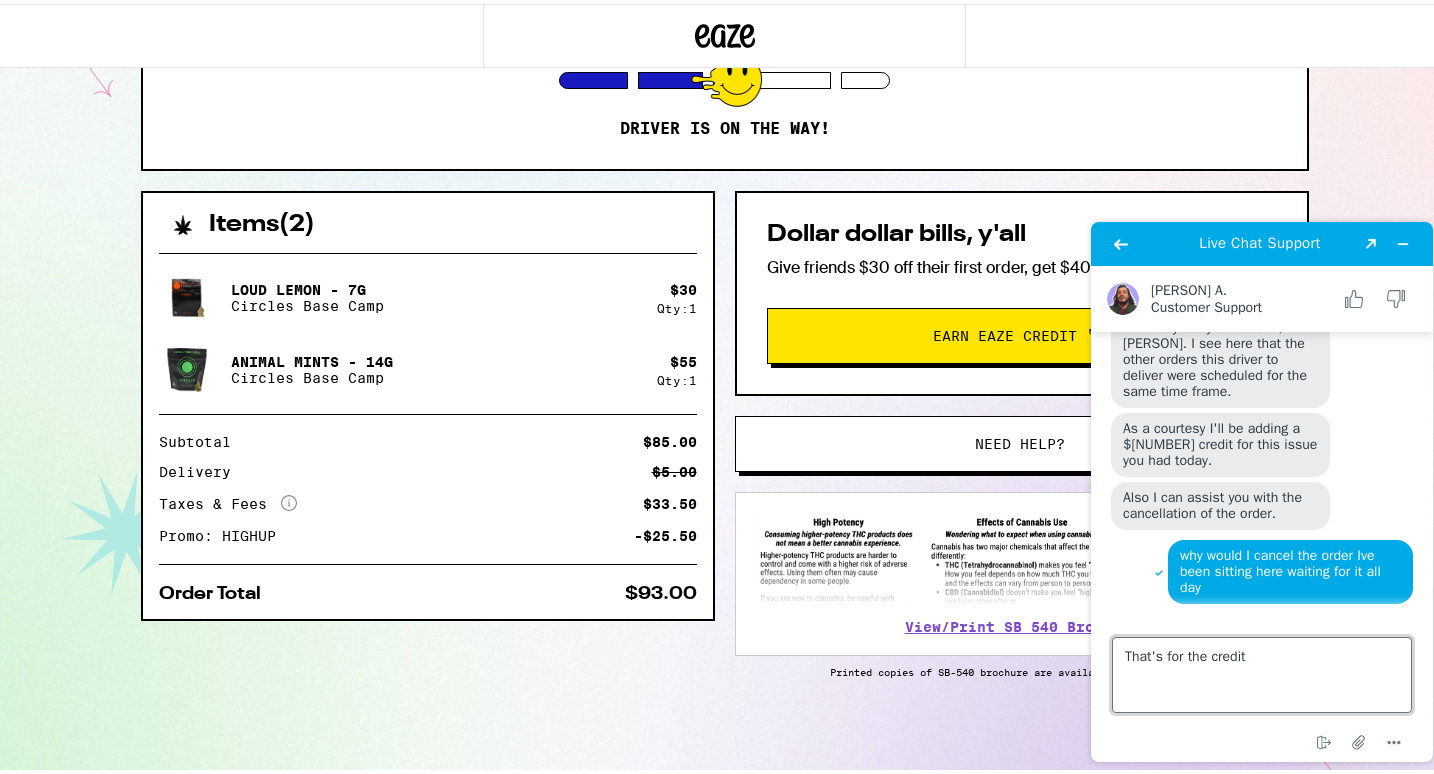 type on "That's for the credit" 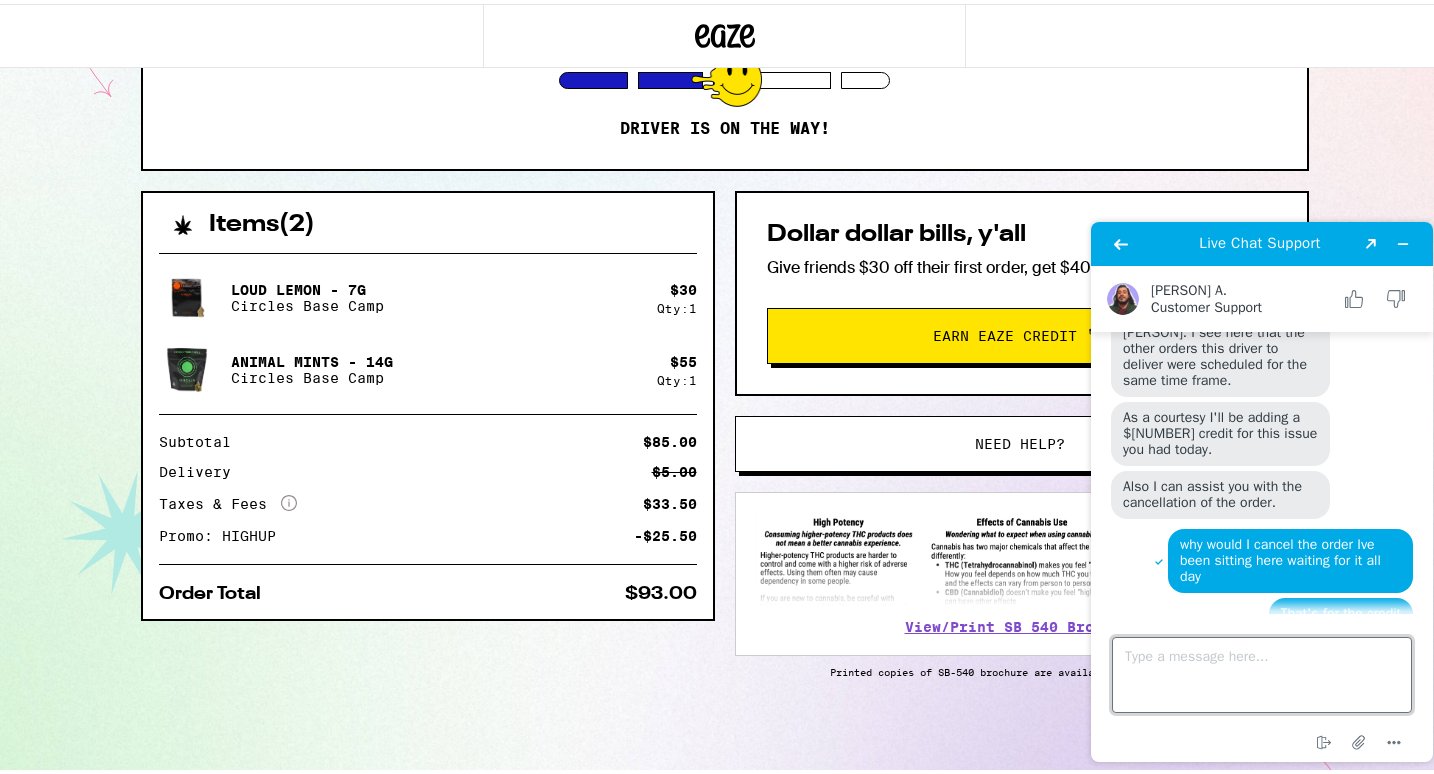 scroll, scrollTop: 942, scrollLeft: 0, axis: vertical 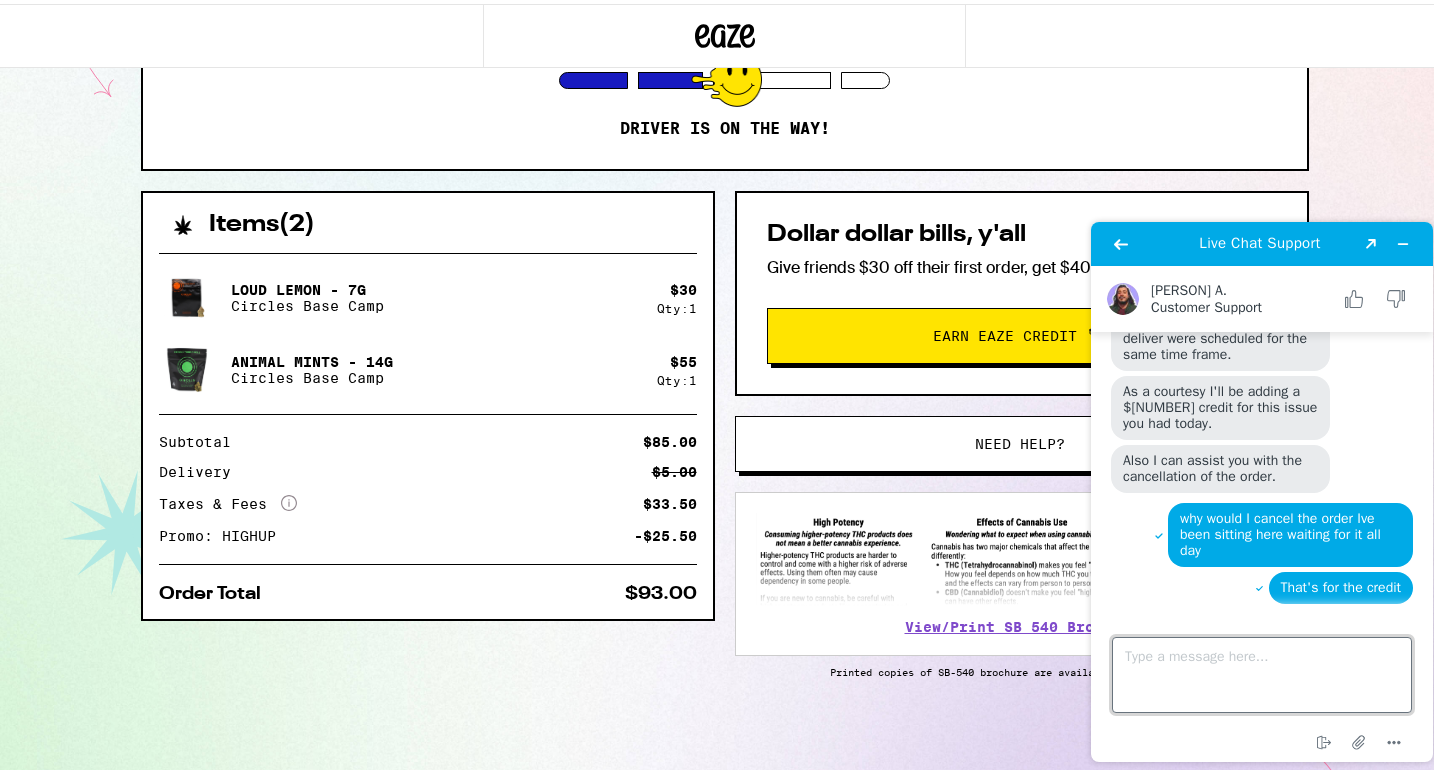 type on "W" 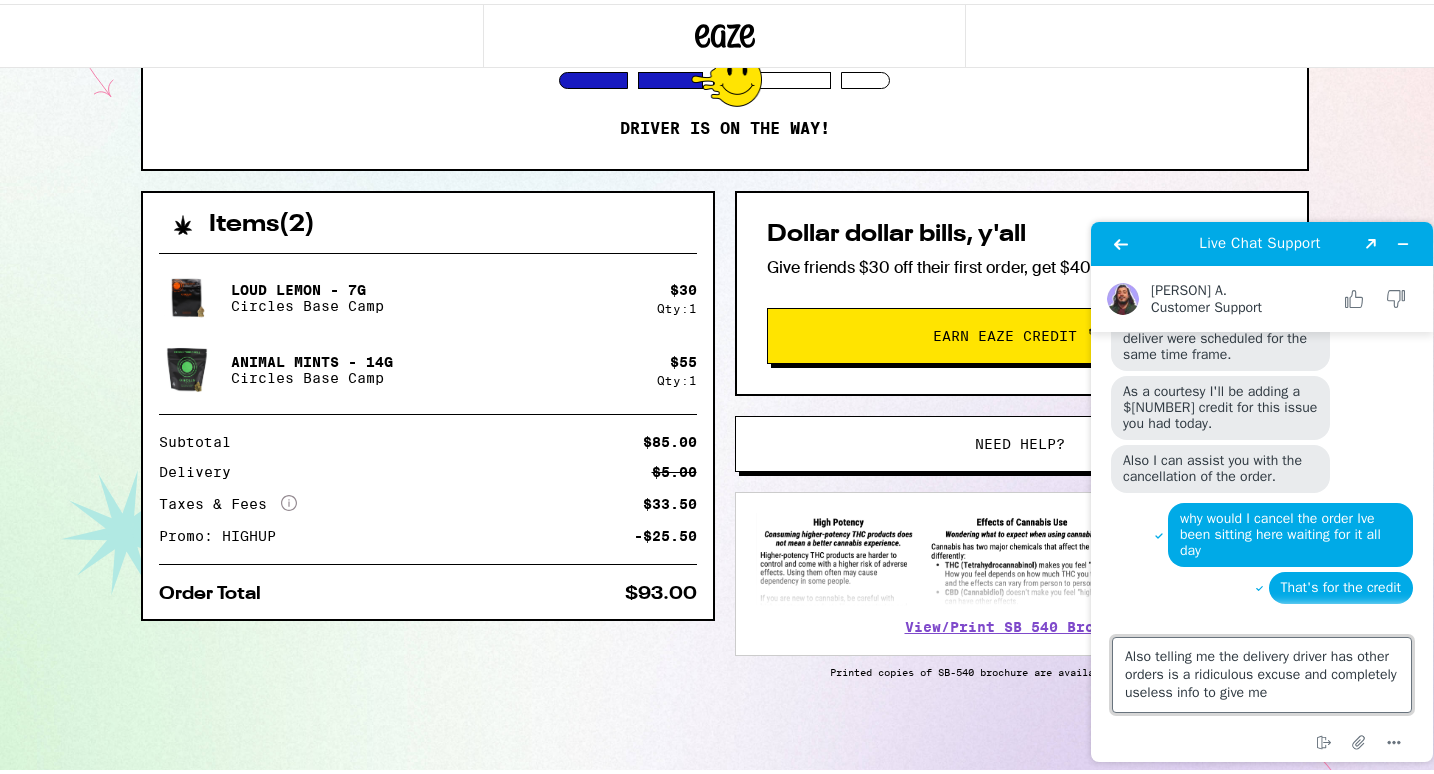 type on "Also telling me the delivery driver has other orders is a ridiculous excuse and completely useless info to give me" 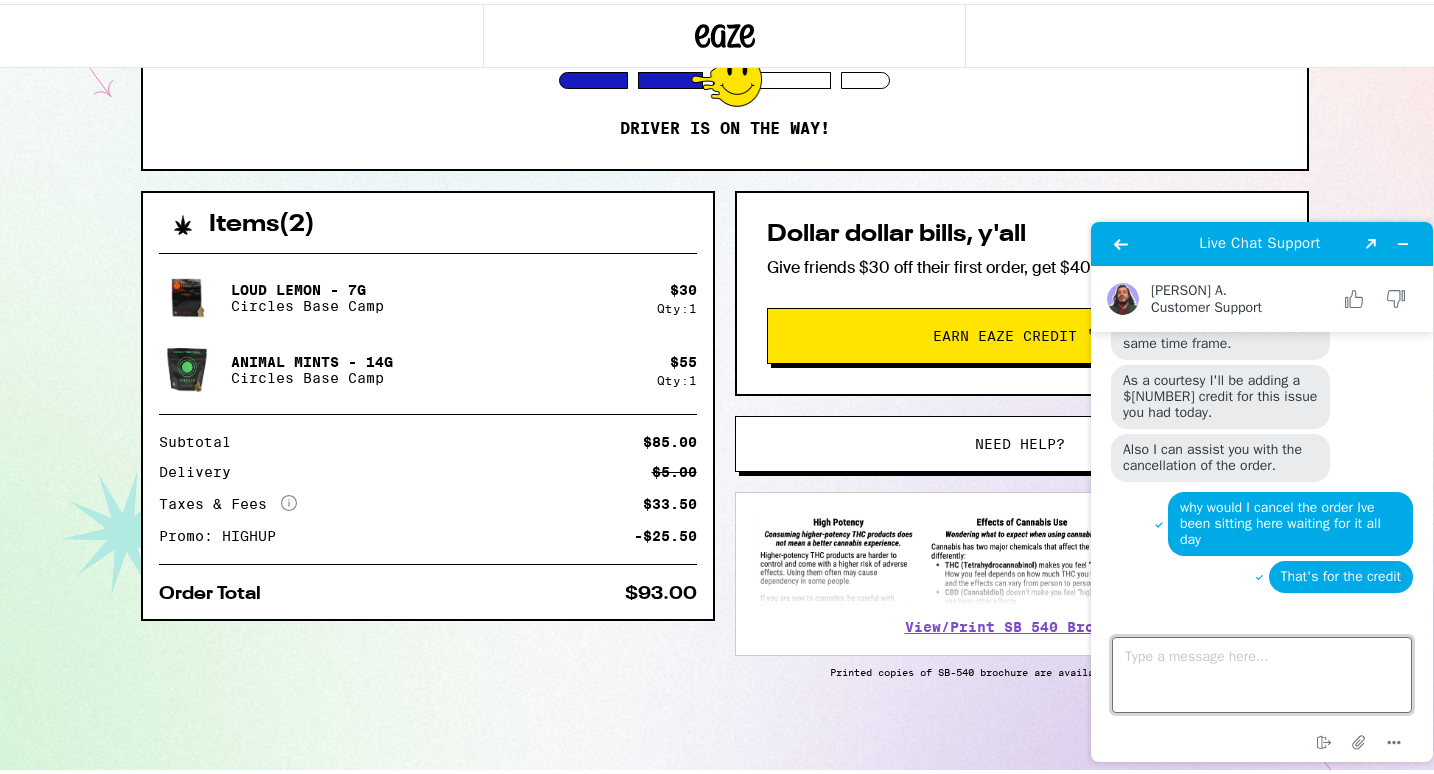 scroll, scrollTop: 1065, scrollLeft: 0, axis: vertical 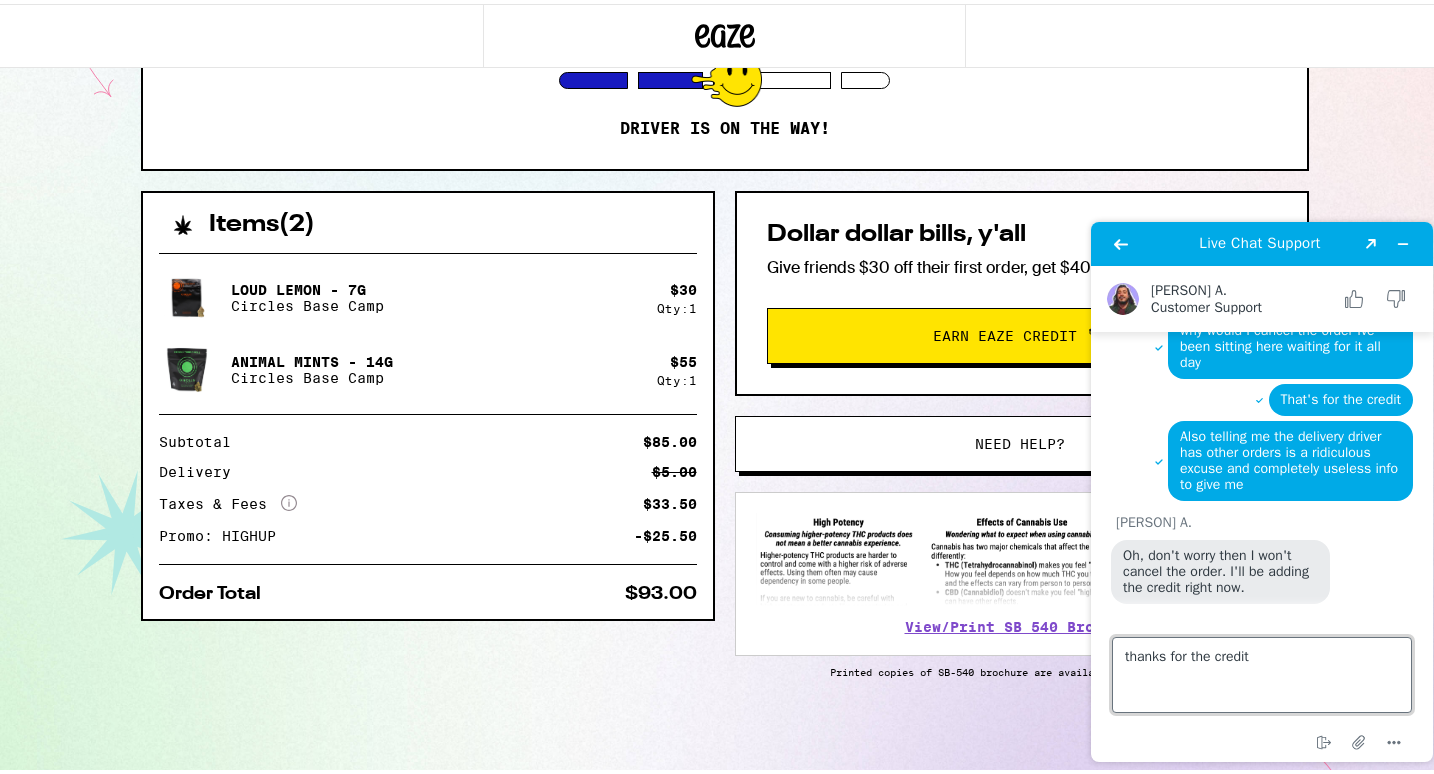 type on "thanks for the credit" 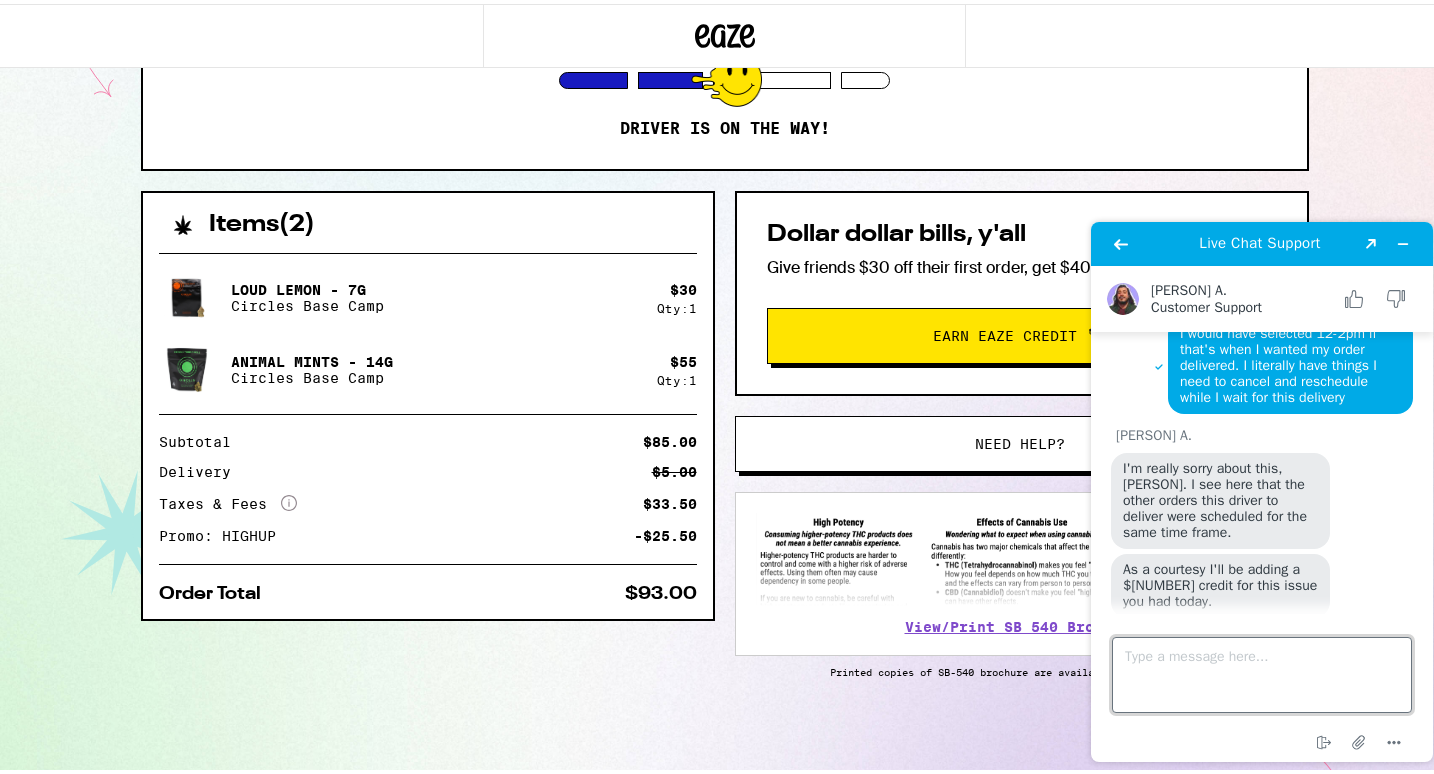 scroll, scrollTop: 1209, scrollLeft: 0, axis: vertical 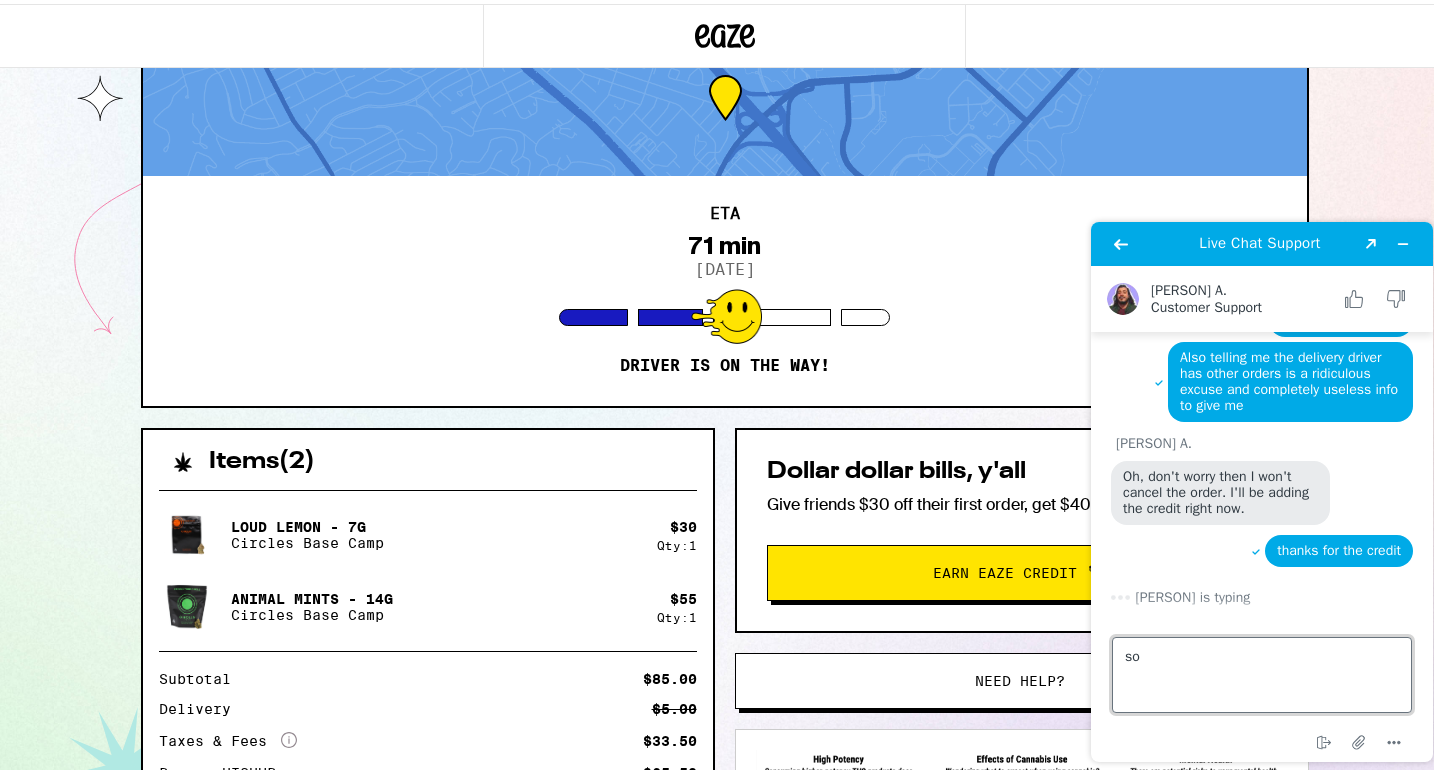 type on "s" 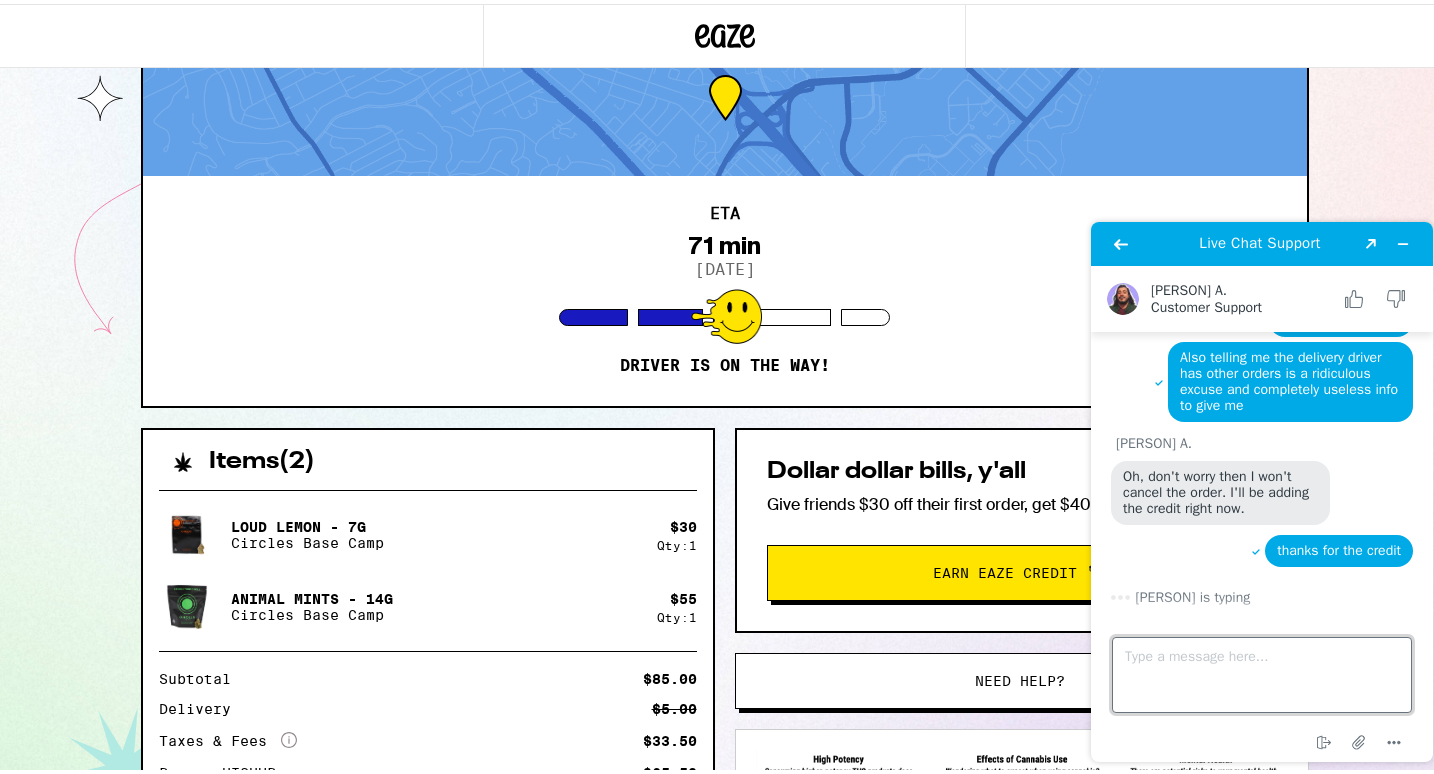 scroll, scrollTop: 1273, scrollLeft: 0, axis: vertical 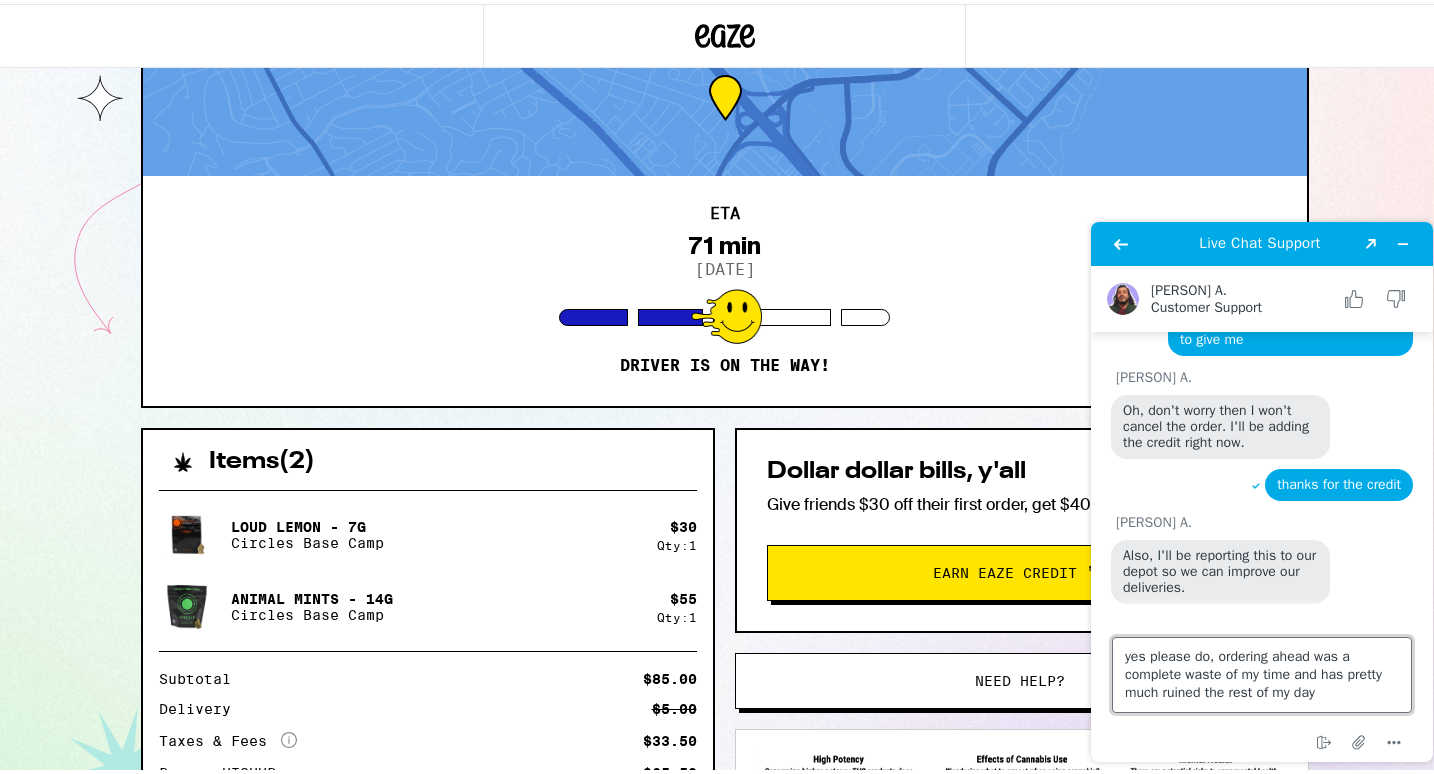 type on "yes please do, ordering ahead was a complete waste of my time and has pretty much ruined the rest of my day" 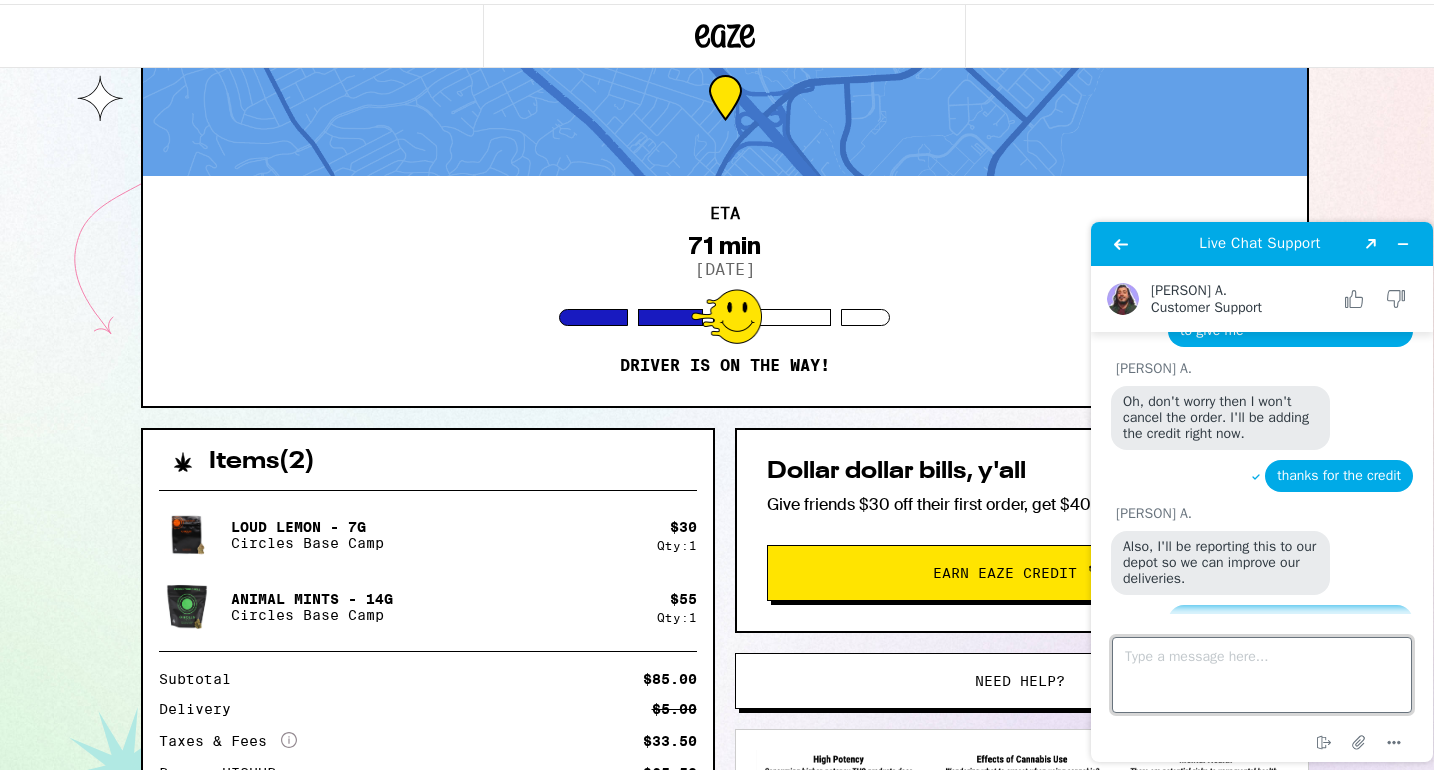 scroll, scrollTop: 1363, scrollLeft: 0, axis: vertical 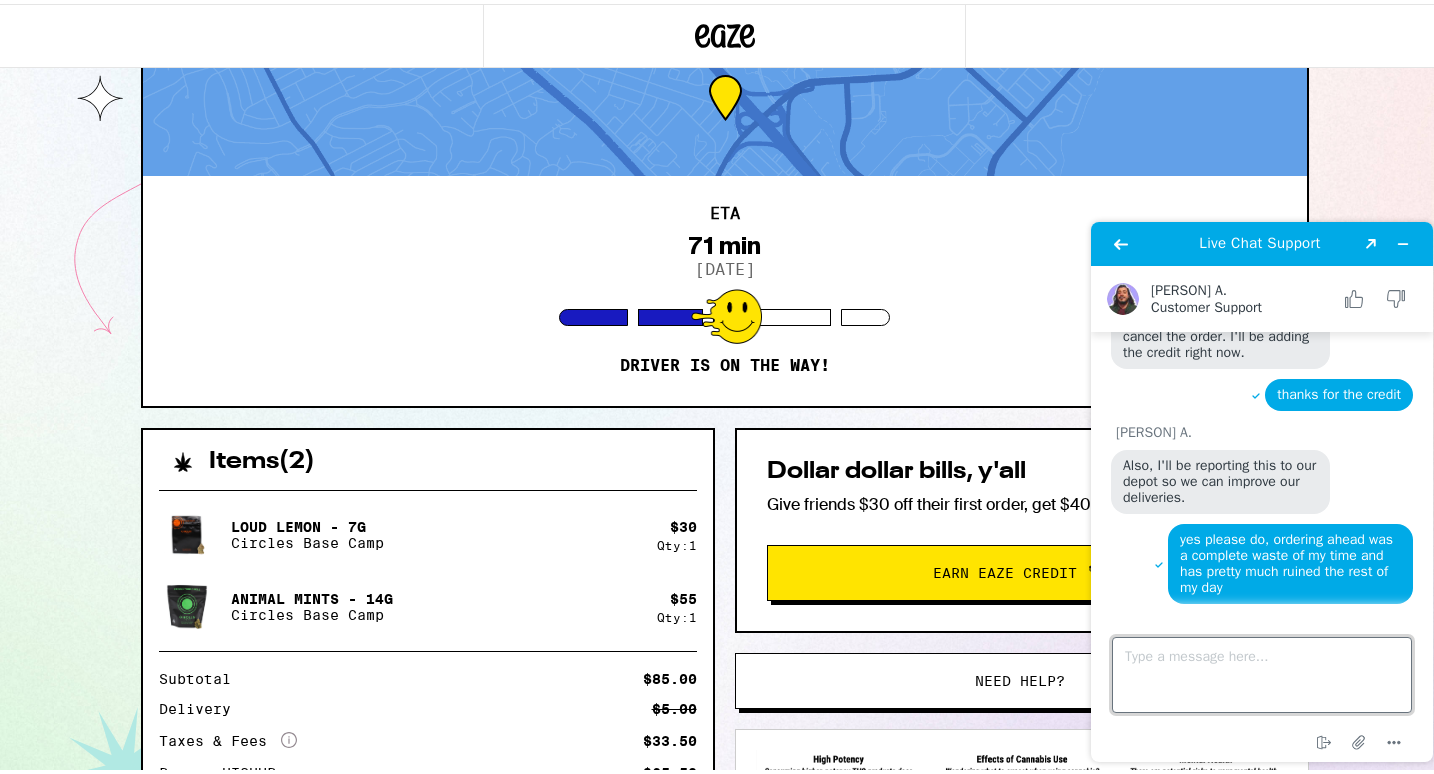 click on "Type a message here..." at bounding box center [1262, 675] 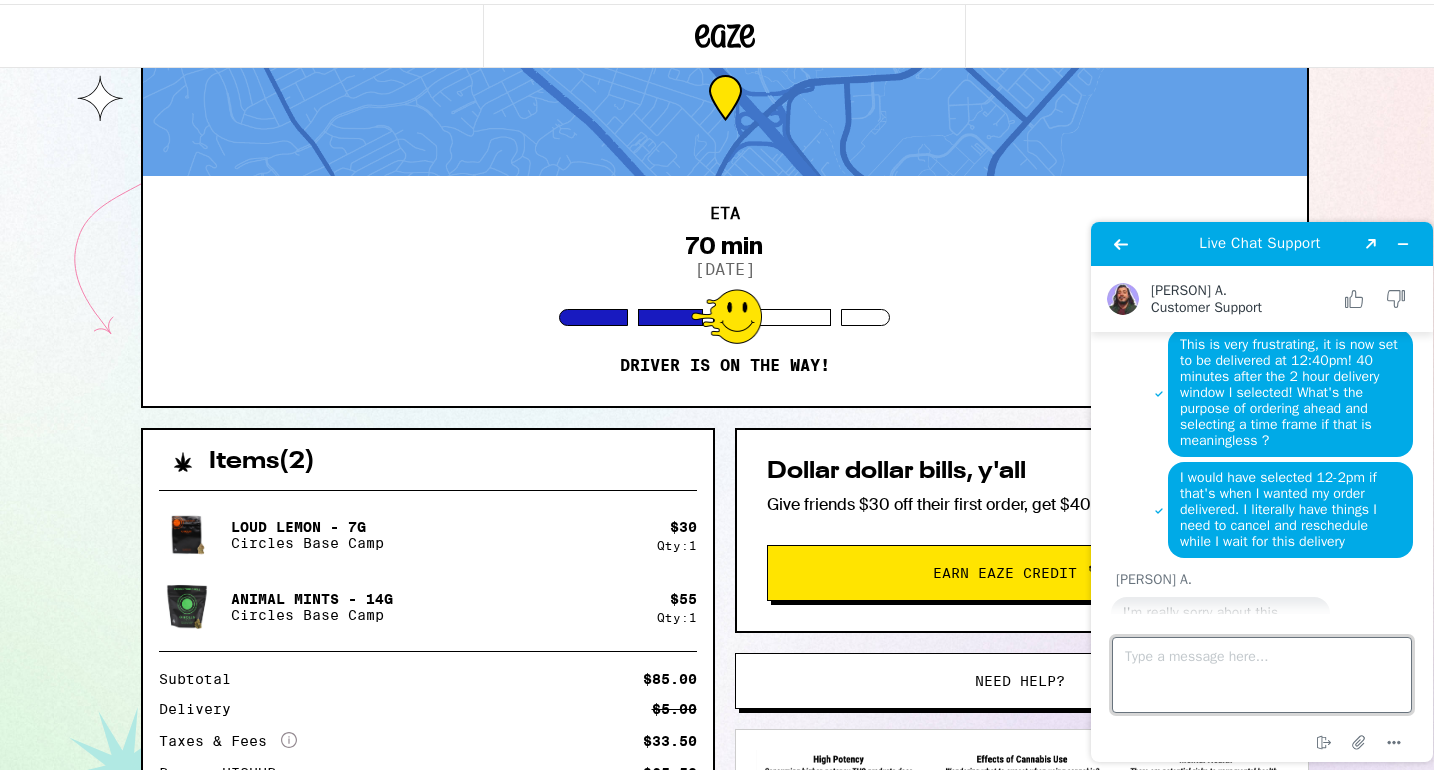 scroll, scrollTop: 1363, scrollLeft: 0, axis: vertical 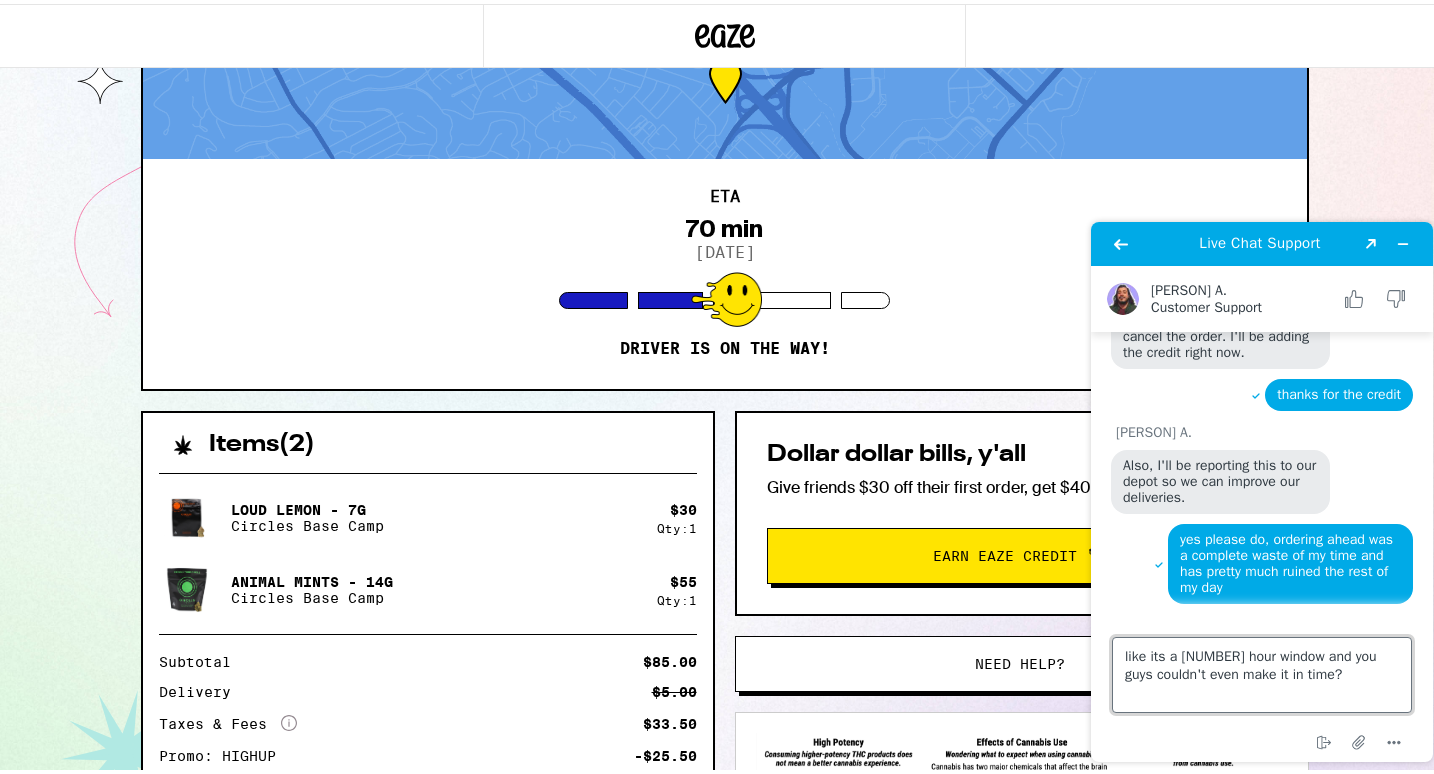 click on "like its a 2 hour window and you guys couldn't even make it in time?" at bounding box center [1262, 675] 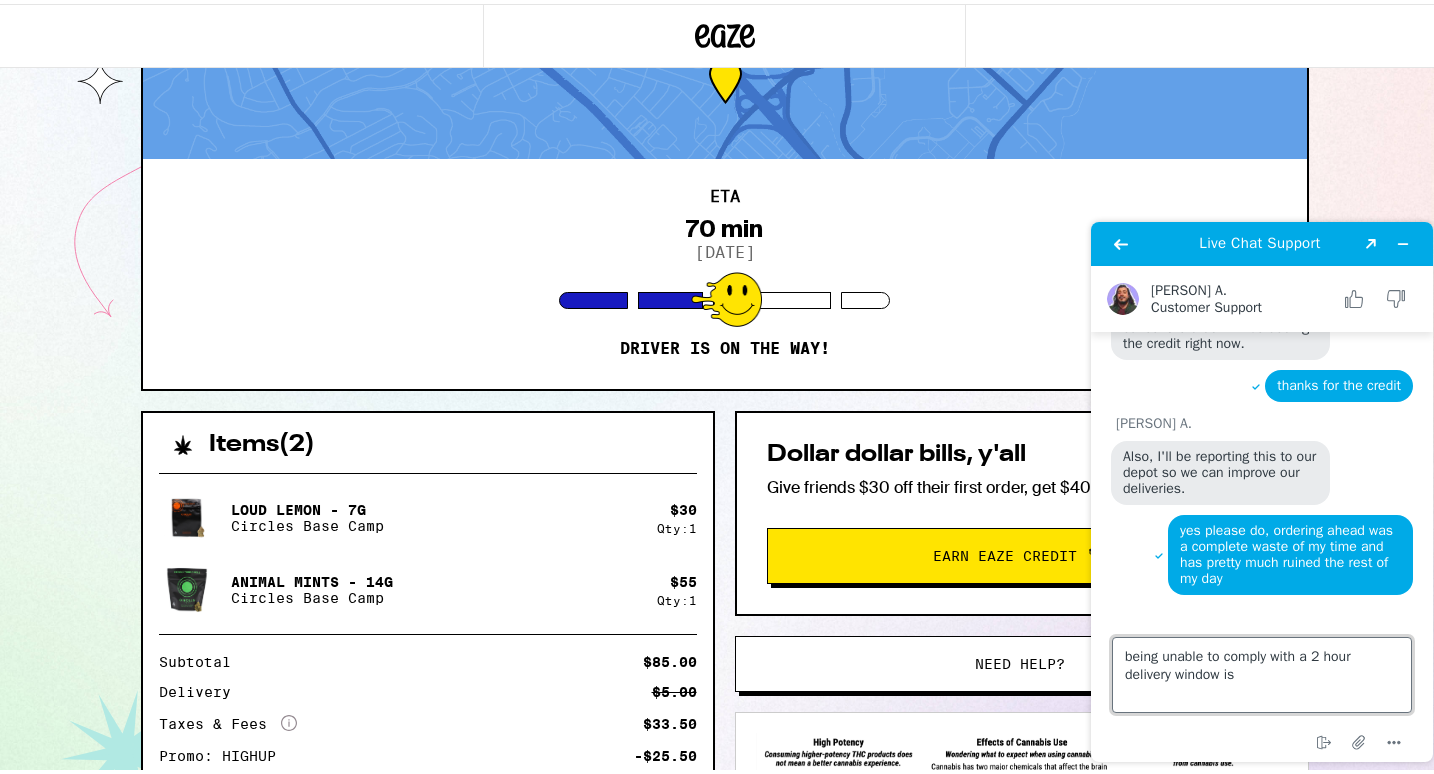 scroll, scrollTop: 1497, scrollLeft: 0, axis: vertical 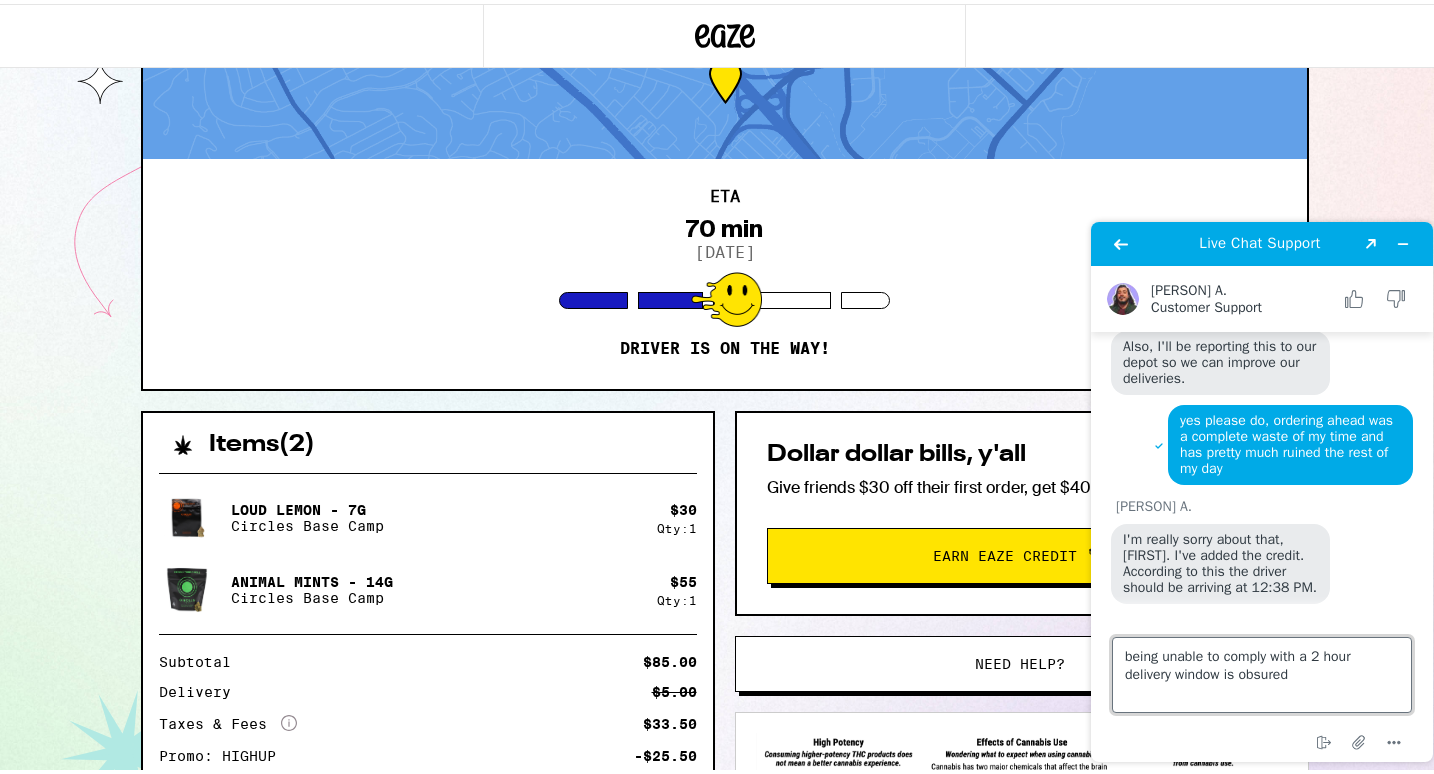 type on "being unable to comply with a 2 hour delivery window is obscured" 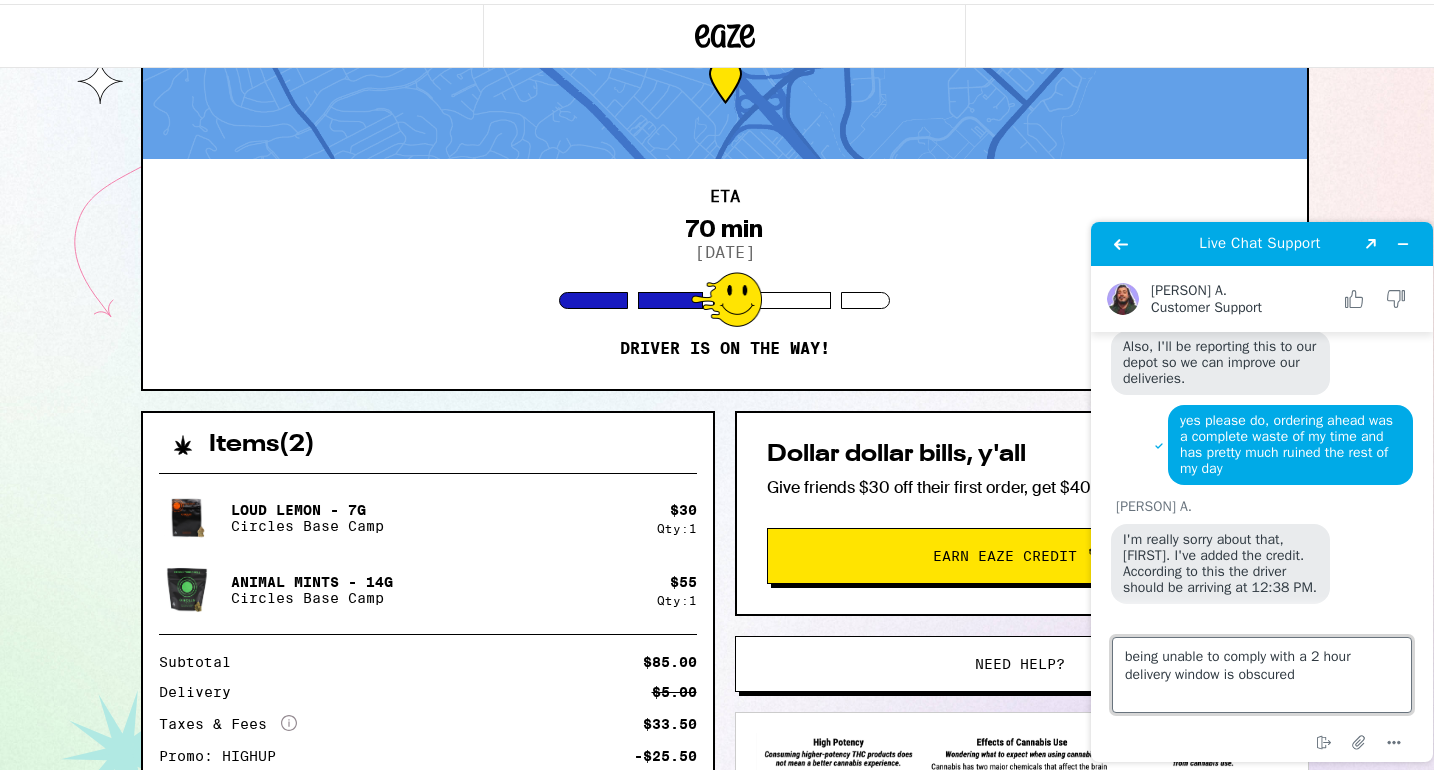 drag, startPoint x: 1156, startPoint y: 673, endPoint x: 1200, endPoint y: 692, distance: 47.92703 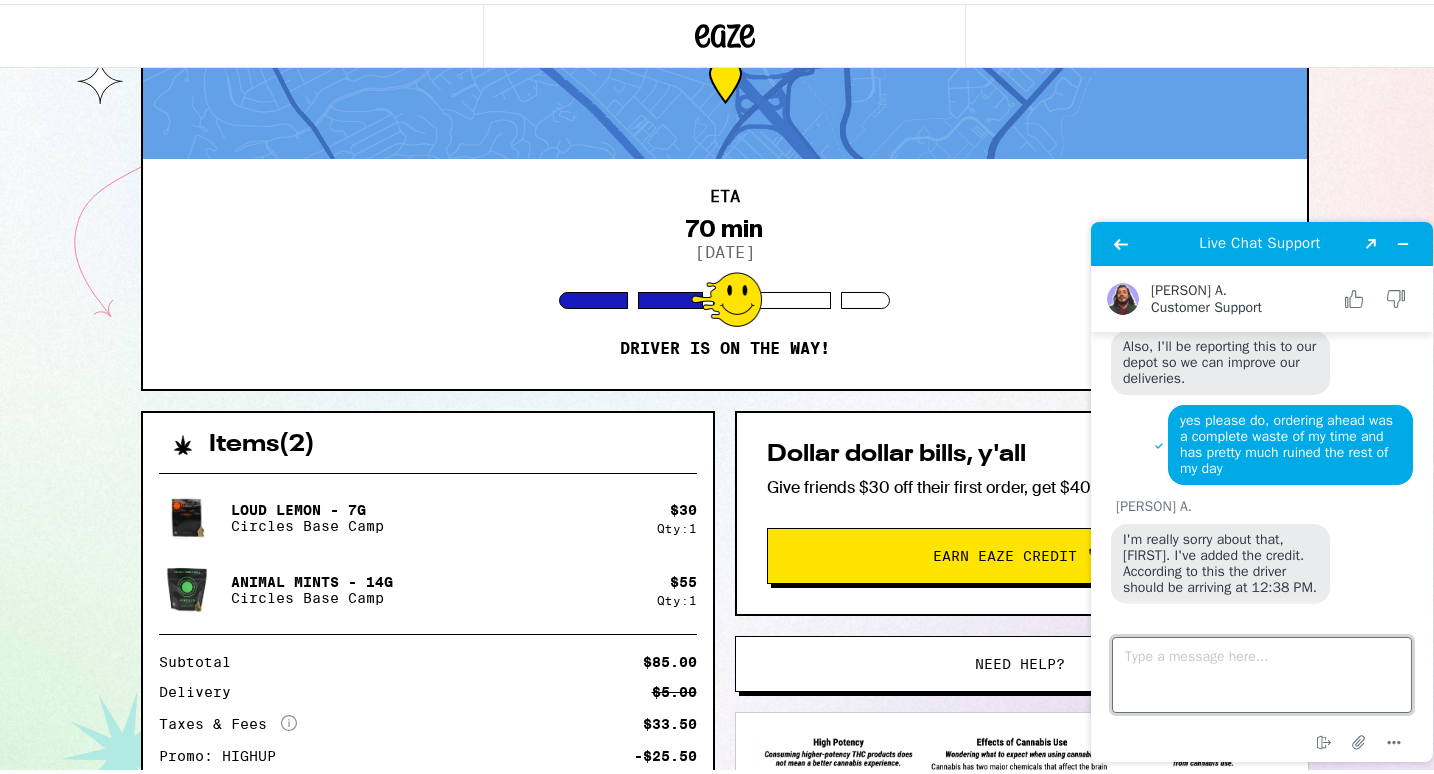 click on "Type a message here..." at bounding box center (1262, 675) 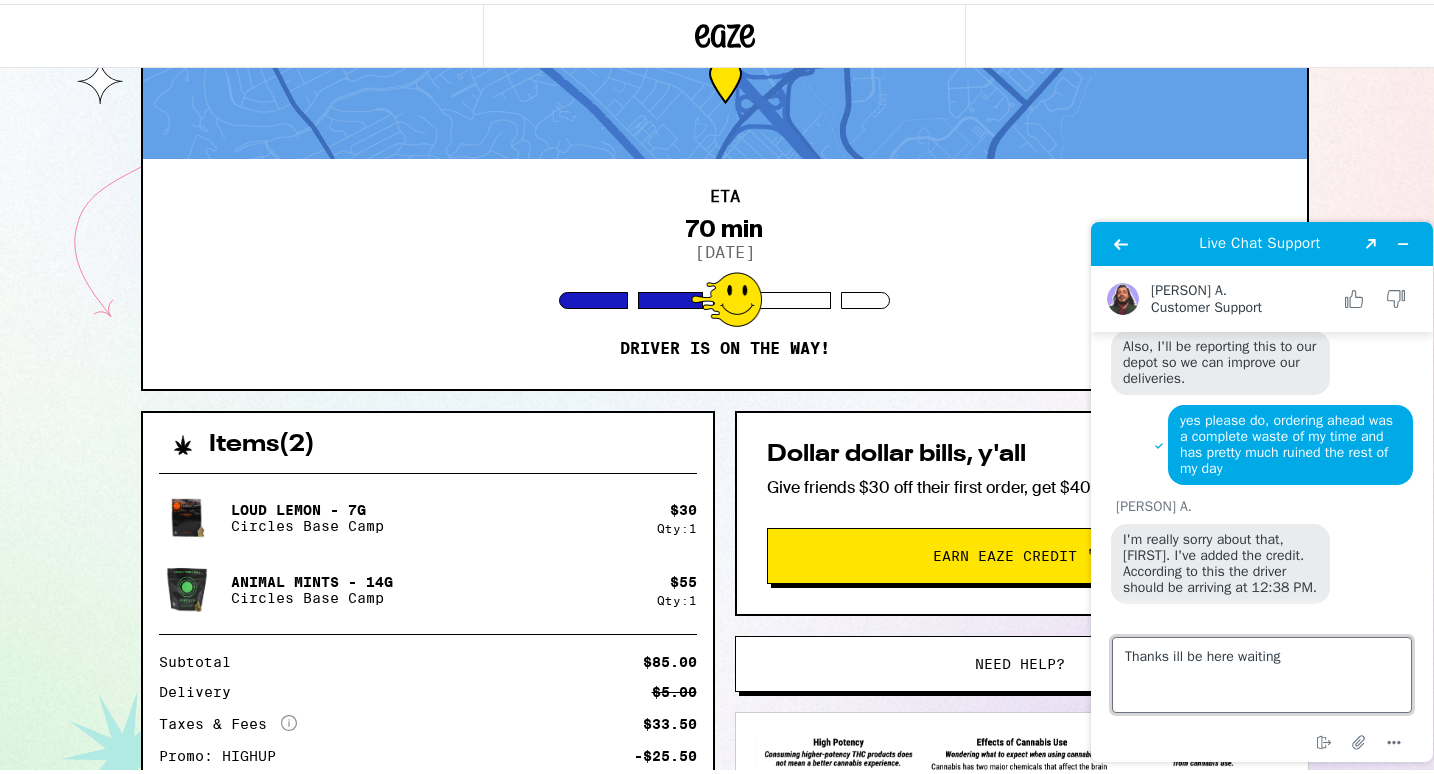 type on "Thanks ill be here waiting" 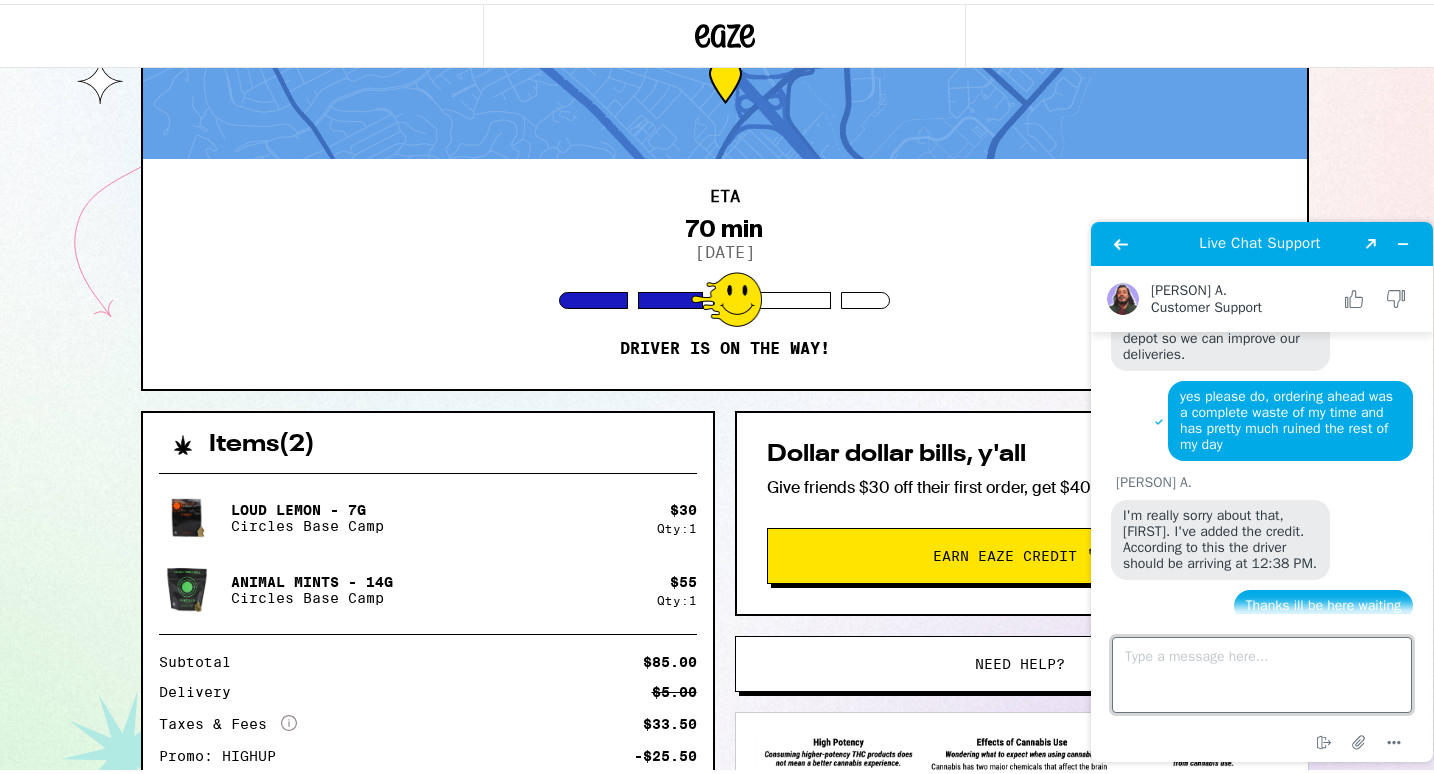 scroll, scrollTop: 1539, scrollLeft: 0, axis: vertical 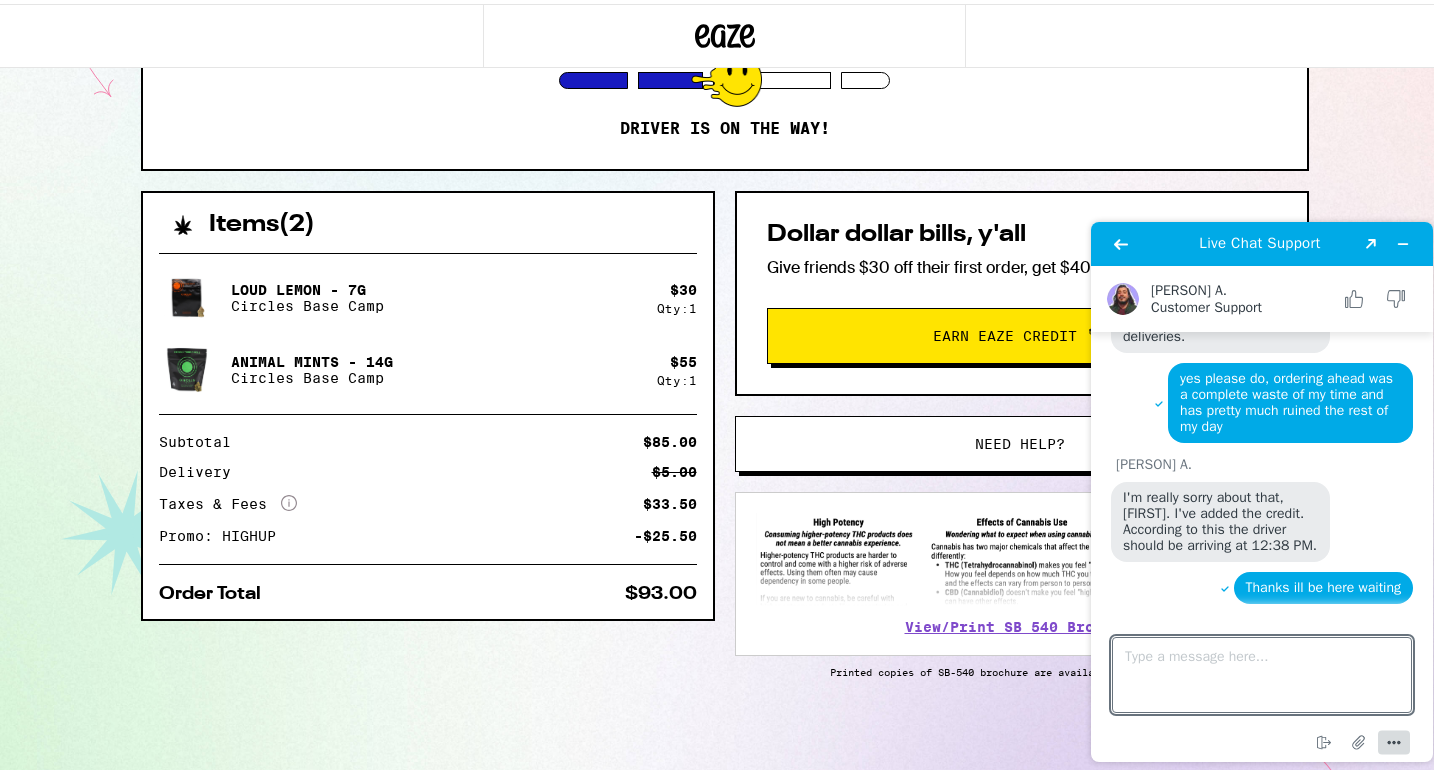 click 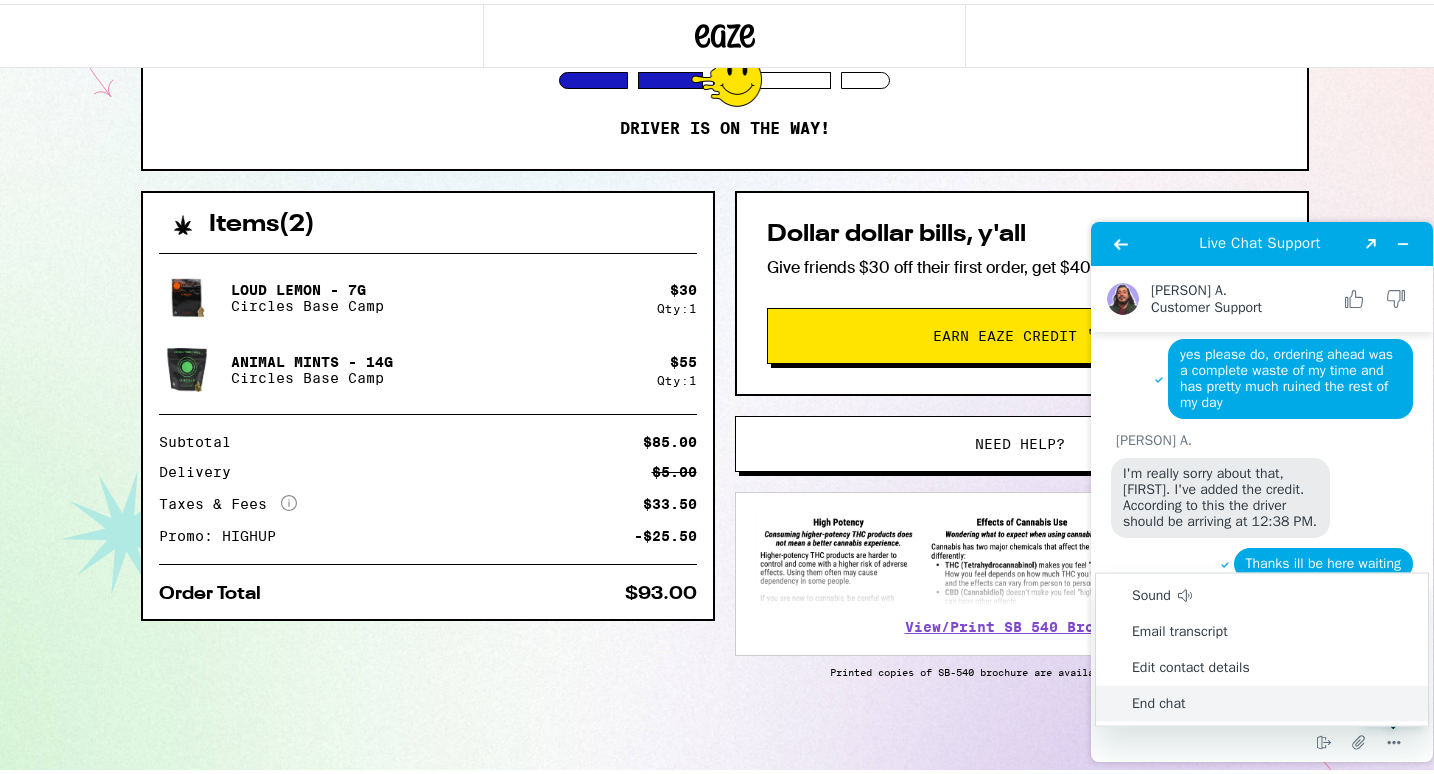 click on "End chat" at bounding box center [1262, 704] 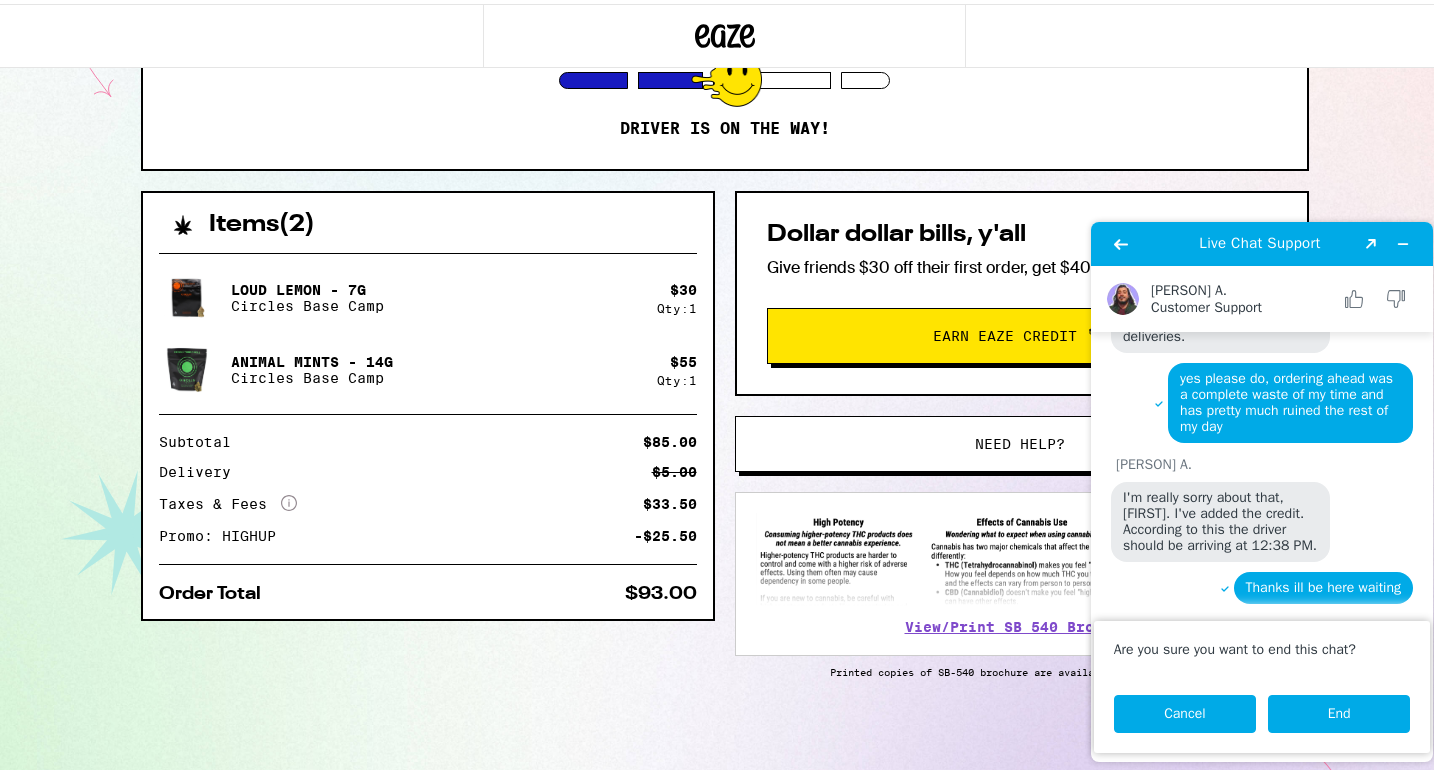 click on "Cancel" at bounding box center [1185, 714] 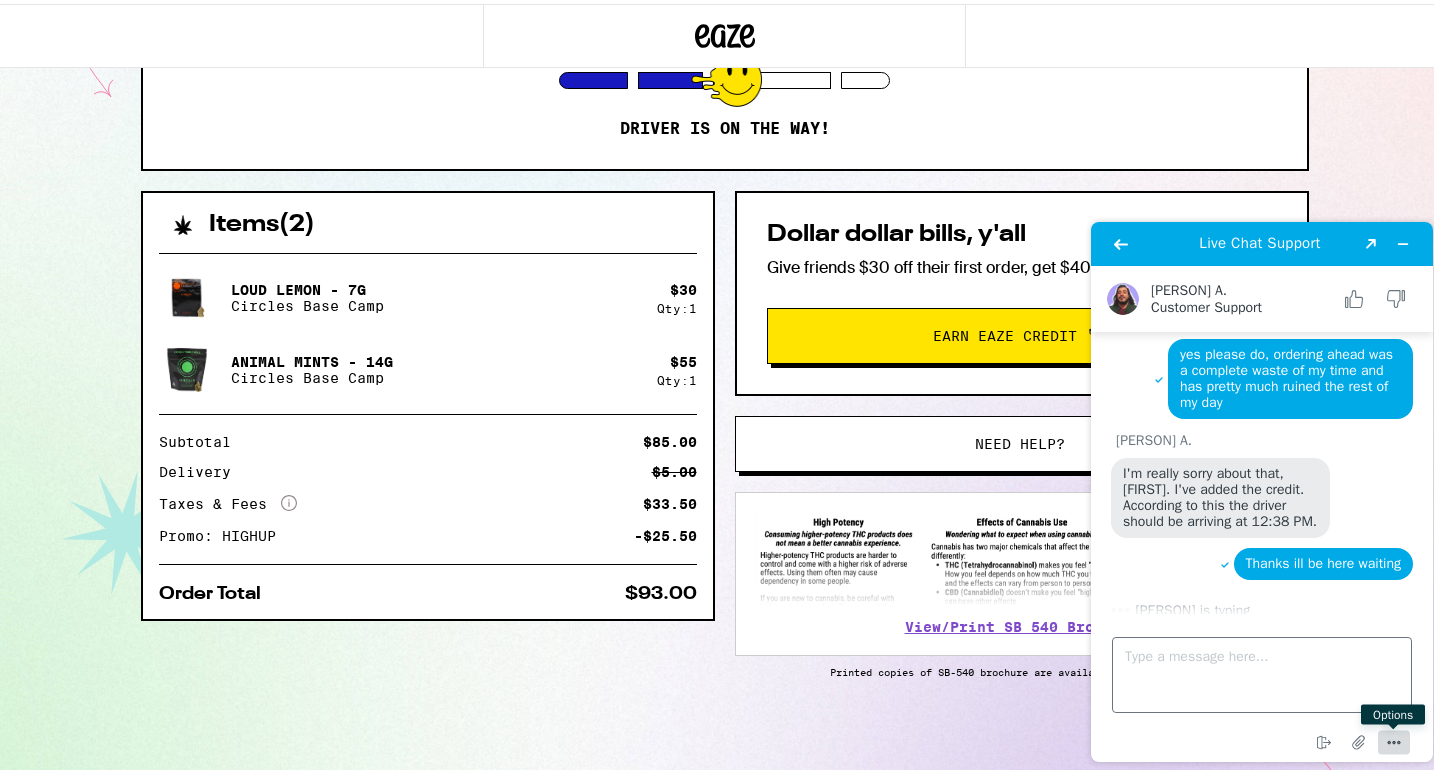 scroll, scrollTop: 316, scrollLeft: 0, axis: vertical 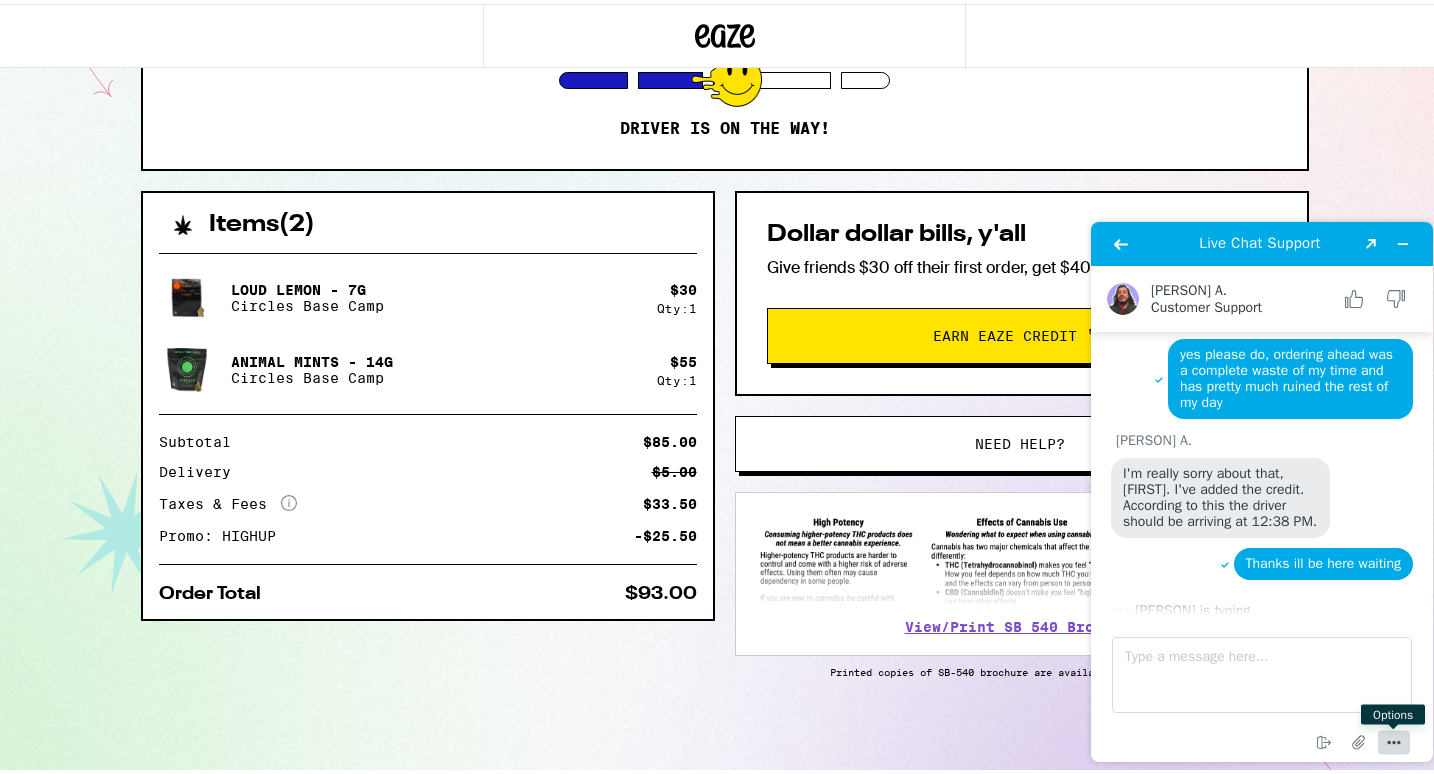 click 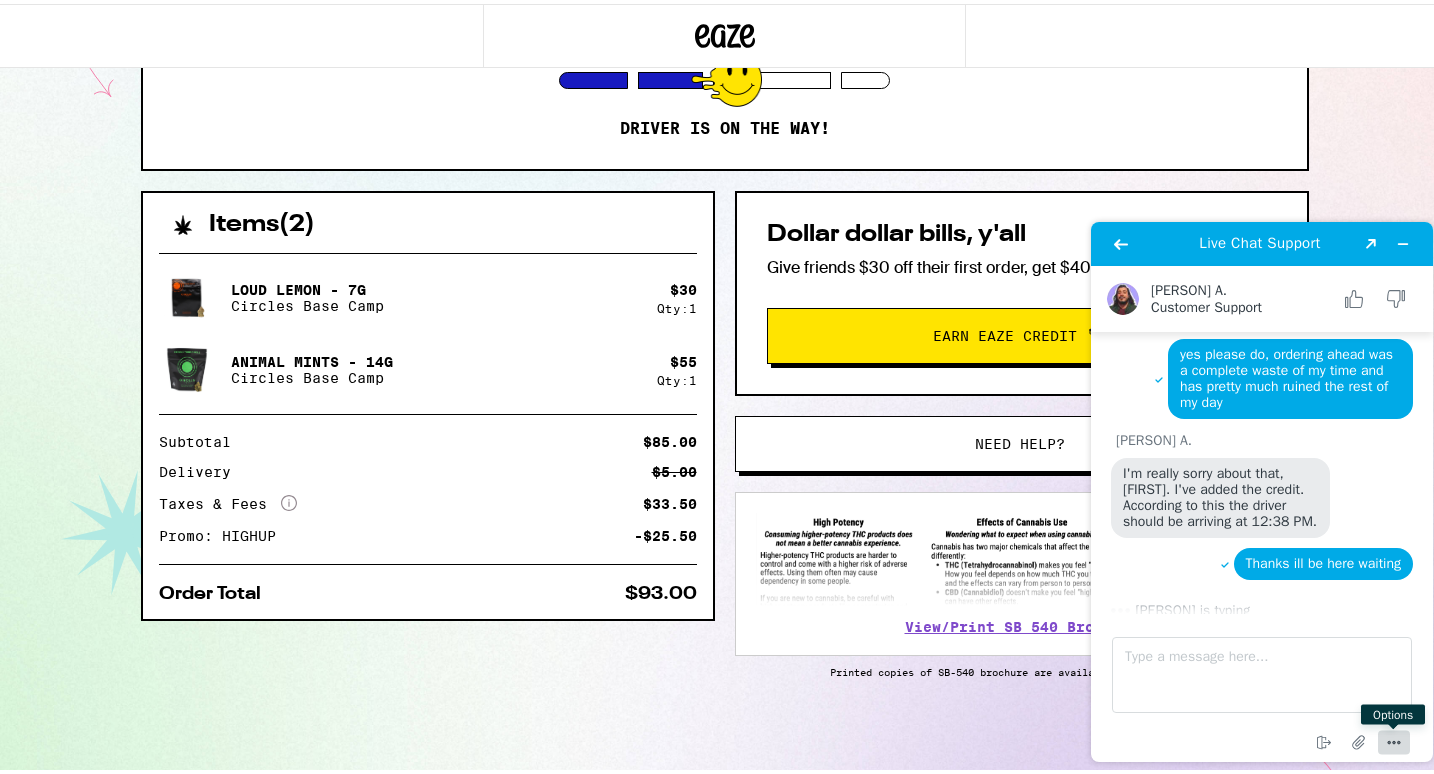 click on "Items  ( 2 ) Loud Lemon - 7g Circles Base Camp $ 30 Qty:  1 Animal Mints - 14g Circles Base Camp $ 55 Qty:  1 Subtotal $85.00 Delivery $5.00 Taxes & Fees More Info $33.50 Promo: HIGHUP -$25.50 Order Total $93.00  Items  ( 2 ) Loud Lemon - 7g Circles Base Camp $ 30 Qty:  1 Animal Mints - 14g Circles Base Camp $ 55 Qty:  1 Subtotal $85.00 Delivery $5.00 Taxes & Fees More Info $33.50 Promo: HIGHUP -$25.50 Order Total $93.00 Dollar dollar bills, y'all Give friends $30 off their first order, get $40 credit for yourself! Earn Eaze Credit Need help? View/Print SB 540 Brochure Printed copies of SB-540 brochure are available with your driver" at bounding box center [725, 480] 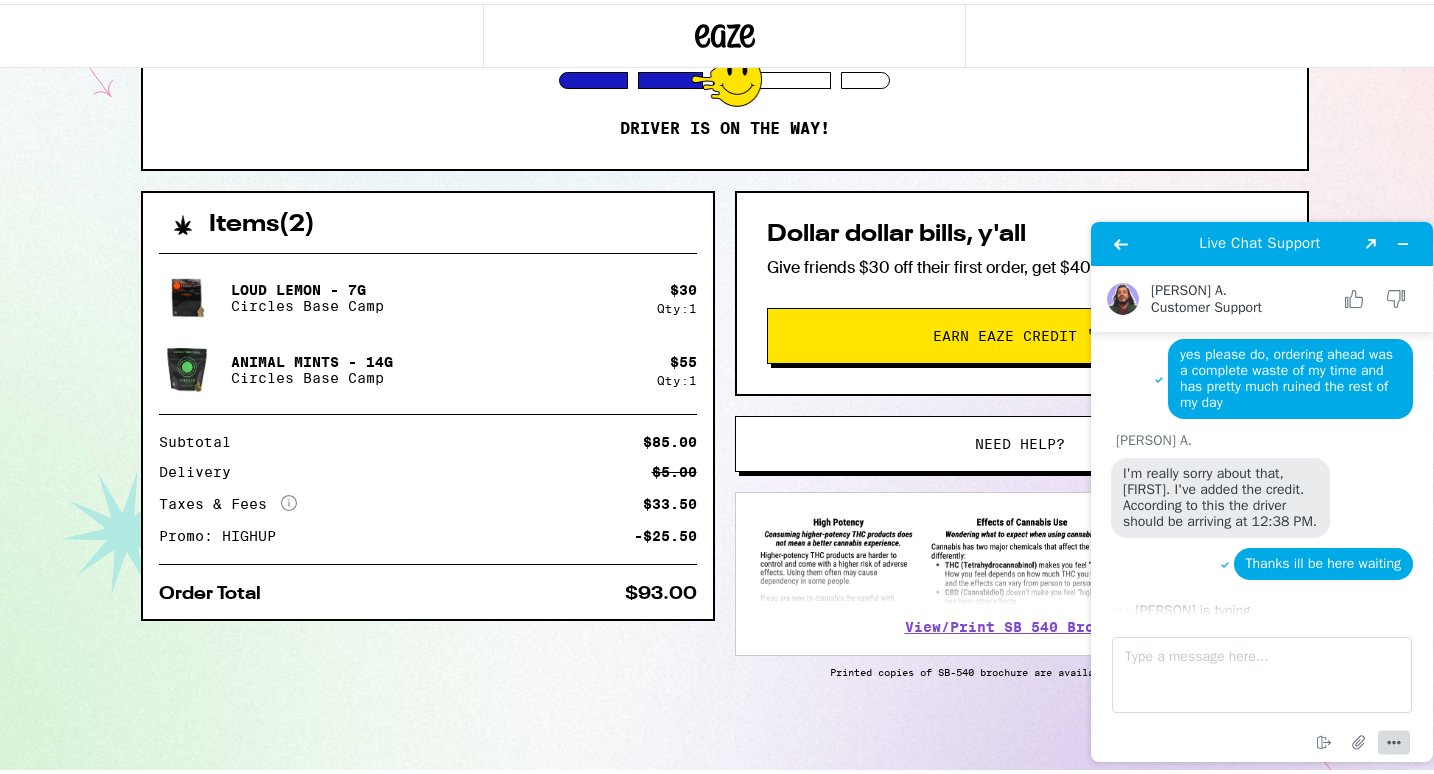 scroll, scrollTop: 0, scrollLeft: 0, axis: both 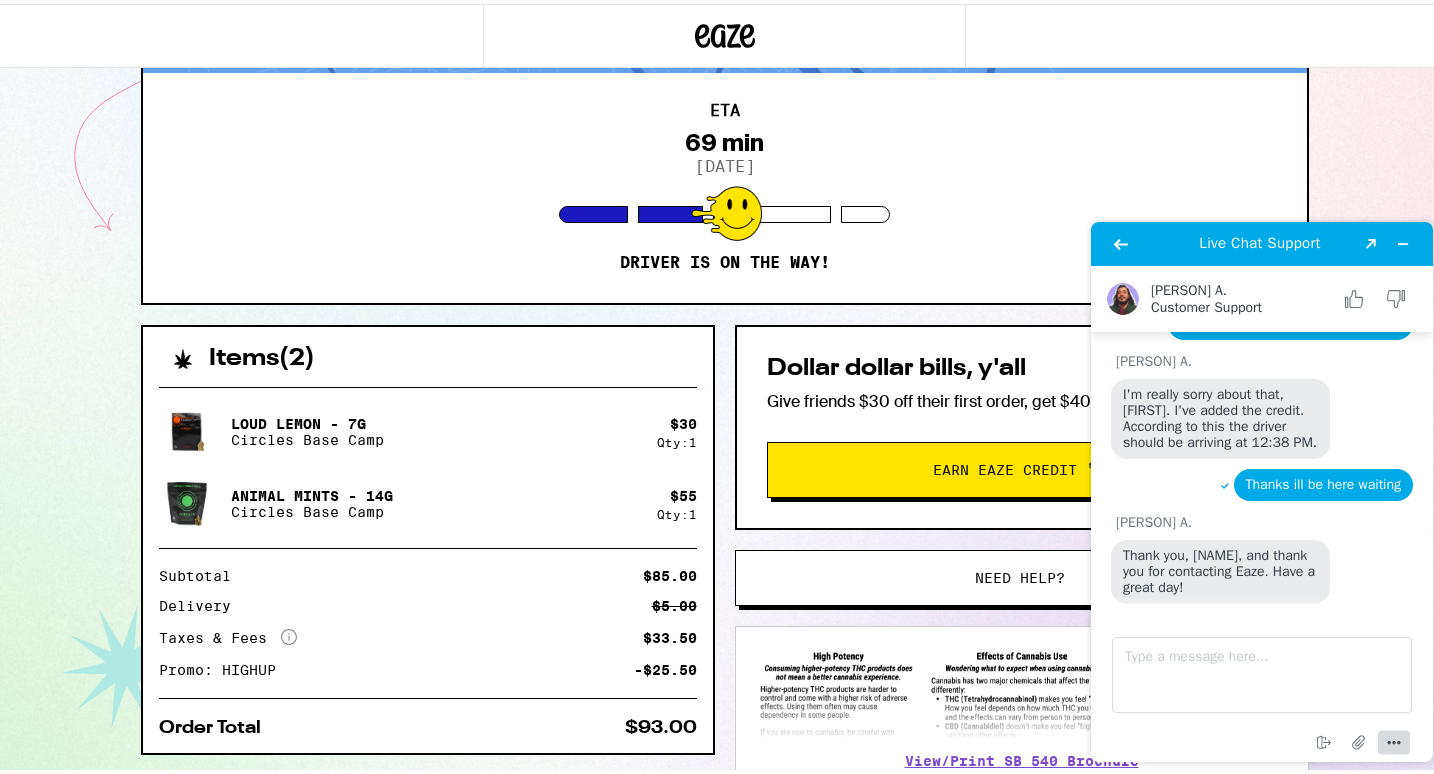 click 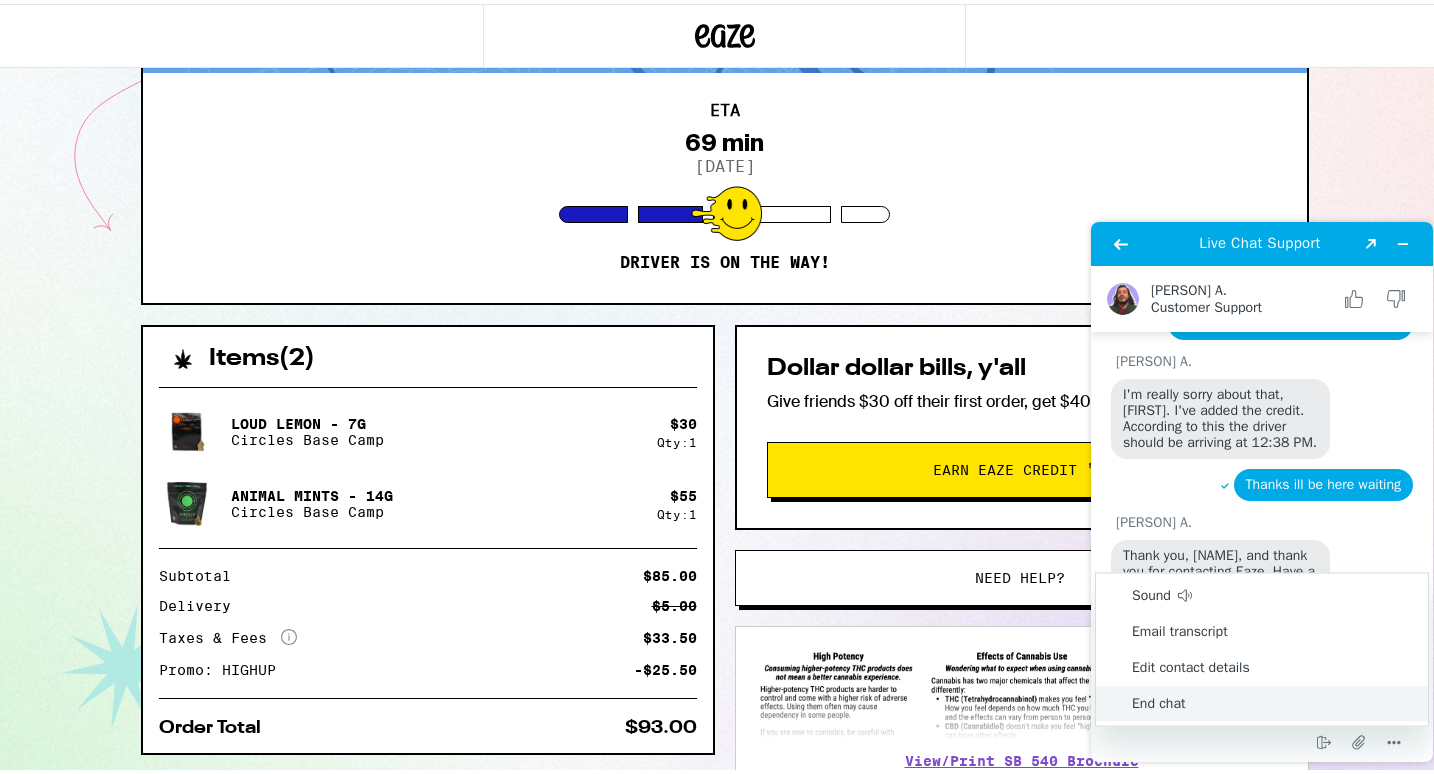 click on "End chat" at bounding box center (1262, 704) 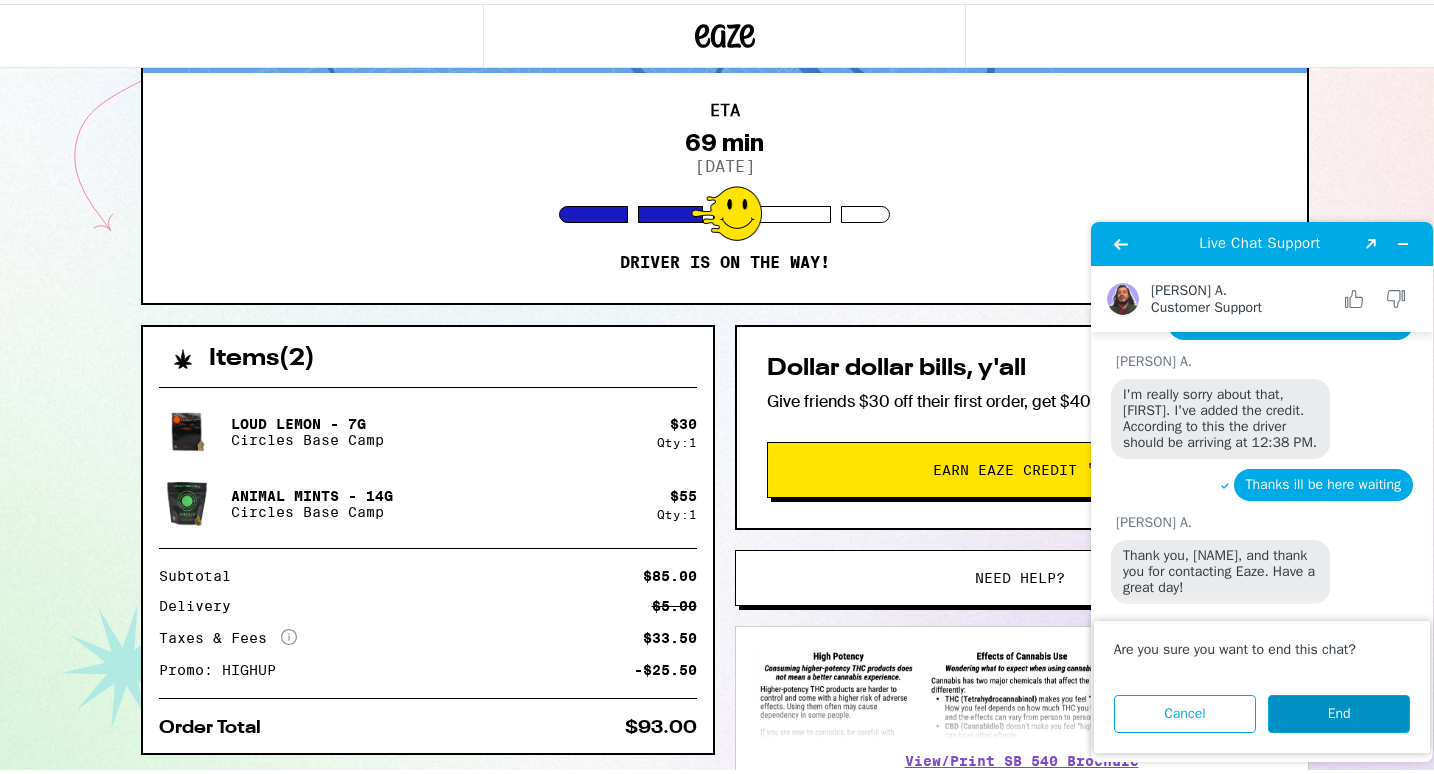 click on "End" at bounding box center (1339, 714) 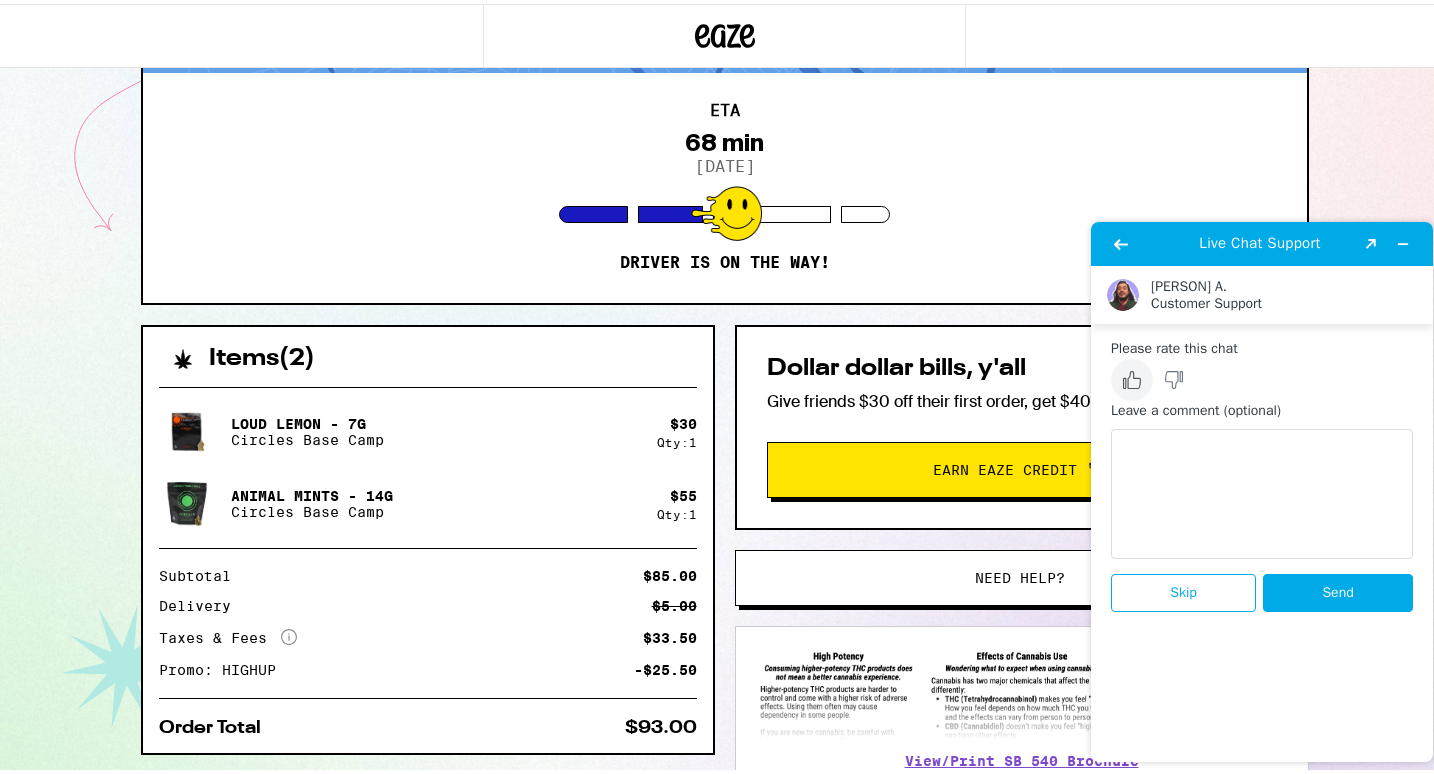 click 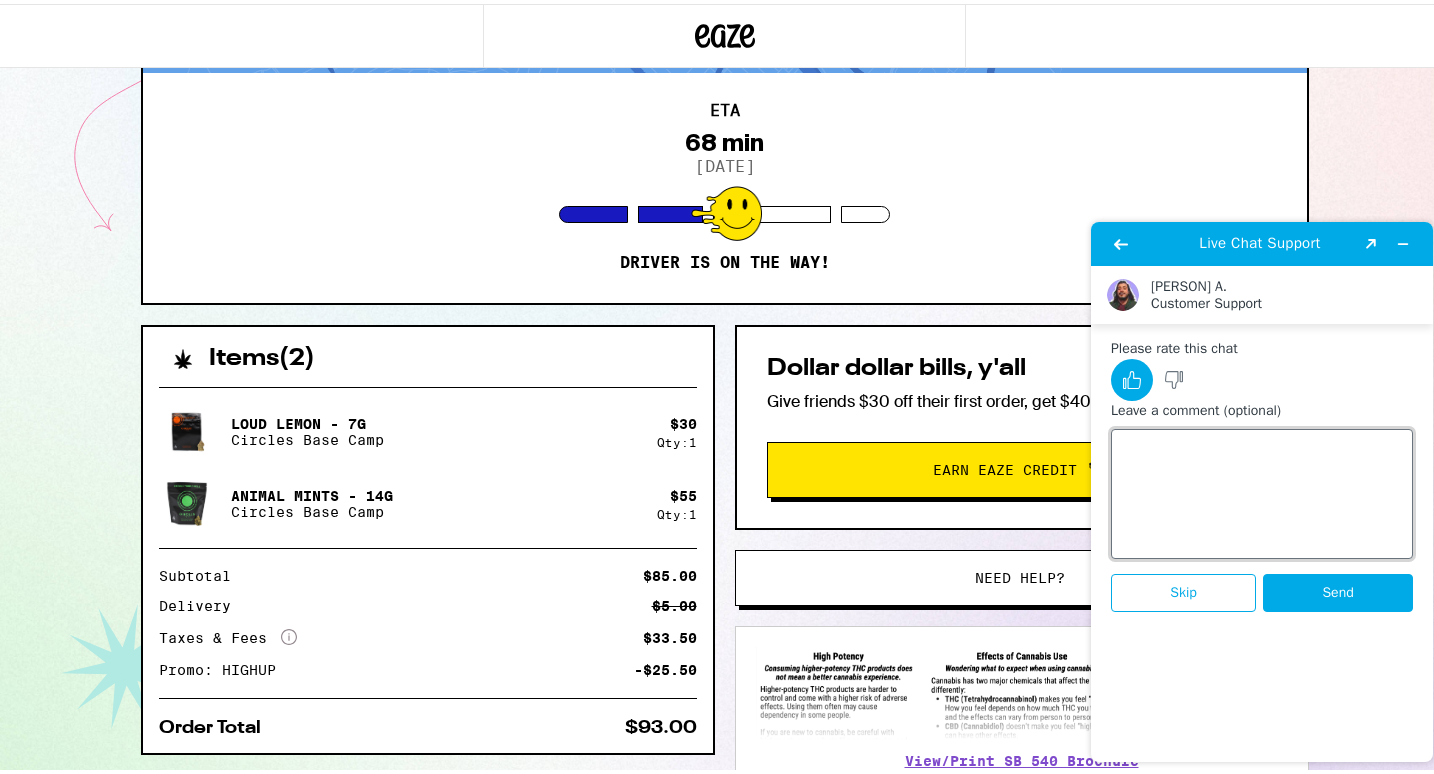 click on "Leave a comment (optional)" at bounding box center (1262, 494) 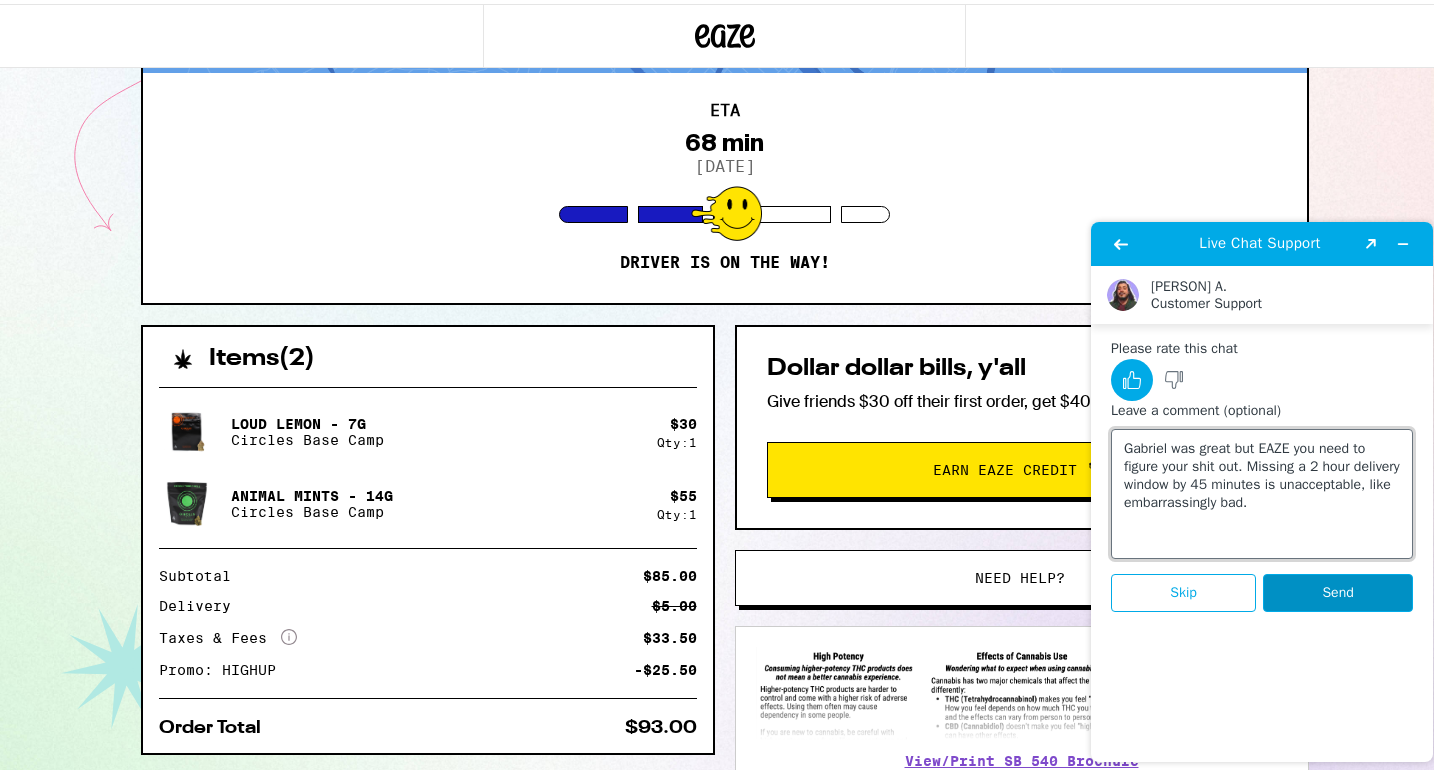 type on "Gabriel was great but EAZE you need to figure your shit out. Missing a 2 hour delivery window by 45 minutes is unacceptable, like embarrassingly bad." 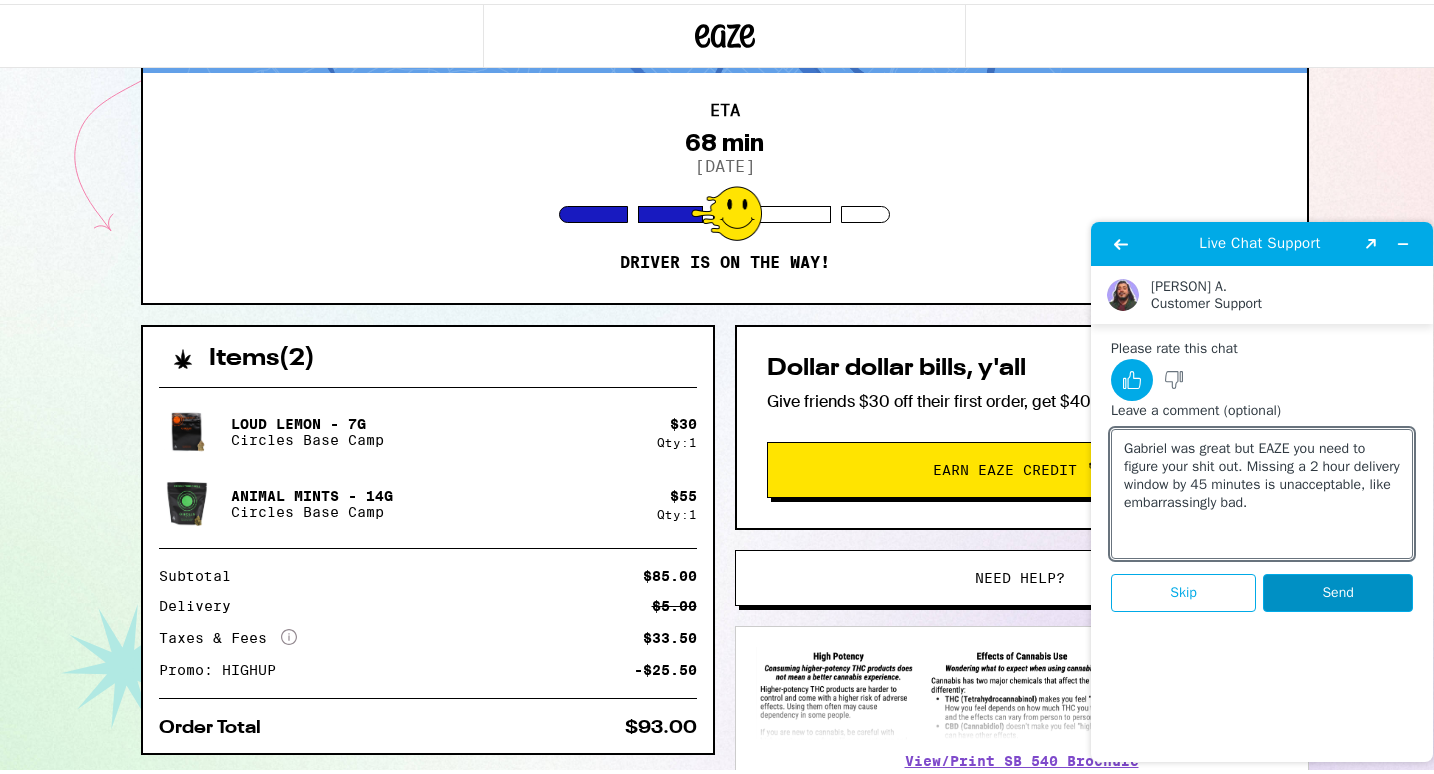 click on "Send" at bounding box center (1338, 593) 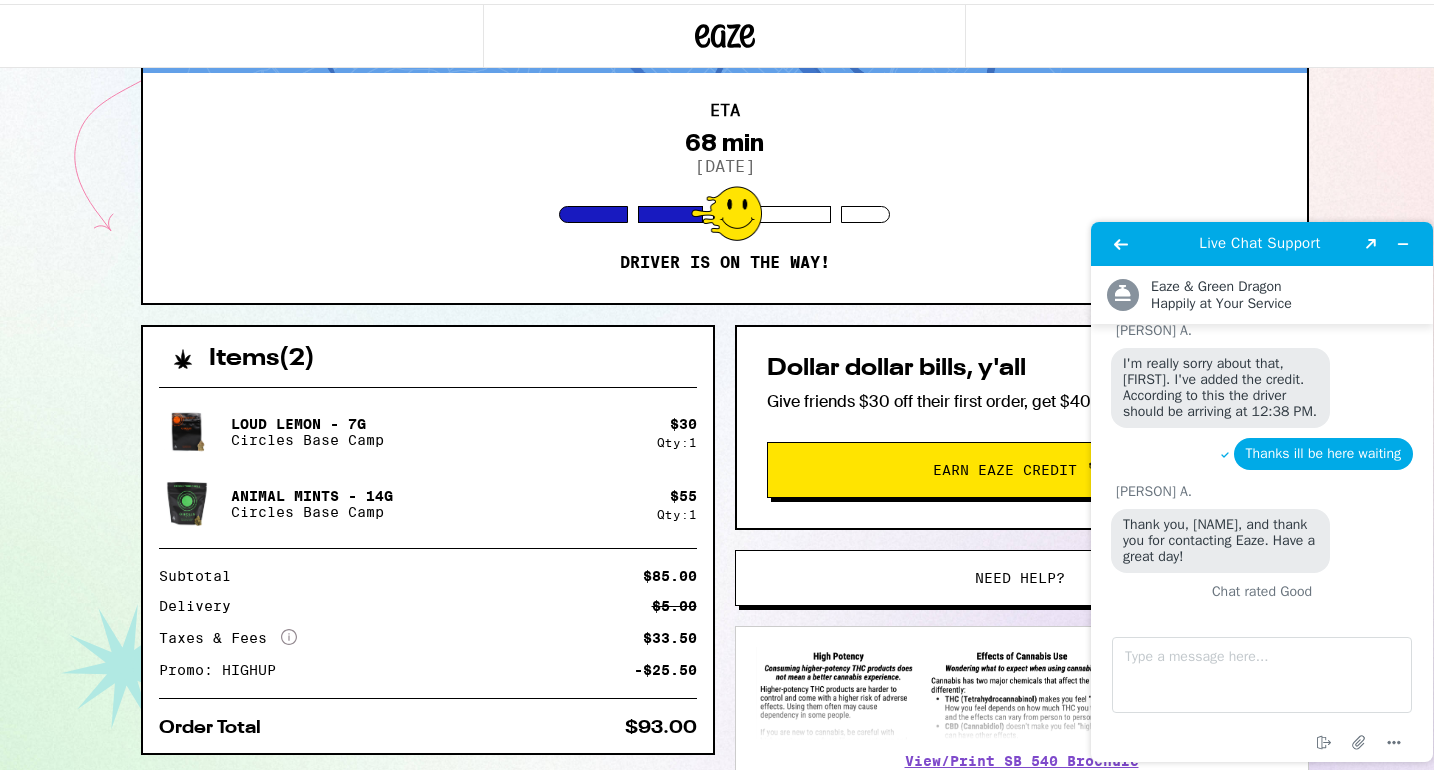 scroll, scrollTop: 1714, scrollLeft: 0, axis: vertical 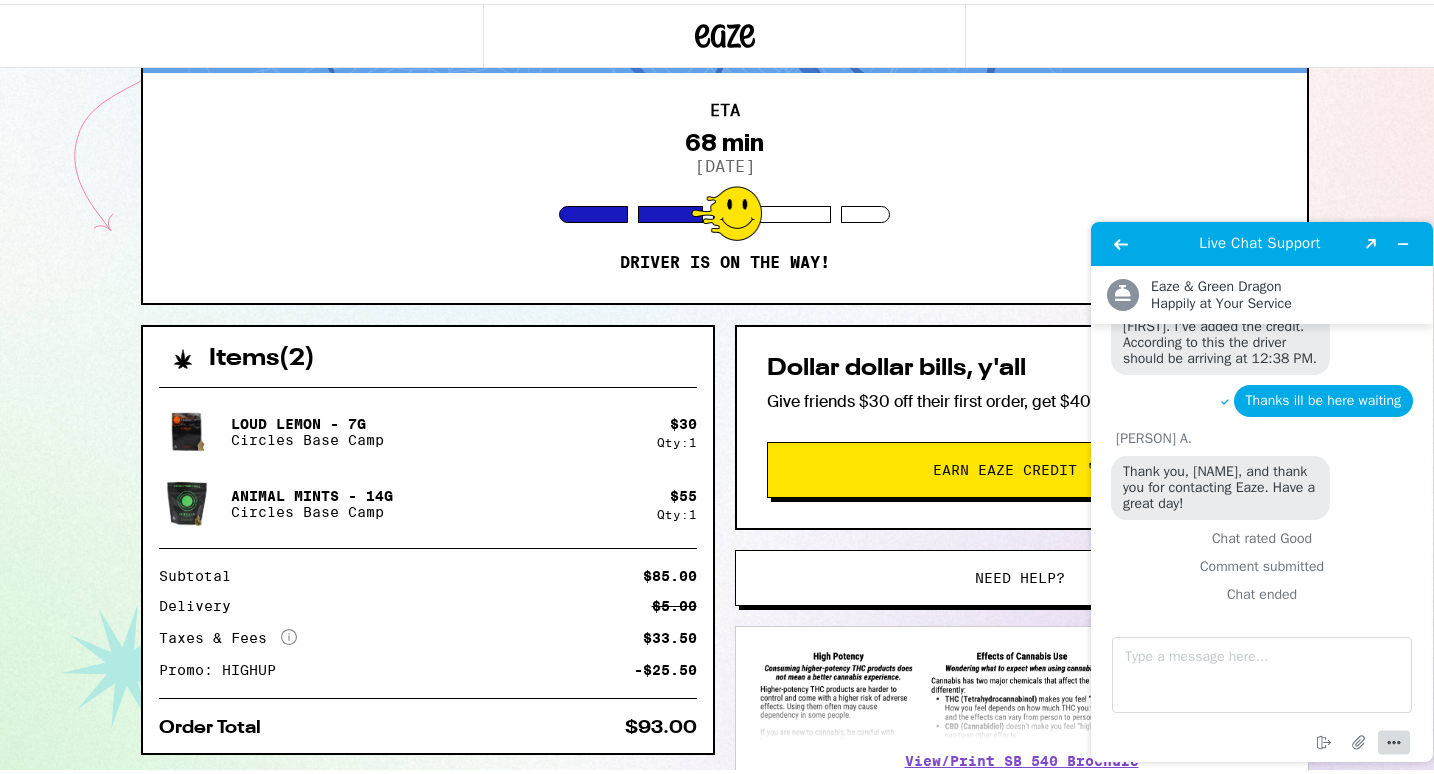 click 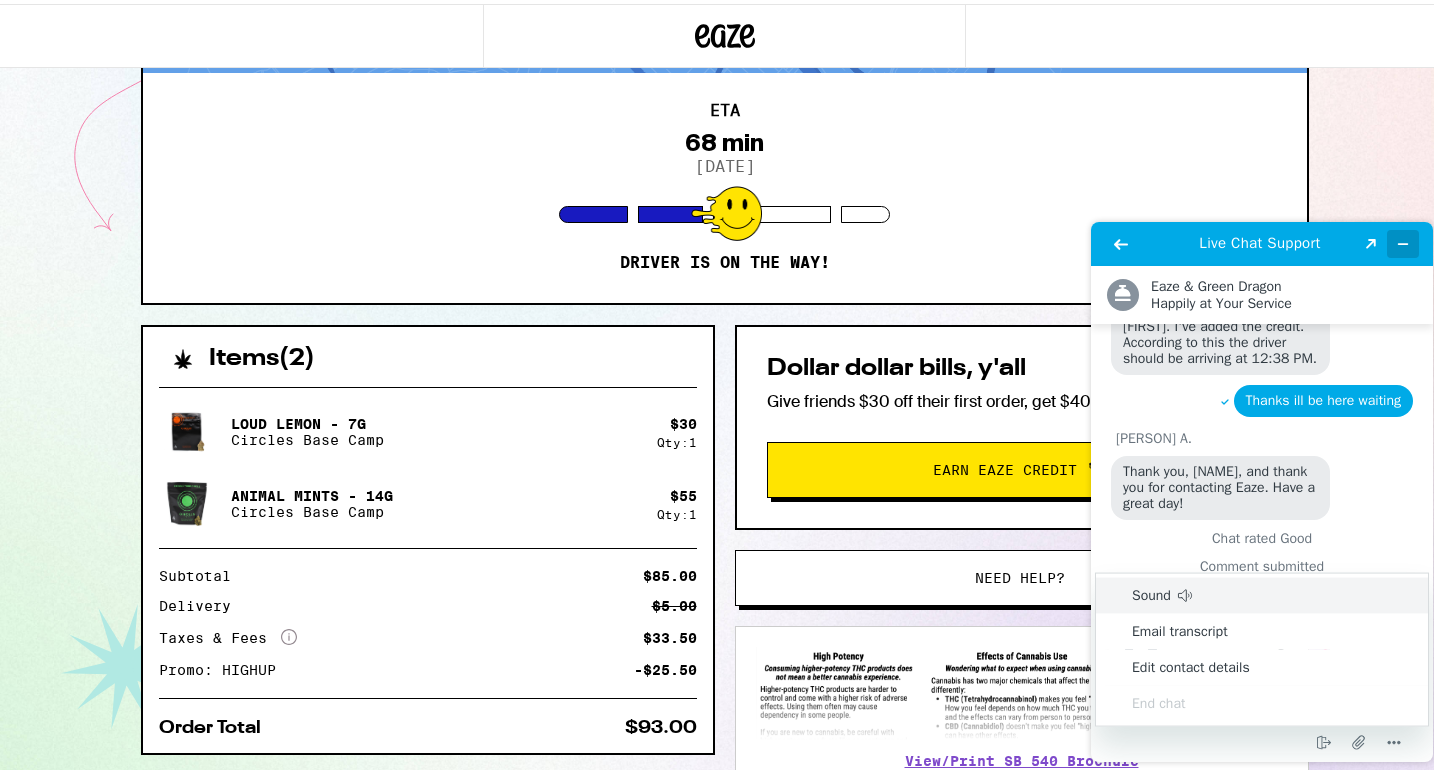 click at bounding box center [1403, 244] 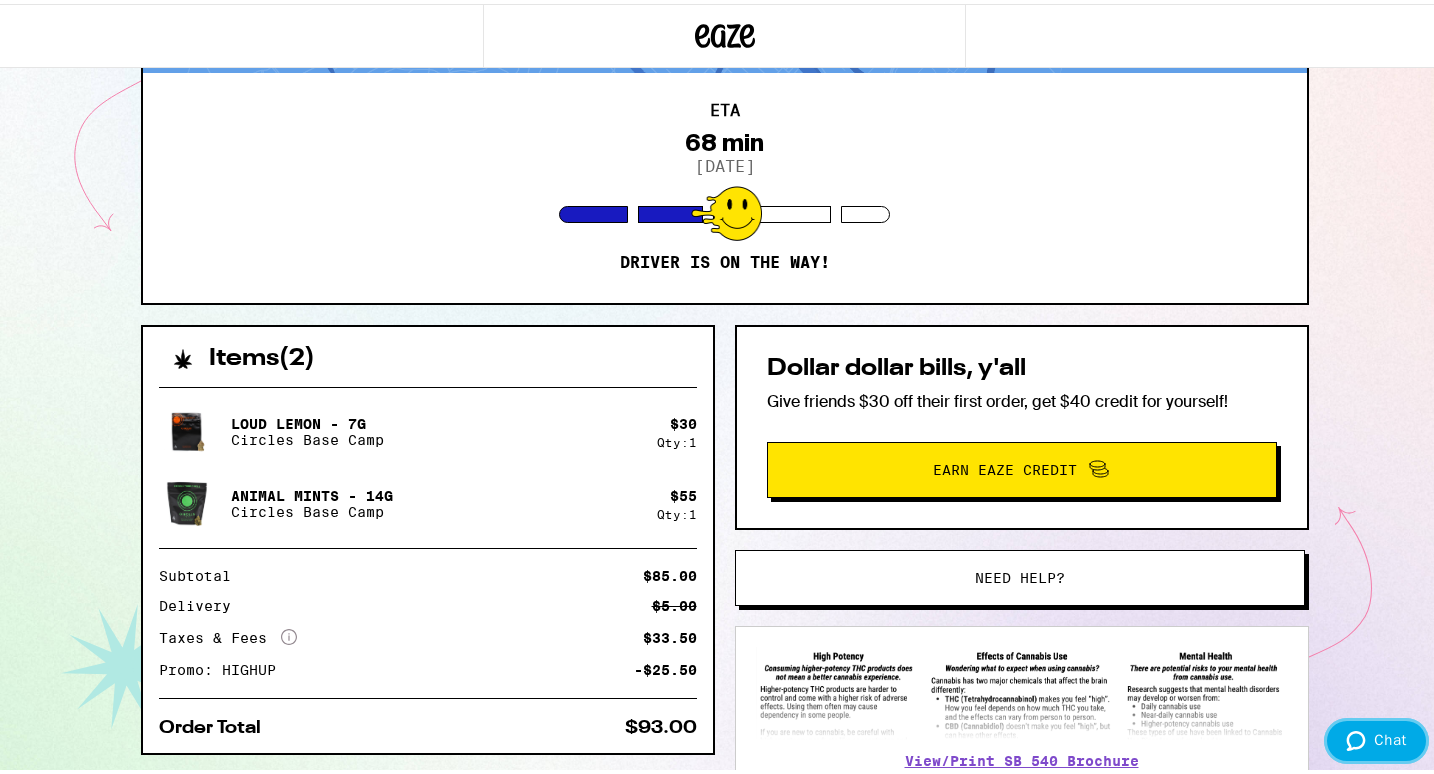 scroll, scrollTop: 0, scrollLeft: 0, axis: both 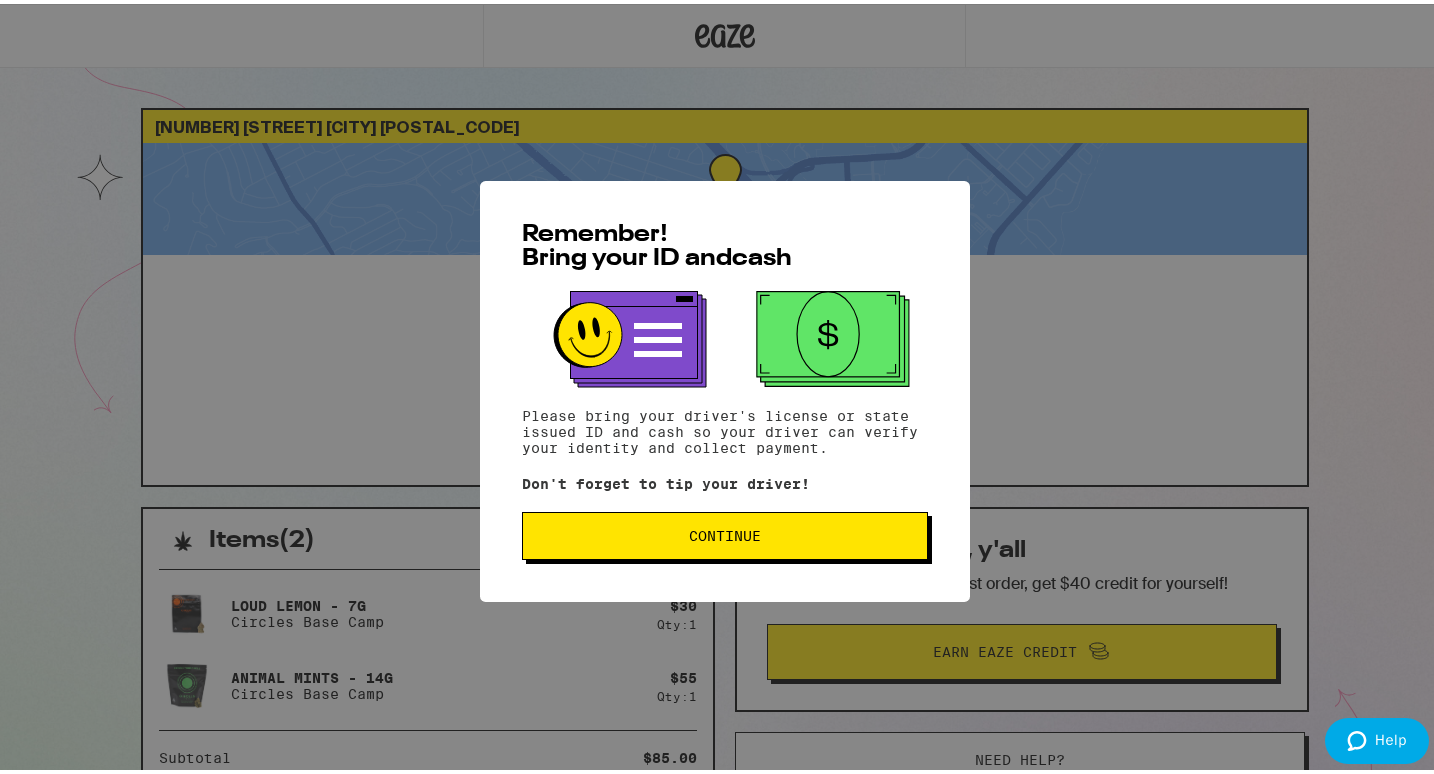 click on "Remember! Bring your ID and  cash Please bring your driver's license or state issued ID and cash so your driver can verify your identity and collect payment. Don't forget to tip your driver! Continue" at bounding box center [725, 387] 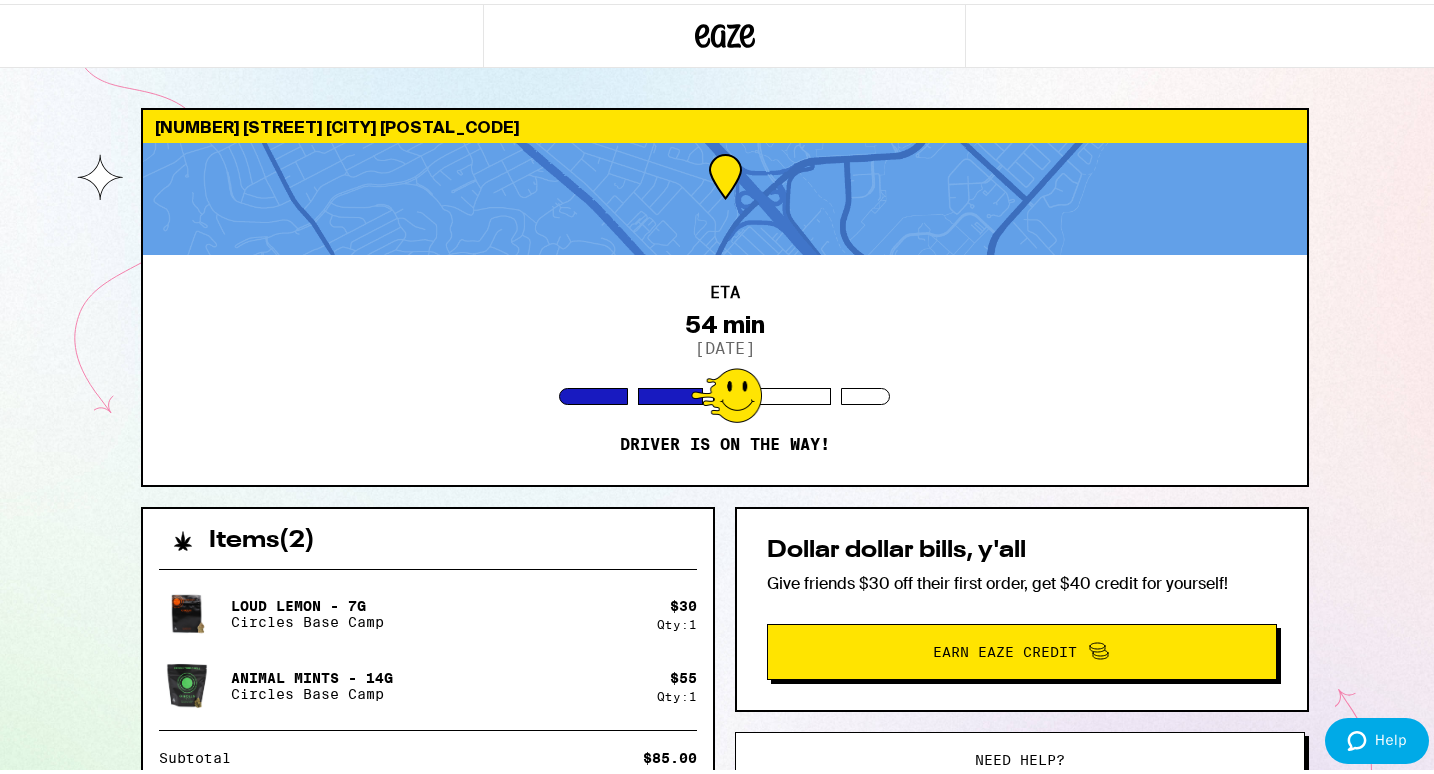 scroll, scrollTop: 0, scrollLeft: 0, axis: both 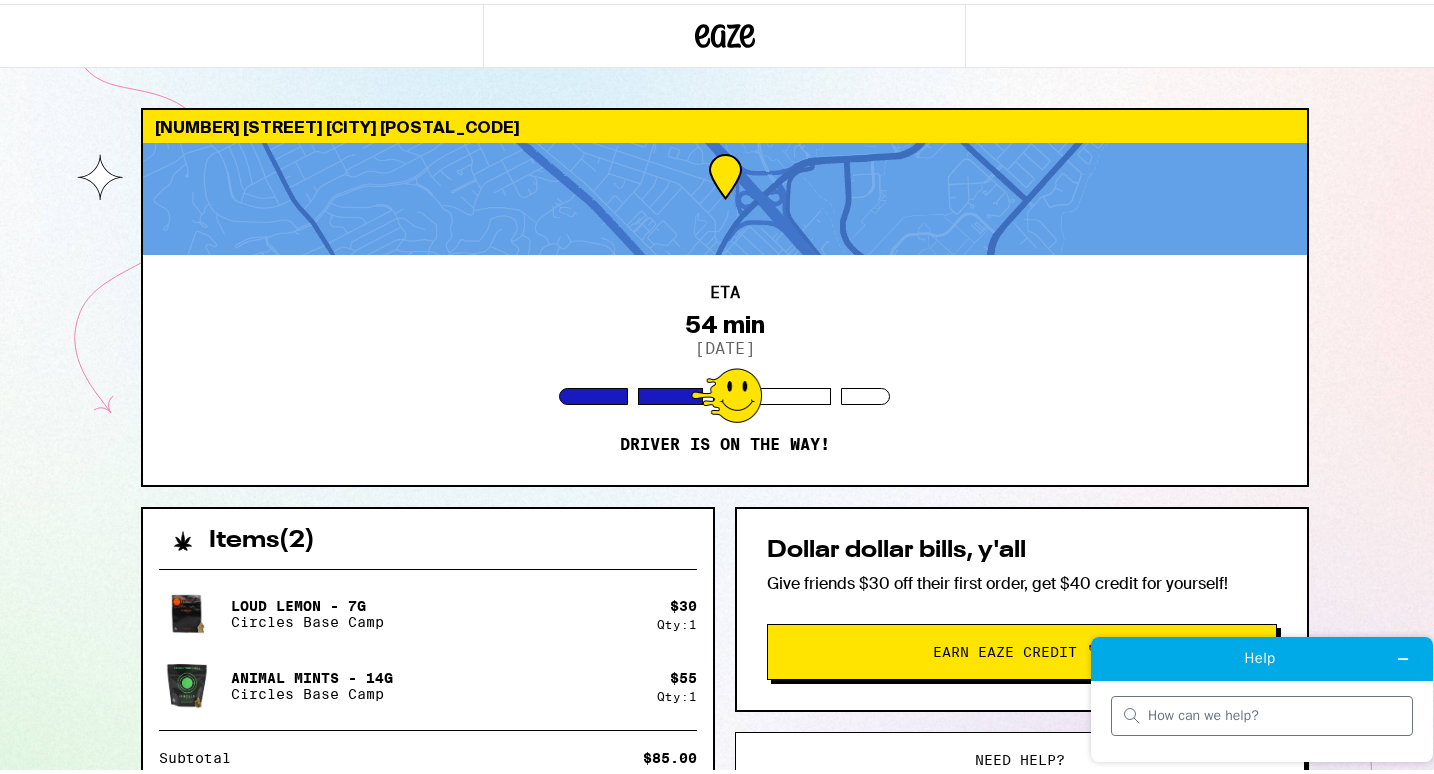 click at bounding box center [1262, 716] 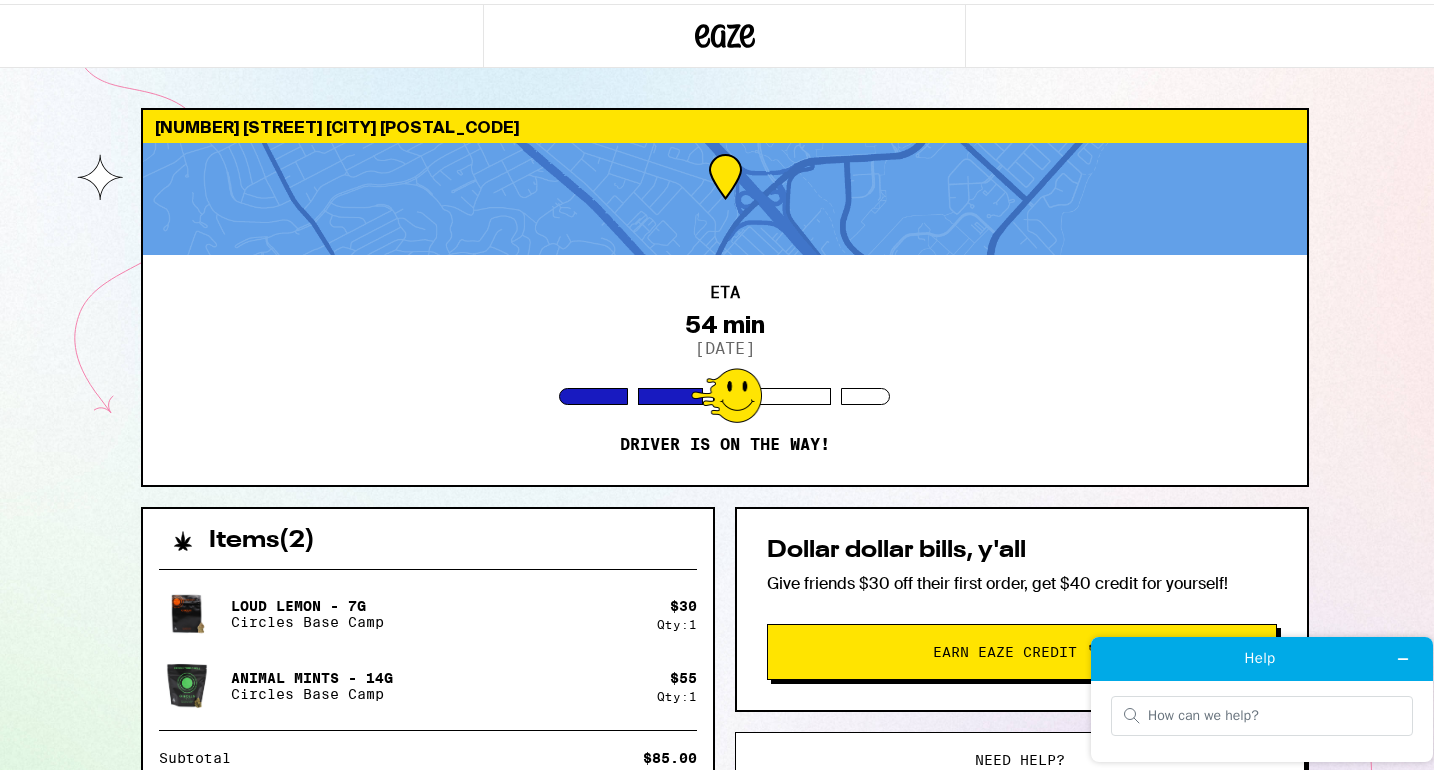 click on "409 [STREET] [CITY] [POSTAL_CODE] ETA 54 min 8/06/2025 Driver is on the way! Items ( 2 ) Loud Lemon - 7g Circles Base Camp $ 30 Qty: 1 Animal Mints - 14g Circles Base Camp $ 55 Qty: 1 Subtotal $85.00 Delivery $5.00 Taxes & Fees More Info $33.50 Promo: HIGHUP -$25.50 Order Total $93.00 Items ( 2 ) Loud Lemon - 7g Circles Base Camp $ 30 Qty: 1 Animal Mints - 14g Circles Base Camp $ 55 Qty: 1 Subtotal $85.00 Delivery $5.00 Taxes & Fees More Info $33.50 Promo: HIGHUP -$25.50 Order Total $93.00 Dollar dollar bills, y'all Give friends $30 off their first order, get $40 credit for yourself! Earn Eaze Credit Need help? View/Print SB 540 Brochure Printed copies of SB-540 brochure are available with your driver" at bounding box center [724, 545] 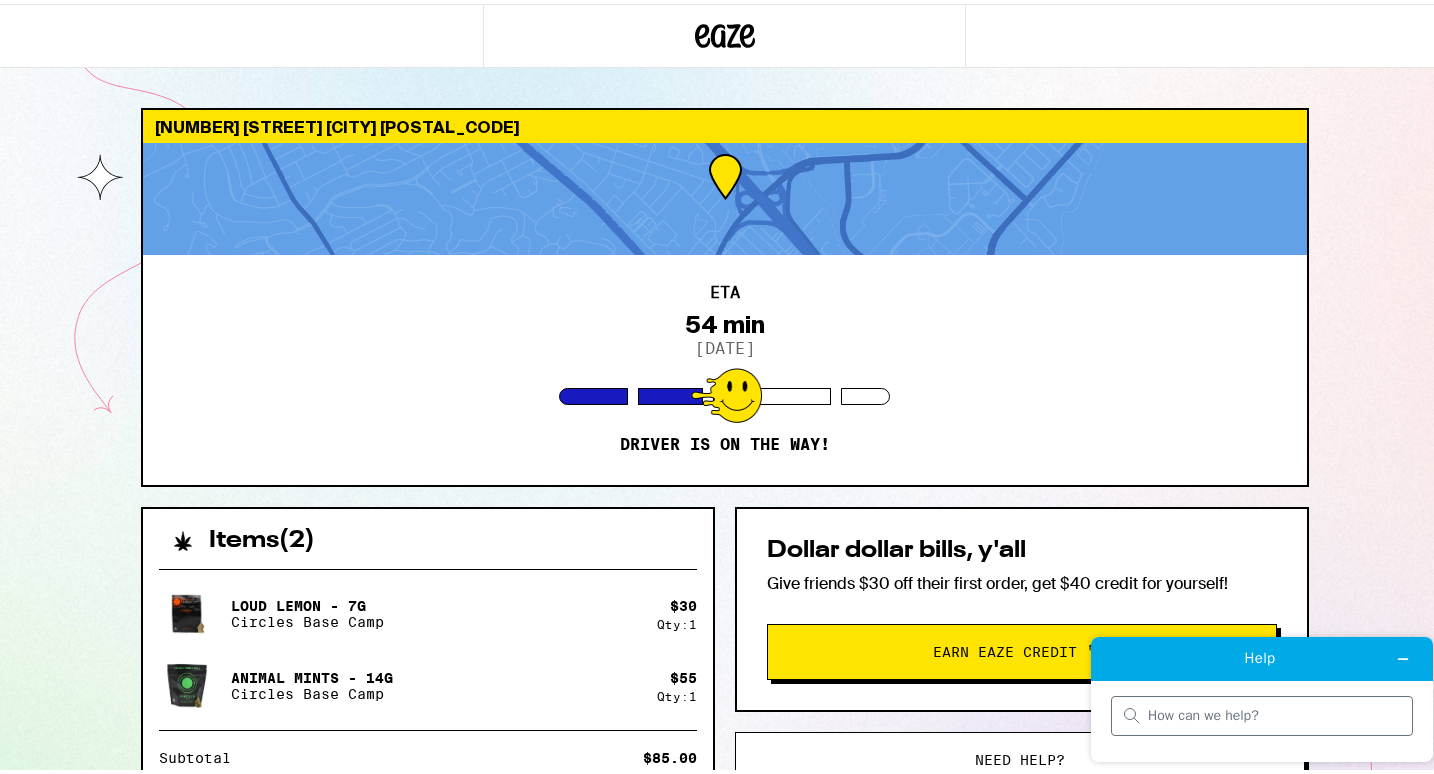 scroll, scrollTop: 320, scrollLeft: 0, axis: vertical 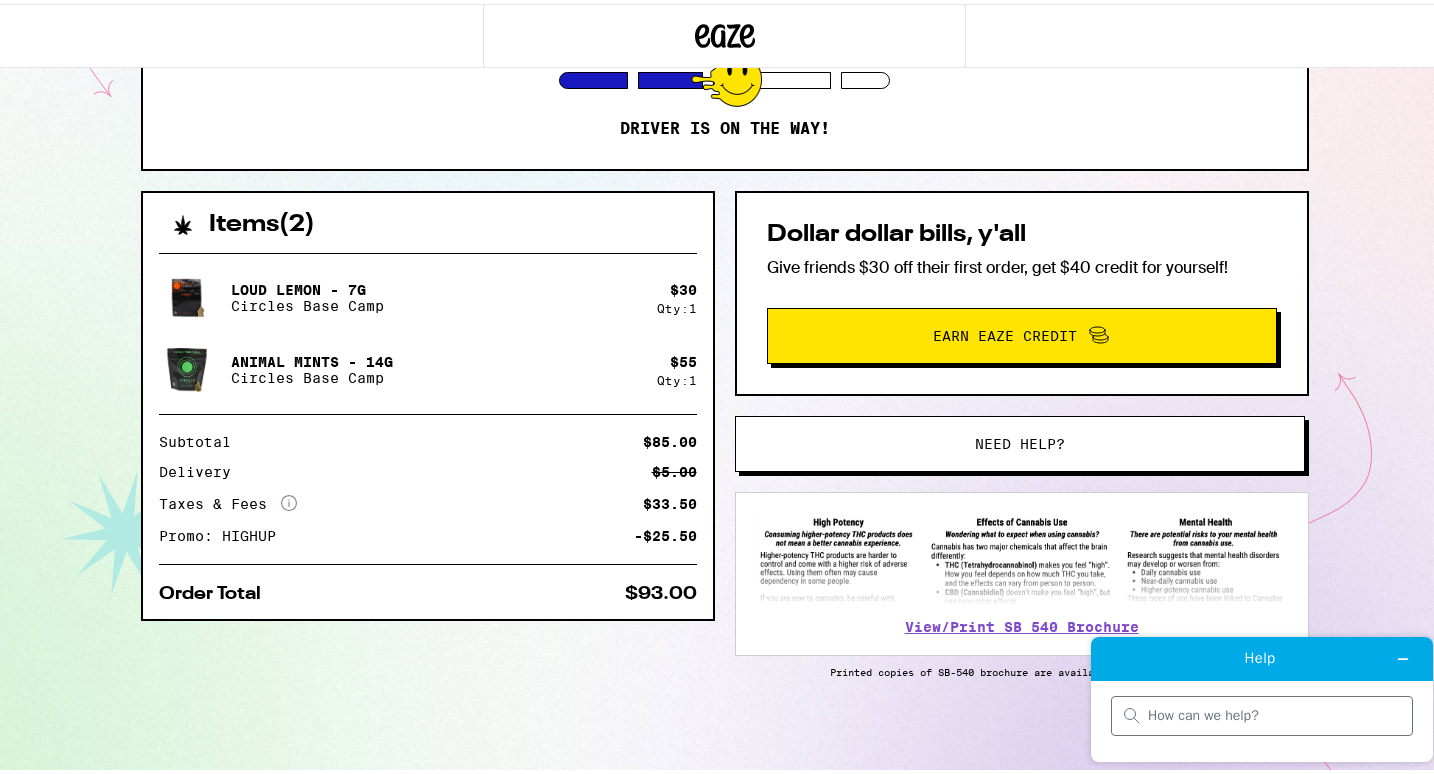 click at bounding box center (1262, 716) 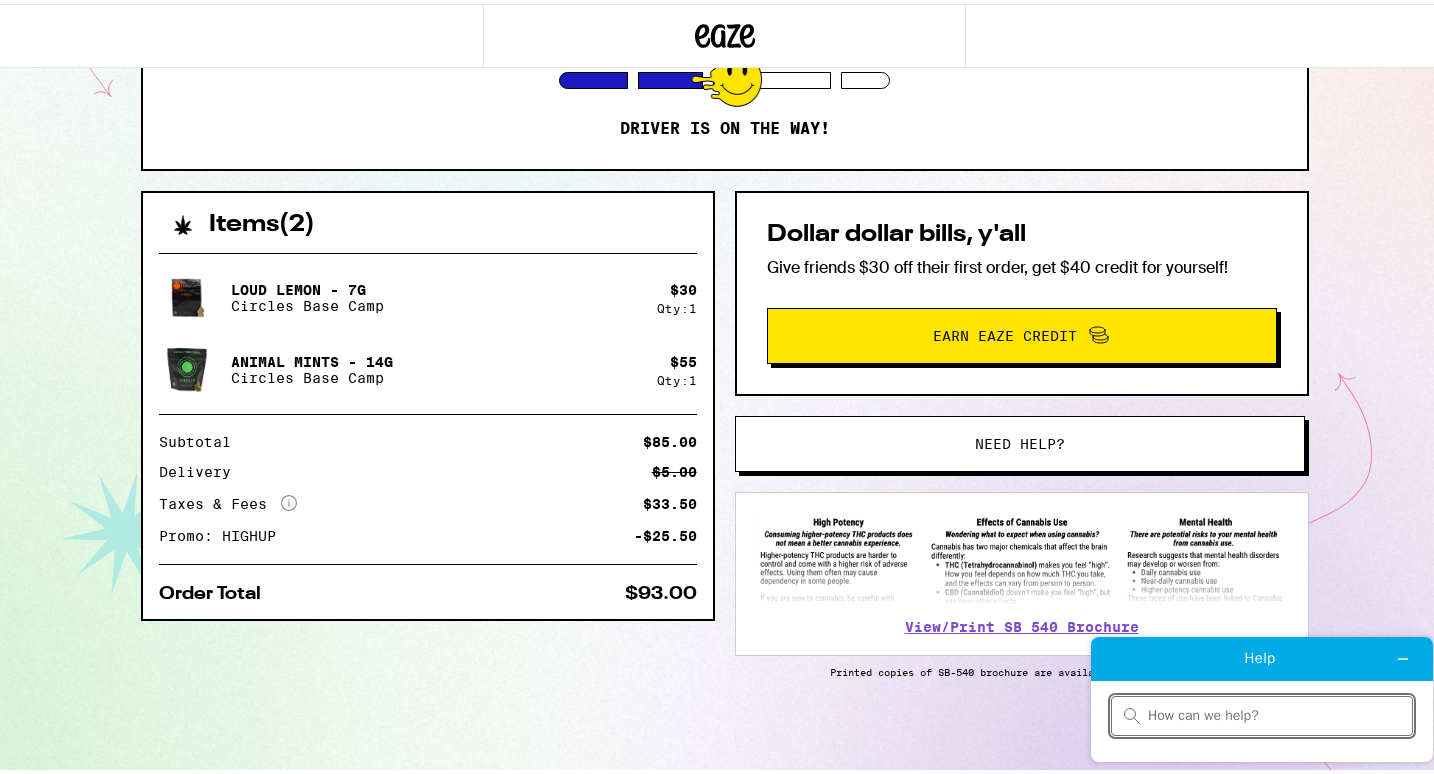 scroll, scrollTop: 0, scrollLeft: 0, axis: both 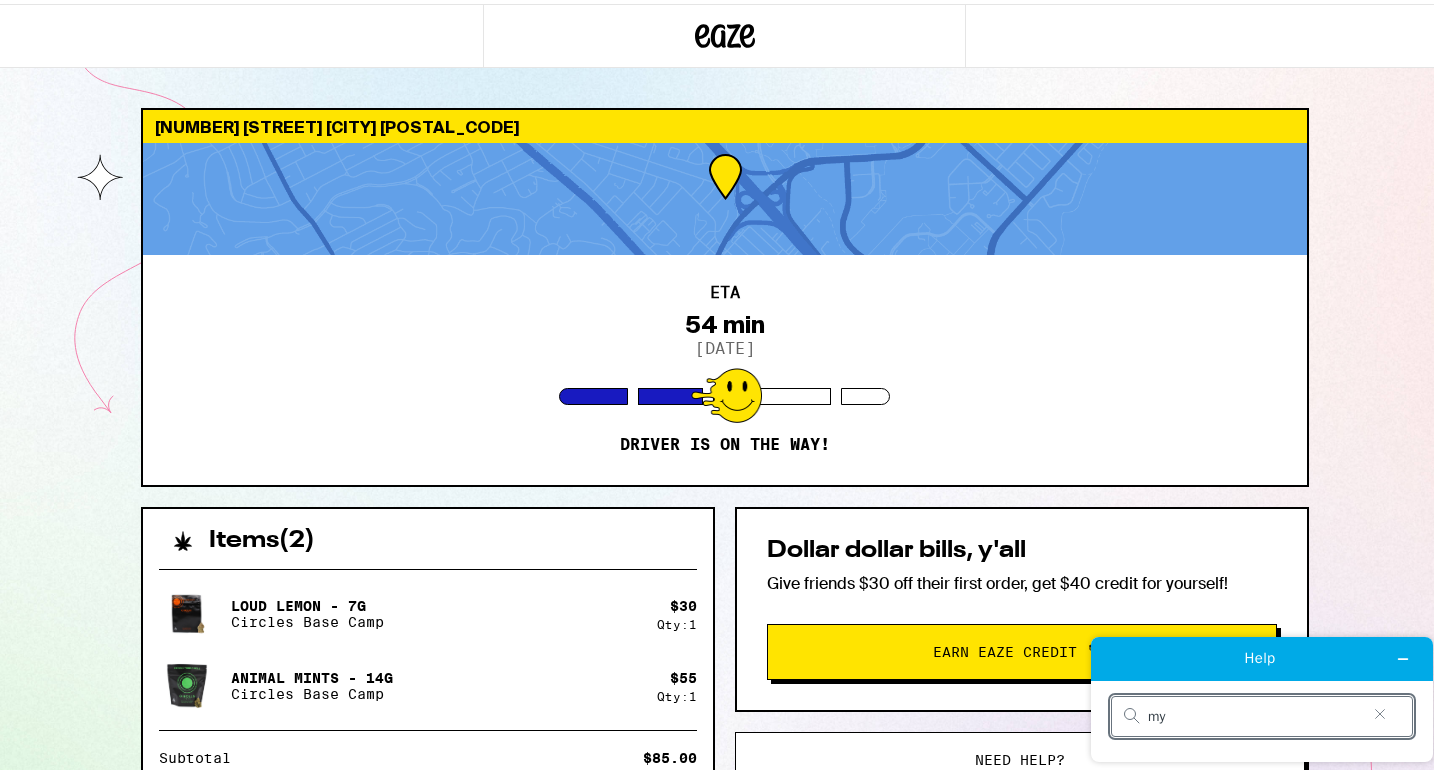 type on "m" 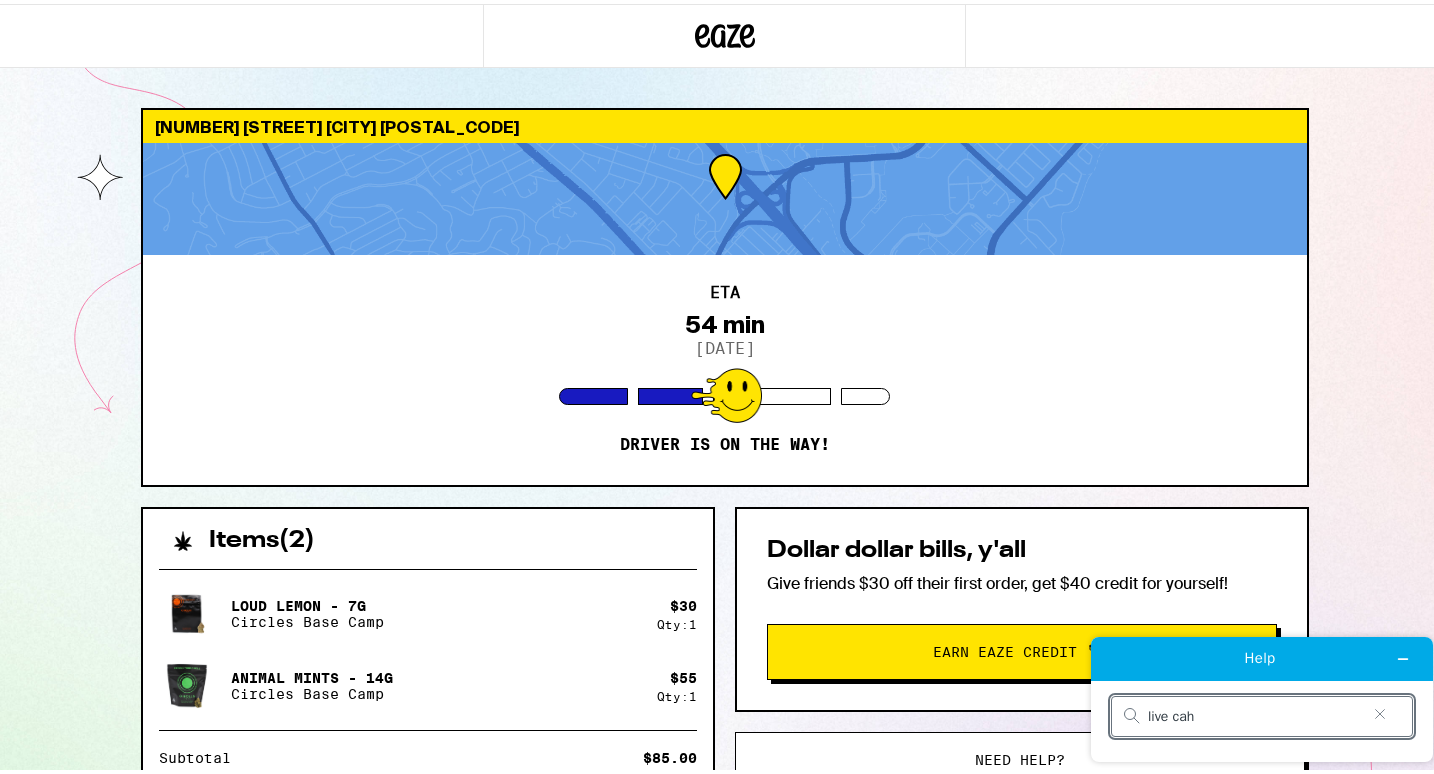 type on "live caht" 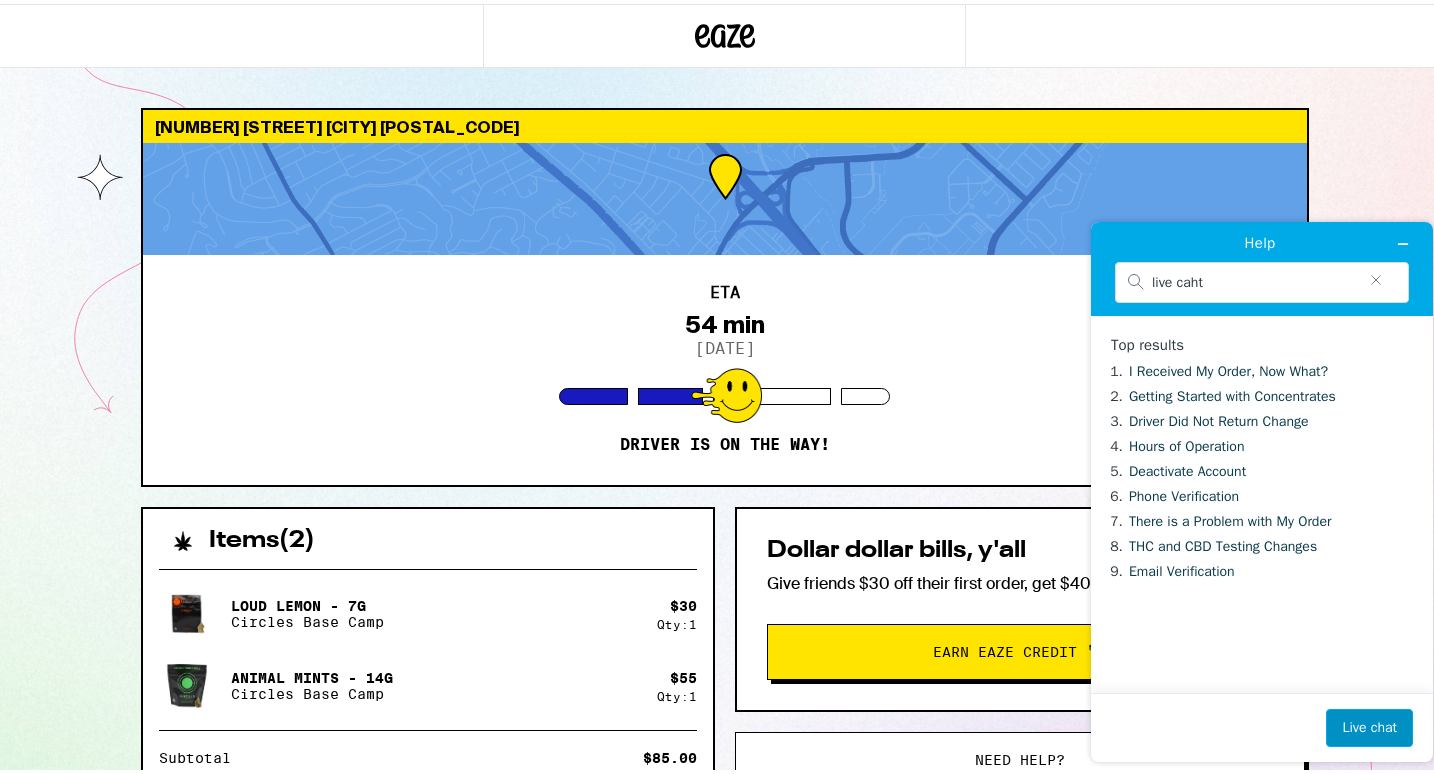 click on "Live chat" at bounding box center [1369, 728] 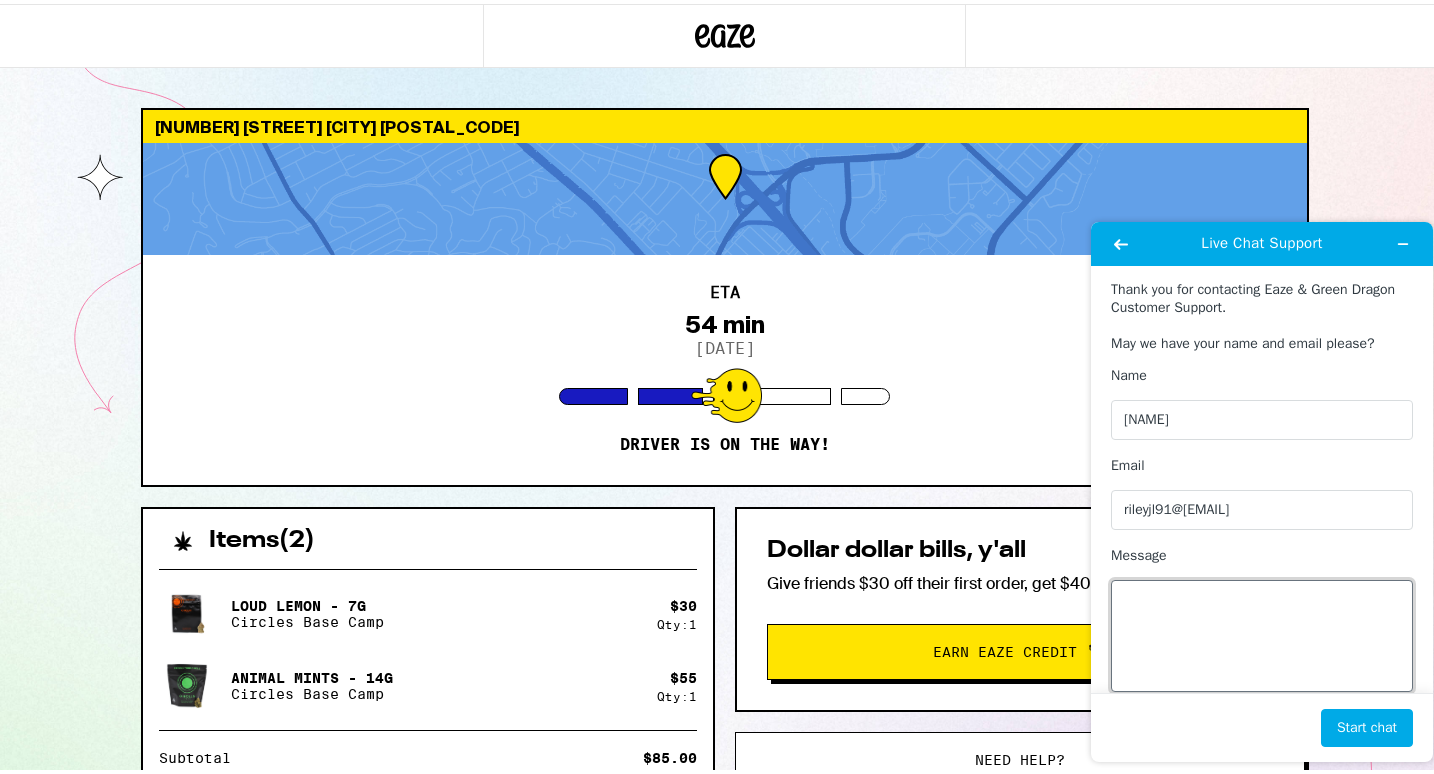 click on "Message" at bounding box center [1262, 636] 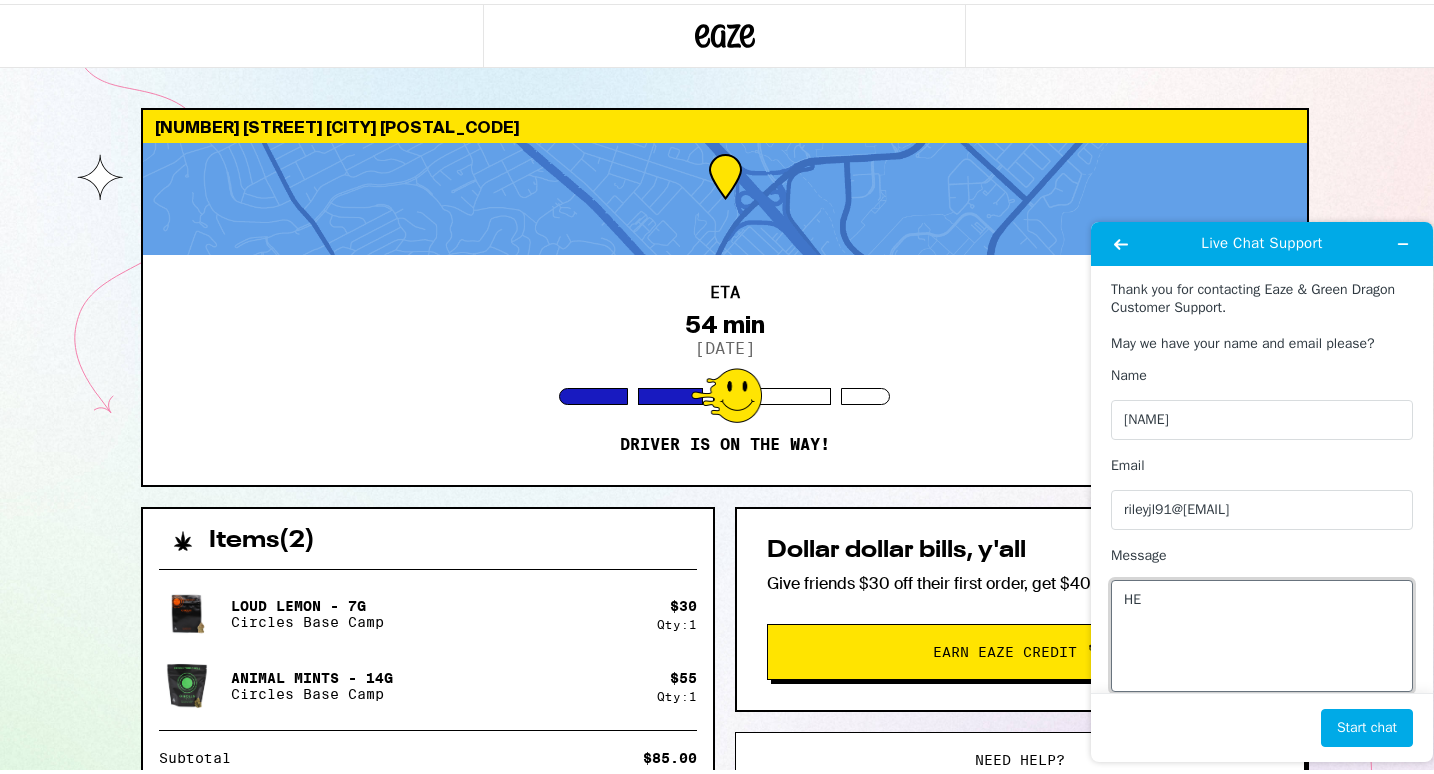 type on "H" 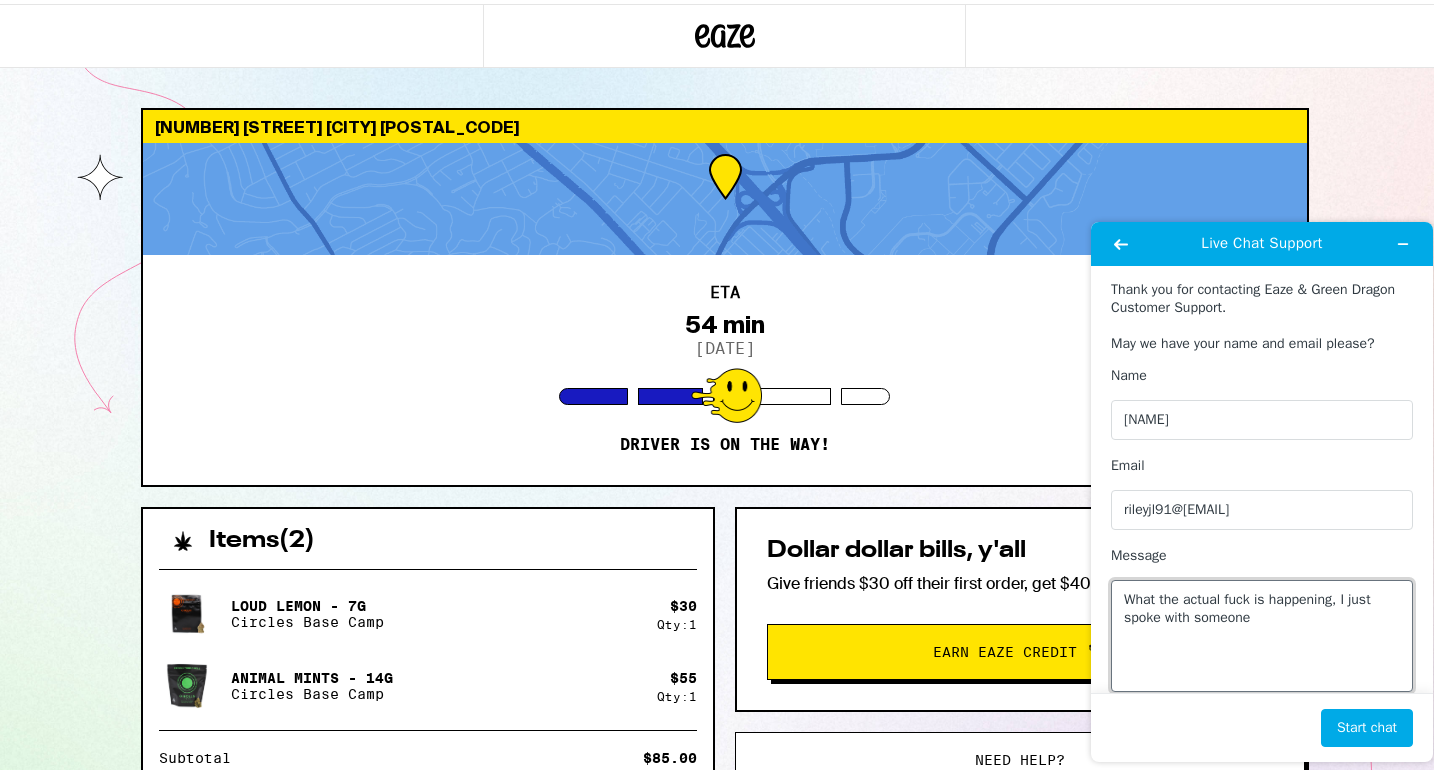 click on "What the actual fuck is happening, I just spoke with someone" at bounding box center (1262, 636) 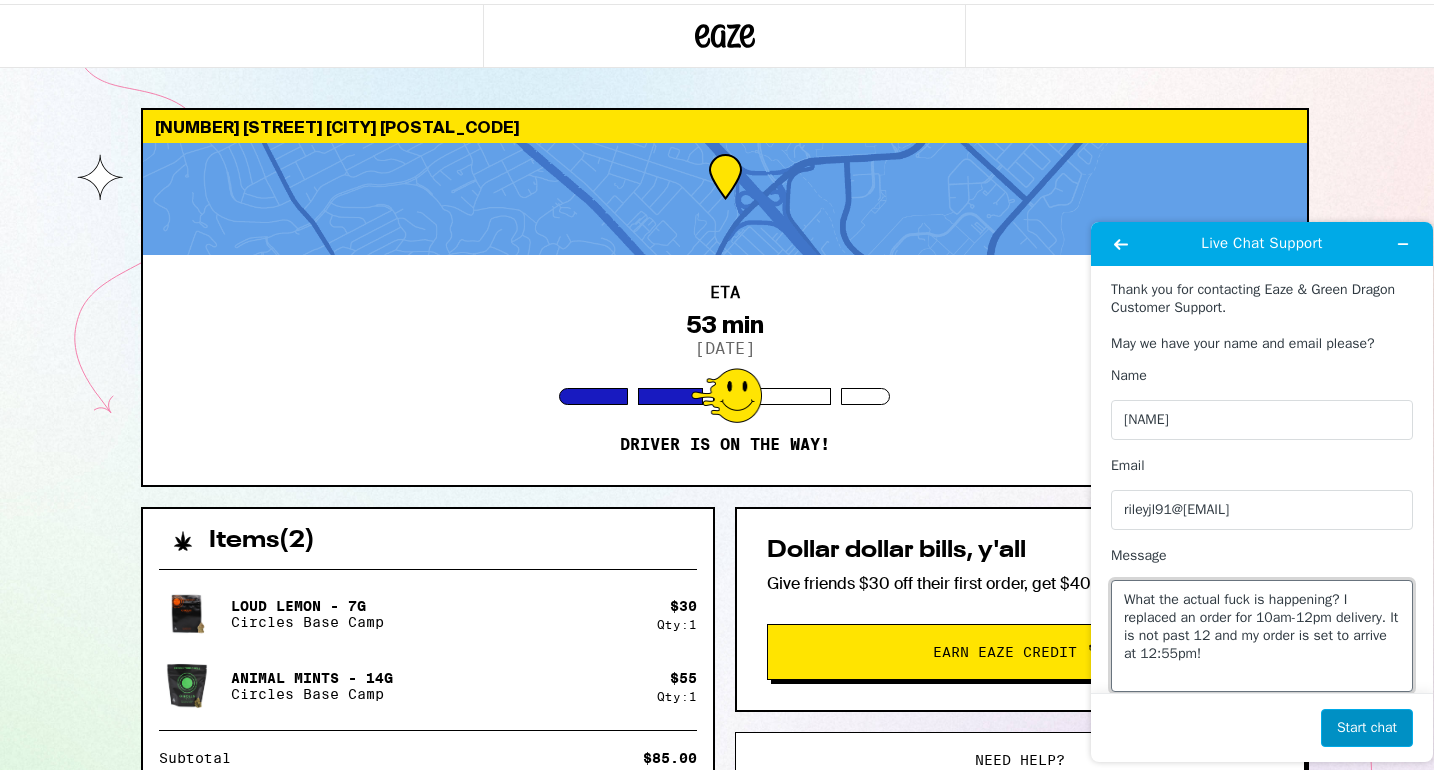 type on "What the actual fuck is happening? I replaced an order for 10am-12pm delivery. It is not past 12 and my order is set to arrive at 12:55pm!" 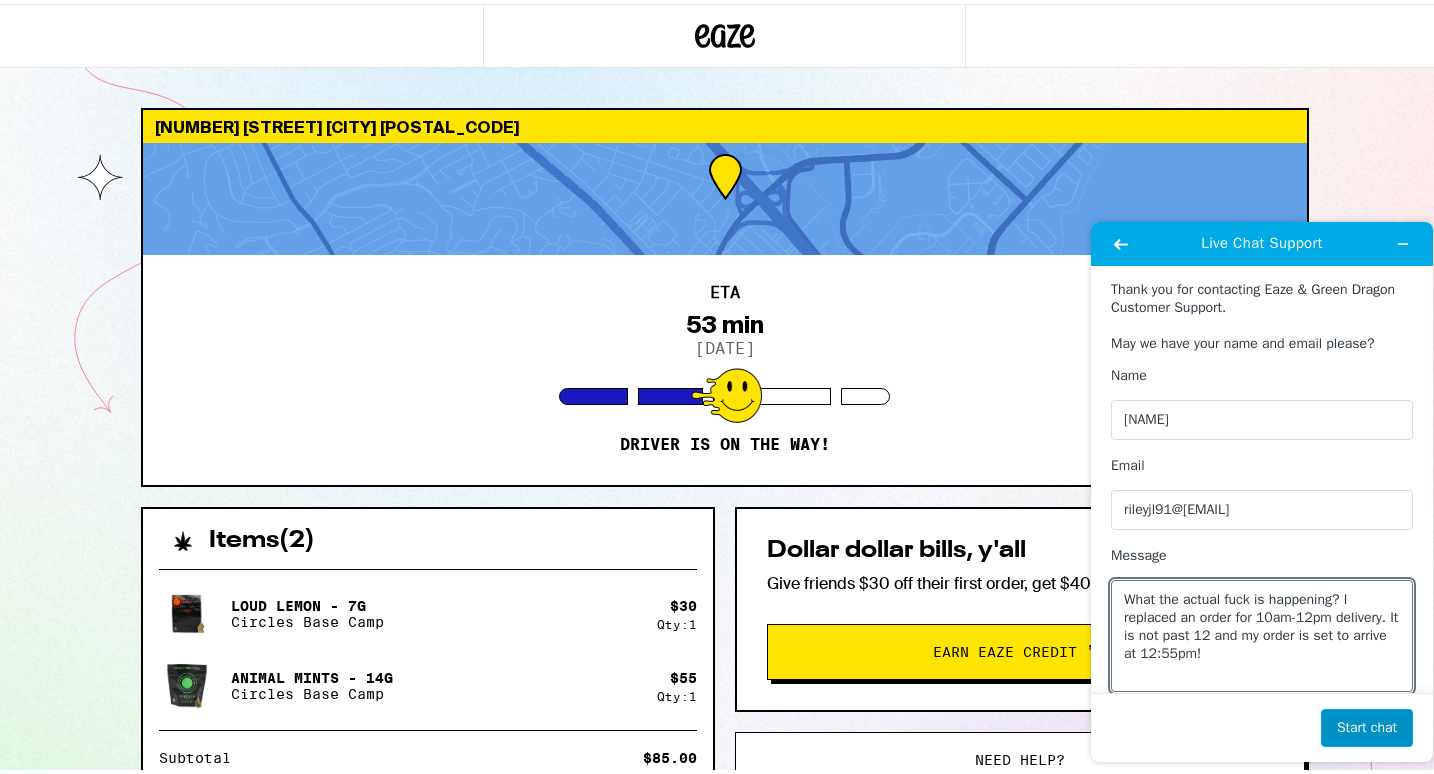 click on "Start chat" at bounding box center [1367, 728] 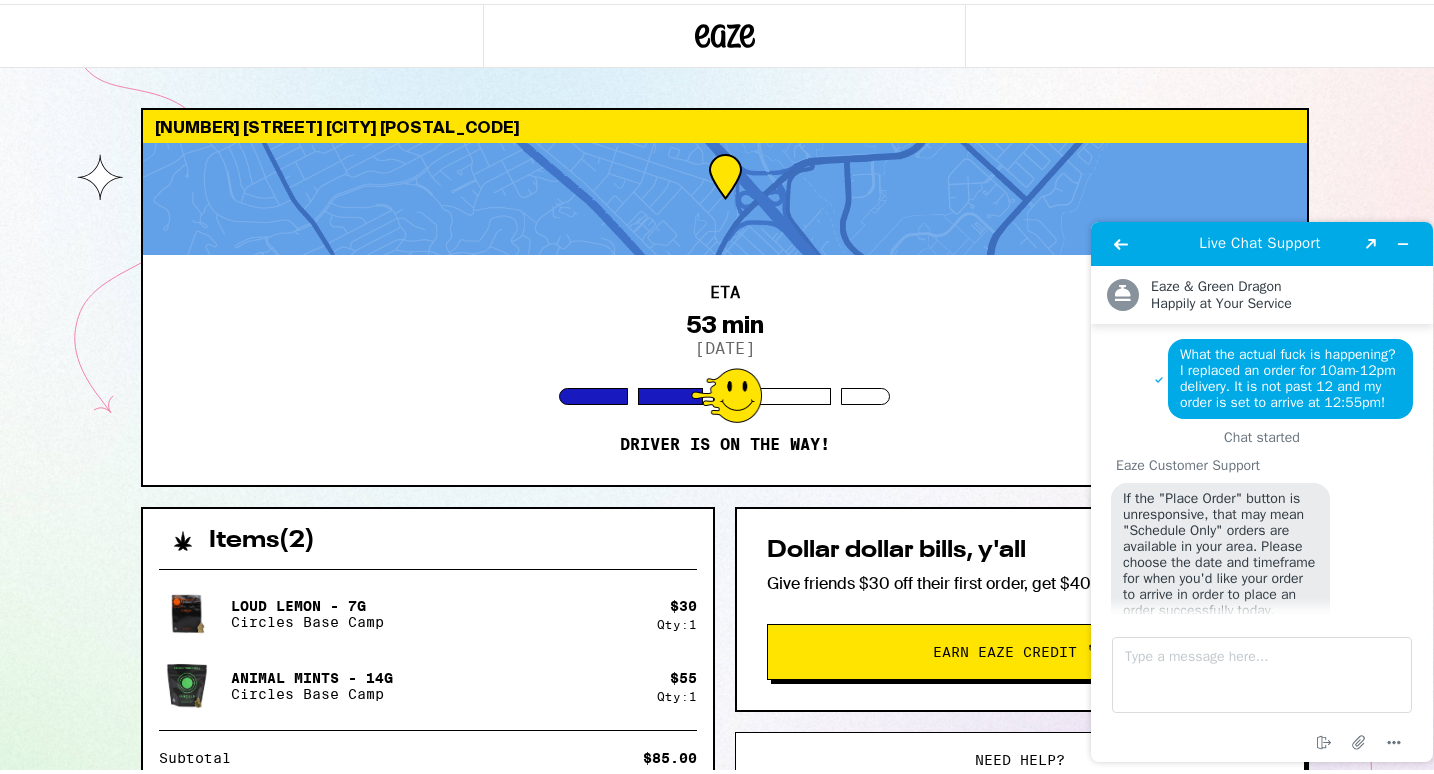 scroll, scrollTop: 80, scrollLeft: 0, axis: vertical 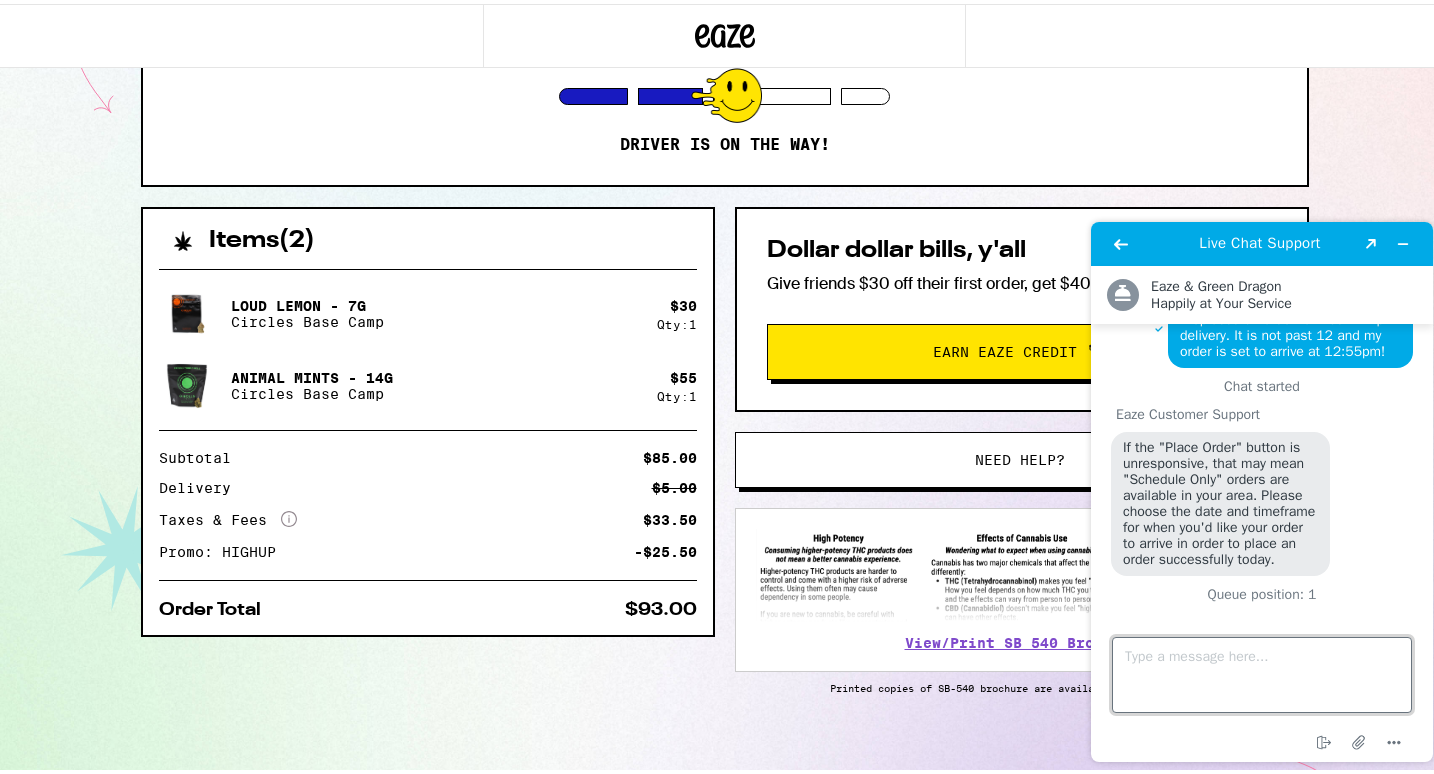 click on "Type a message here..." at bounding box center [1262, 675] 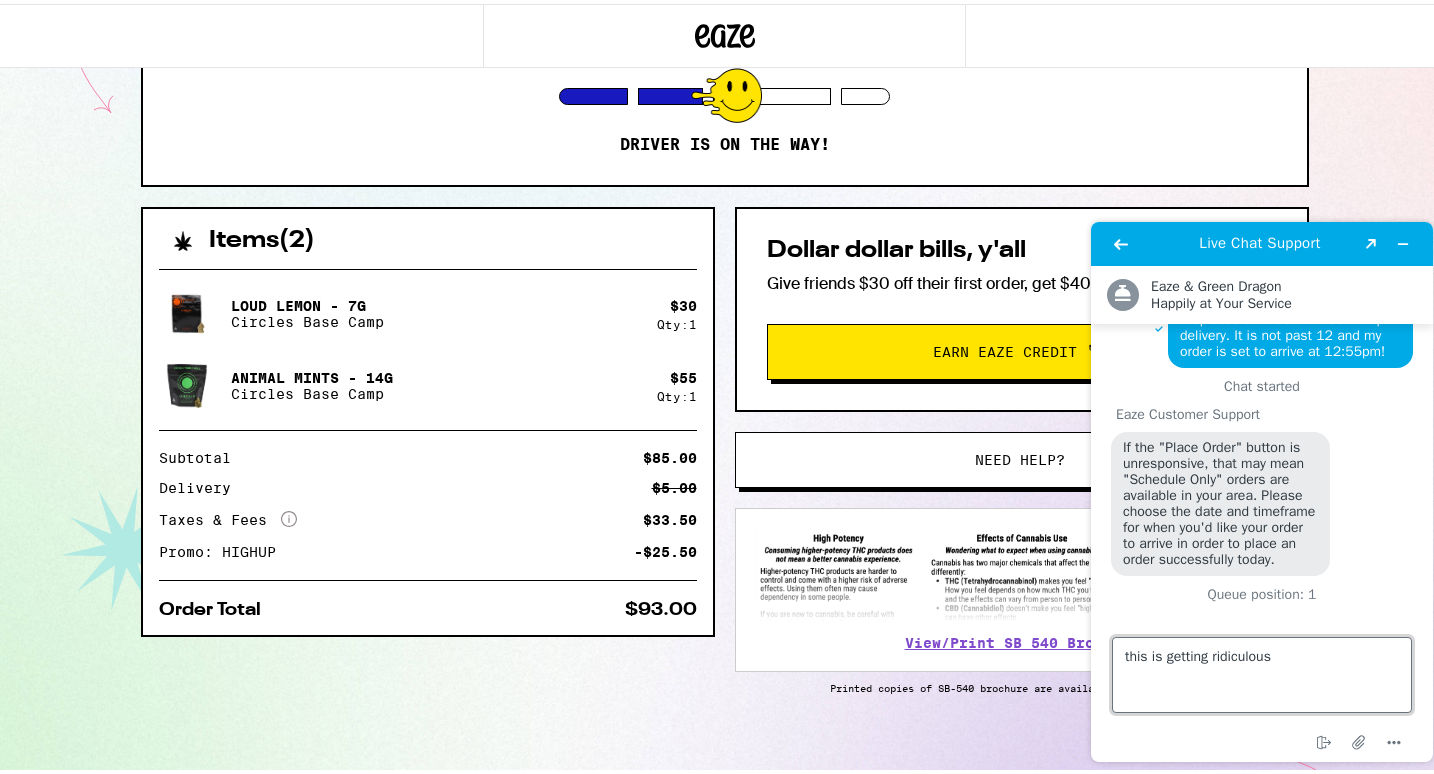 type on "this is getting ridiculous" 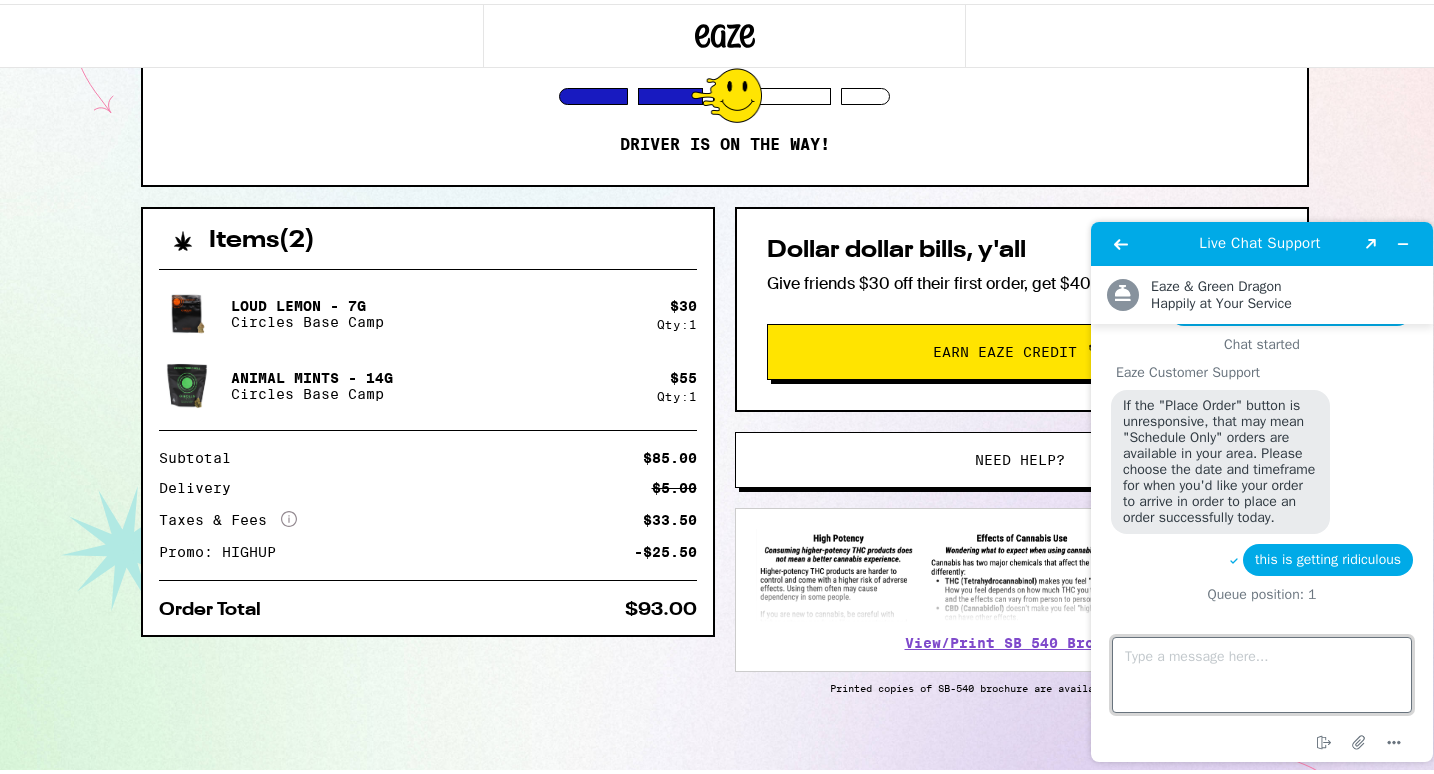 scroll, scrollTop: 0, scrollLeft: 0, axis: both 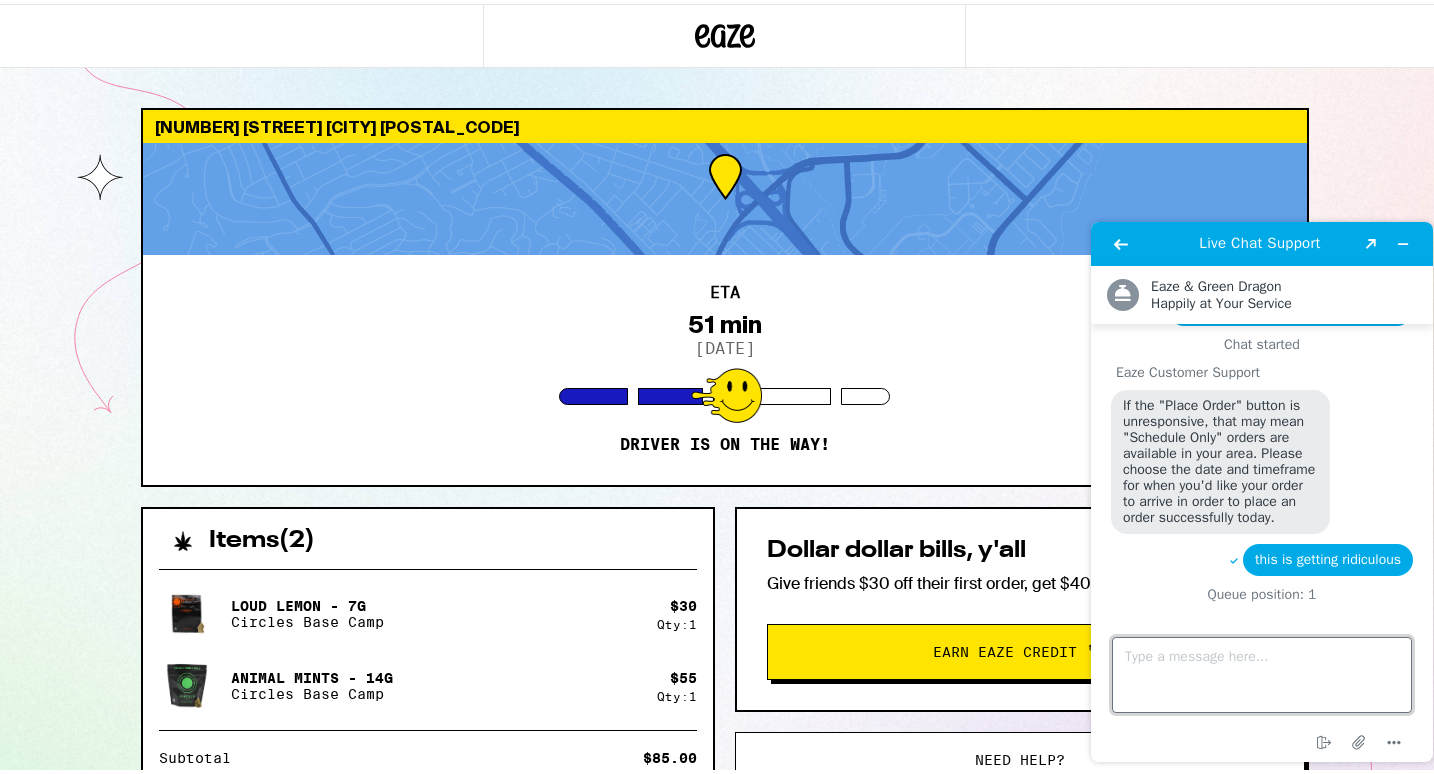 click on "Type a message here..." at bounding box center [1262, 675] 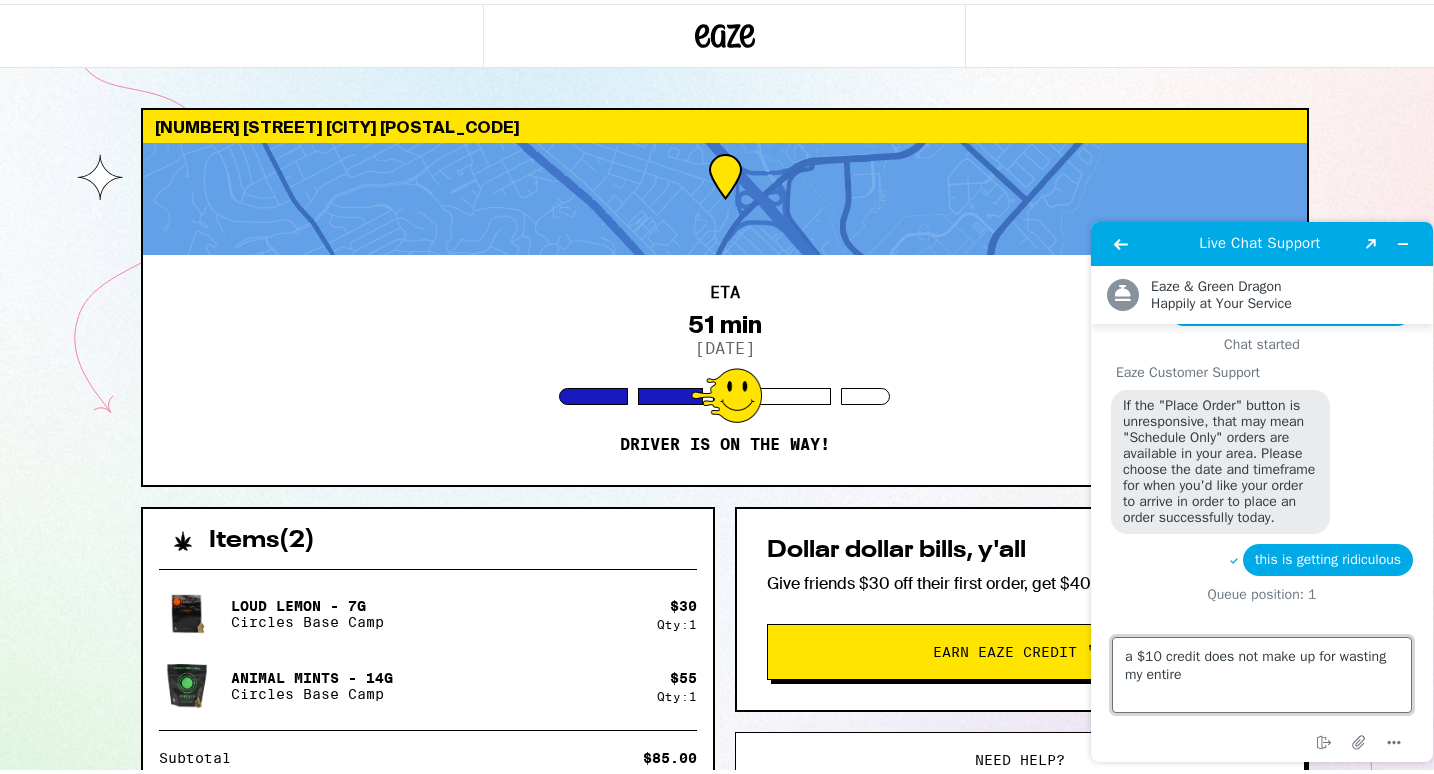 scroll, scrollTop: 130, scrollLeft: 0, axis: vertical 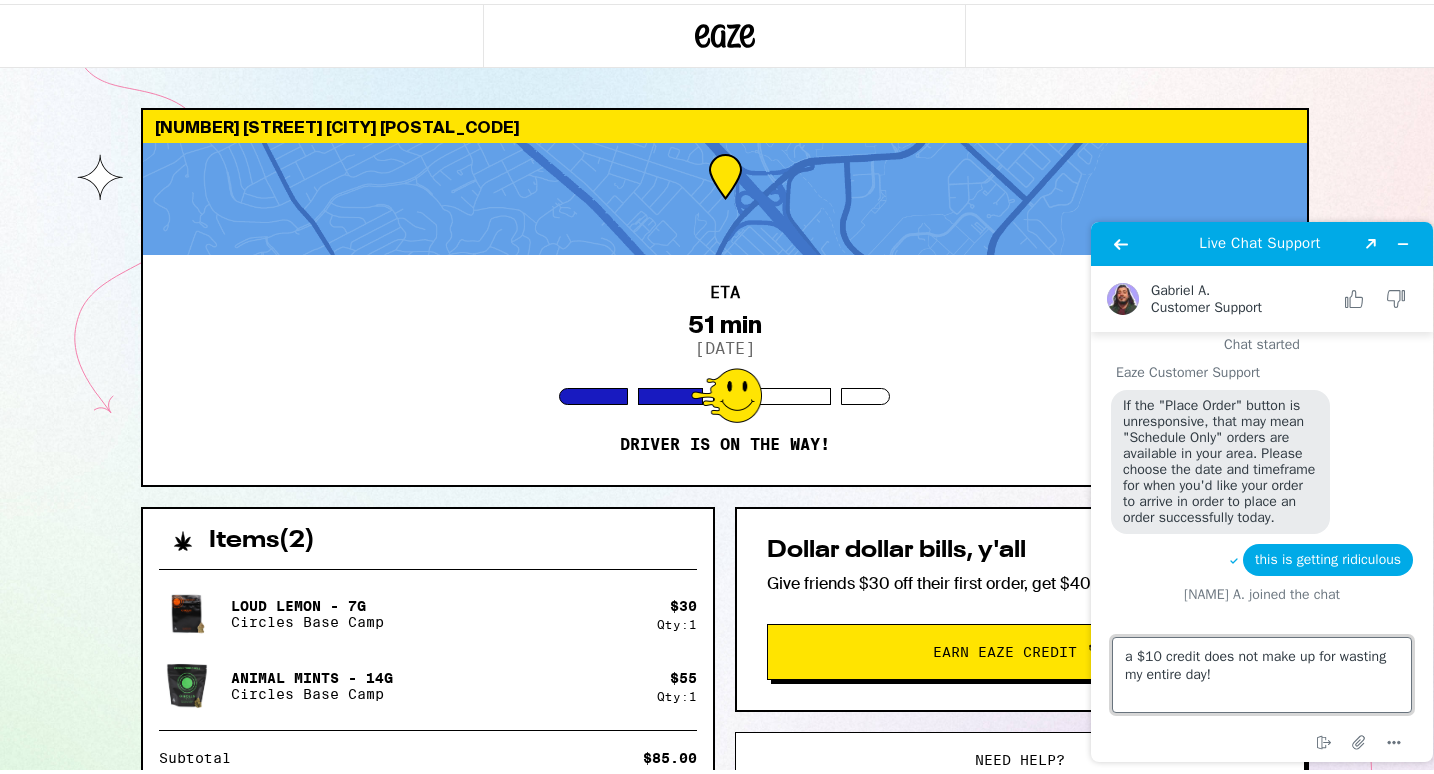 type on "a $10 credit does not make up for wasting my entire day!" 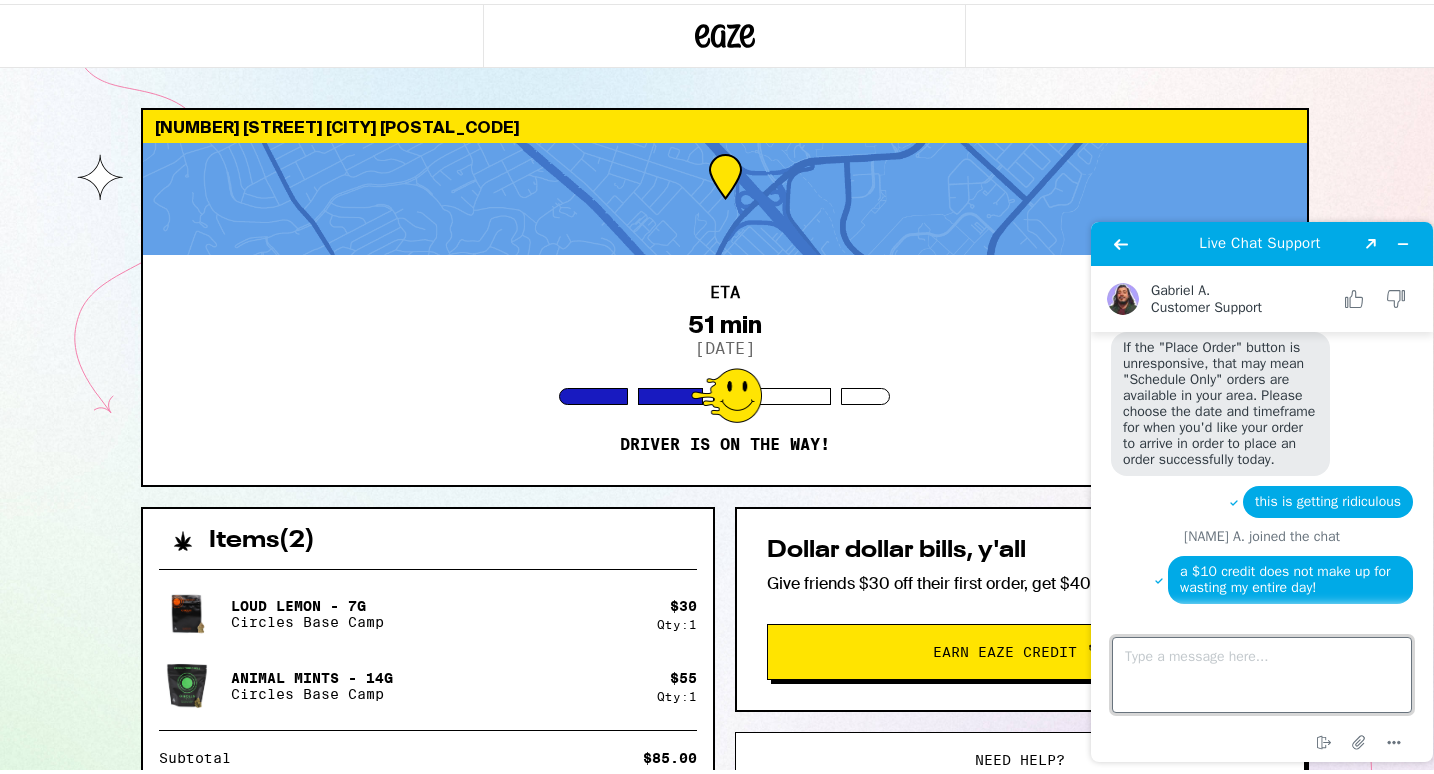 scroll, scrollTop: 0, scrollLeft: 0, axis: both 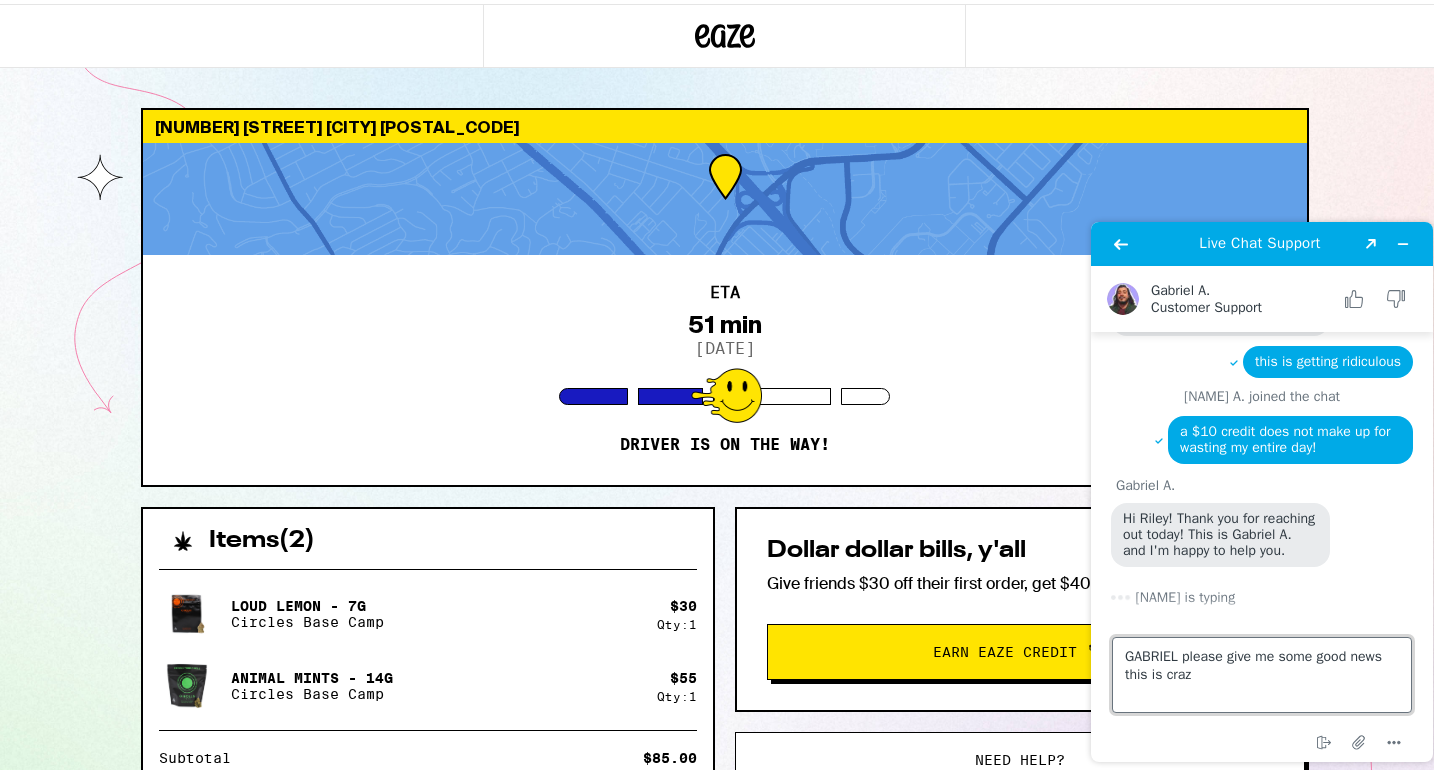 type on "[NAME] please give me some good news this is crazy" 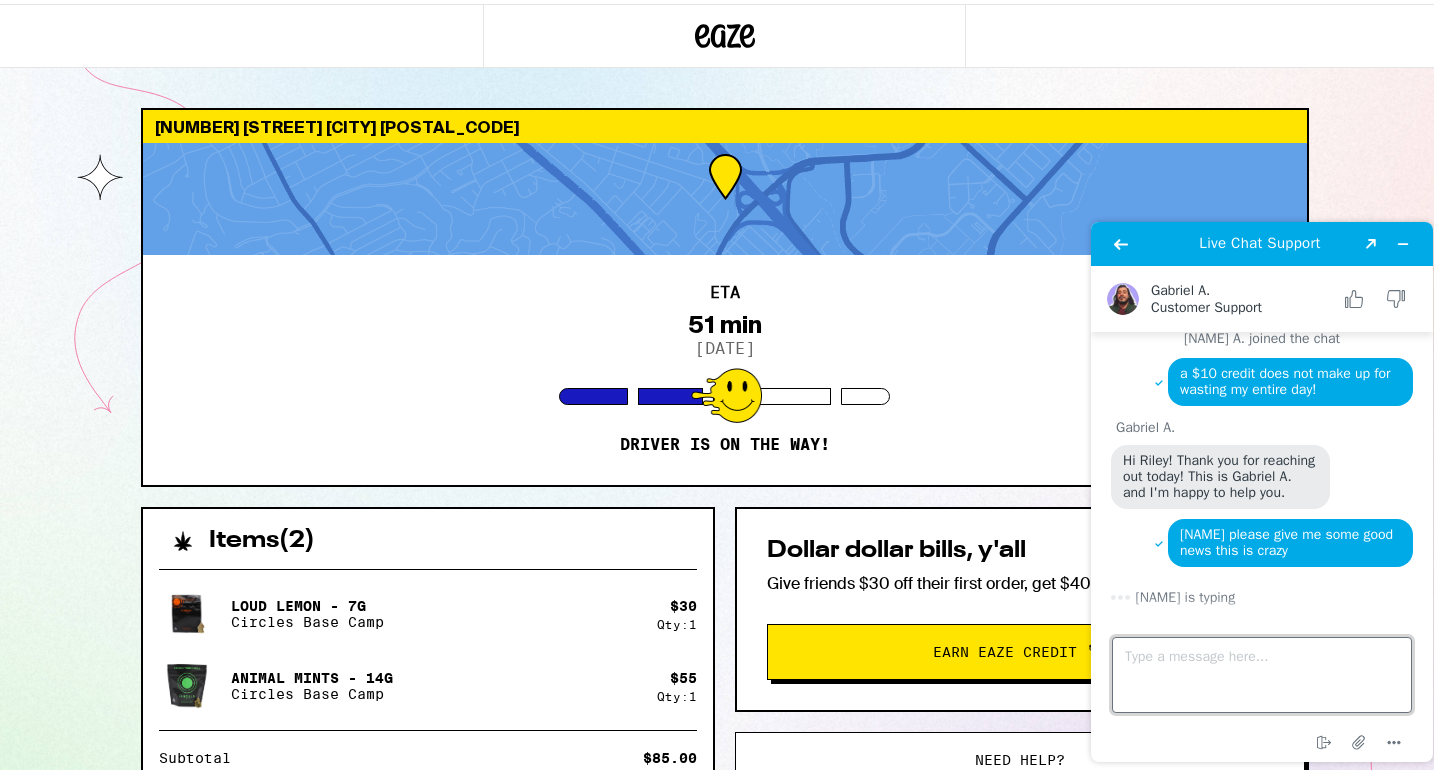 scroll, scrollTop: 380, scrollLeft: 0, axis: vertical 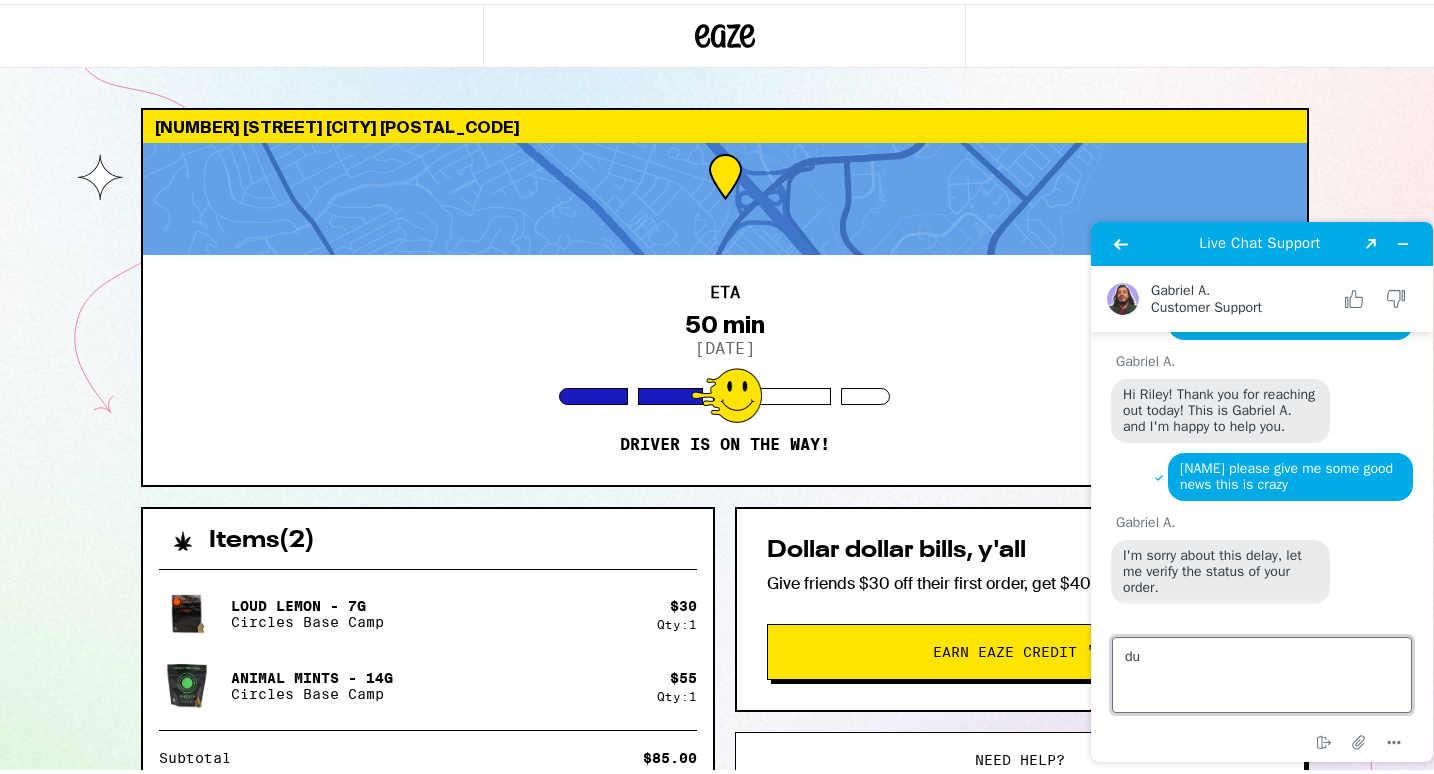 type on "d" 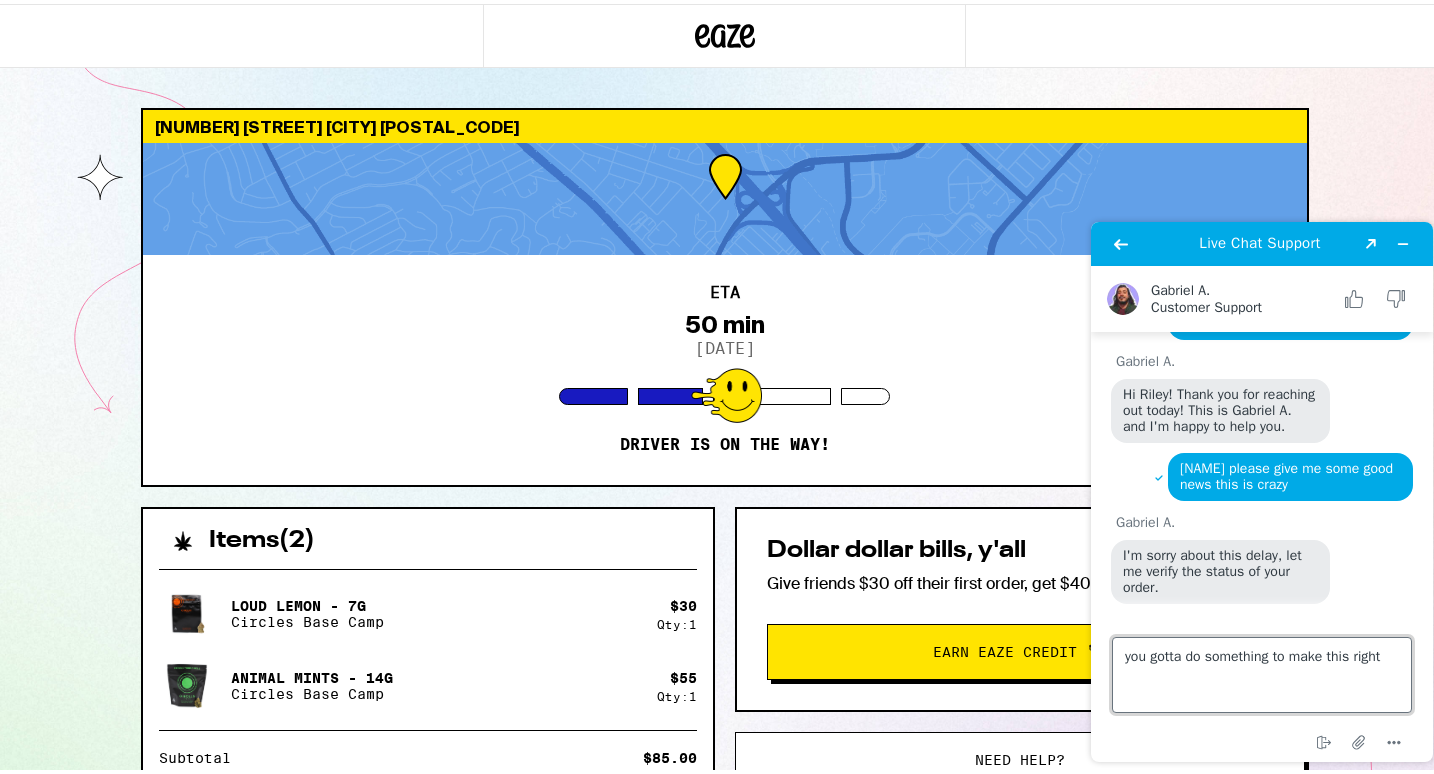 type on "you gotta do something to make this right" 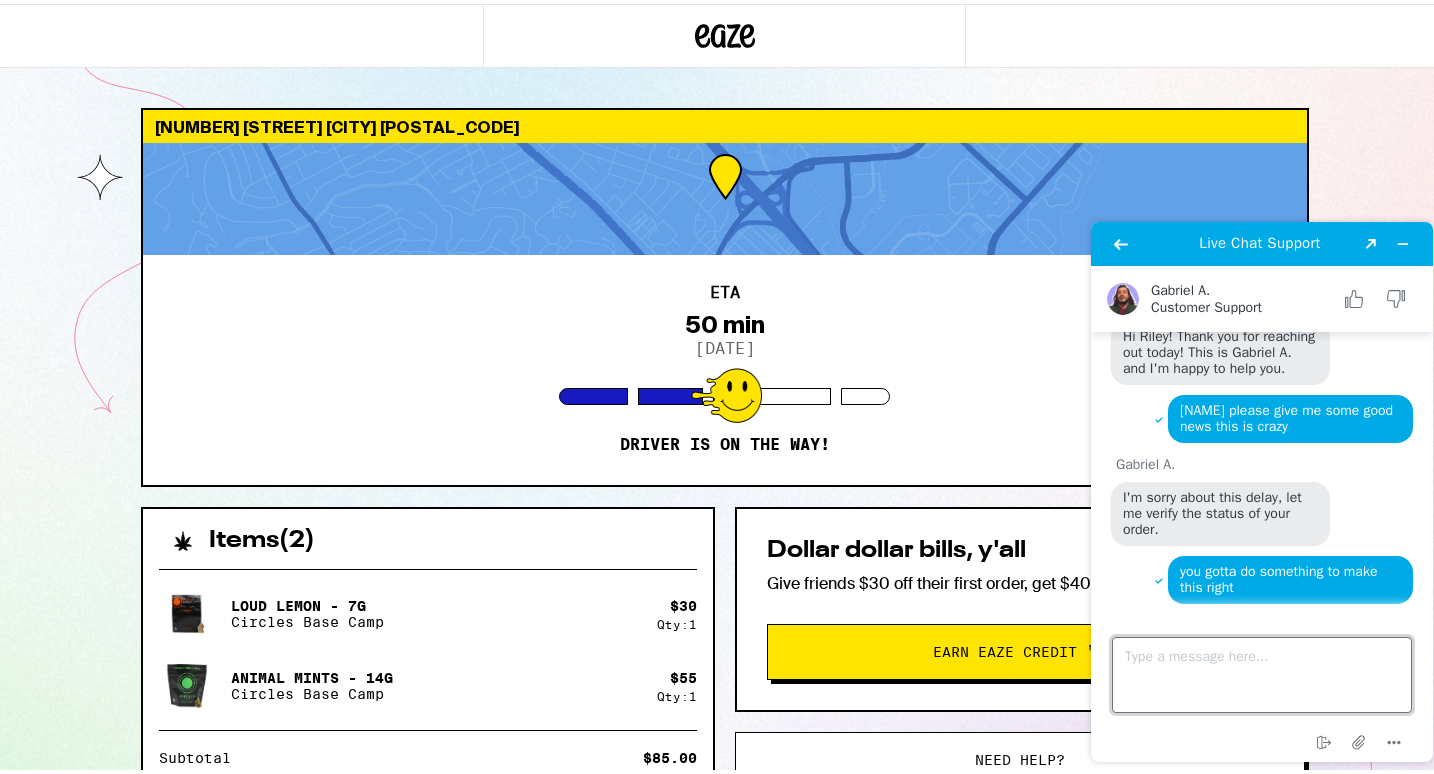 scroll, scrollTop: 540, scrollLeft: 0, axis: vertical 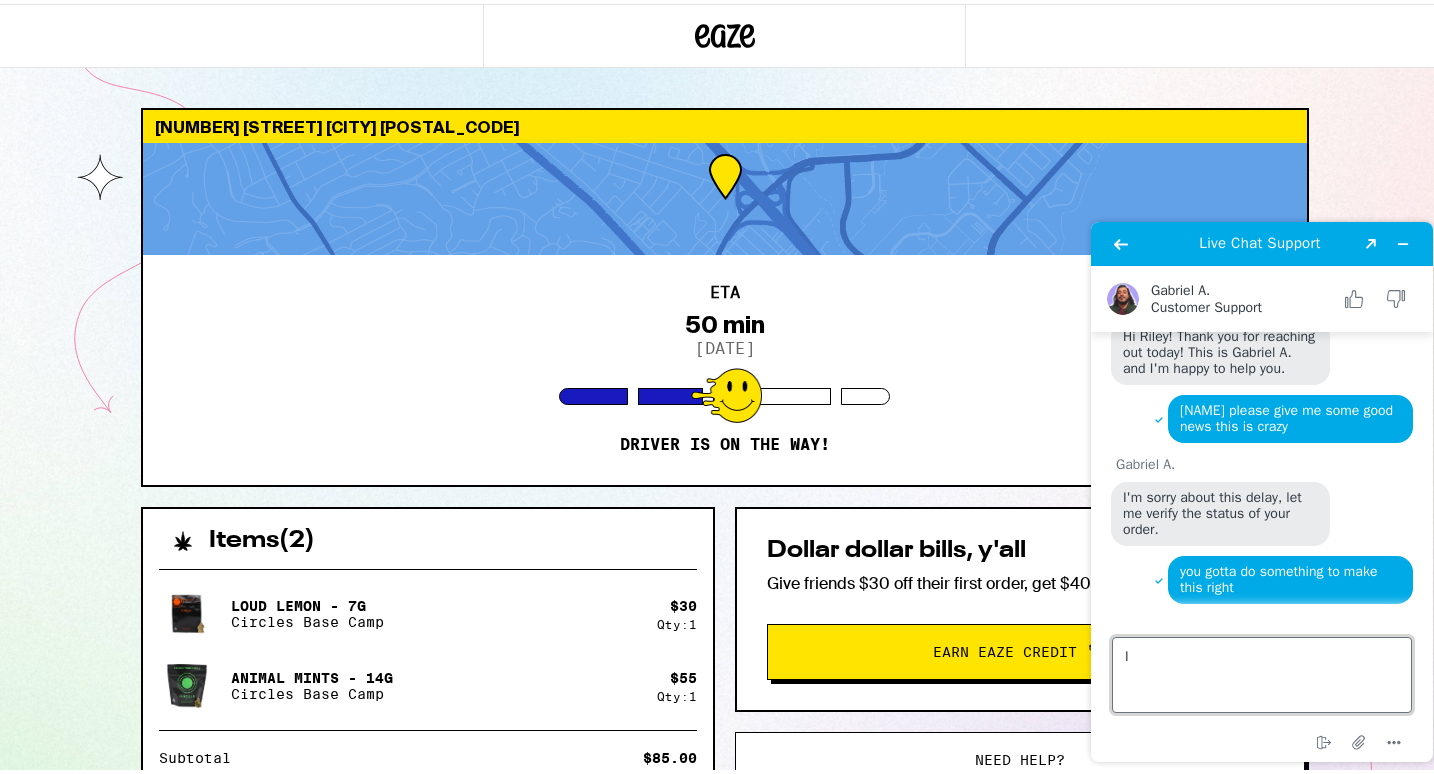 type on "I" 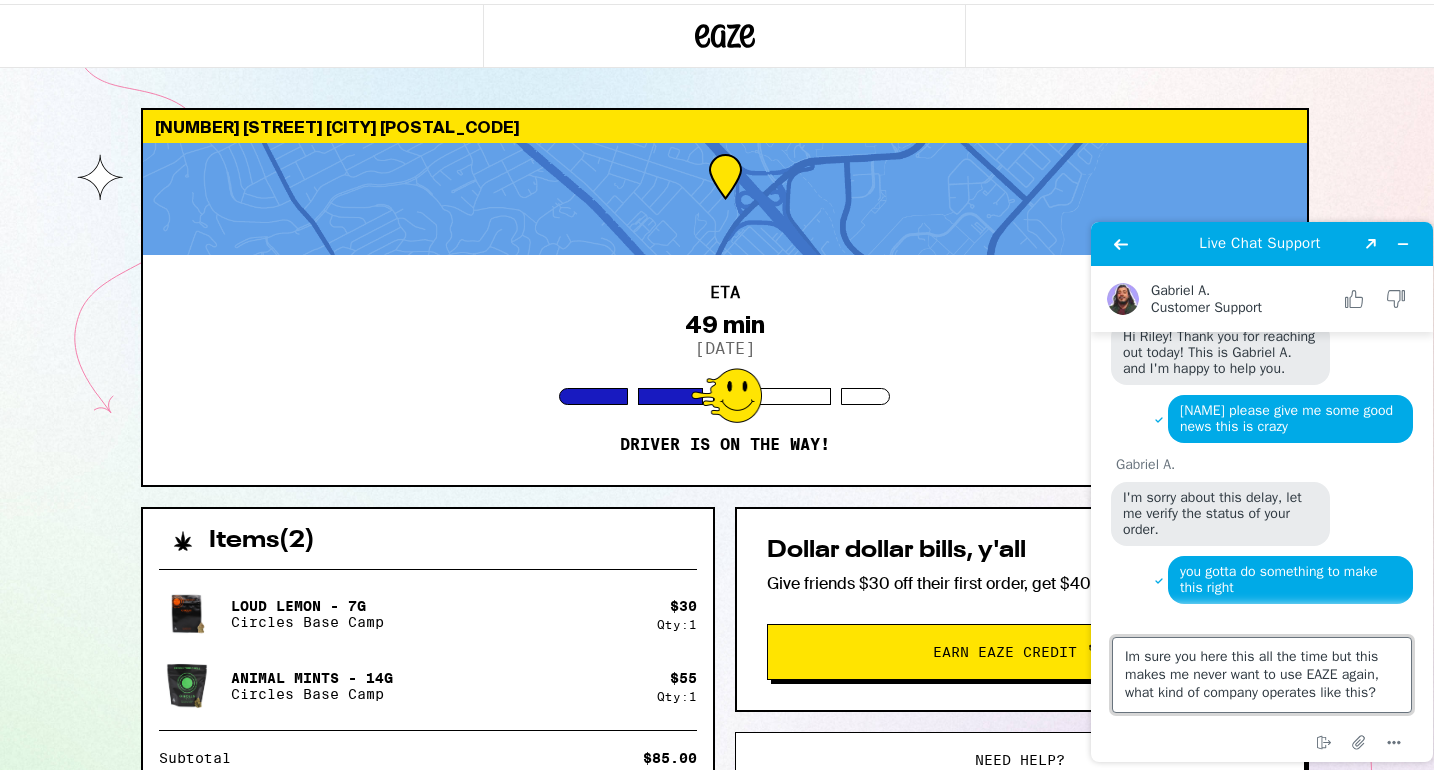 type on "Im sure you hear this all the time but this makes me never want to use EAZE again, what kind of company operates like this?" 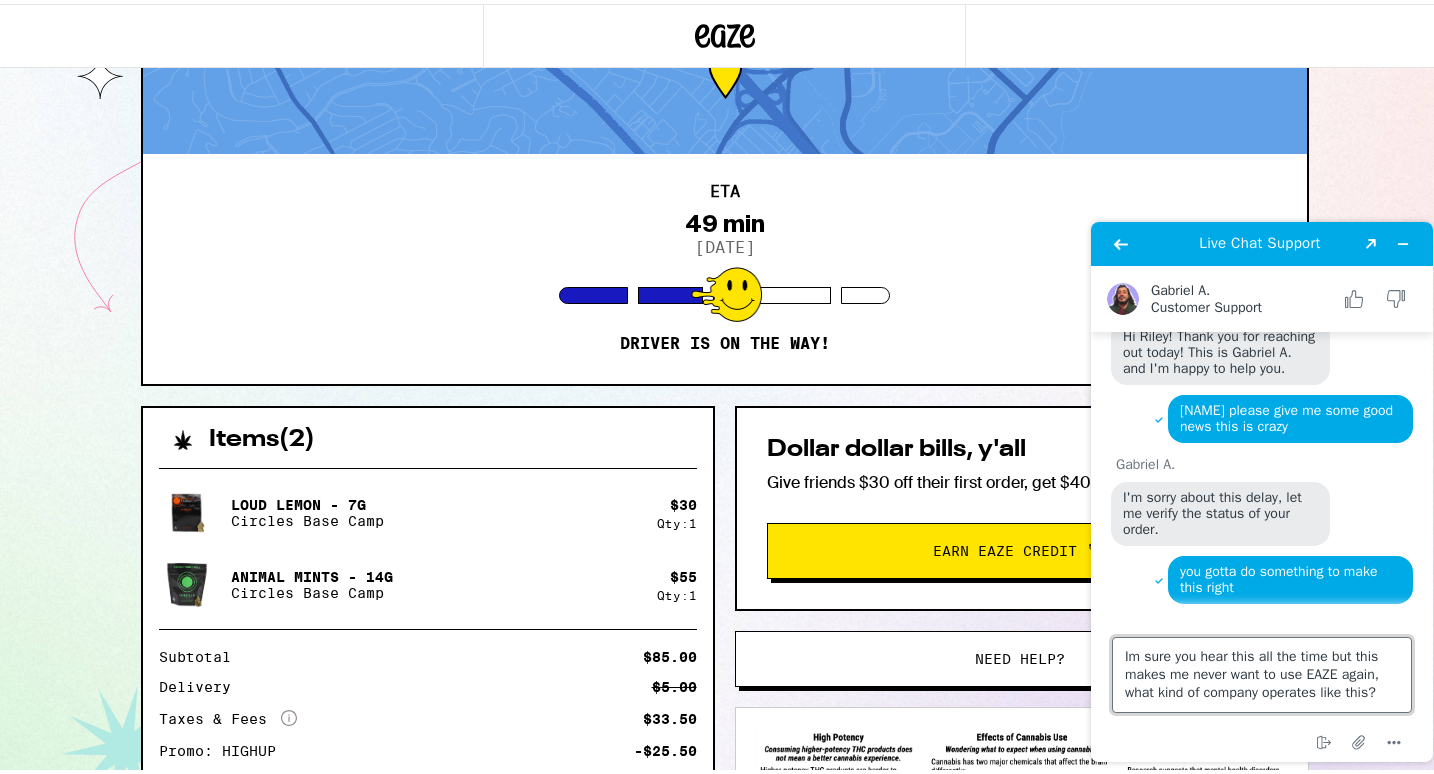 scroll, scrollTop: 0, scrollLeft: 0, axis: both 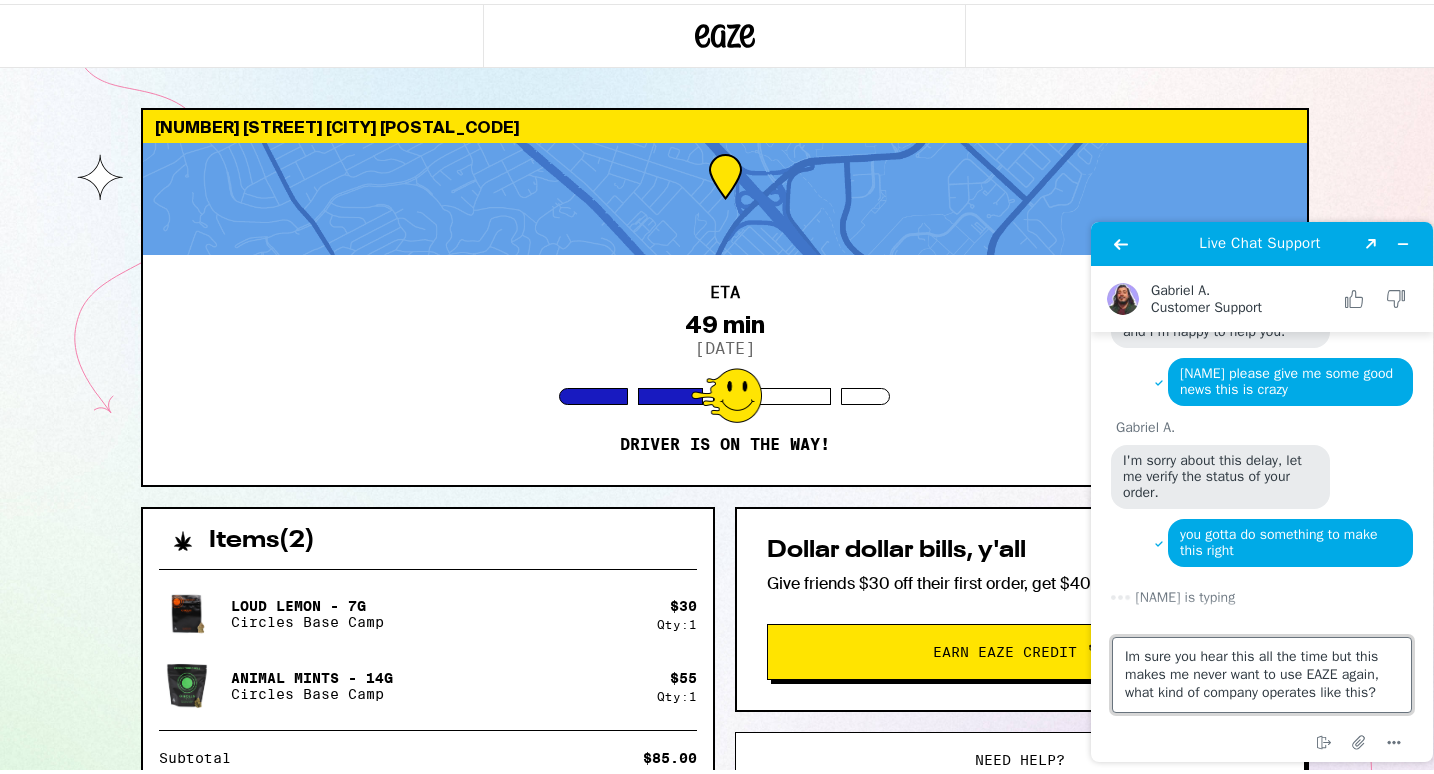 click on "Im sure you hear this all the time but this makes me never want to use EAZE again, what kind of company operates like this?" at bounding box center (1262, 675) 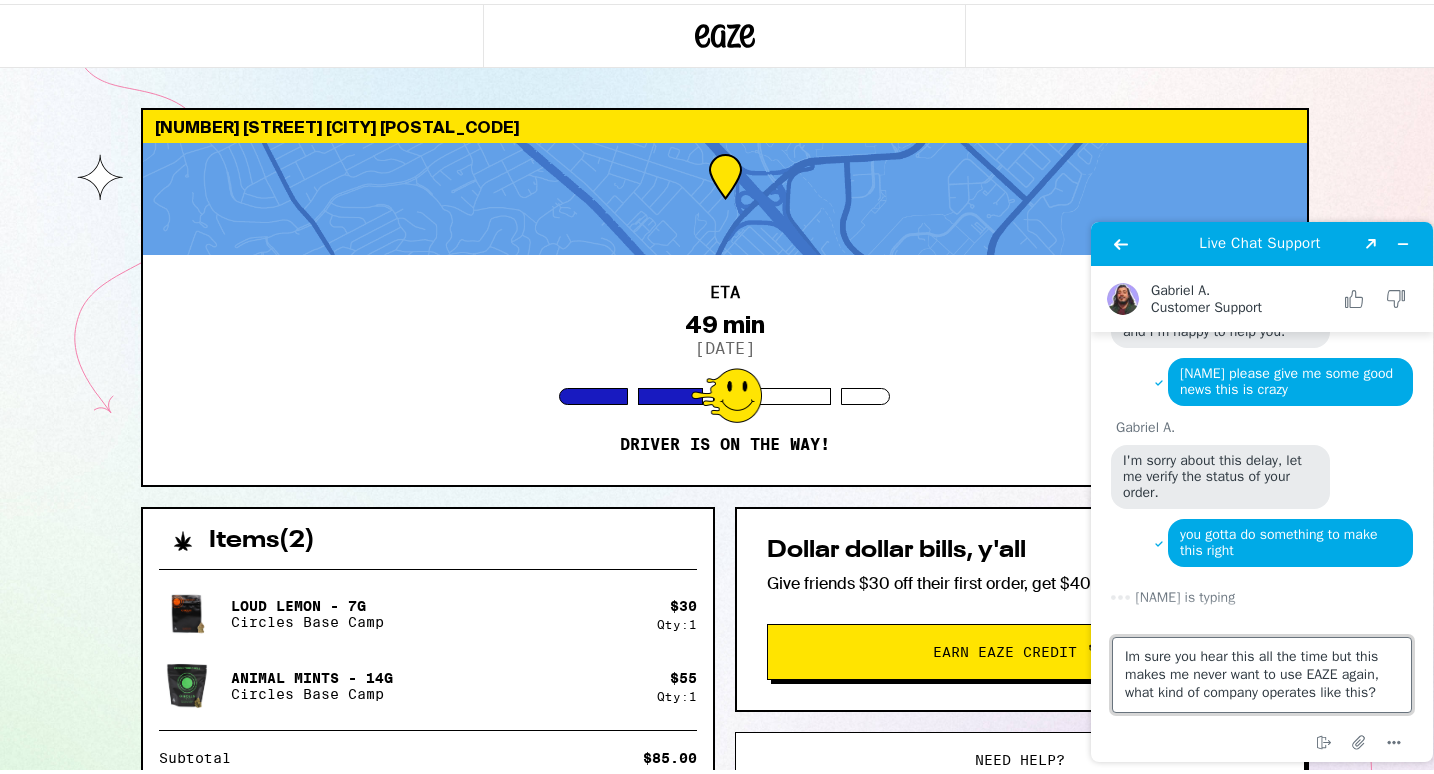 click on "Im sure you hear this all the time but this makes me never want to use EAZE again, what kind of company operates like this?" at bounding box center (1262, 675) 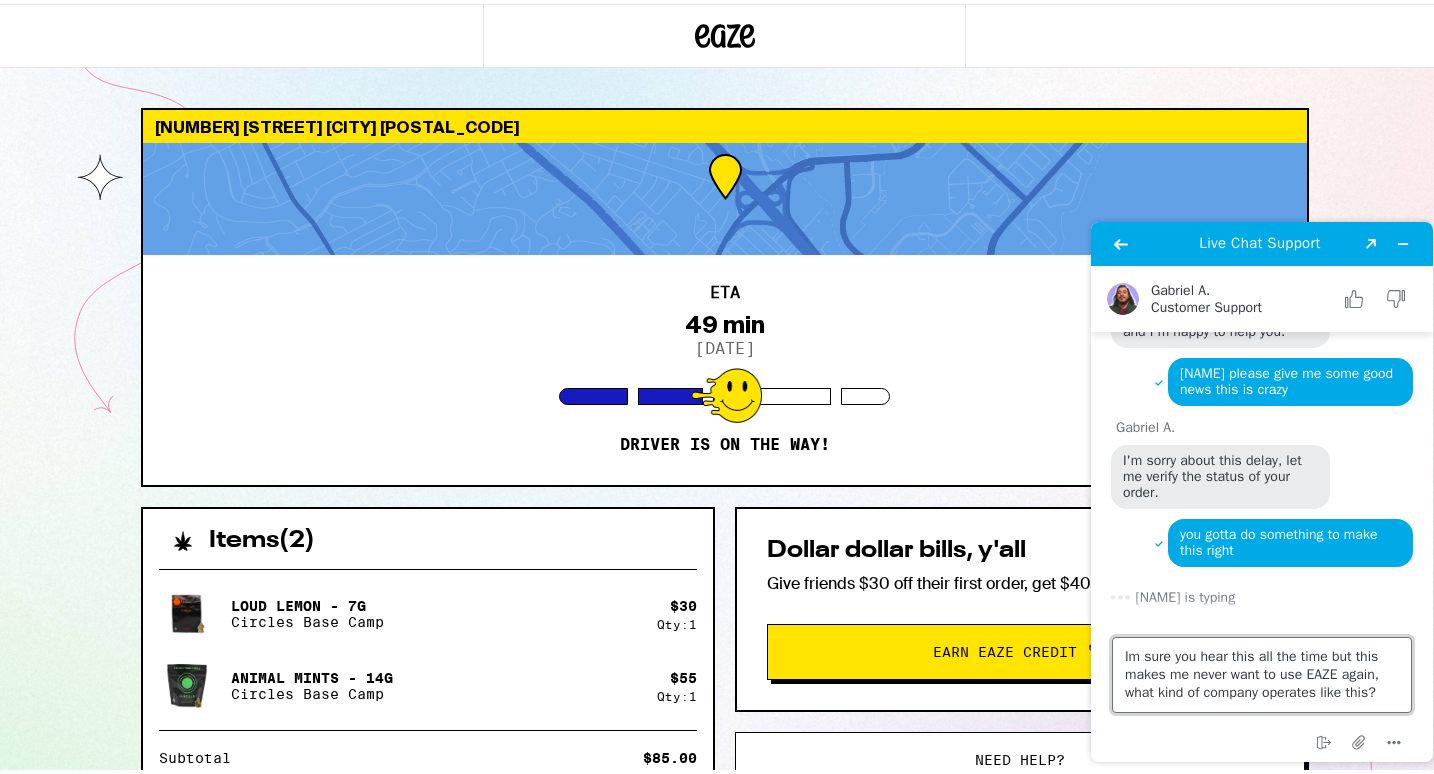 click on "Im sure you hear this all the time but this makes me never want to use EAZE again, what kind of company operates like this?" at bounding box center (1262, 675) 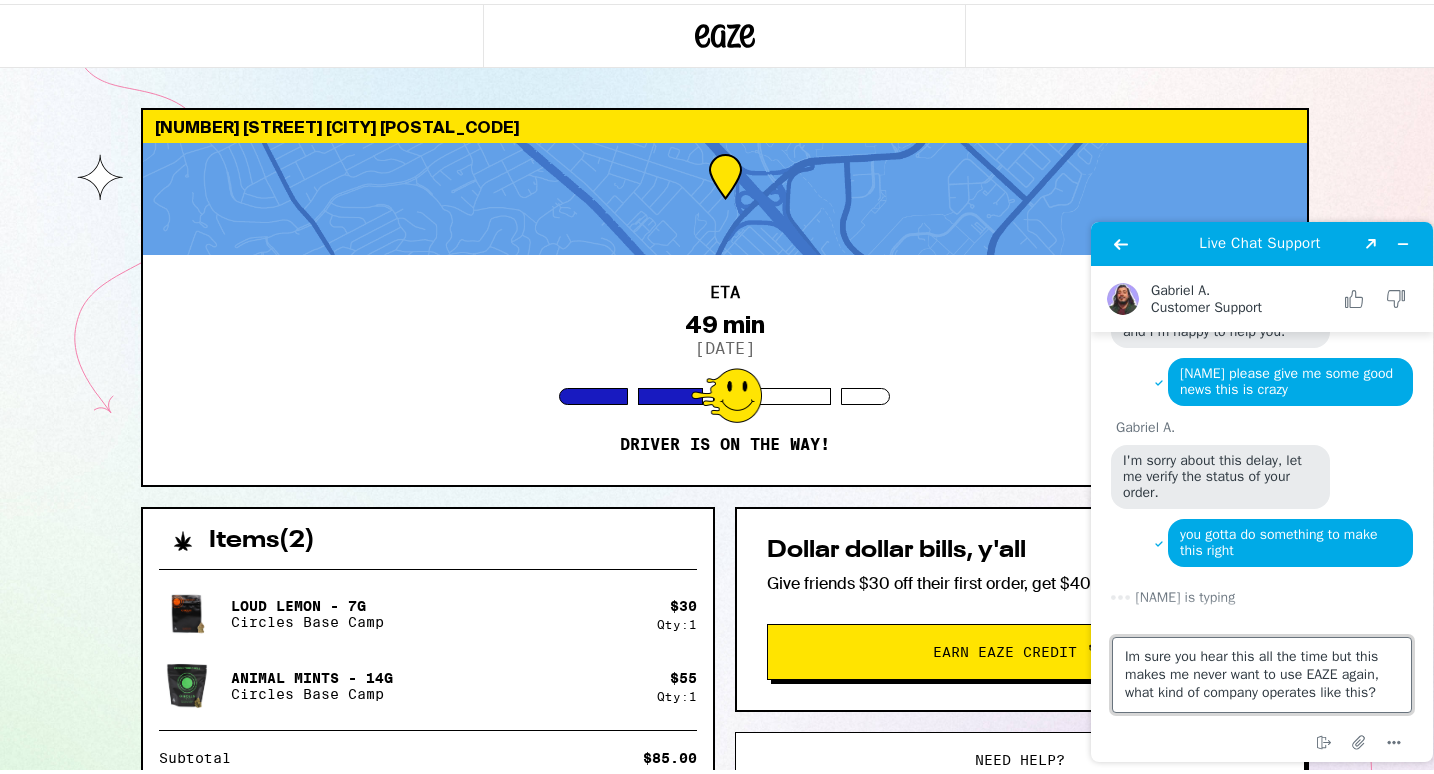 click on "Im sure you hear this all the time but this makes me never want to use EAZE again, what kind of company operates like this?" at bounding box center [1262, 675] 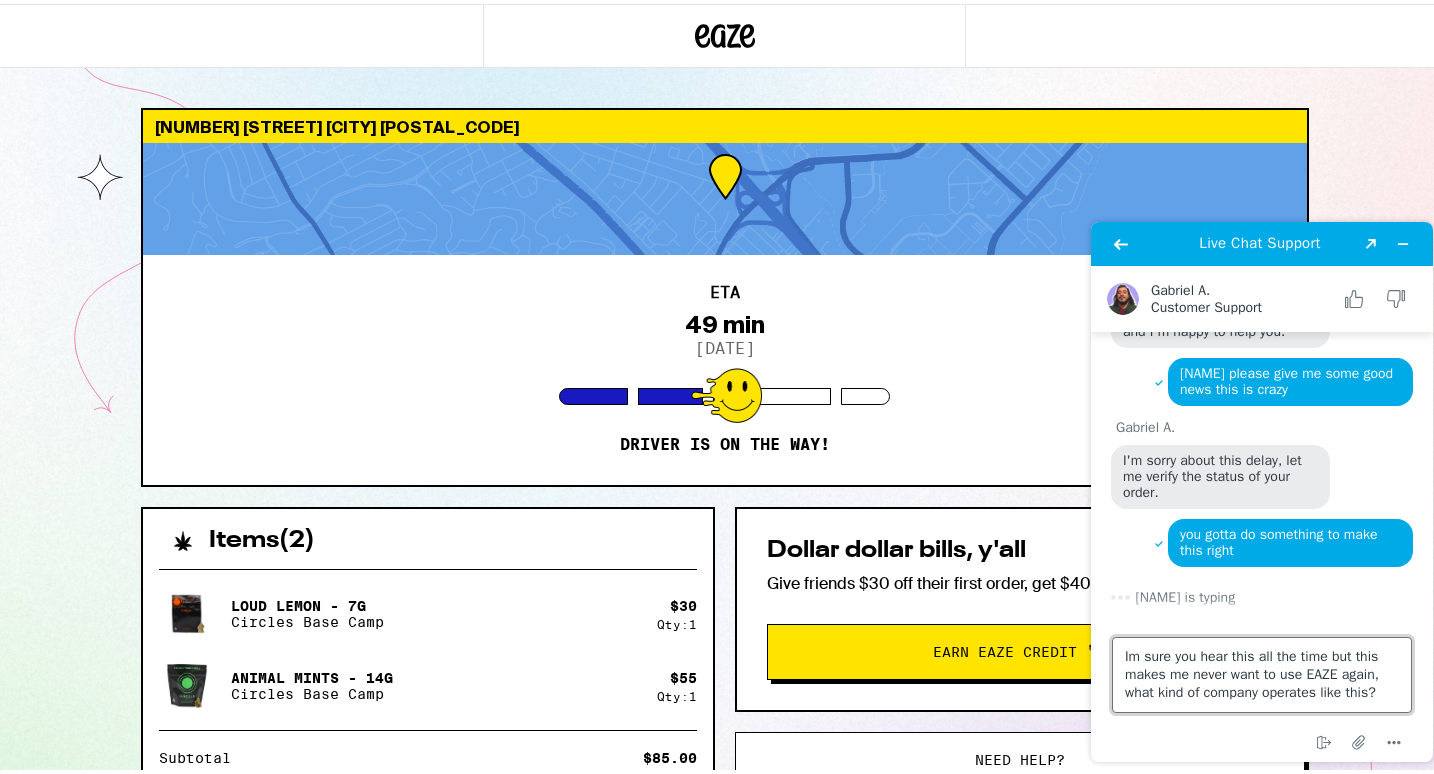 click on "Im sure you hear this all the time but this makes me never want to use EAZE again, what kind of company operates like this?" at bounding box center [1262, 675] 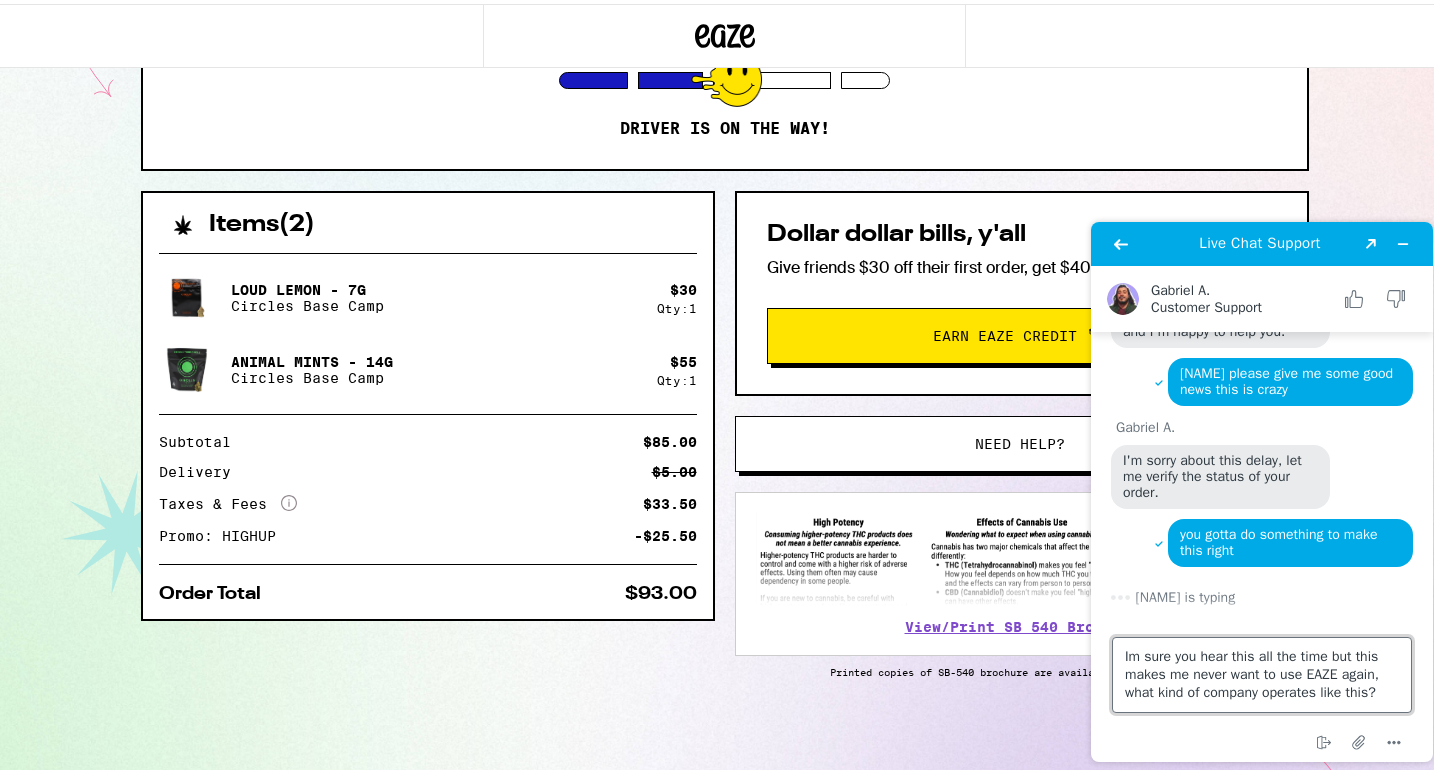 scroll, scrollTop: 0, scrollLeft: 0, axis: both 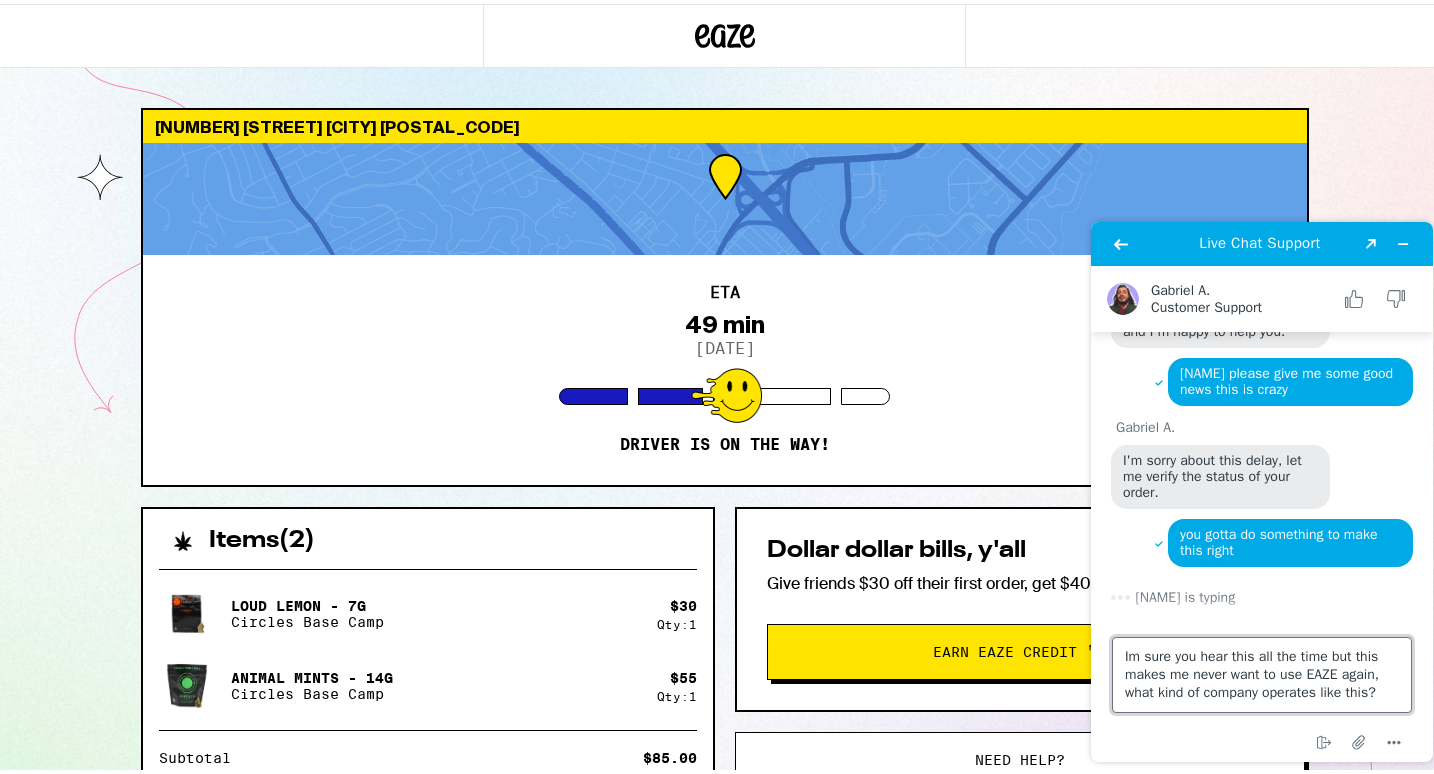 drag, startPoint x: 1268, startPoint y: 667, endPoint x: 1033, endPoint y: 603, distance: 243.55902 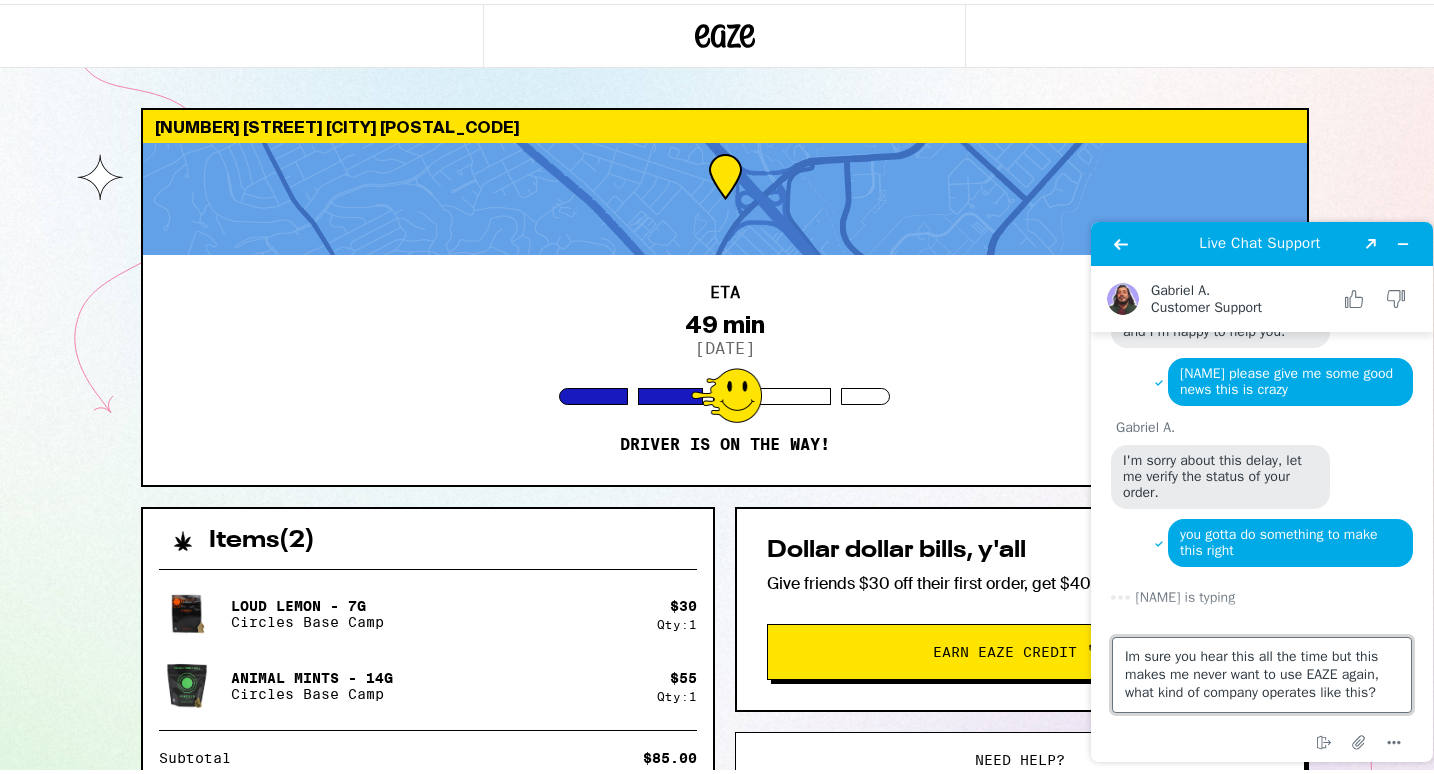 click on "Live Chat Support Created with Sketch. [FIRST] [LAST]. Customer Support Customer Support What the actual fuck is happening? I replaced an order for [TIME]-[TIME] delivery. It is not past [TIME] and my order is set to arrive at [TIME]!
Chat started Eaze Customer Support If the "Place Order" button is unresponsive, that may mean "Schedule Only" orders are available in your area. Please choose the date and timeframe for when you'd like your order to arrive in order to place an order successfully today. this is getting ridiculous  [FIRST] [LAST] joined the chat a $[CREDIT] credit does not make up for wasting my entire day!  [FIRST] [LAST] Hi Riley!
Thank you for reaching out today! This is [FIRST] [LAST] and I'm happy to help you. GABRIEL please give me some good news this is crazy [FIRST] [LAST] I'm sorry about this delay, let me verify the status of your order. you gotta do something to make this right  [FIRST] [LAST] is typing Type a message here... End chat Attach file Options" 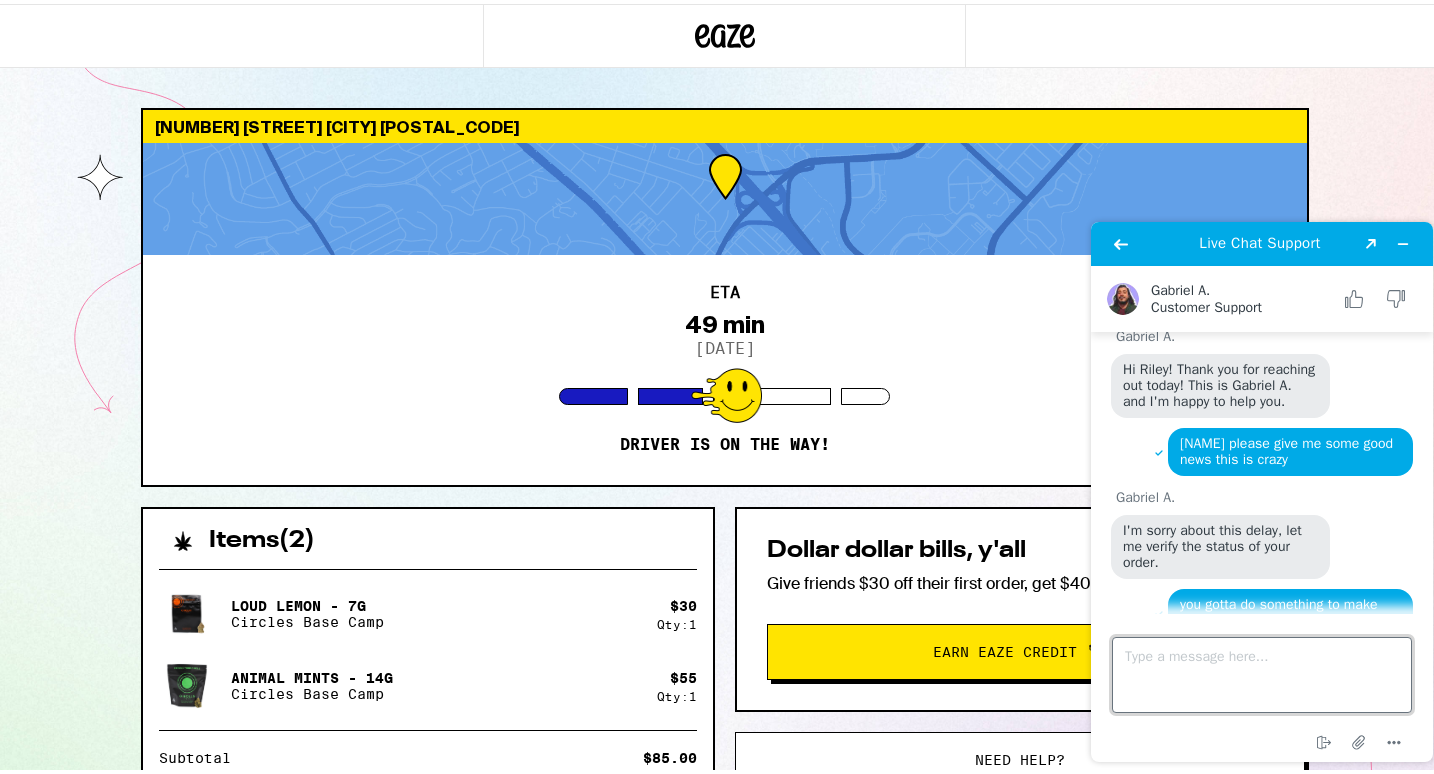 scroll, scrollTop: 578, scrollLeft: 0, axis: vertical 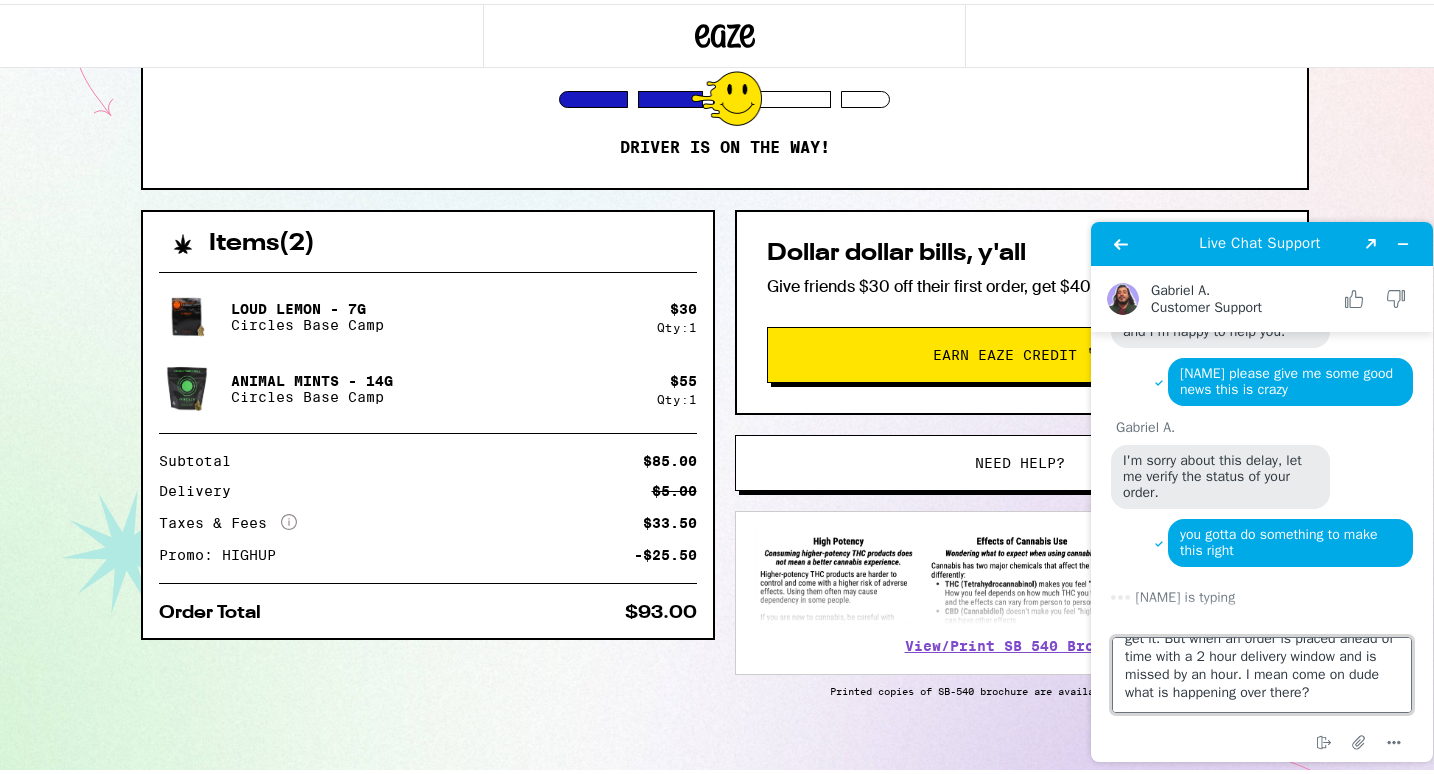 type on "orders being delayed happens all the time I get it. But when an order is placed ahead of time with a 2 hour delivery window and is missed by an hour. I mean come on dude what is happening over there?" 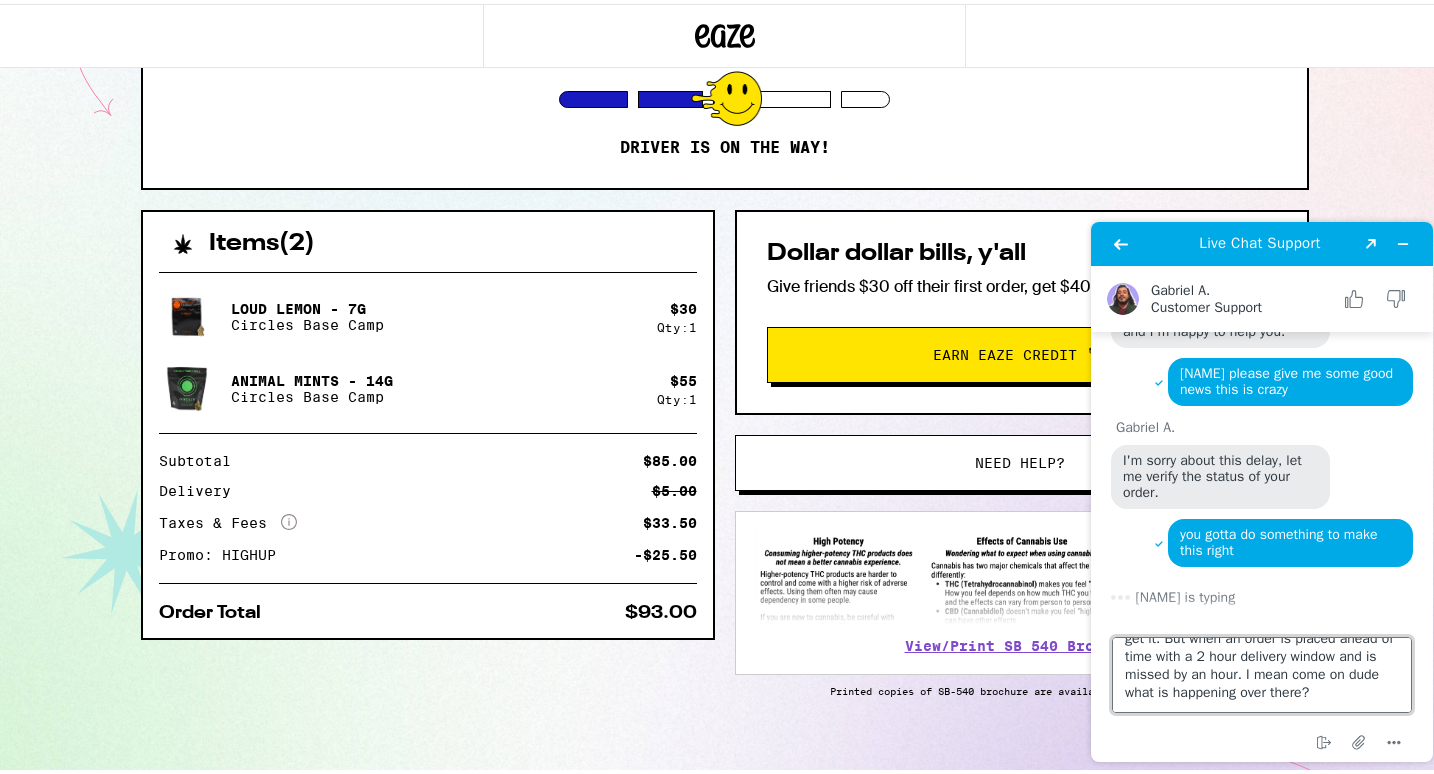 scroll, scrollTop: 0, scrollLeft: 0, axis: both 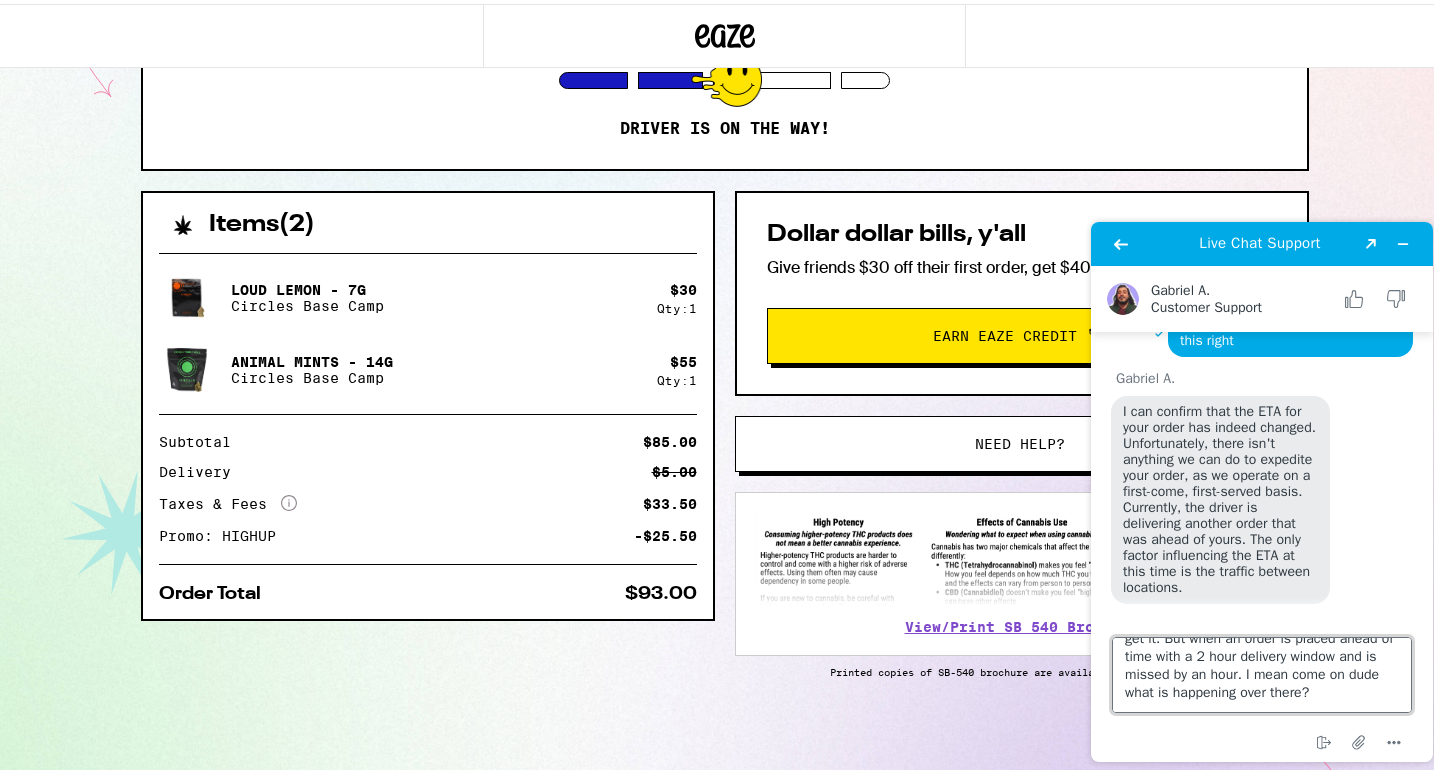 click on "orders being delayed happens all the time I get it. But when an order is placed ahead of time with a 2 hour delivery window and is missed by an hour. I mean come on dude what is happening over there?" at bounding box center [1262, 675] 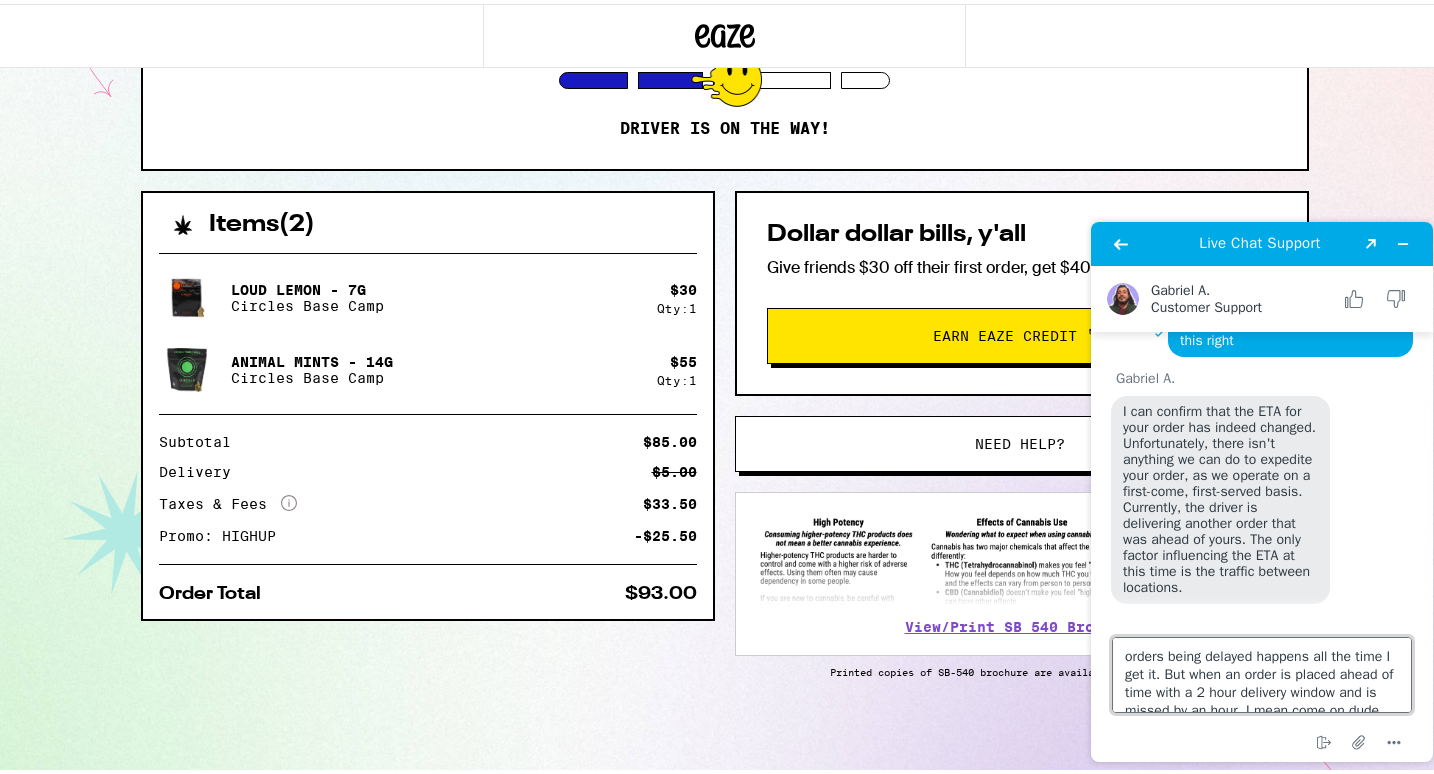 scroll, scrollTop: 0, scrollLeft: 0, axis: both 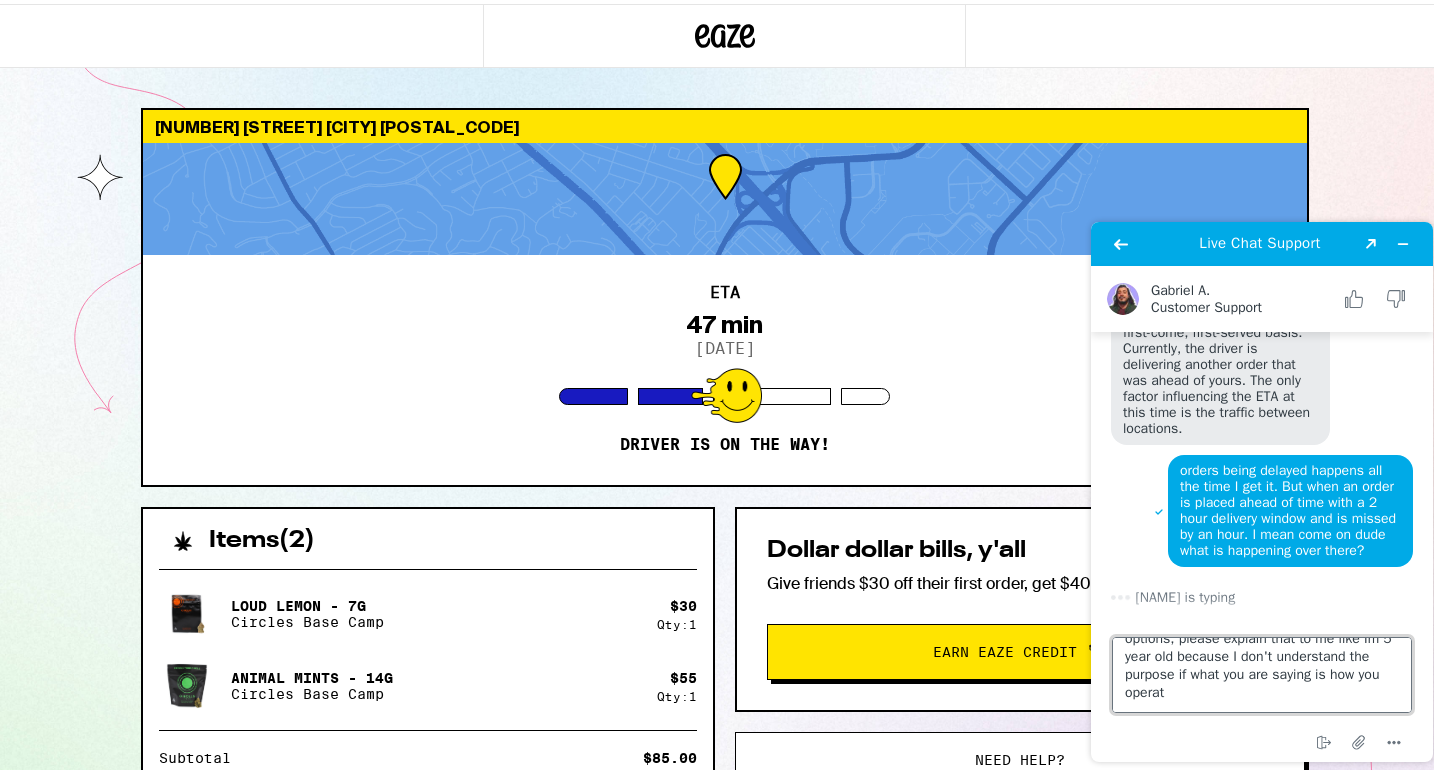 type on "what's the point of the order ahead of time options, please explain that to me like Im 5 year old because I don't understand the purpose if what you are saying is how you operate" 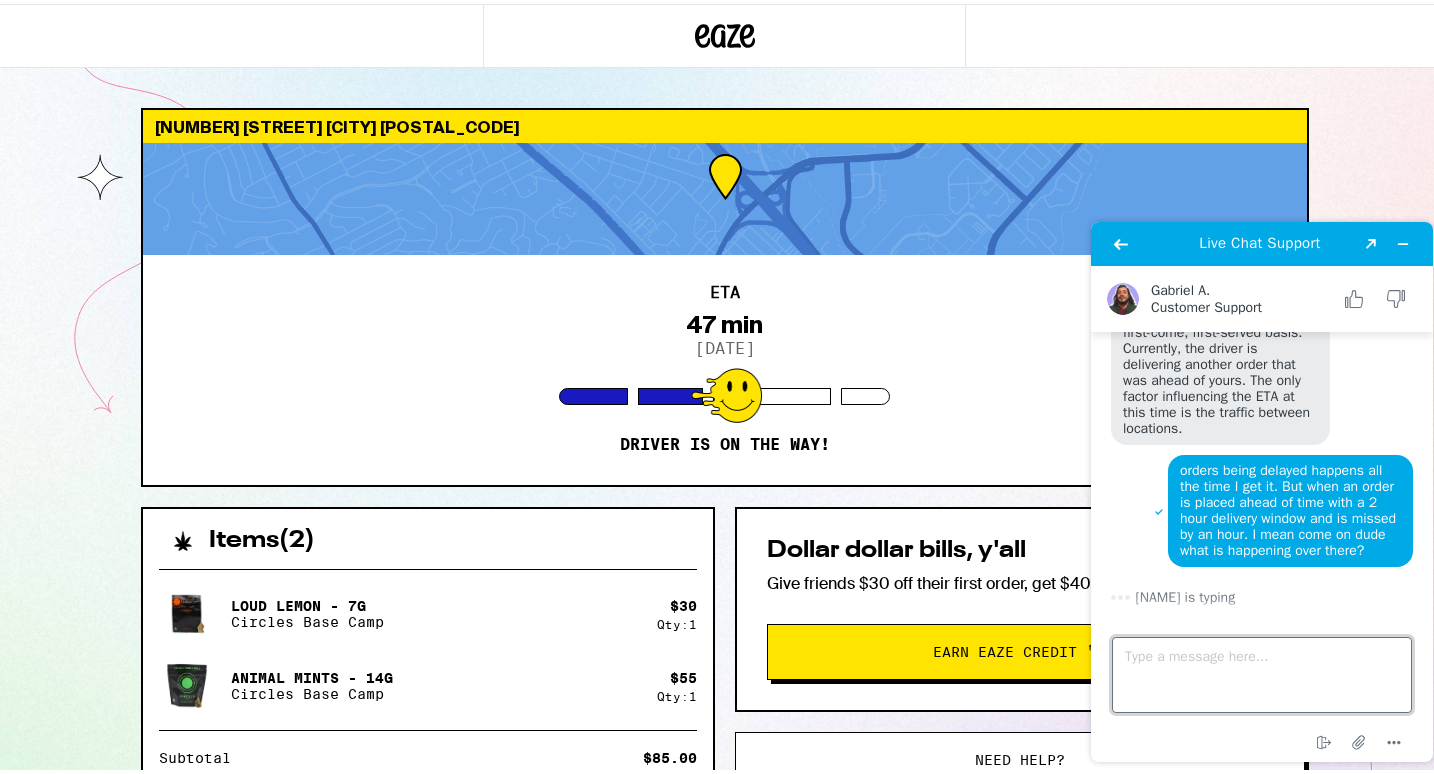 scroll, scrollTop: 0, scrollLeft: 0, axis: both 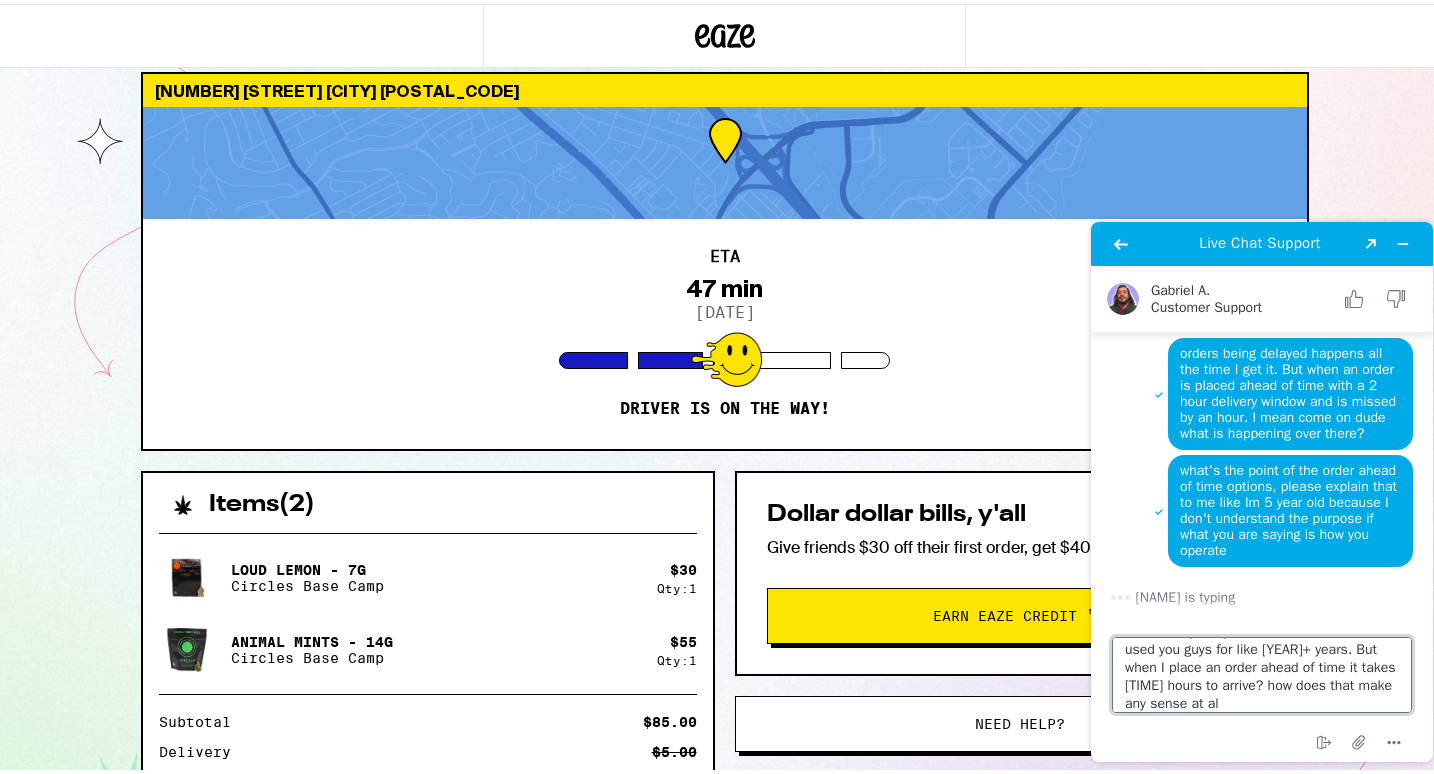 type on "ive never place an order than has taken more that 2 hours to be delivered and ive used you guys for like 5+ years. But when I place an order ahead of time it takes 3 hours to arrive? how does that make any sense at all" 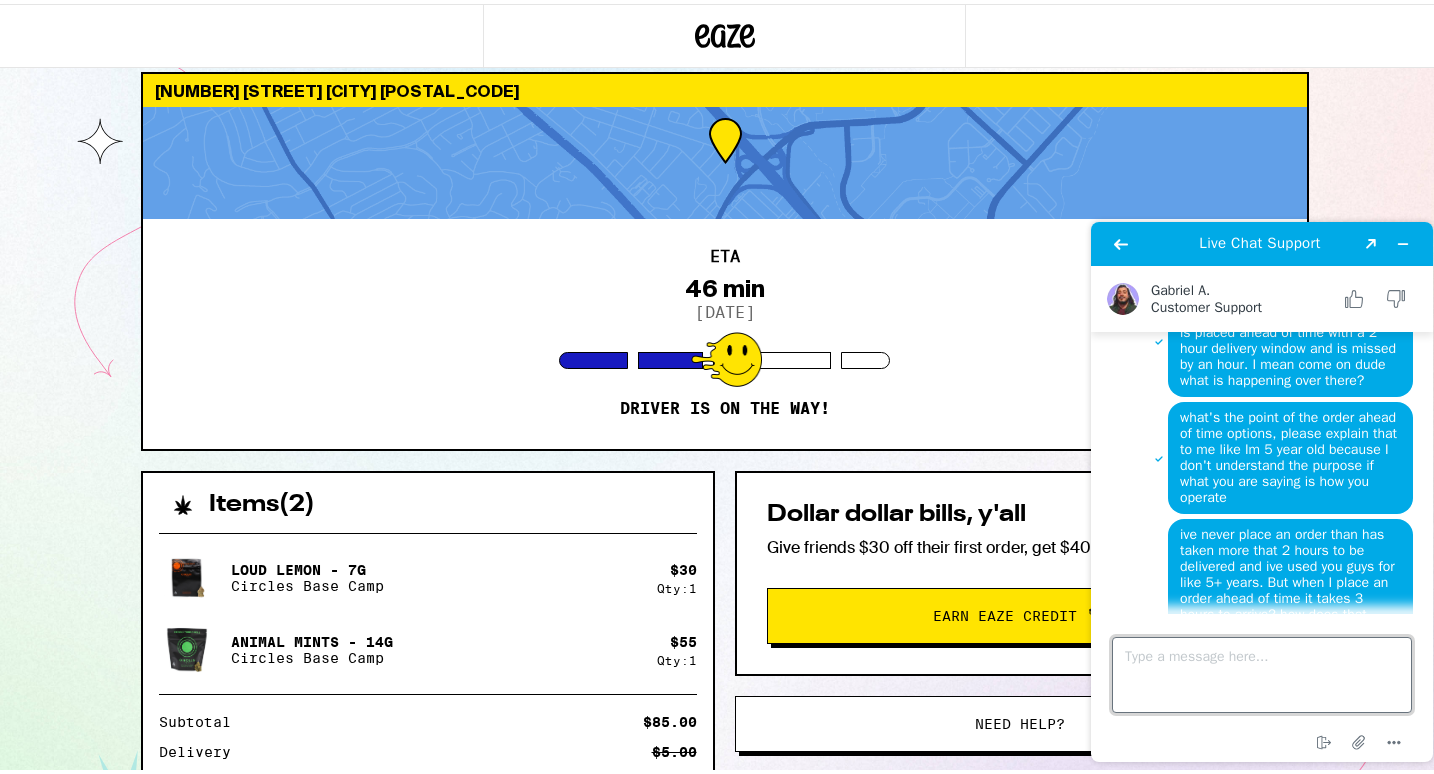 scroll, scrollTop: 0, scrollLeft: 0, axis: both 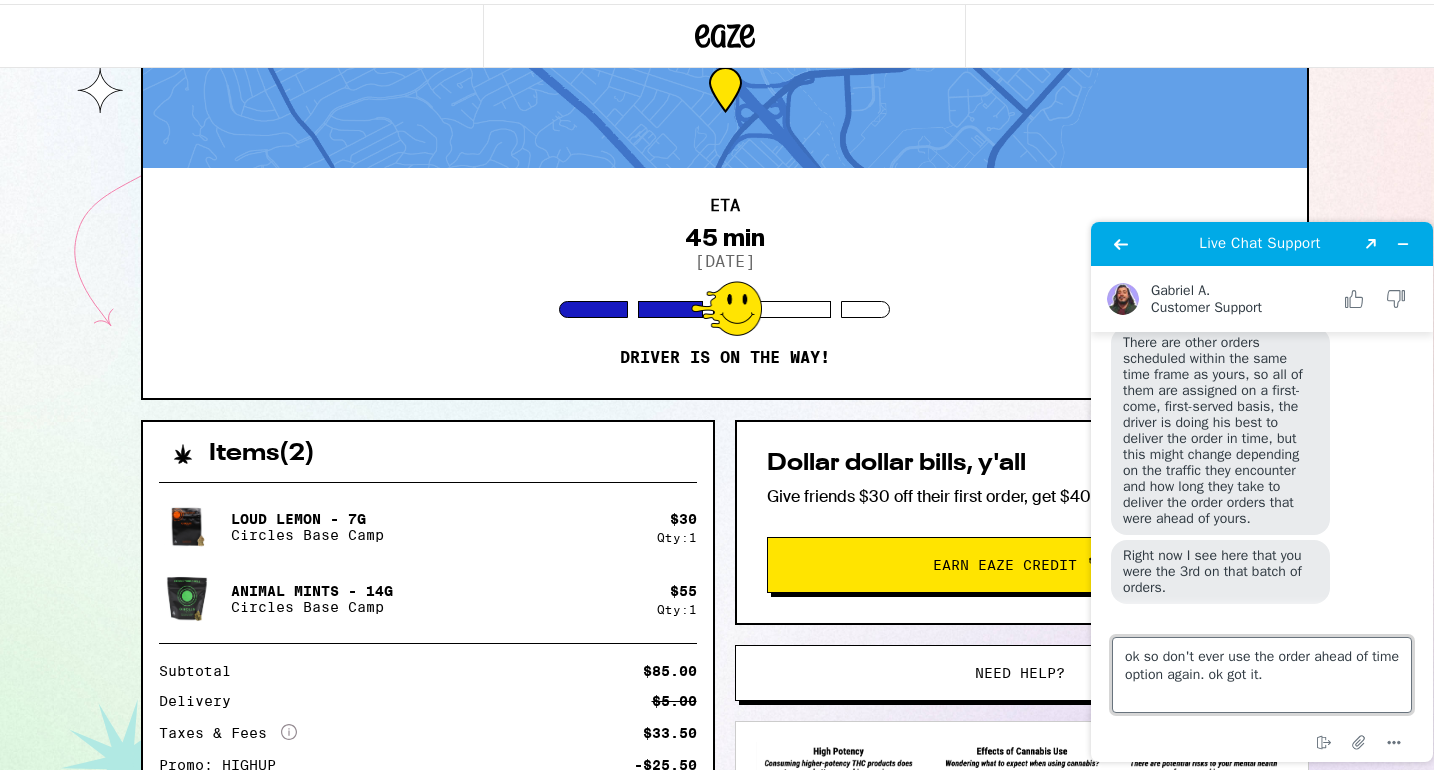 click on "ok so don't ever use the order ahead of time option again. ok got it." at bounding box center (1262, 675) 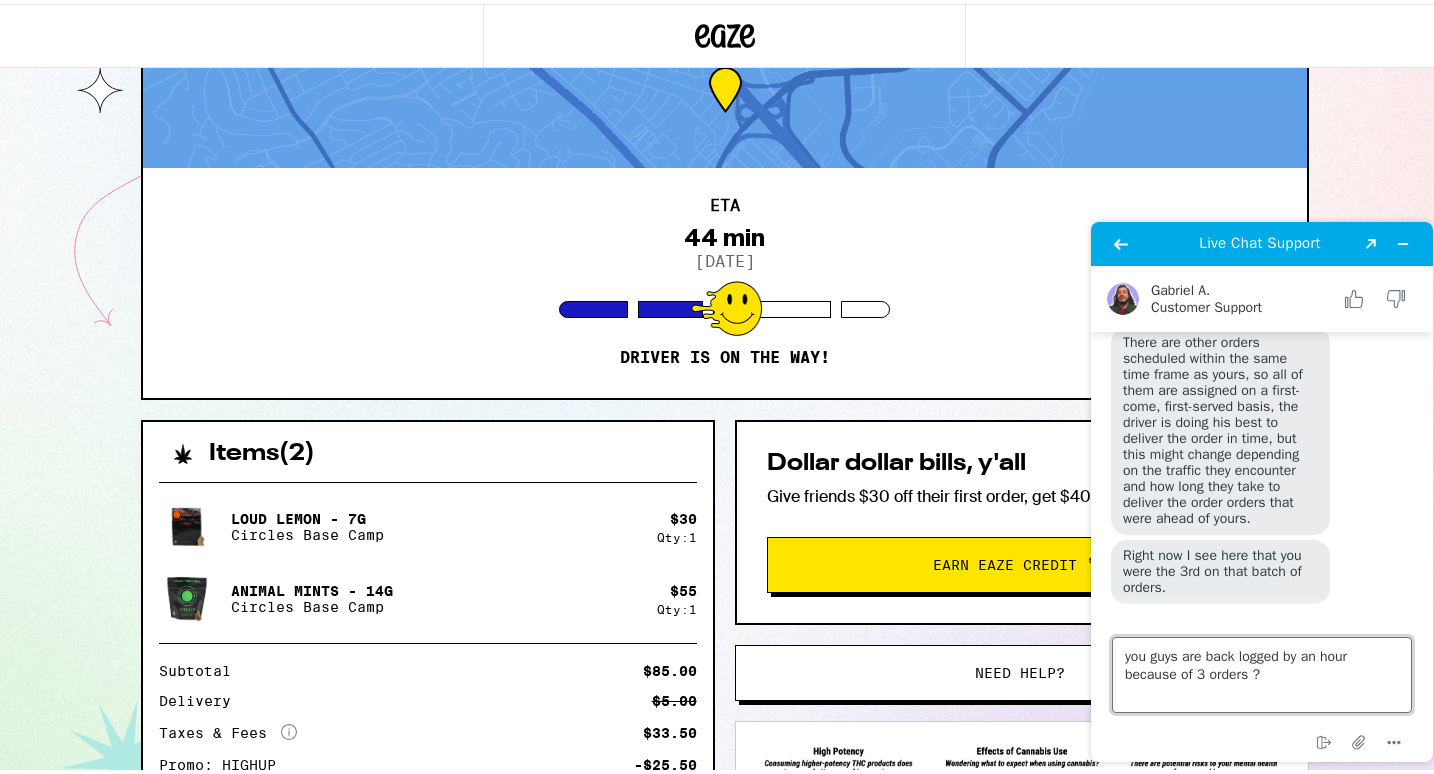 type on "you guys are back logged by an hour because of 3 orders ??" 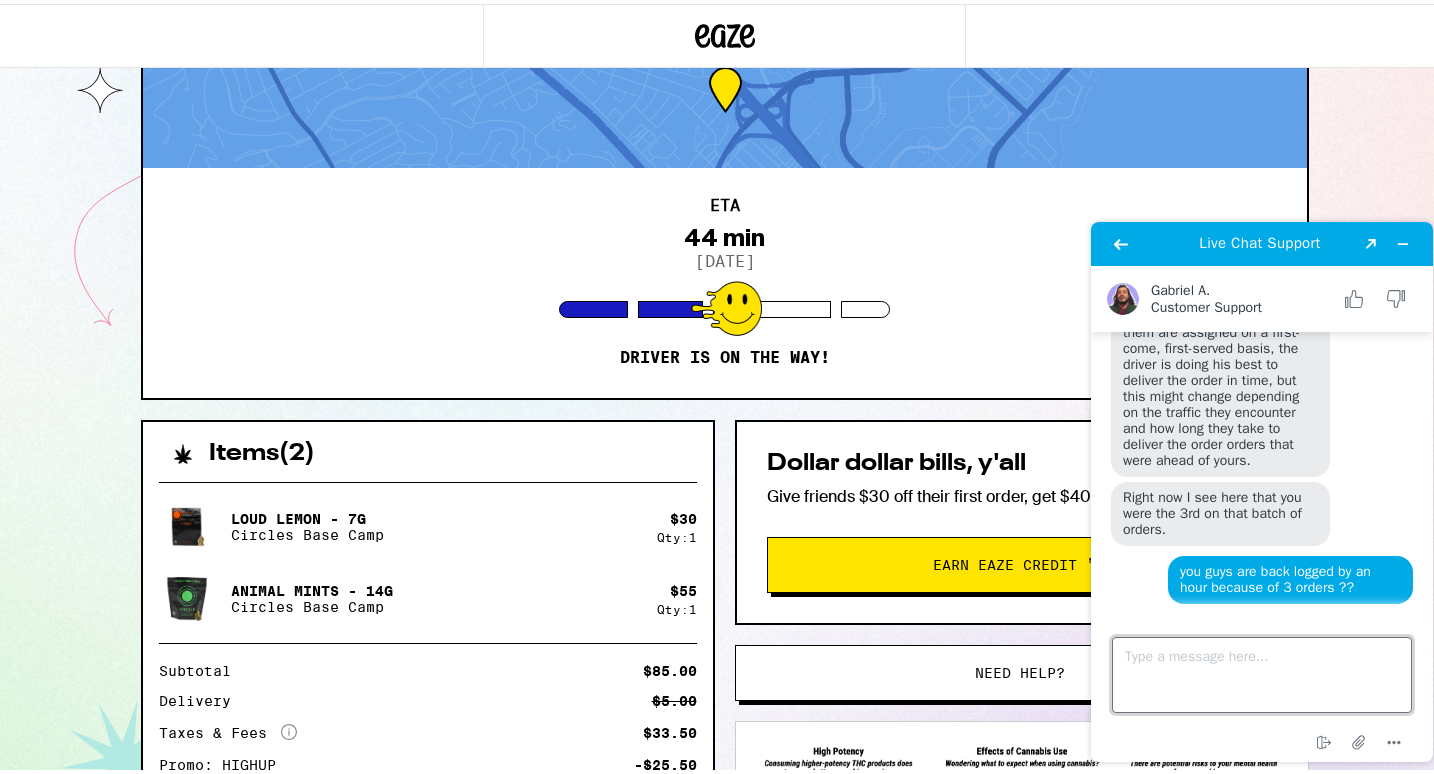 scroll, scrollTop: 1563, scrollLeft: 0, axis: vertical 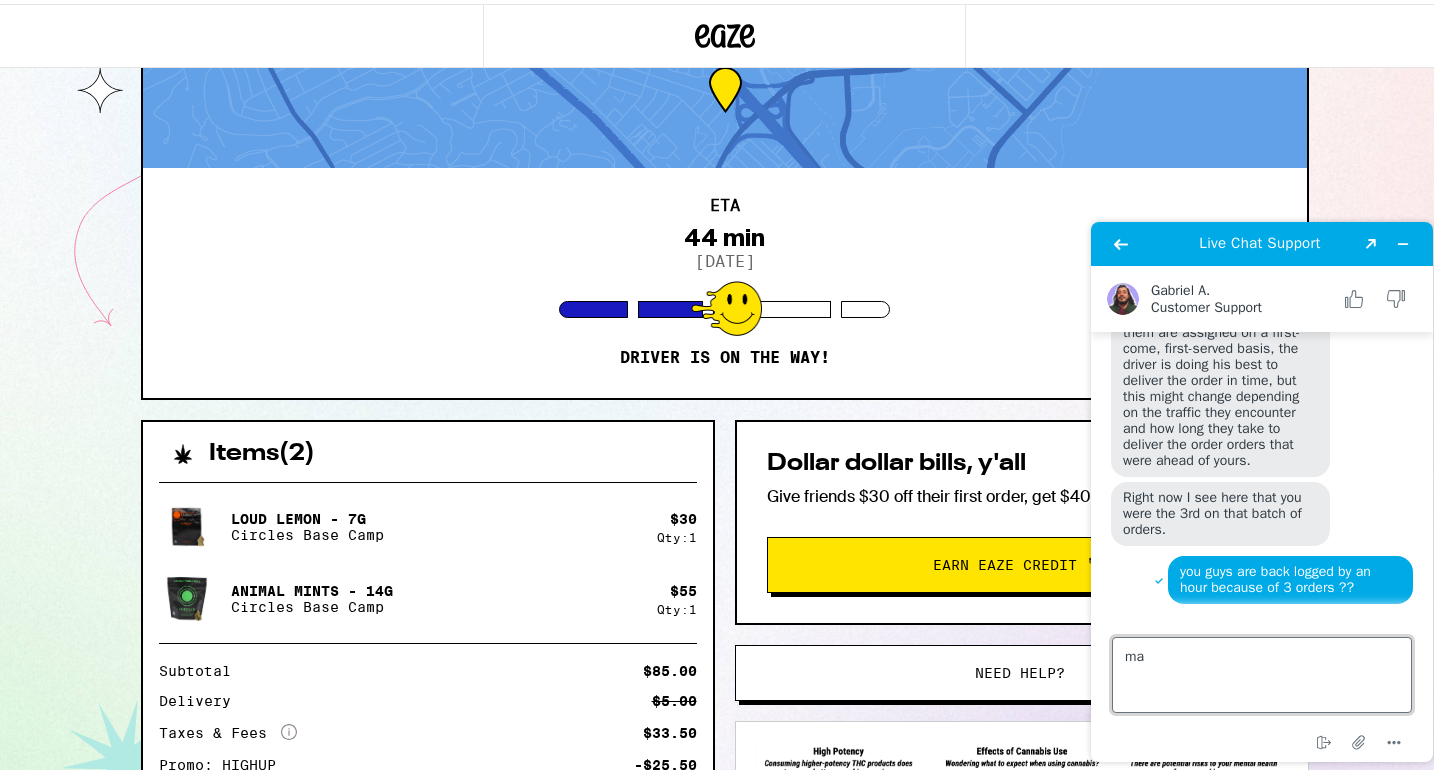 type on "m" 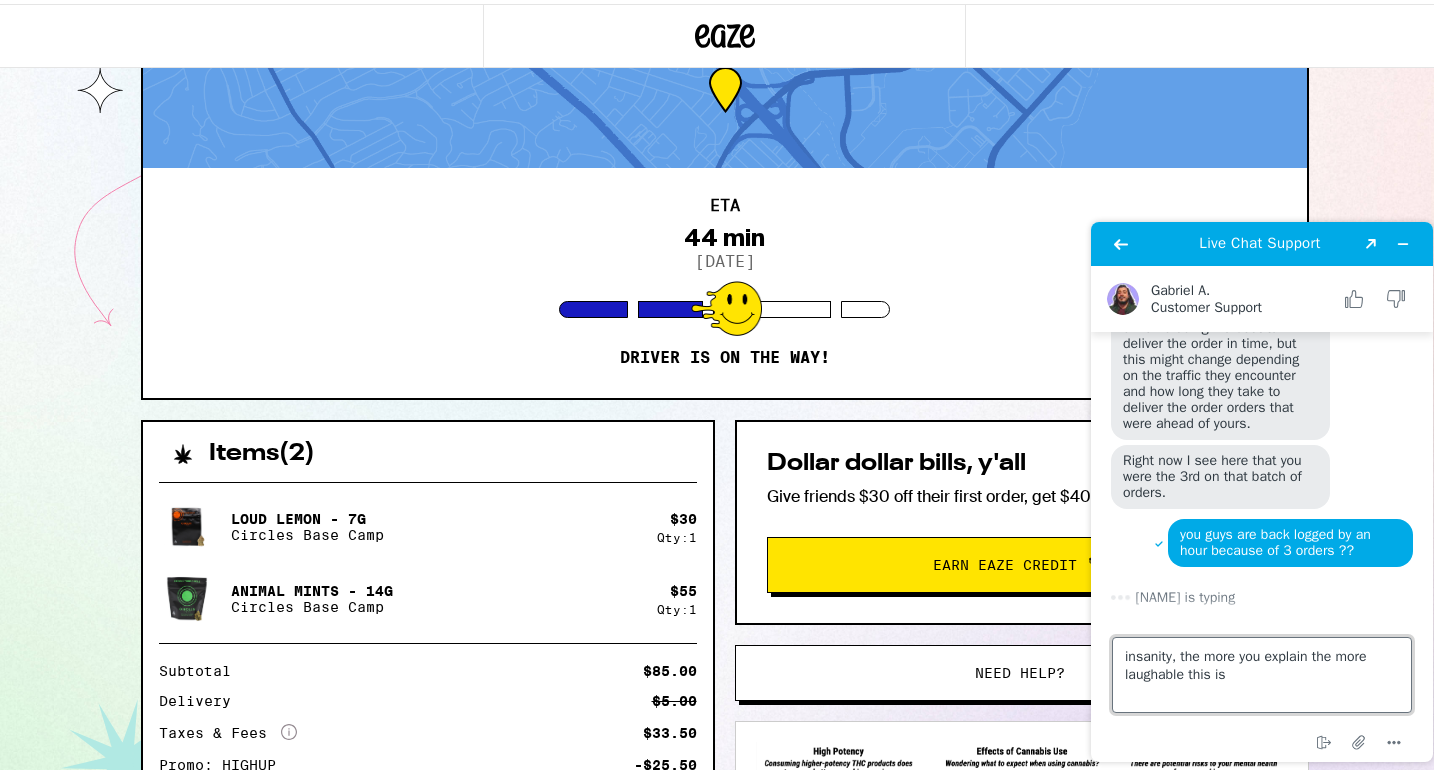 type on "insanity, the more you explain the more laughable this is" 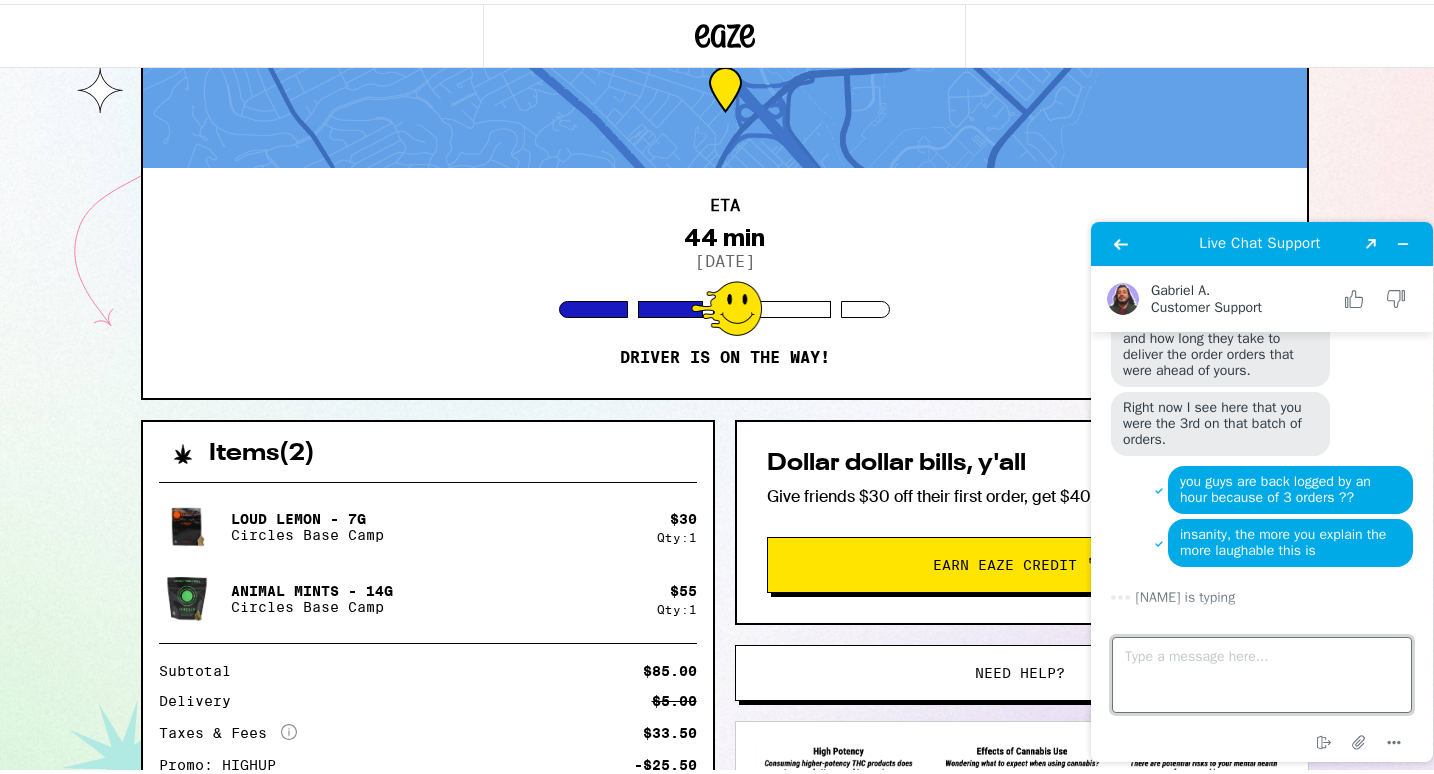 scroll, scrollTop: 1616, scrollLeft: 0, axis: vertical 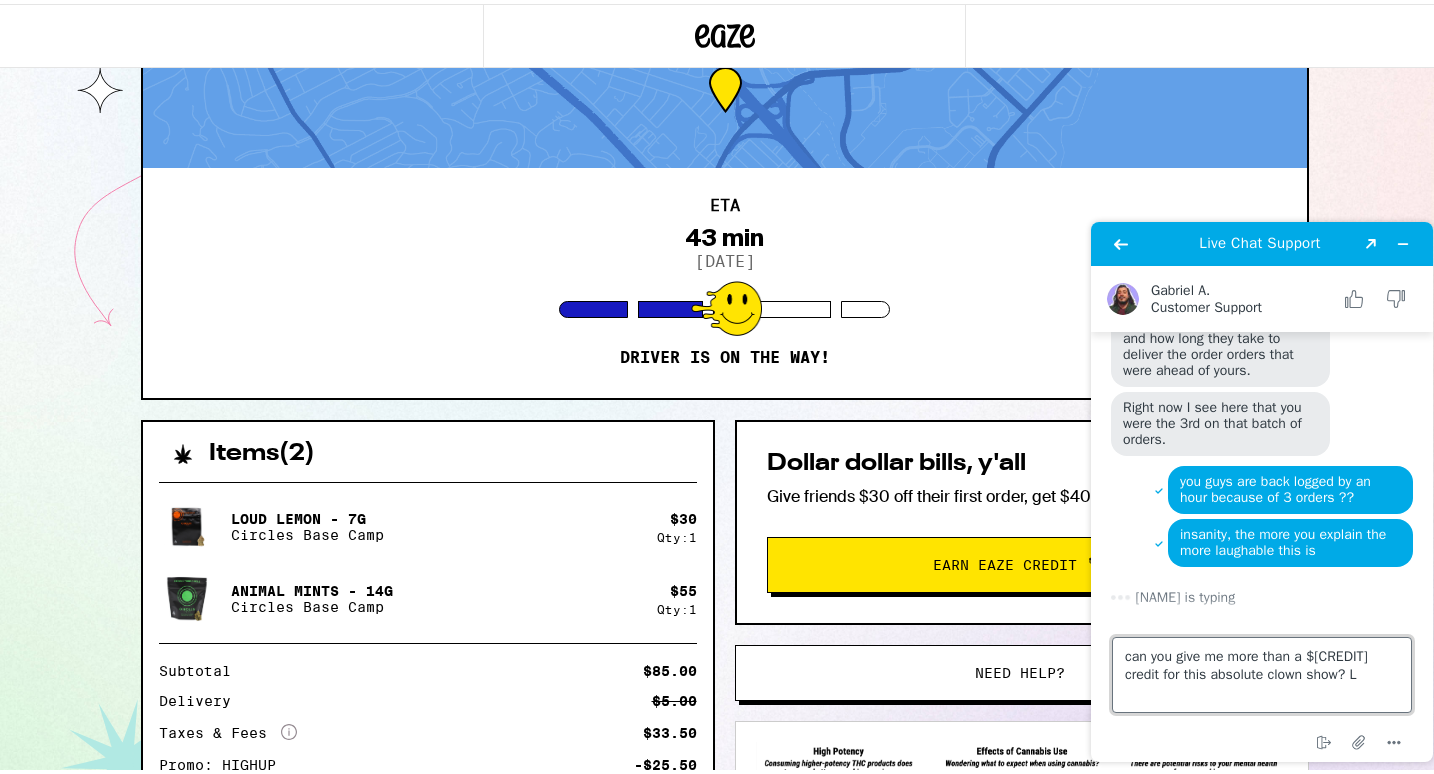 type on "can you give me more than a $10 credit for this absolute clown show?" 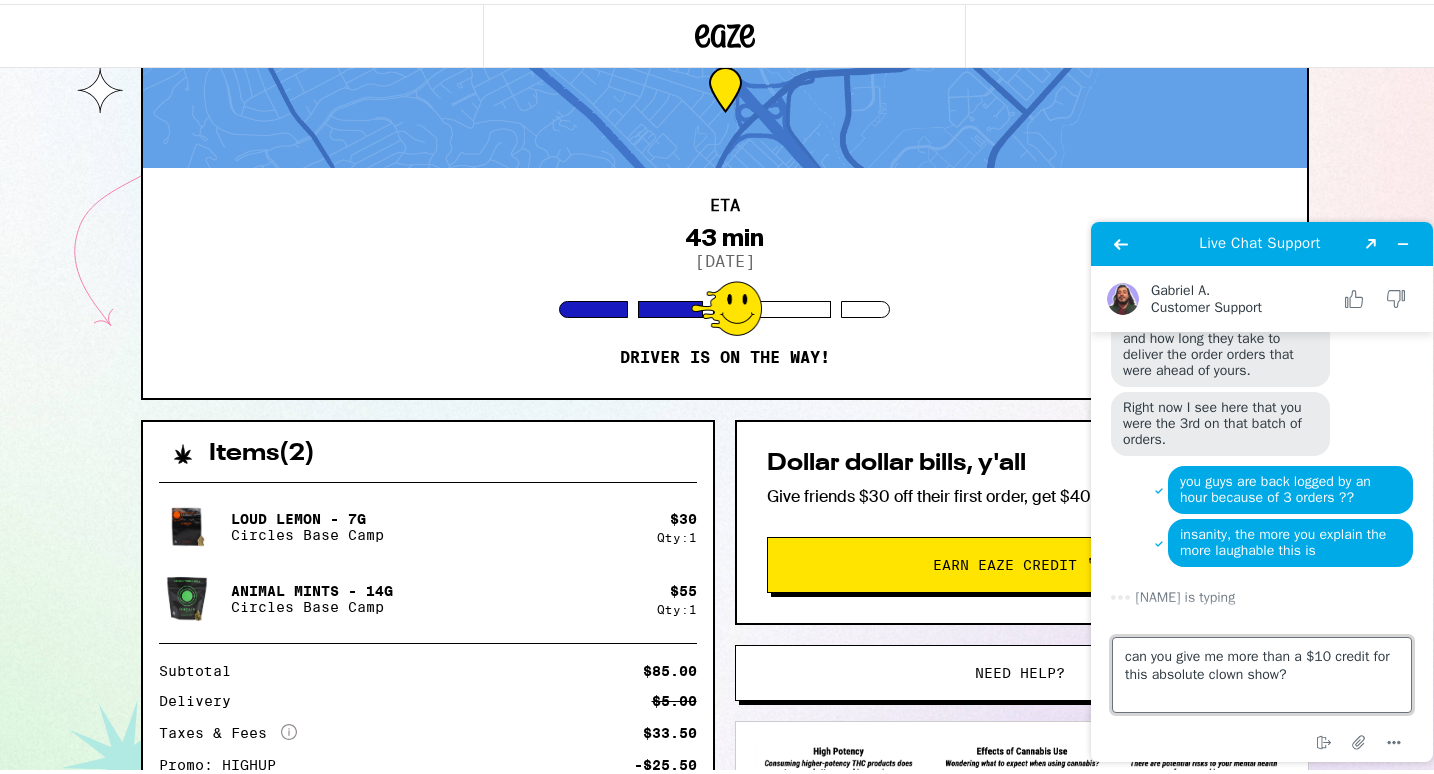 click on "can you give me more than a $10 credit for this absolute clown show?" at bounding box center (1262, 675) 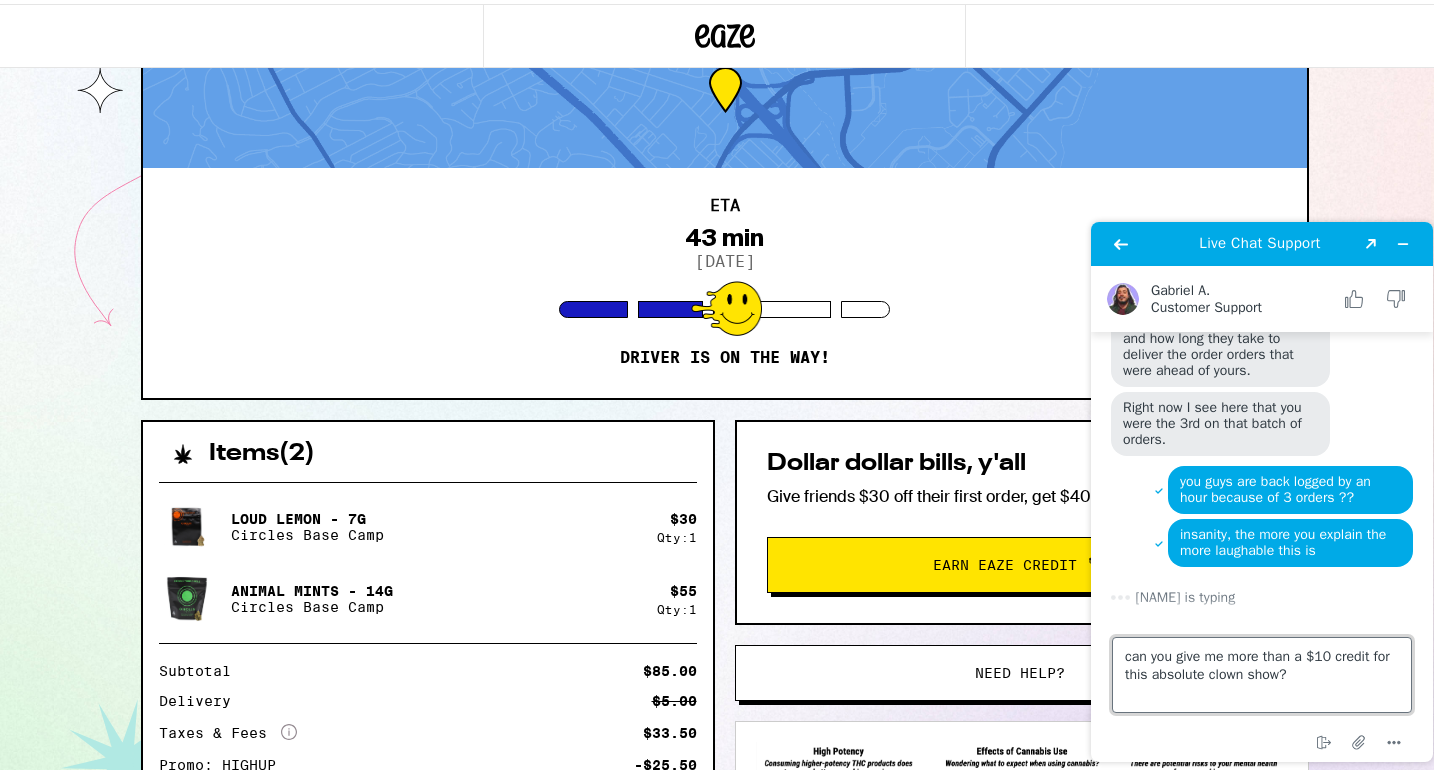 click on "can you give me more than a $10 credit for this absolute clown show?" at bounding box center [1262, 675] 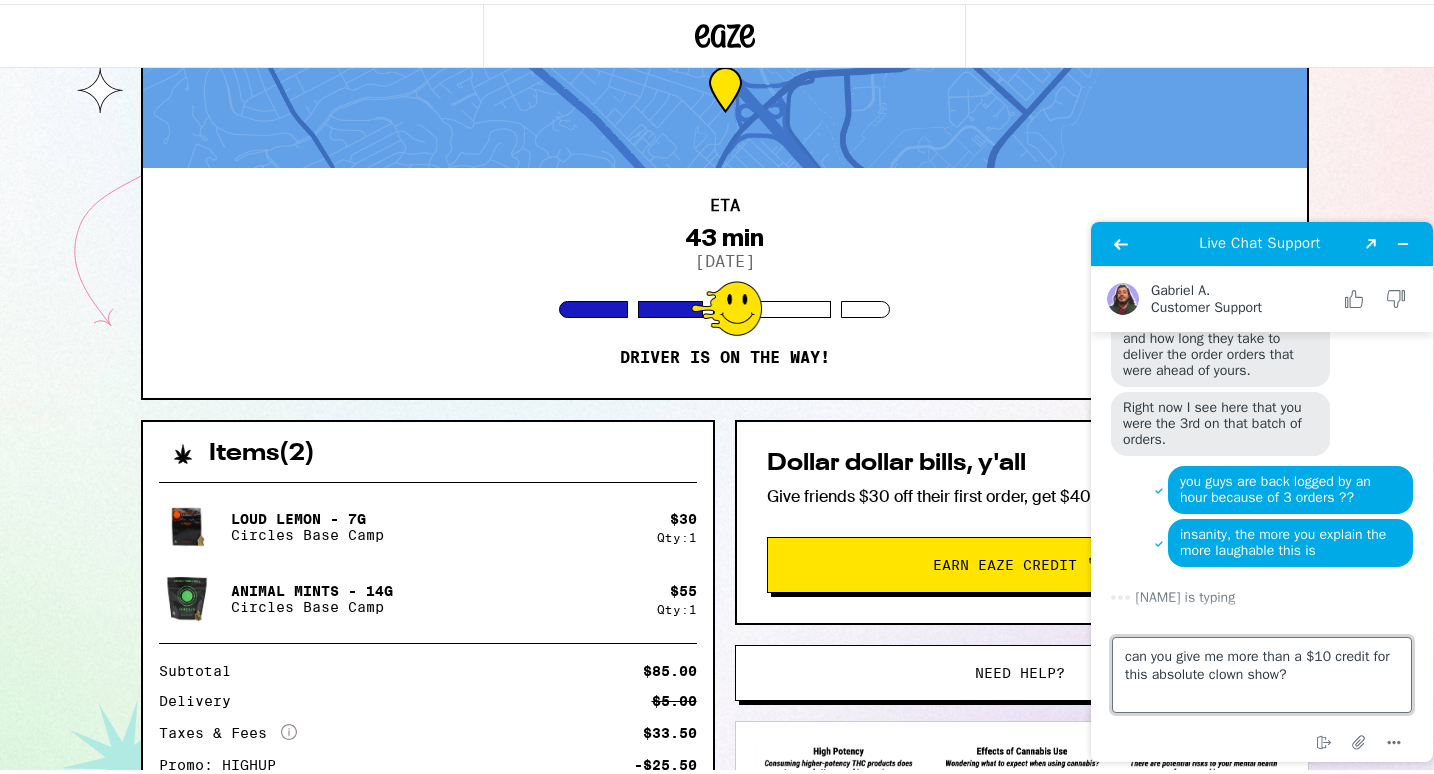 drag, startPoint x: 1329, startPoint y: 675, endPoint x: 1076, endPoint y: 642, distance: 255.1431 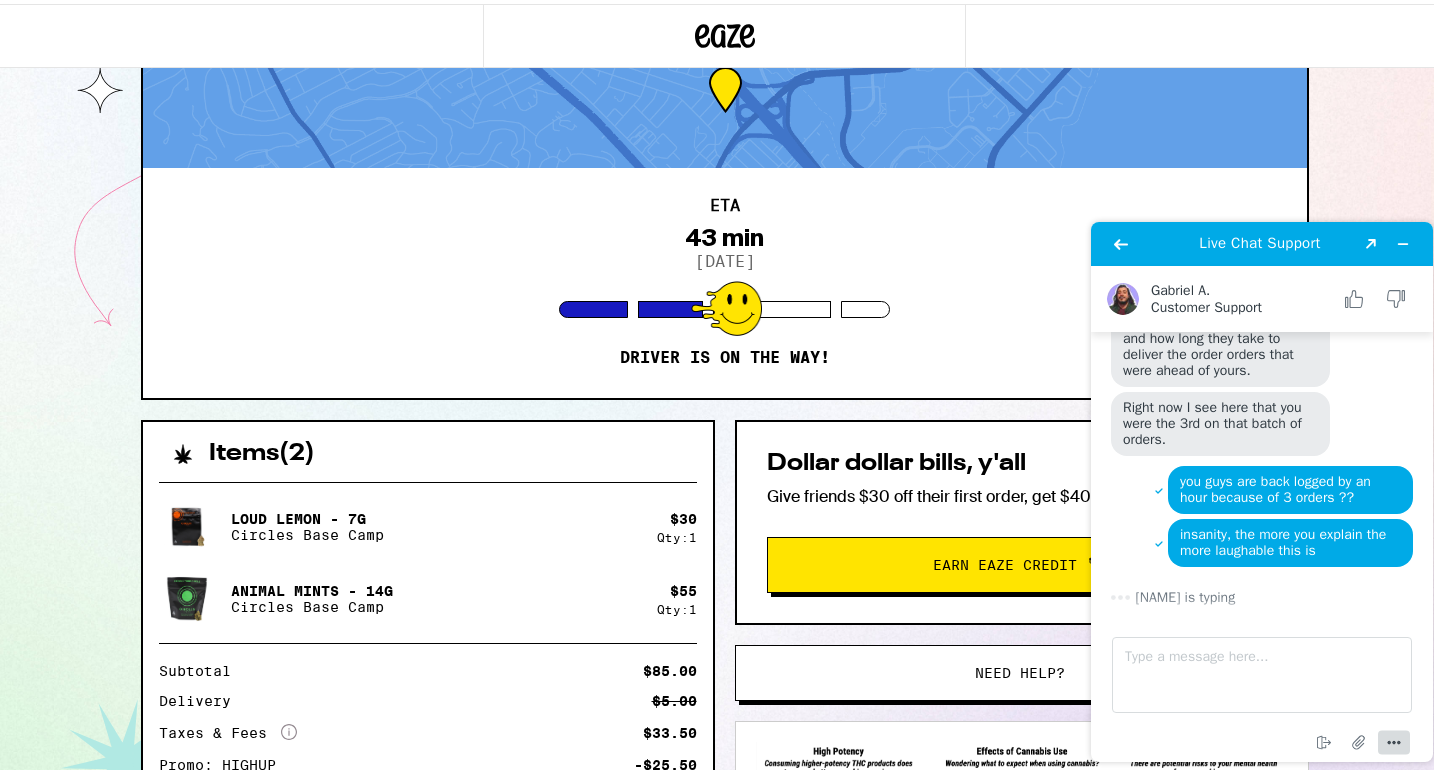 click 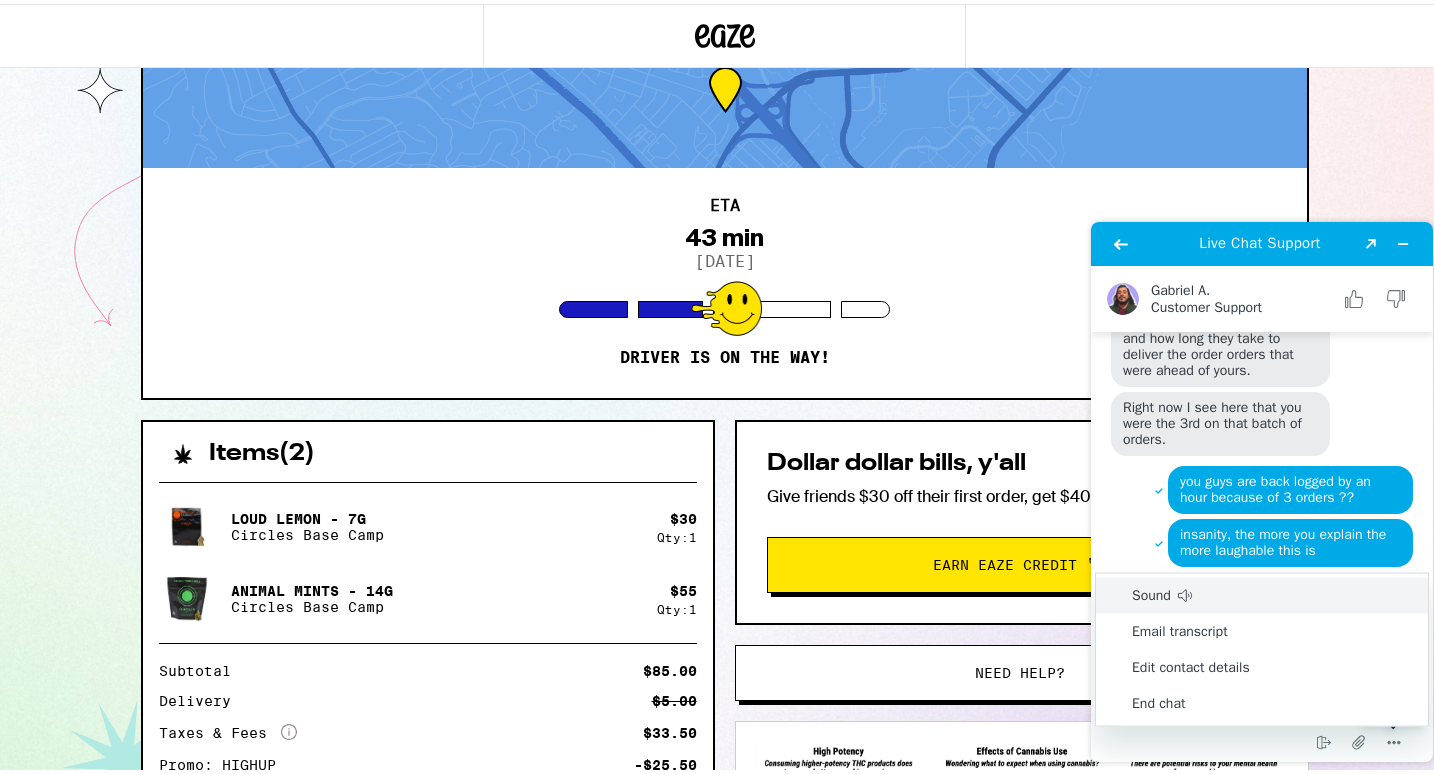click on "you guys are back logged by an hour because of 3 orders ??" at bounding box center (1262, 492) 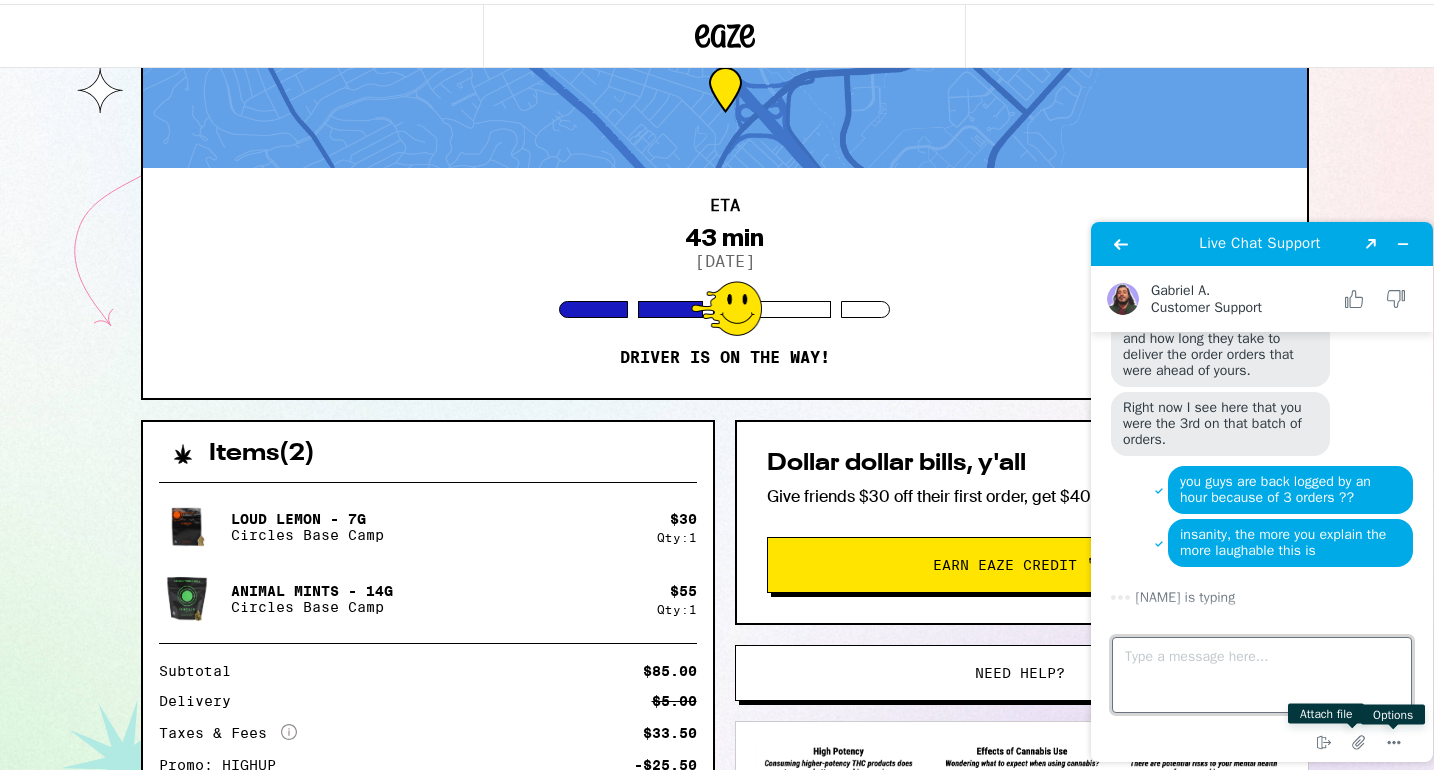 click on "Type a message here..." at bounding box center (1262, 675) 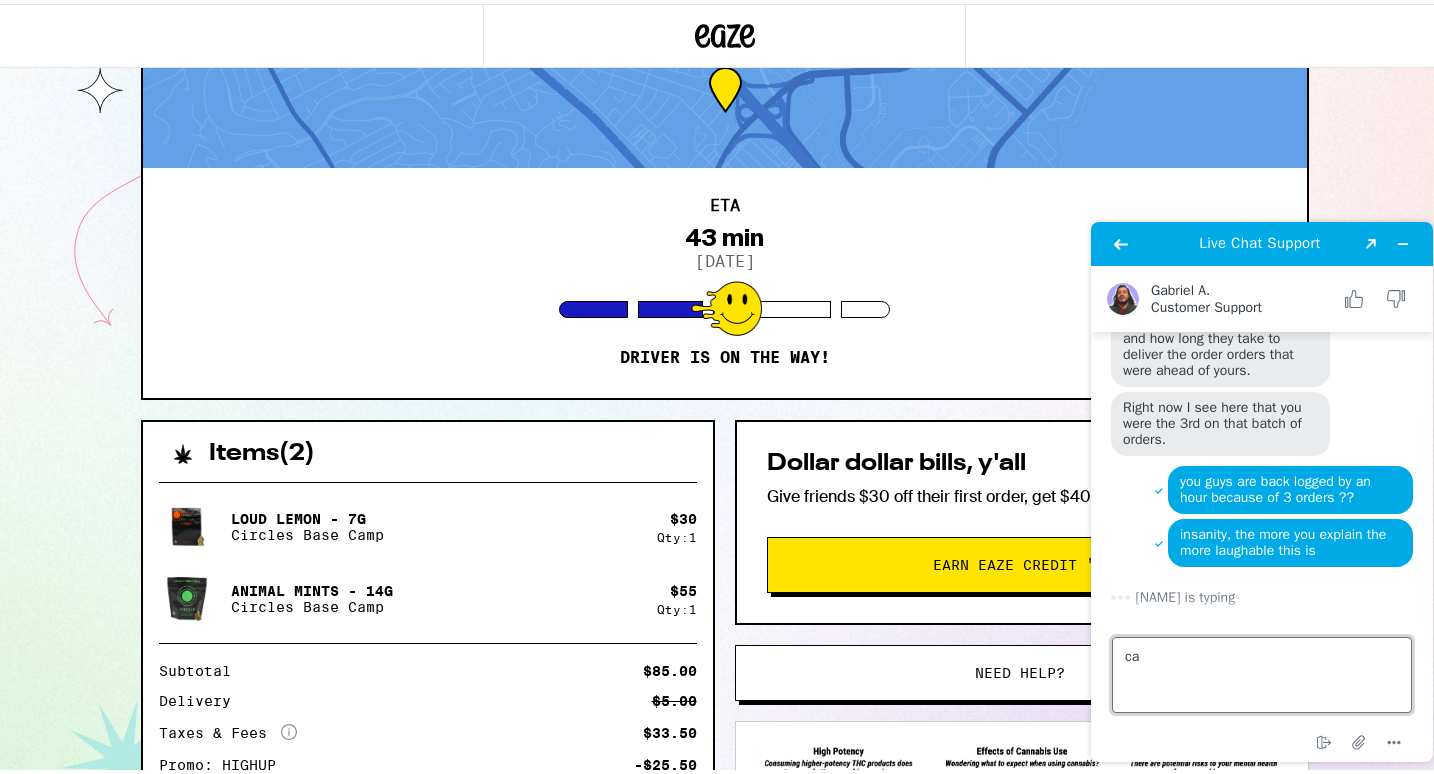 type on "c" 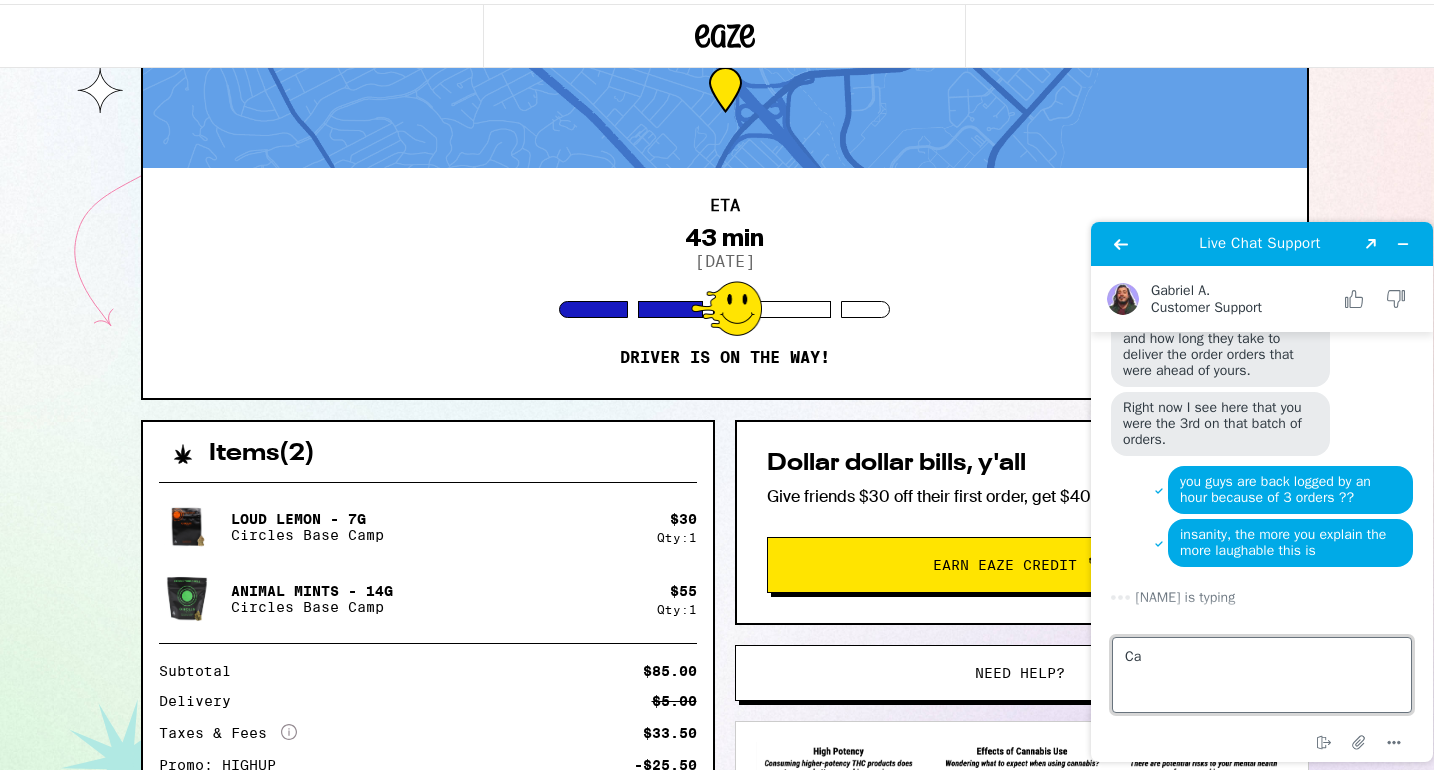type on "C" 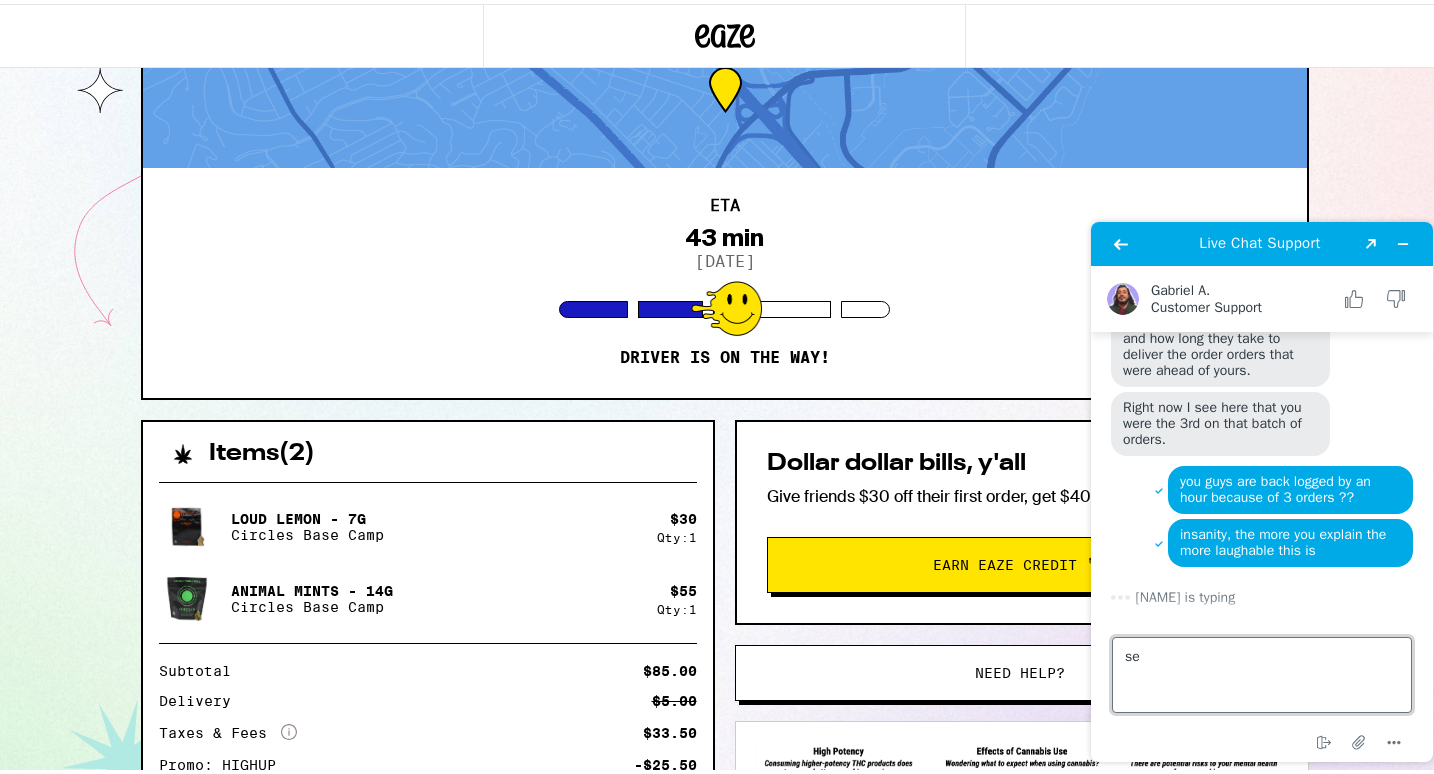 type on "s" 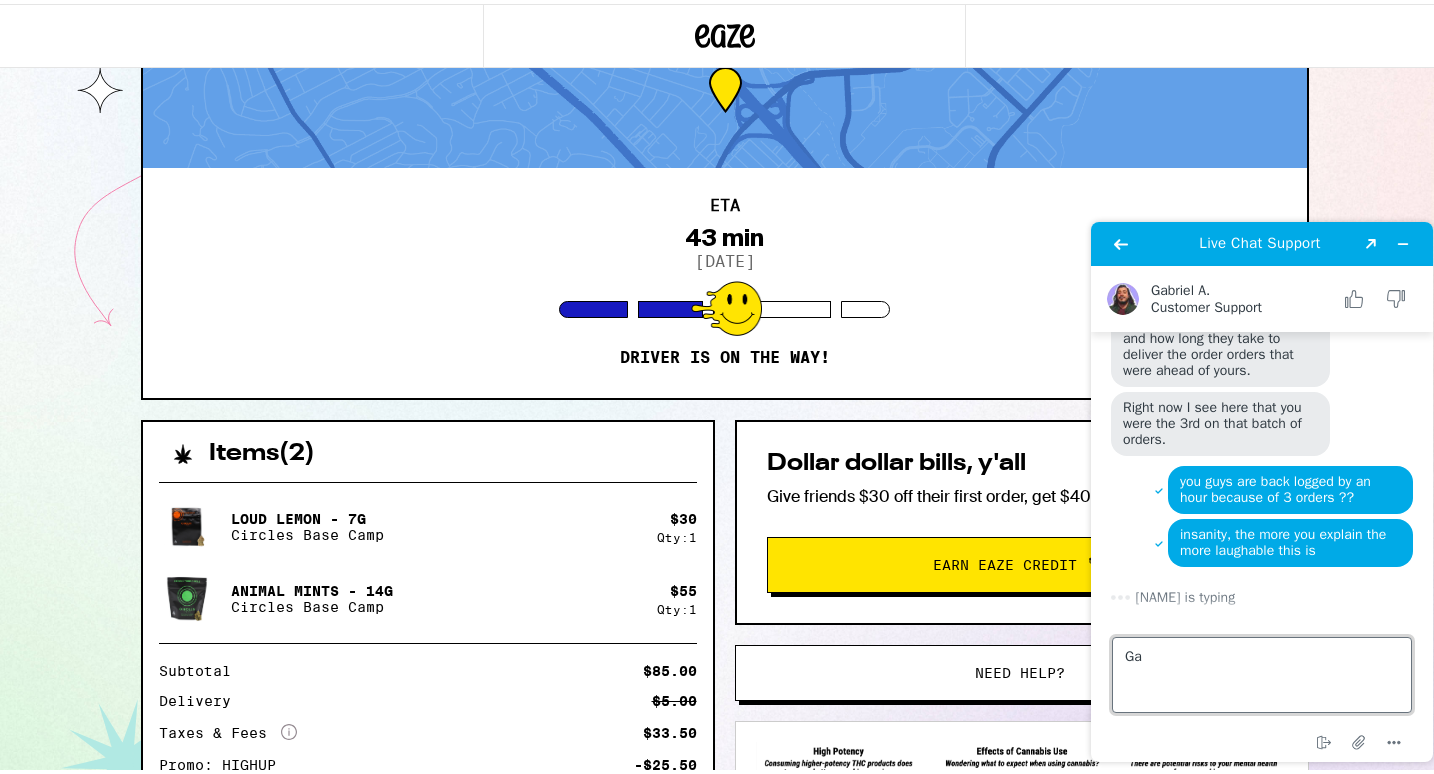 type on "G" 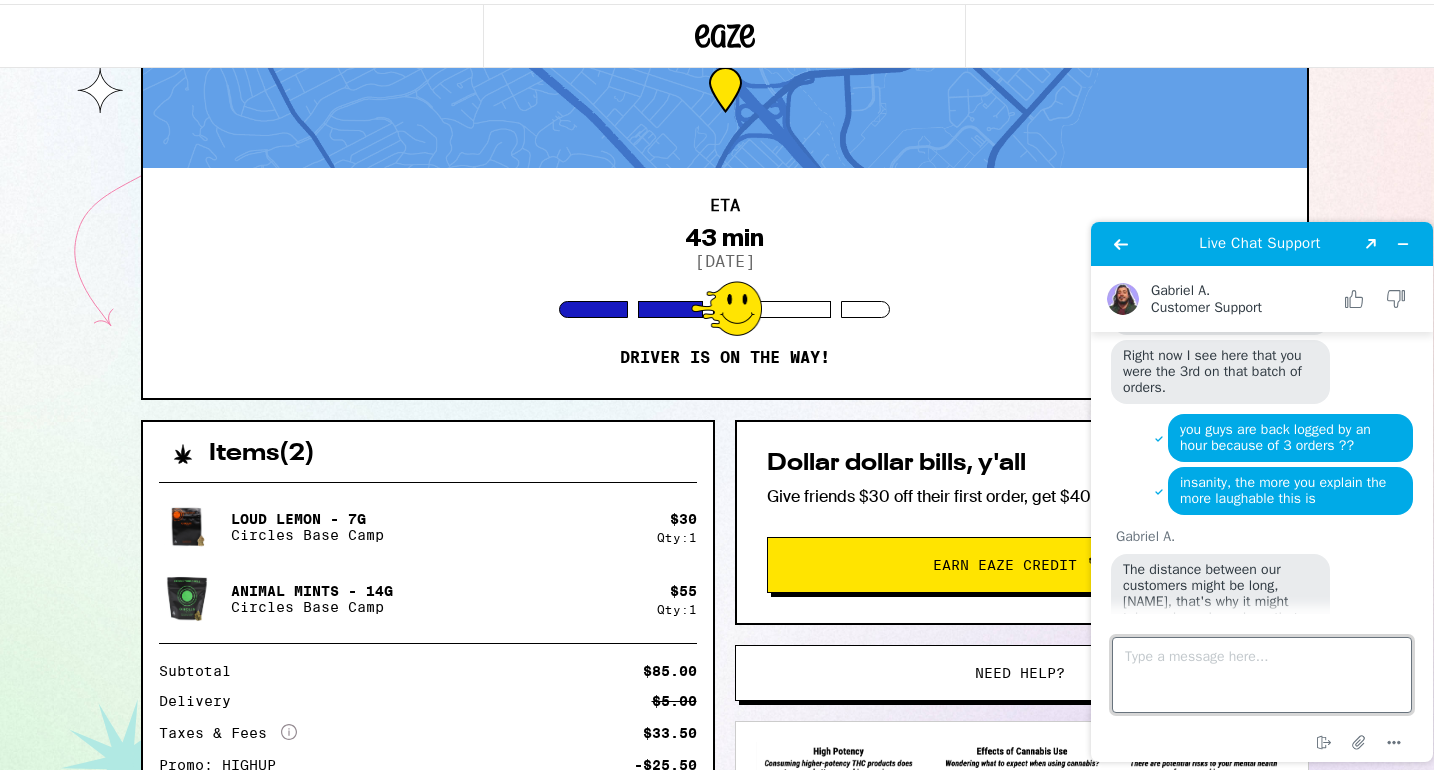 scroll, scrollTop: 1782, scrollLeft: 0, axis: vertical 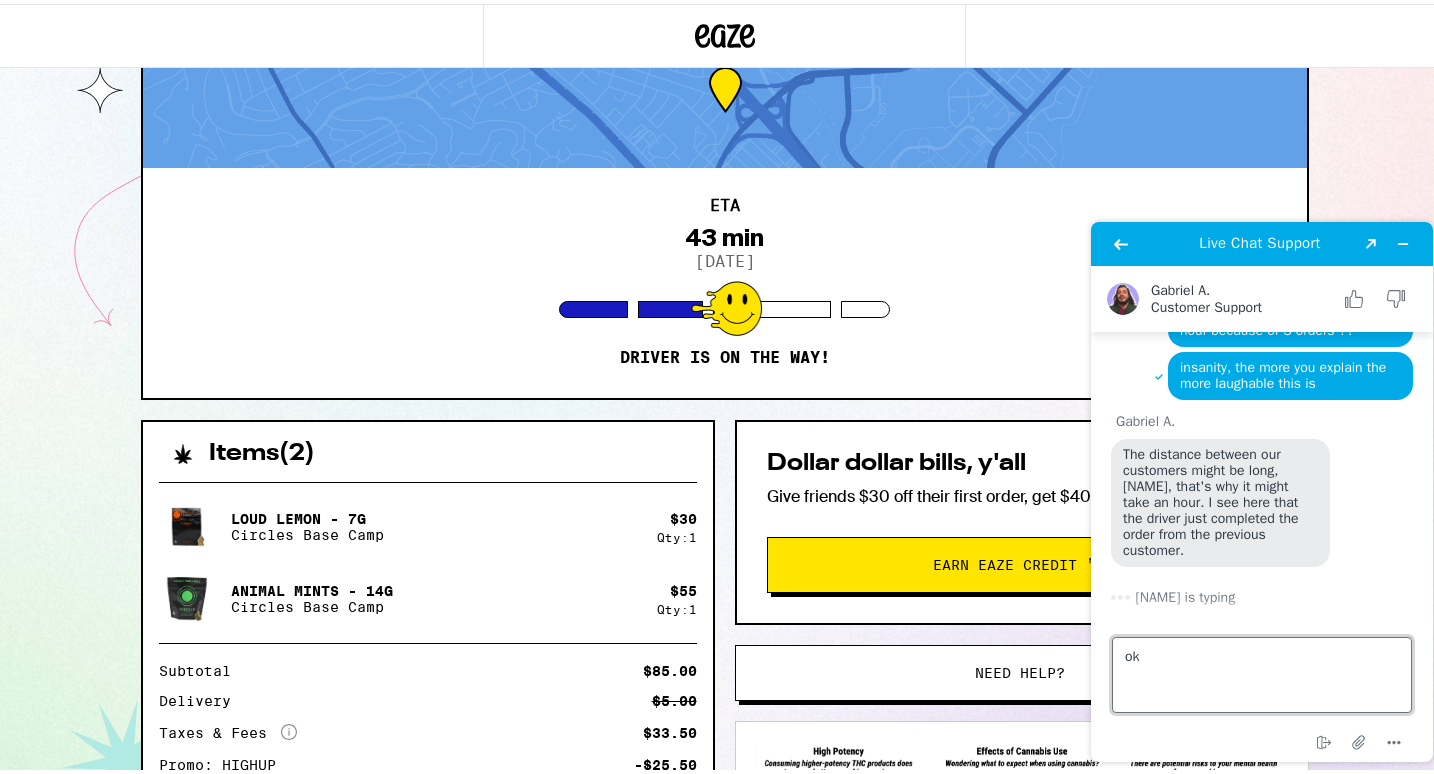 type on "o" 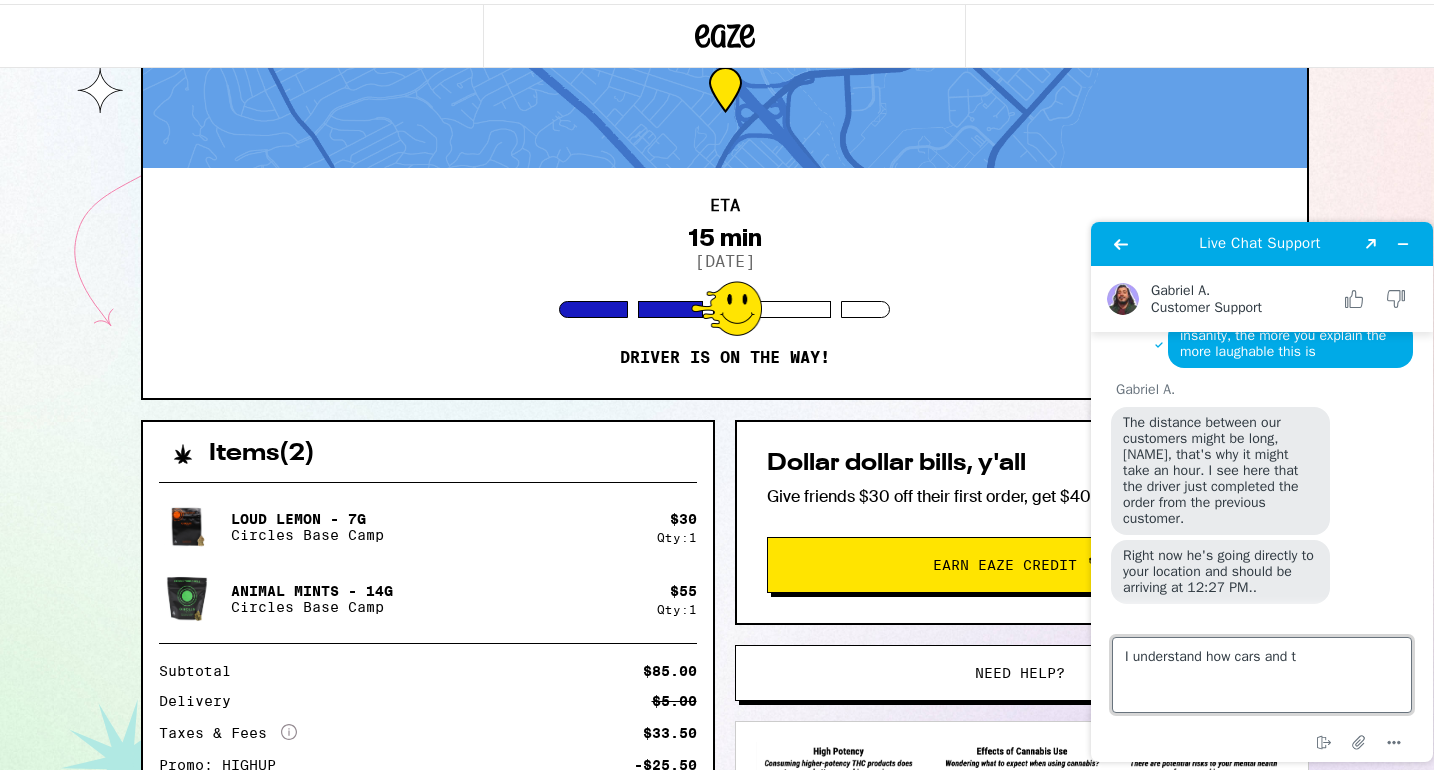 scroll, scrollTop: 1851, scrollLeft: 0, axis: vertical 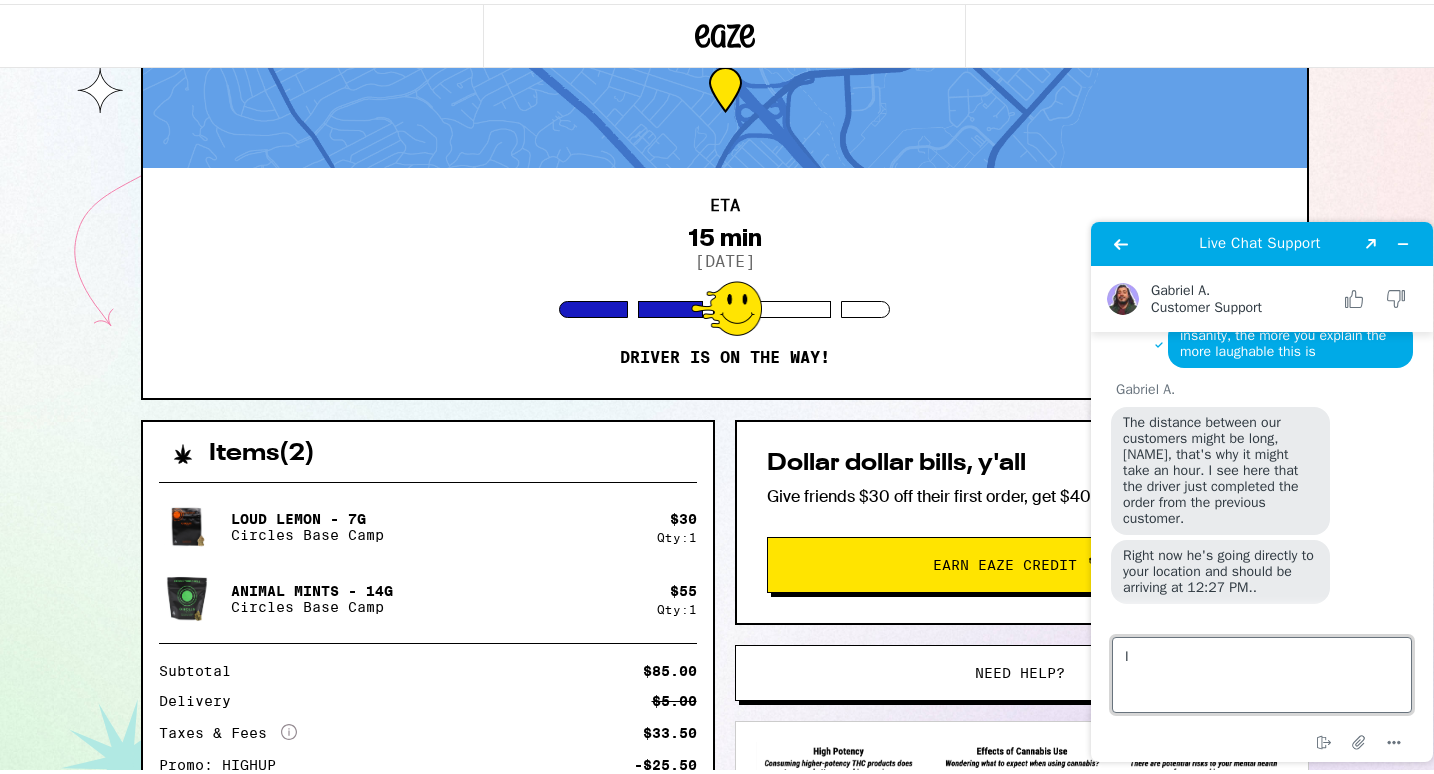 type on "I" 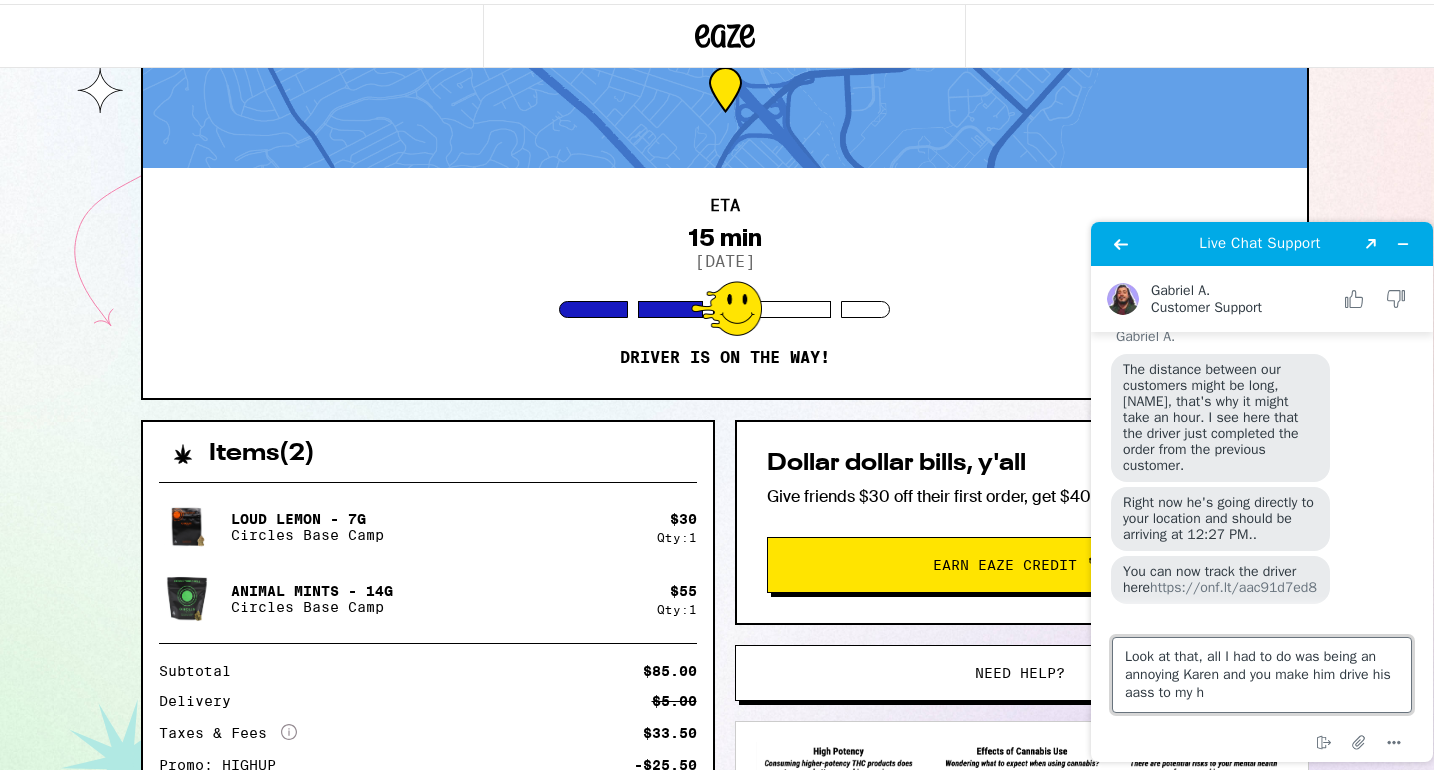 scroll, scrollTop: 1904, scrollLeft: 0, axis: vertical 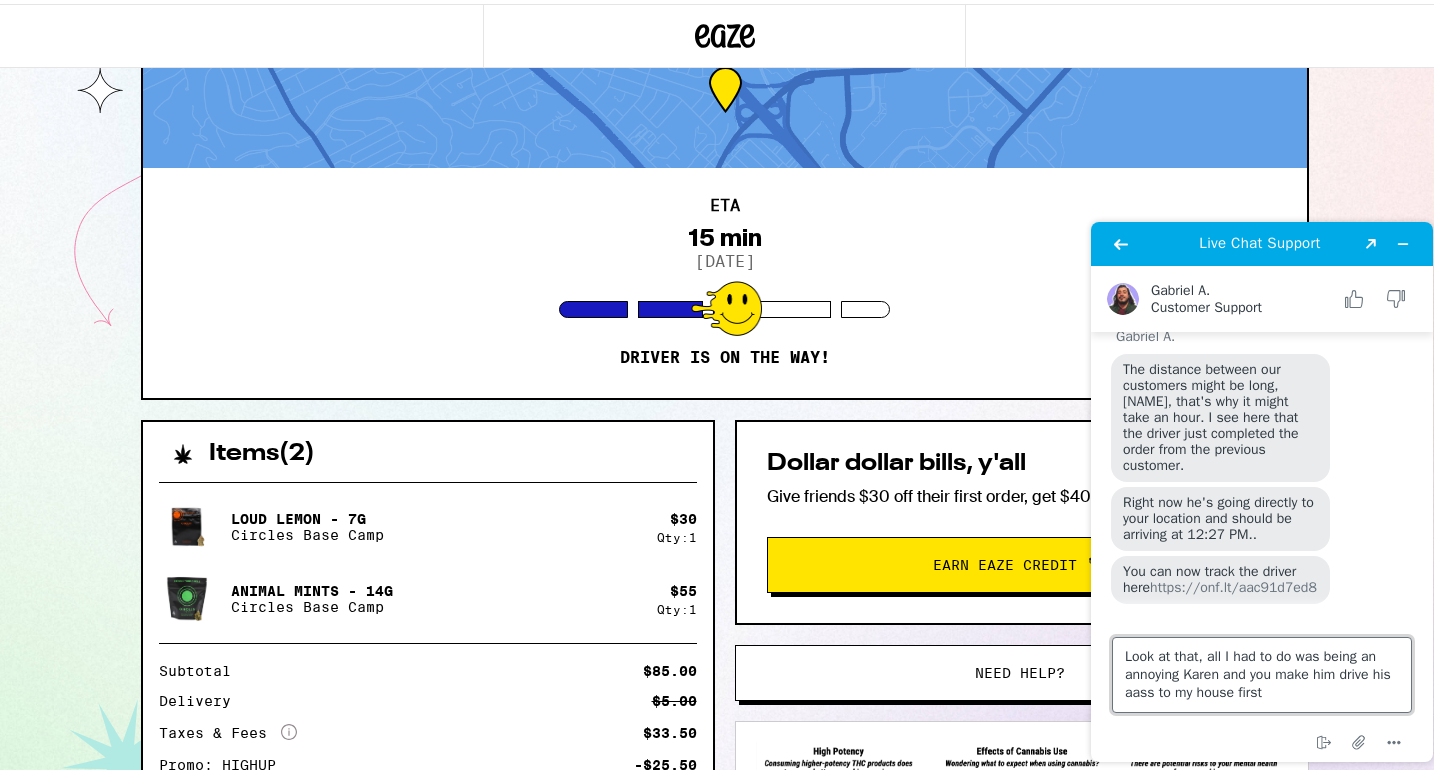 click on "Look at that, all I had to do was being an annoying Karen and you make him drive his aass to my house first" at bounding box center [1262, 675] 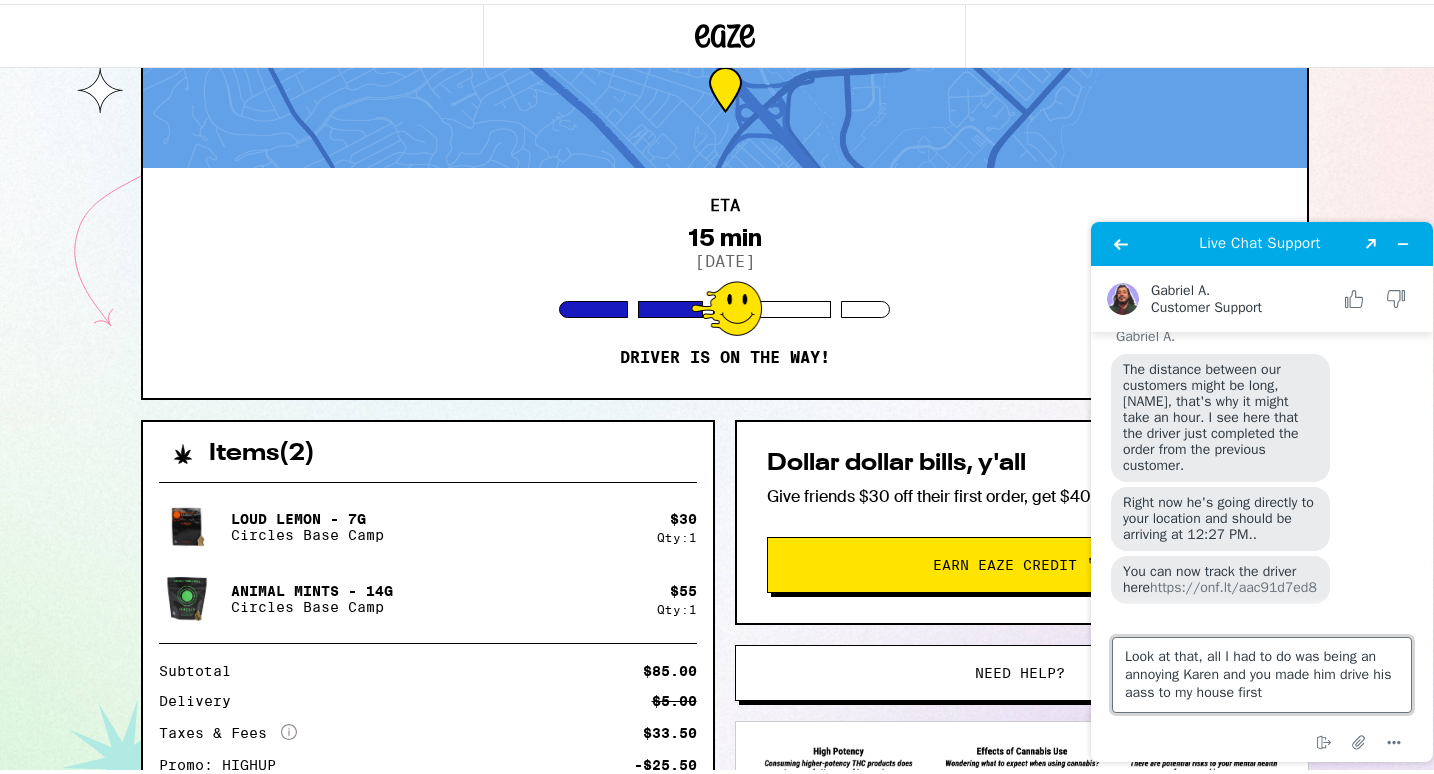 click on "Look at that, all I had to do was being an annoying Karen and you made him drive his aass to my house first" at bounding box center [1262, 675] 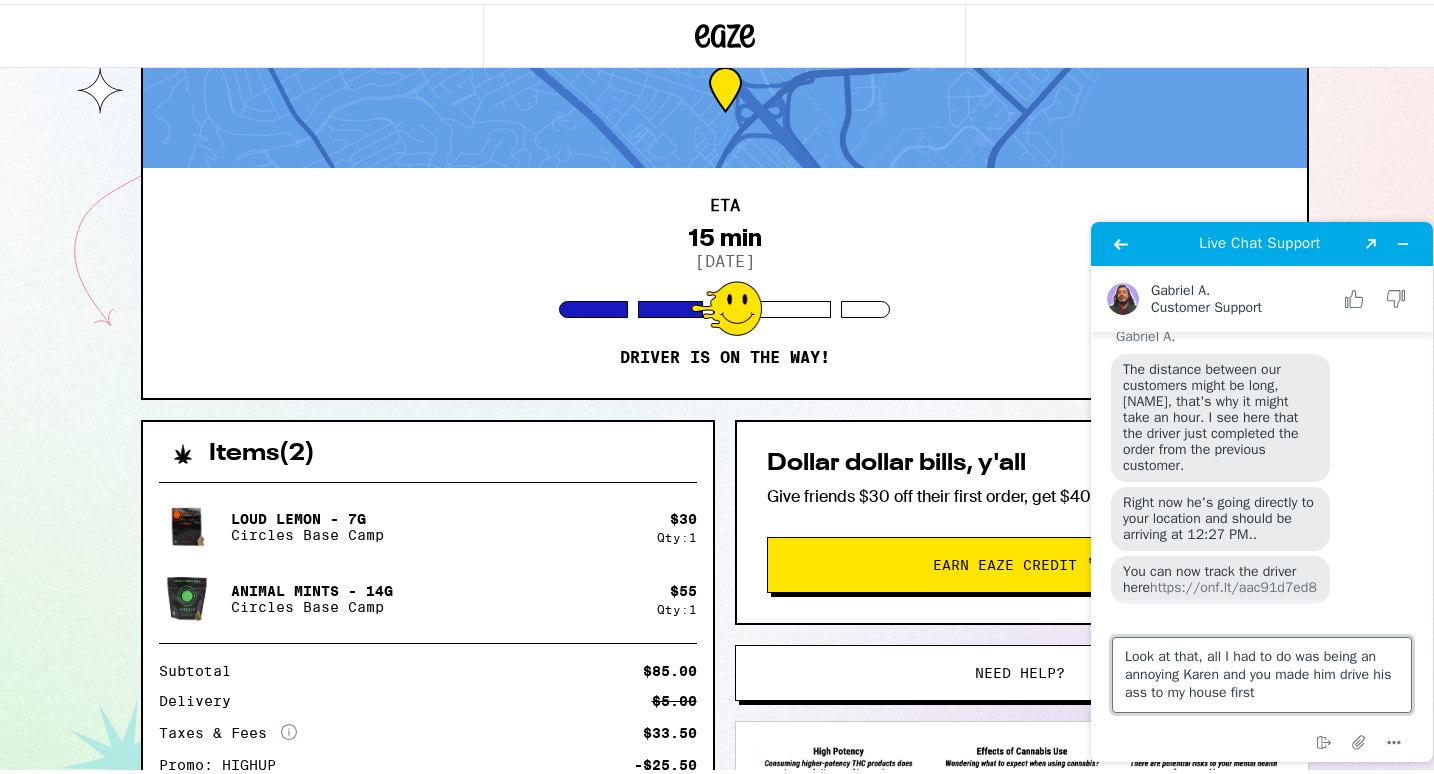 click on "Look at that, all I had to do was being an annoying Karen and you made him drive his ass to my house first" at bounding box center [1262, 675] 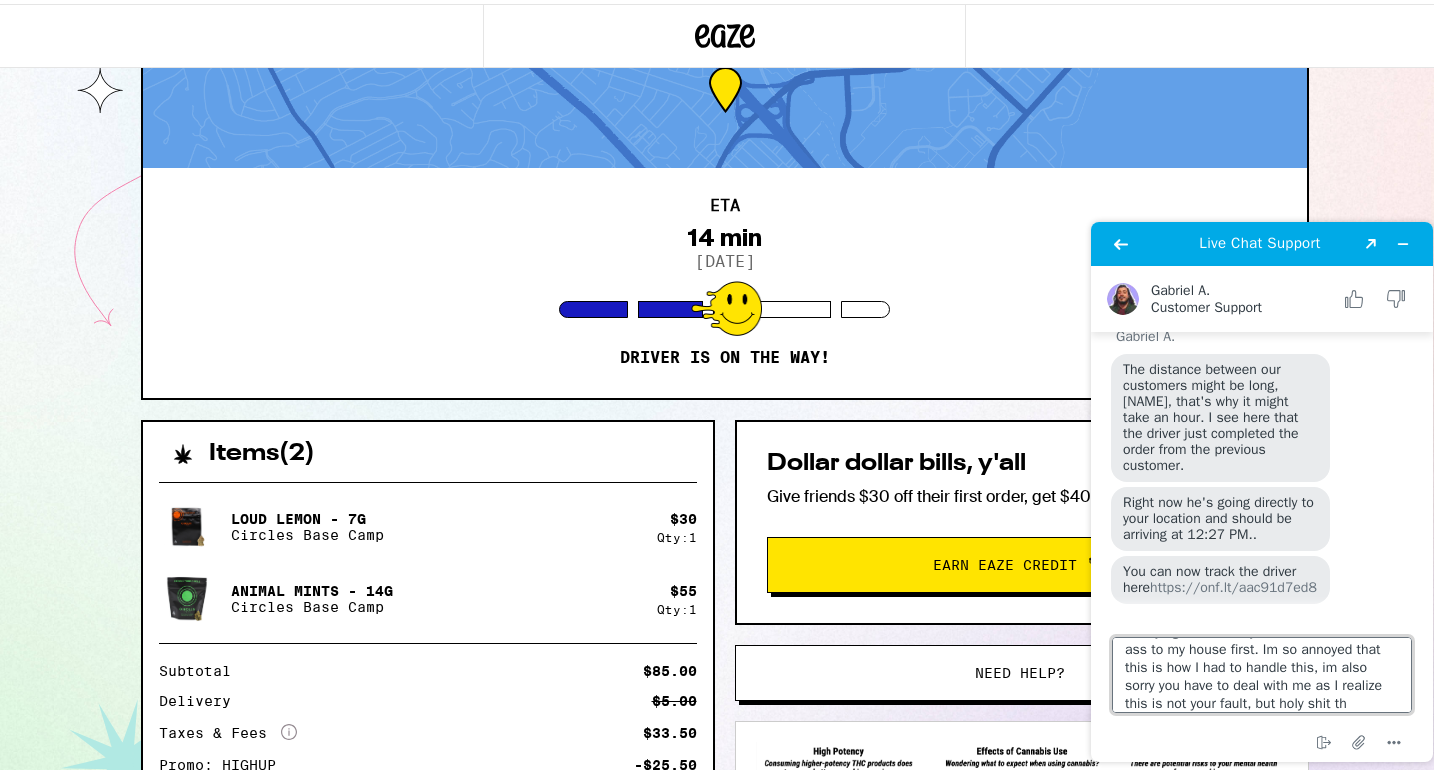 scroll, scrollTop: 72, scrollLeft: 0, axis: vertical 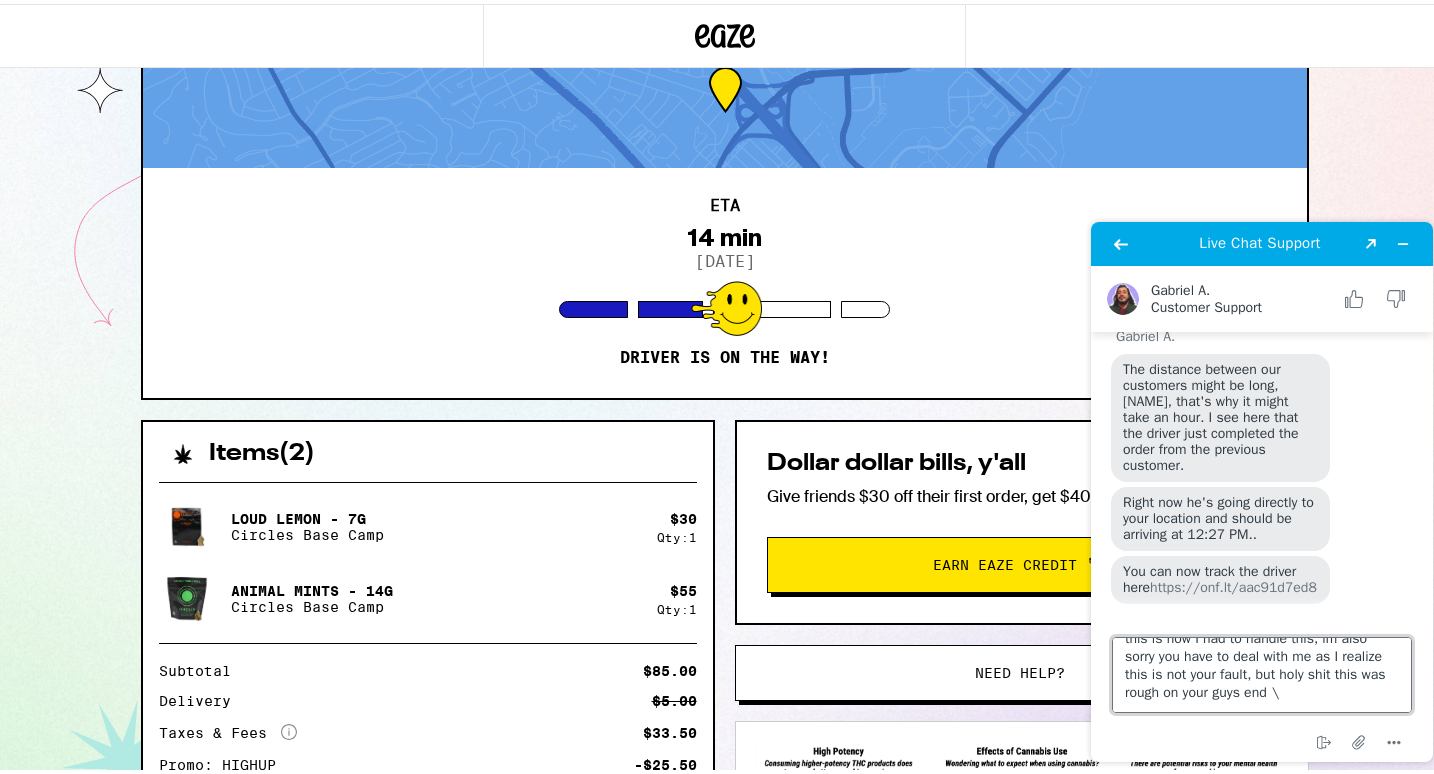 type on "Look at that, all I had to do was being an annoying Karen and you made him drive his ass to my house first. Im so annoyed that this is how I had to handle this, im also sorry you have to deal with me as I realize this is not your fault, but holy shit this was rough on your guys end" 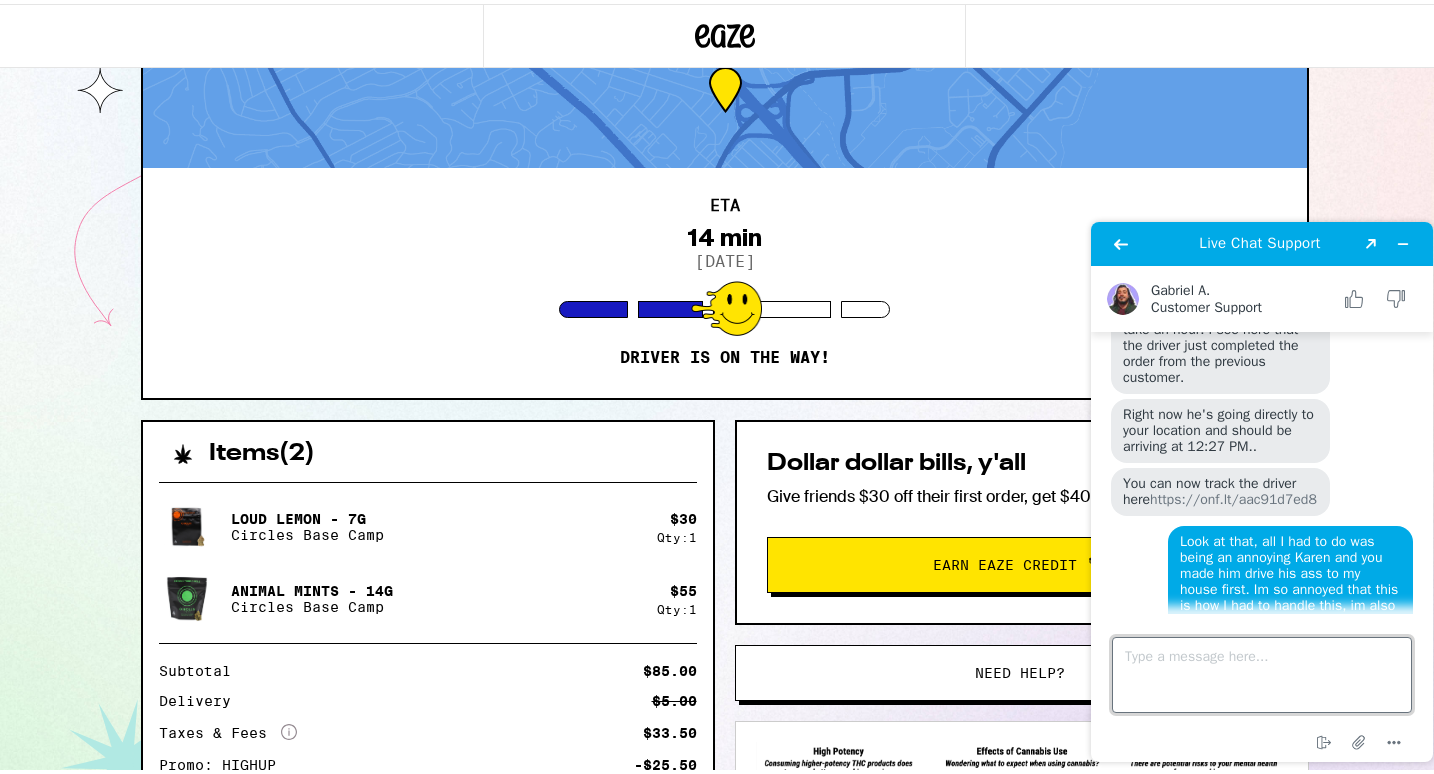 scroll, scrollTop: 0, scrollLeft: 0, axis: both 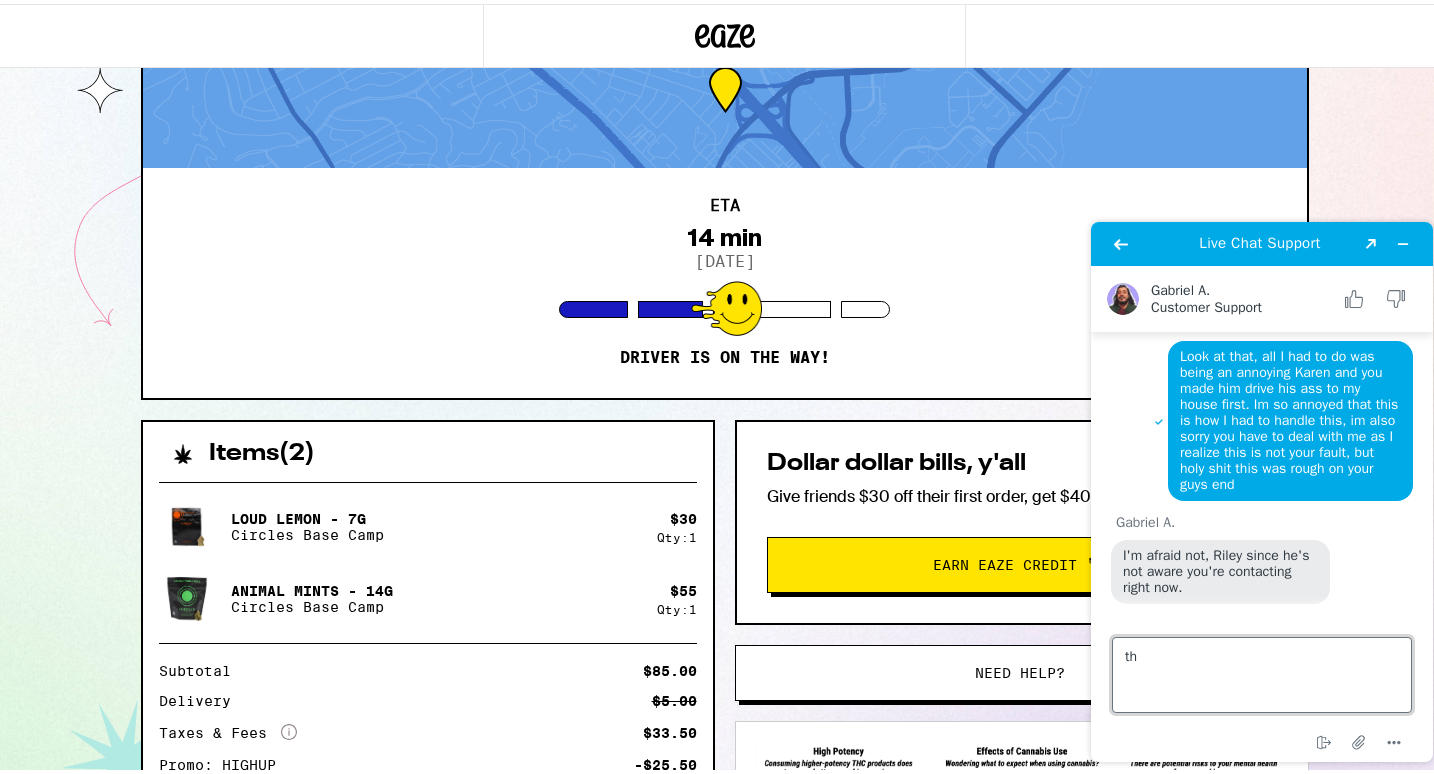 type on "t" 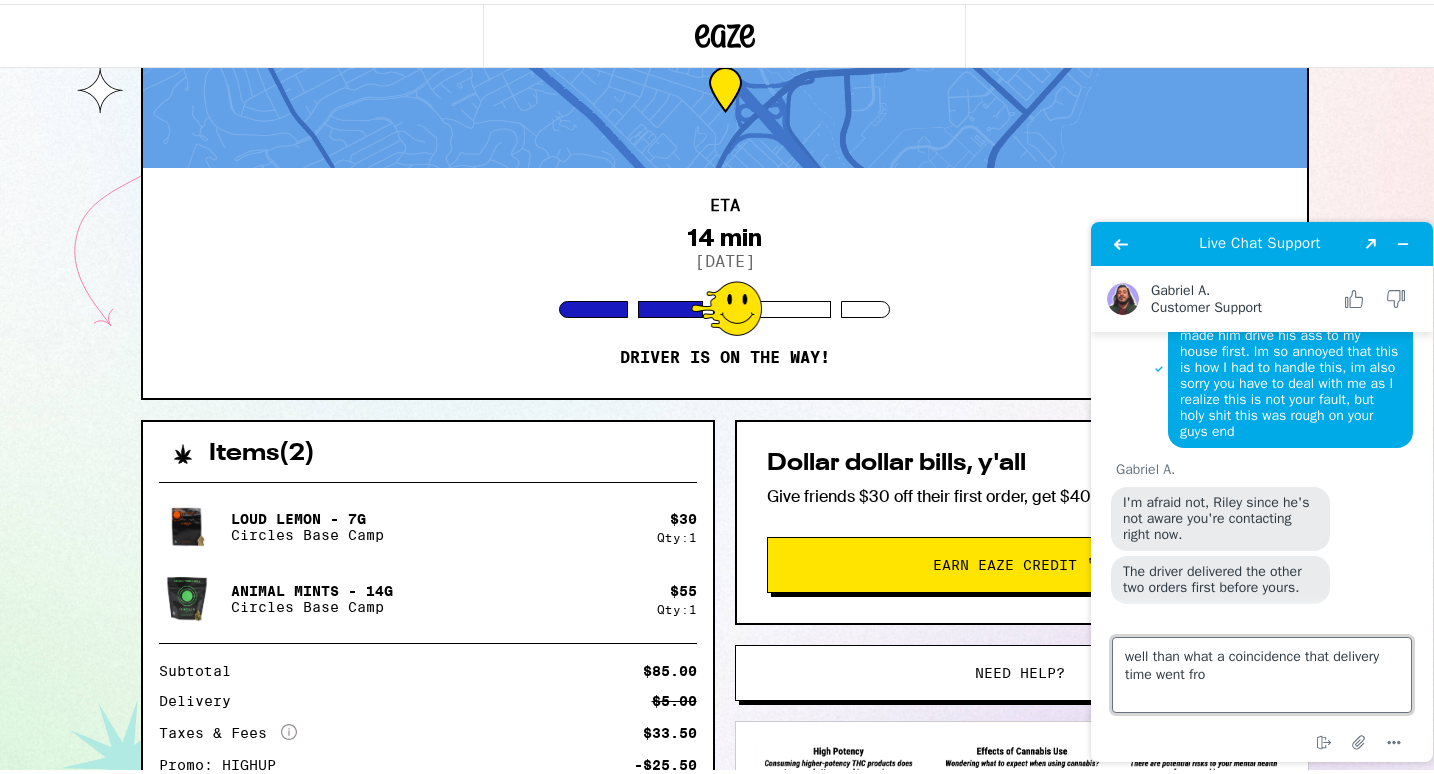 scroll, scrollTop: 2229, scrollLeft: 0, axis: vertical 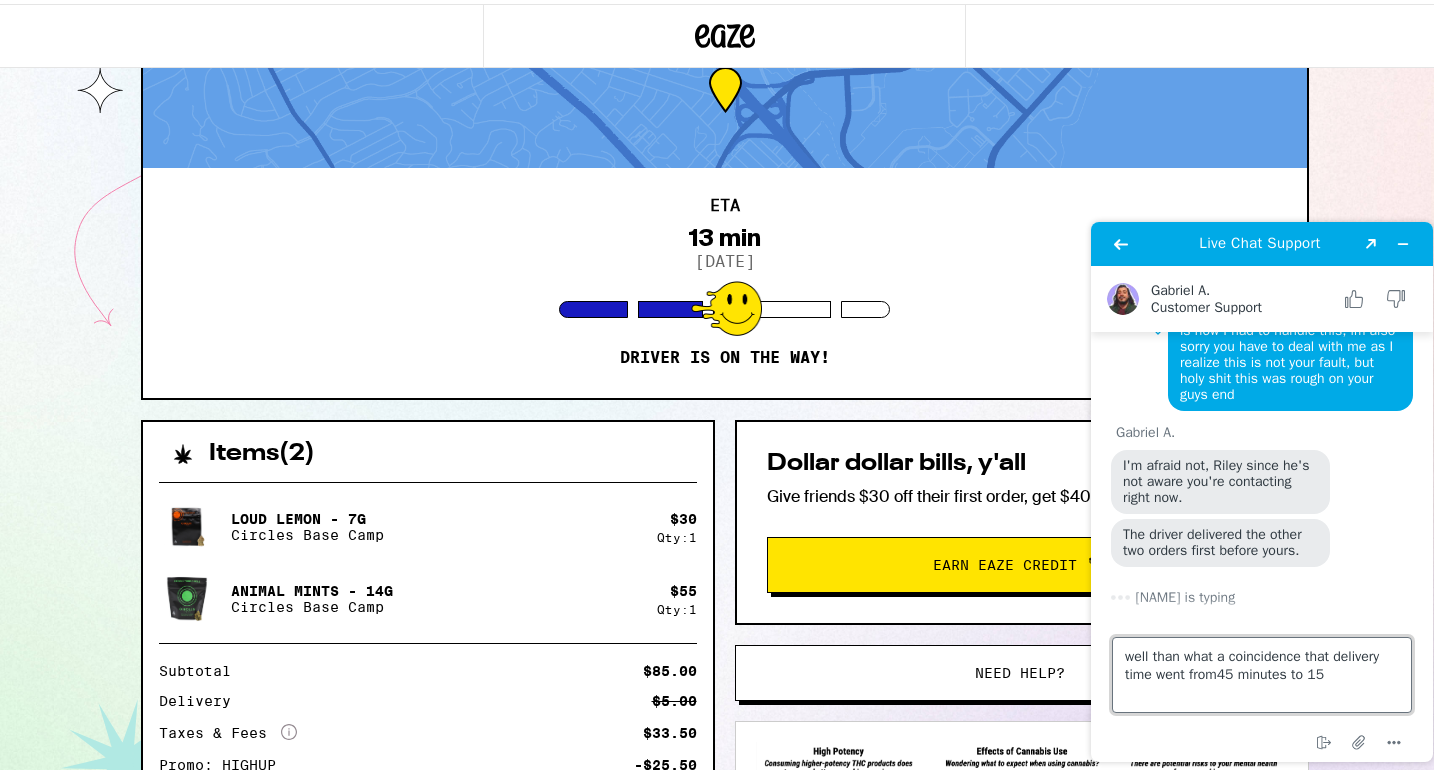 click on "well than what a coincidence that delivery time went from45 minutes to 15" at bounding box center (1262, 675) 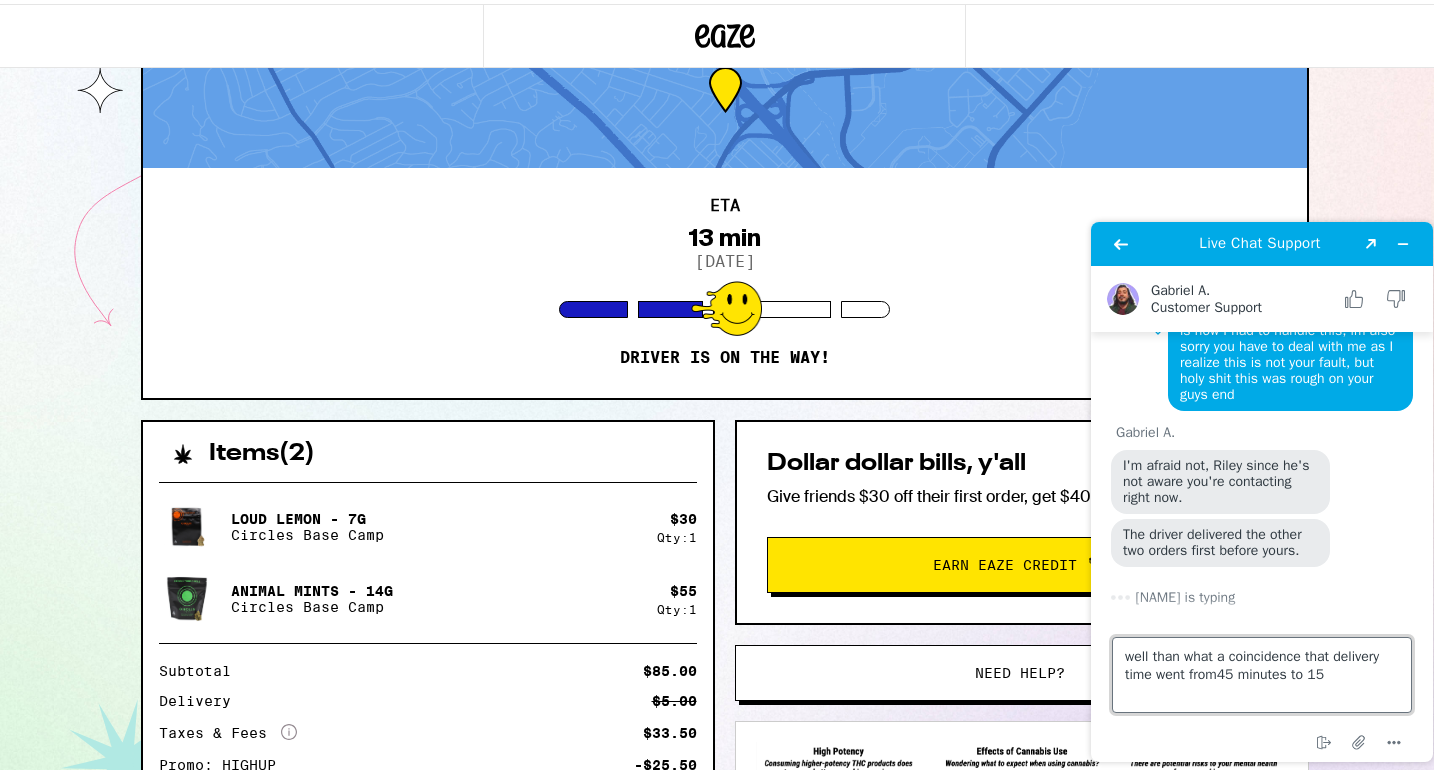 click on "well than what a coincidence that delivery time went from45 minutes to 15" at bounding box center [1262, 675] 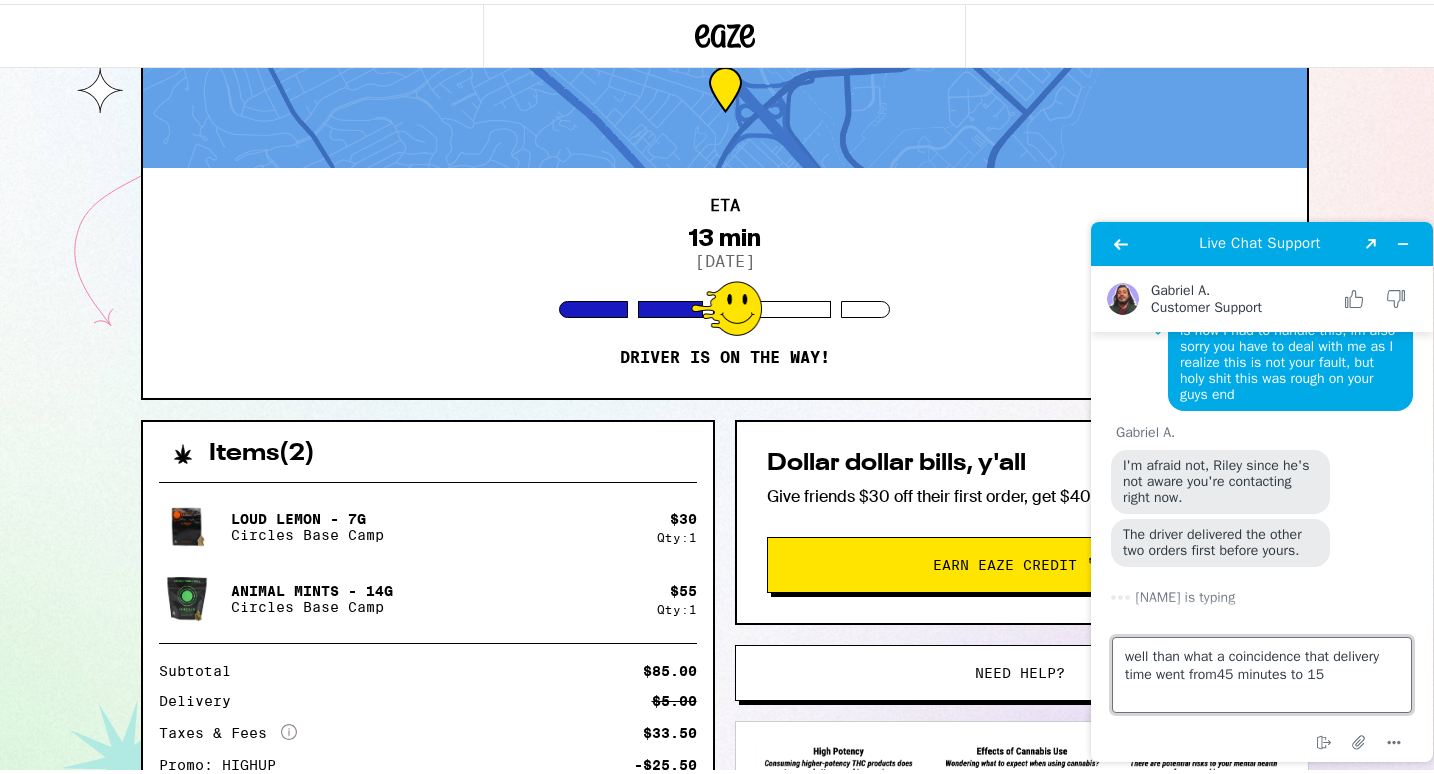 click on "well than what a coincidence that delivery time went from45 minutes to 15" at bounding box center [1262, 675] 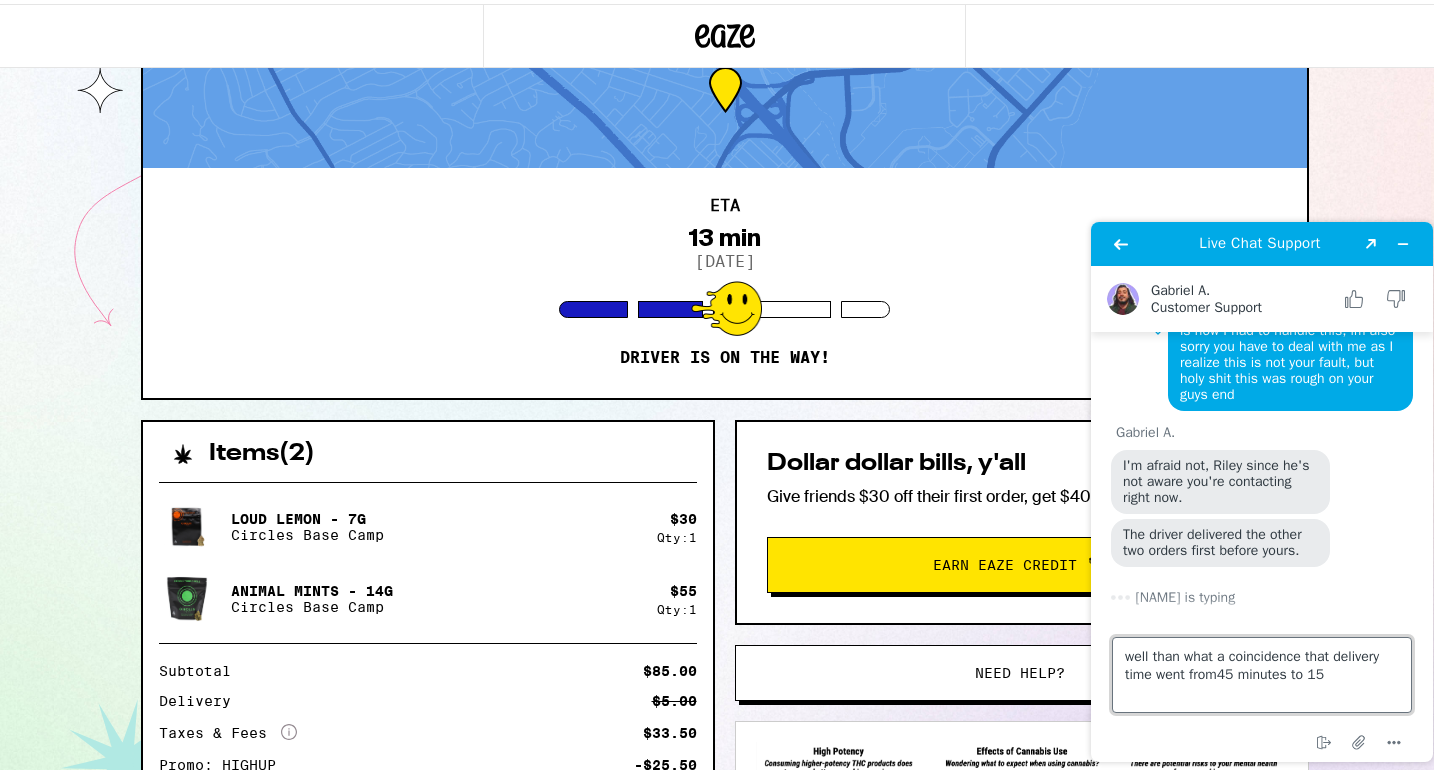 click on "well than what a coincidence that delivery time went from45 minutes to 15" at bounding box center (1262, 675) 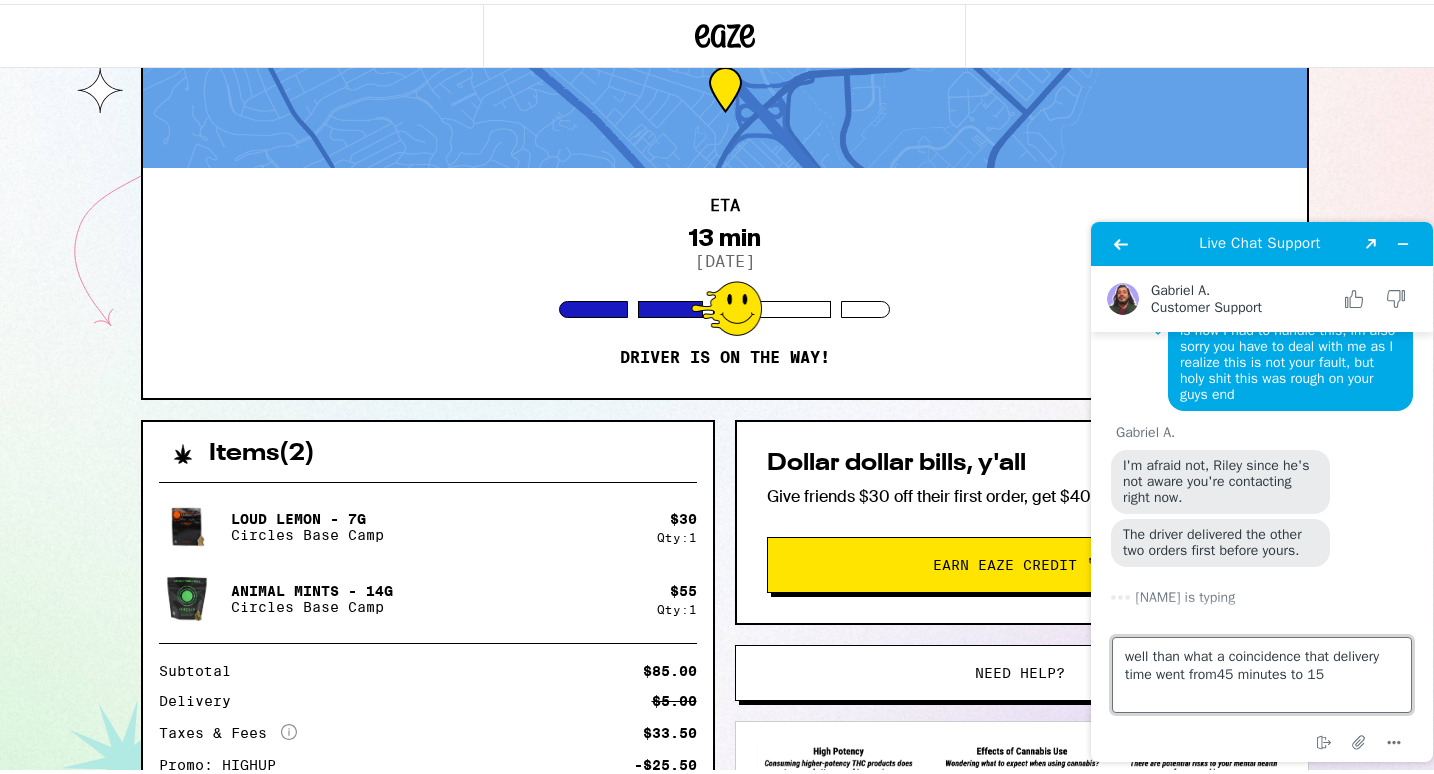 click on "well than what a coincidence that delivery time went from45 minutes to 15" at bounding box center (1262, 675) 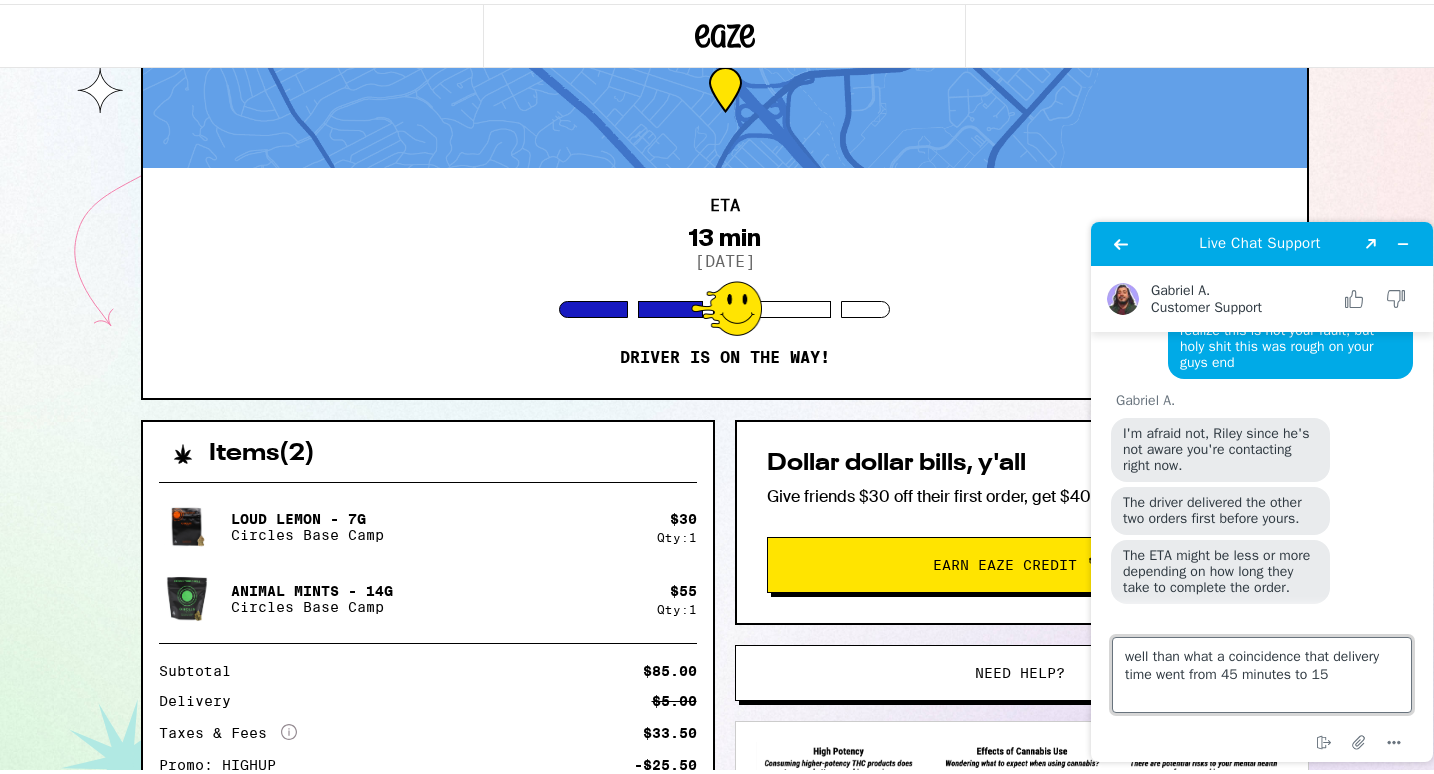 scroll, scrollTop: 2314, scrollLeft: 0, axis: vertical 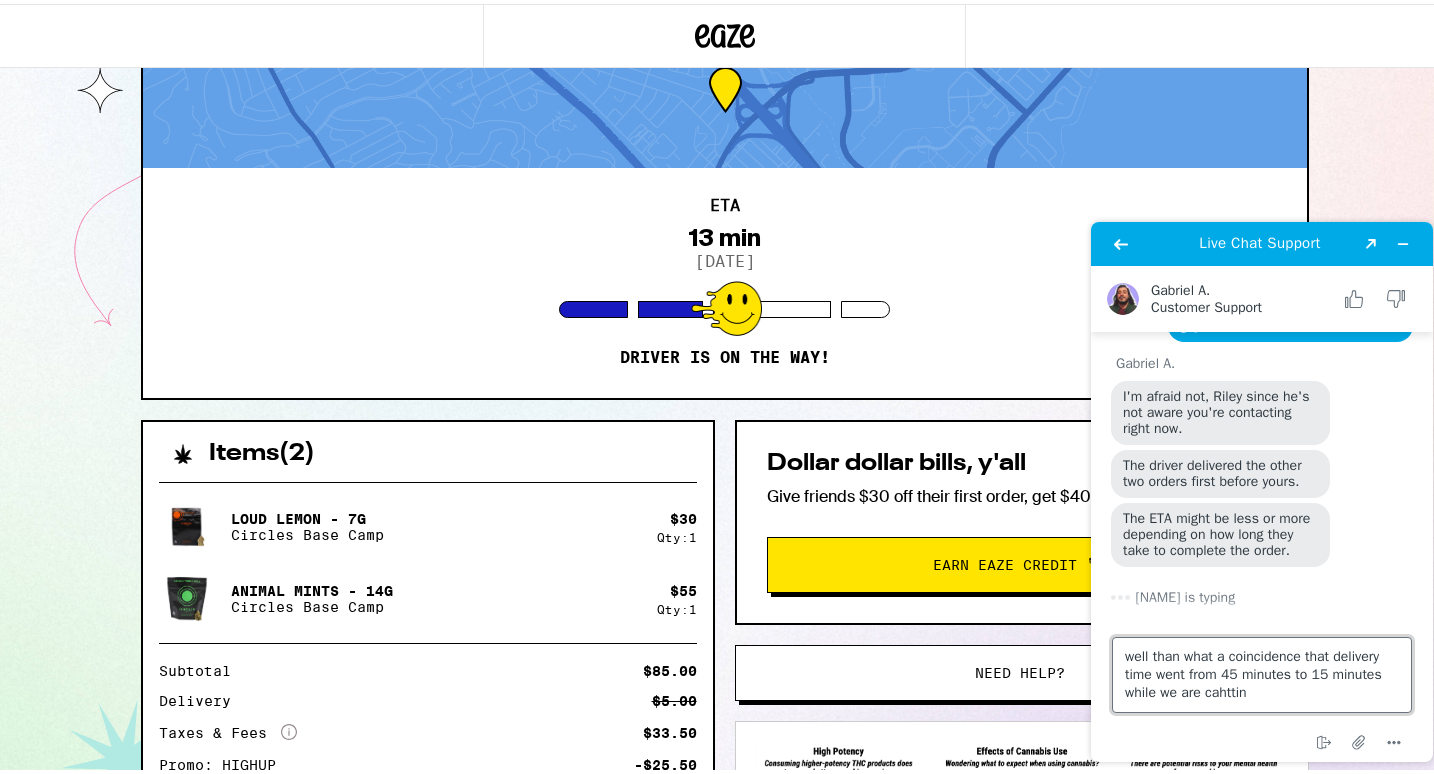 type on "well than what a coincidence that delivery time went from 45 minutes to 15 minutes while we are cahtting" 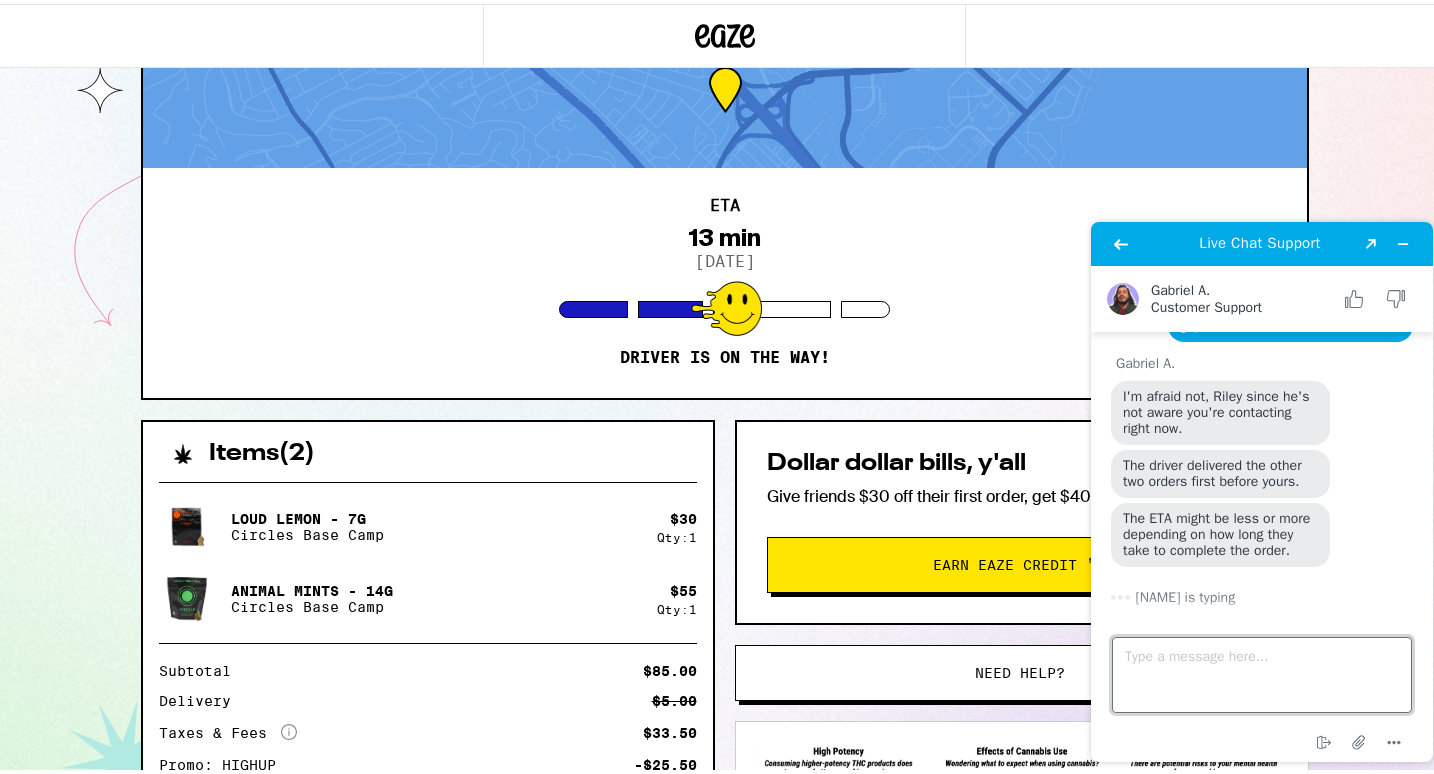 scroll, scrollTop: 2442, scrollLeft: 0, axis: vertical 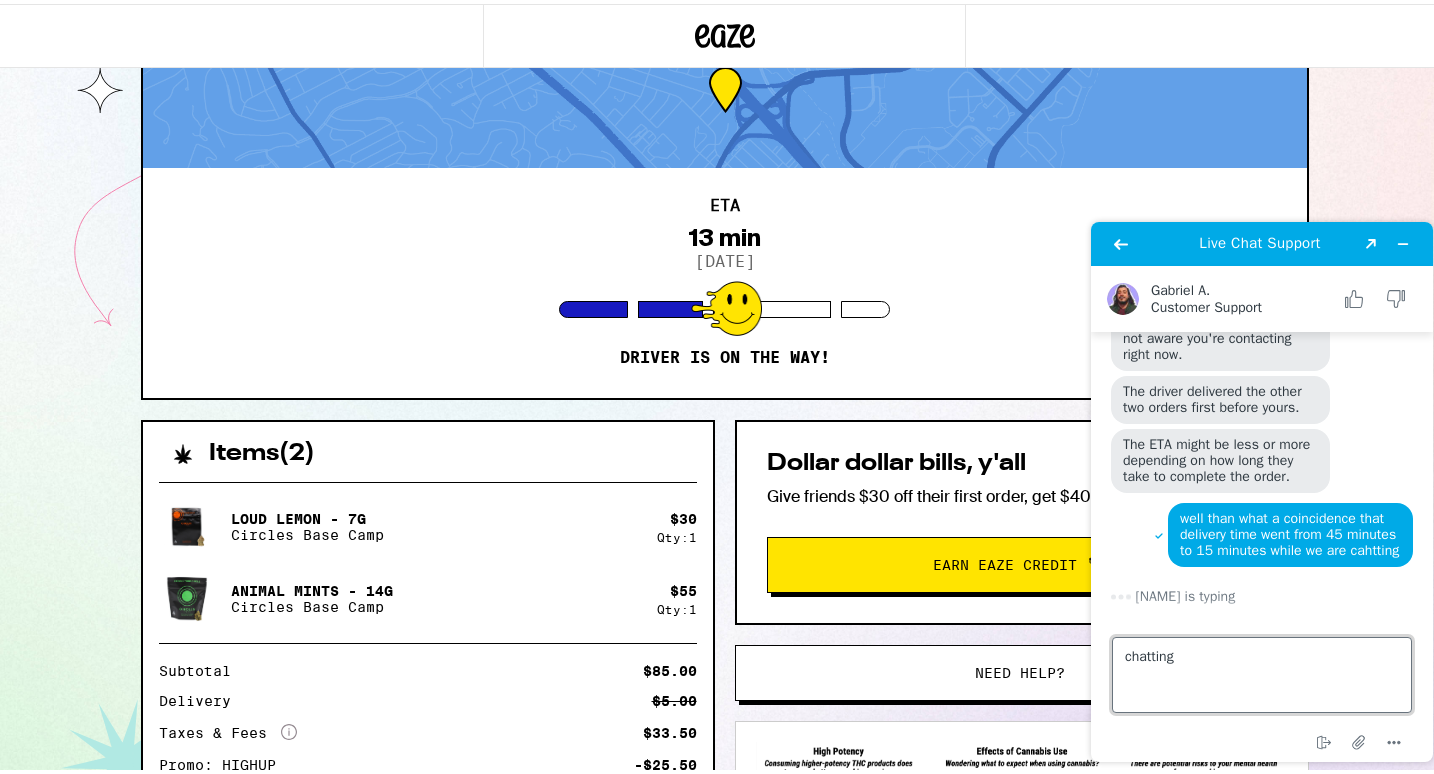 type on "chatting" 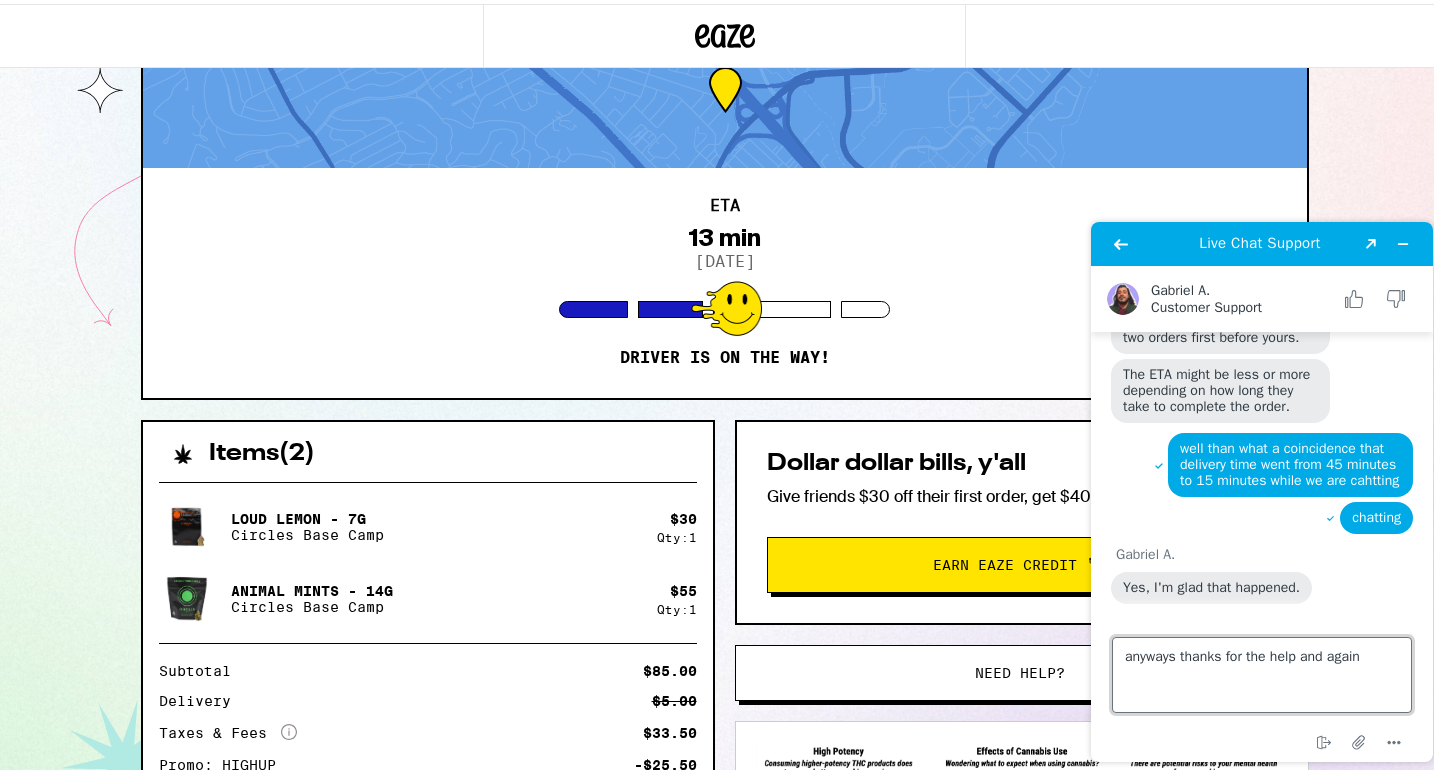 scroll, scrollTop: 2510, scrollLeft: 0, axis: vertical 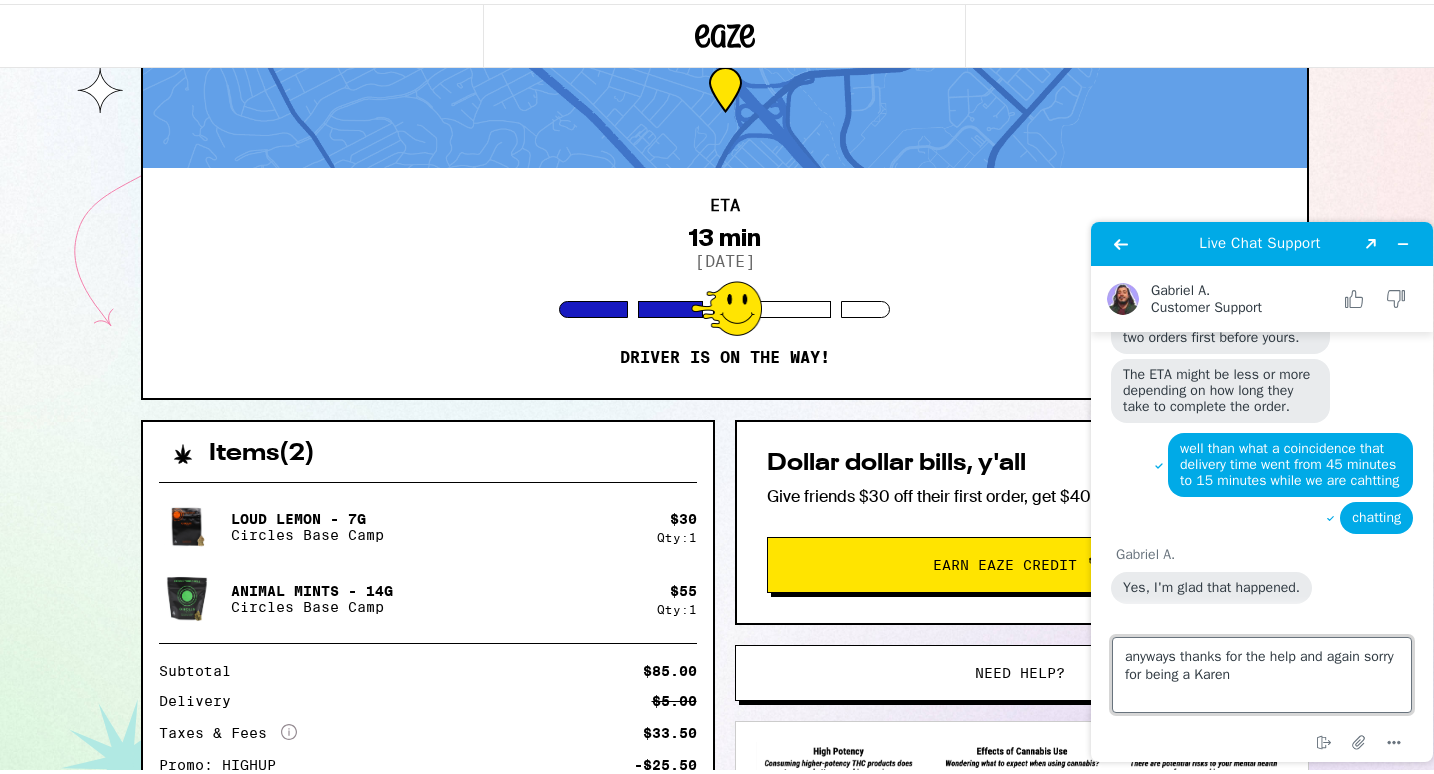type on "anyways thanks for the help and again sorry for being a Karen" 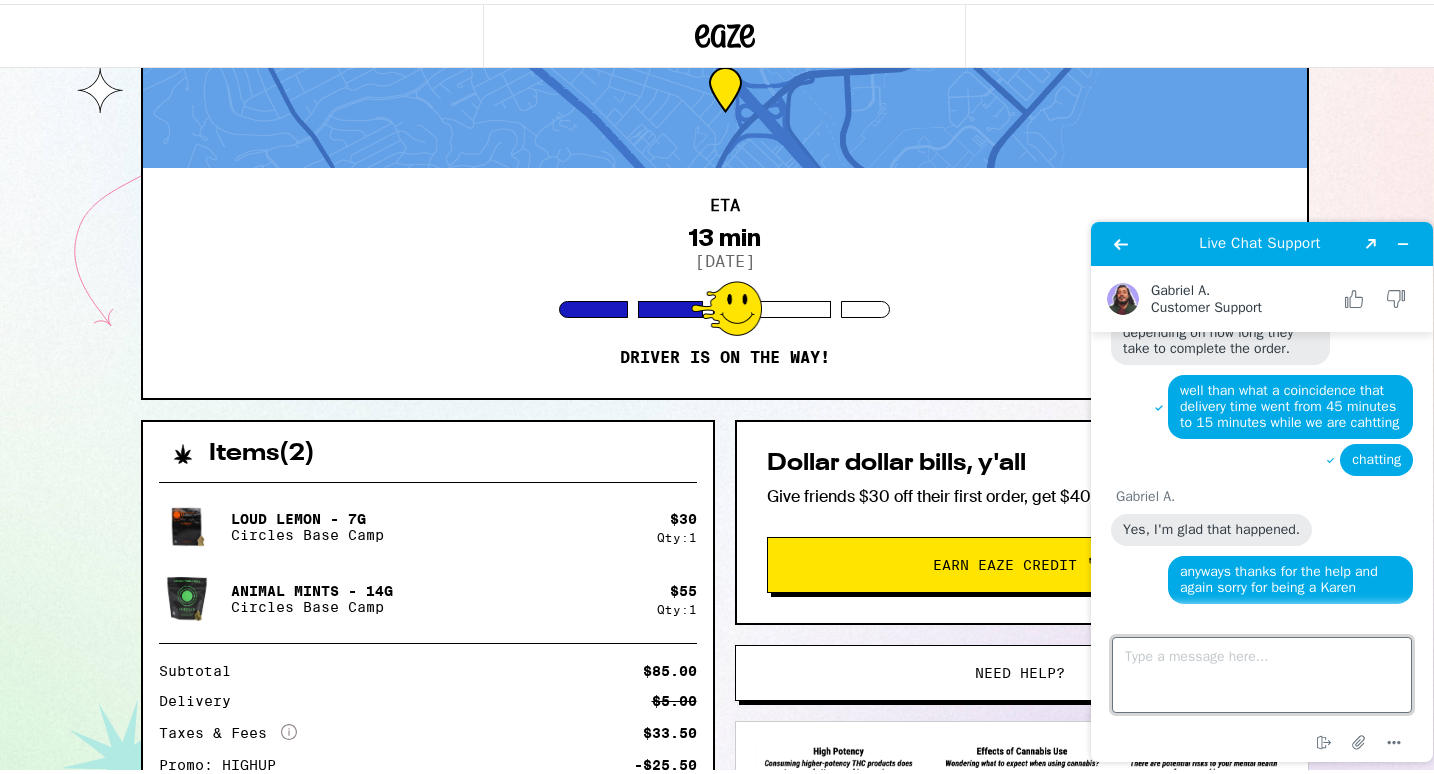 scroll, scrollTop: 2568, scrollLeft: 0, axis: vertical 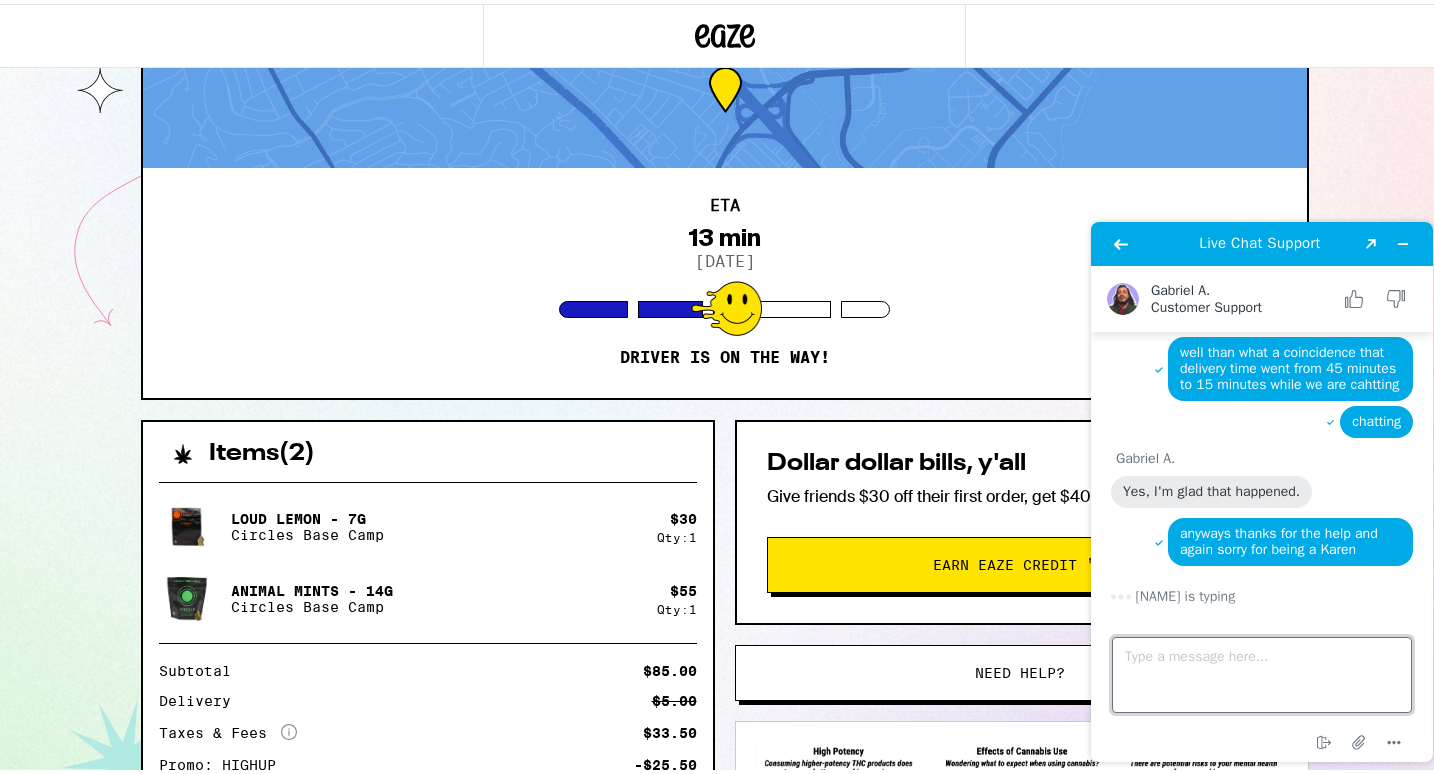 click on "Type a message here..." at bounding box center (1262, 675) 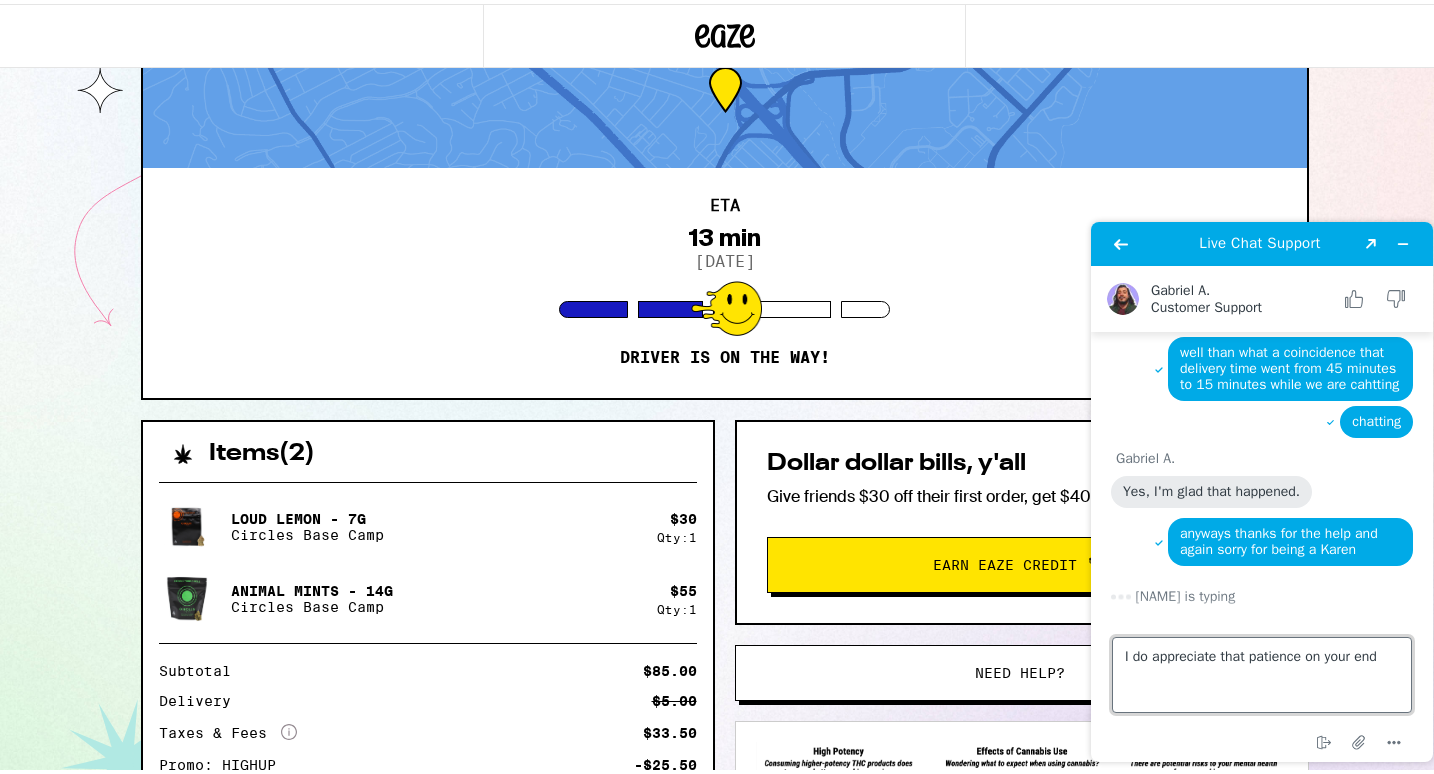 type on "I do appreciate that patience on your end" 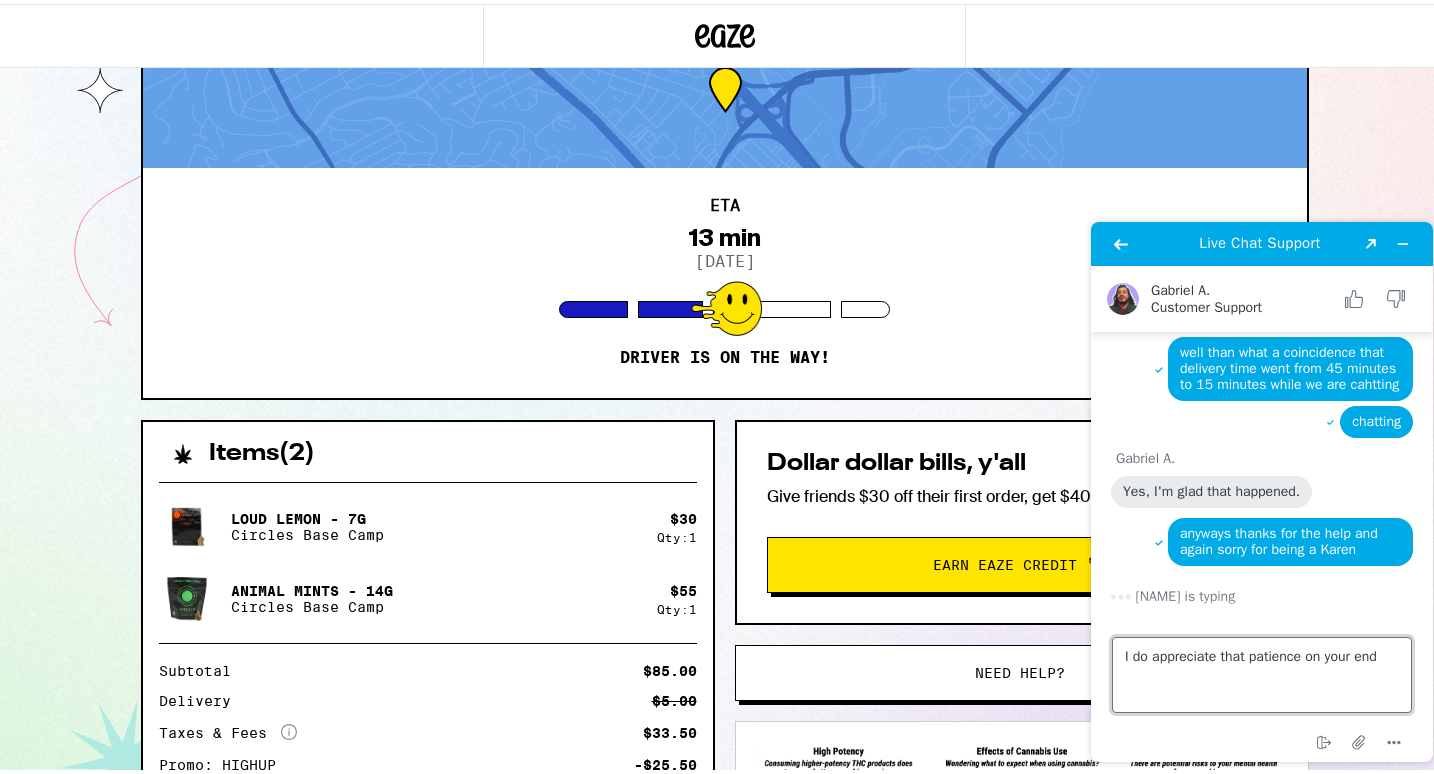 type 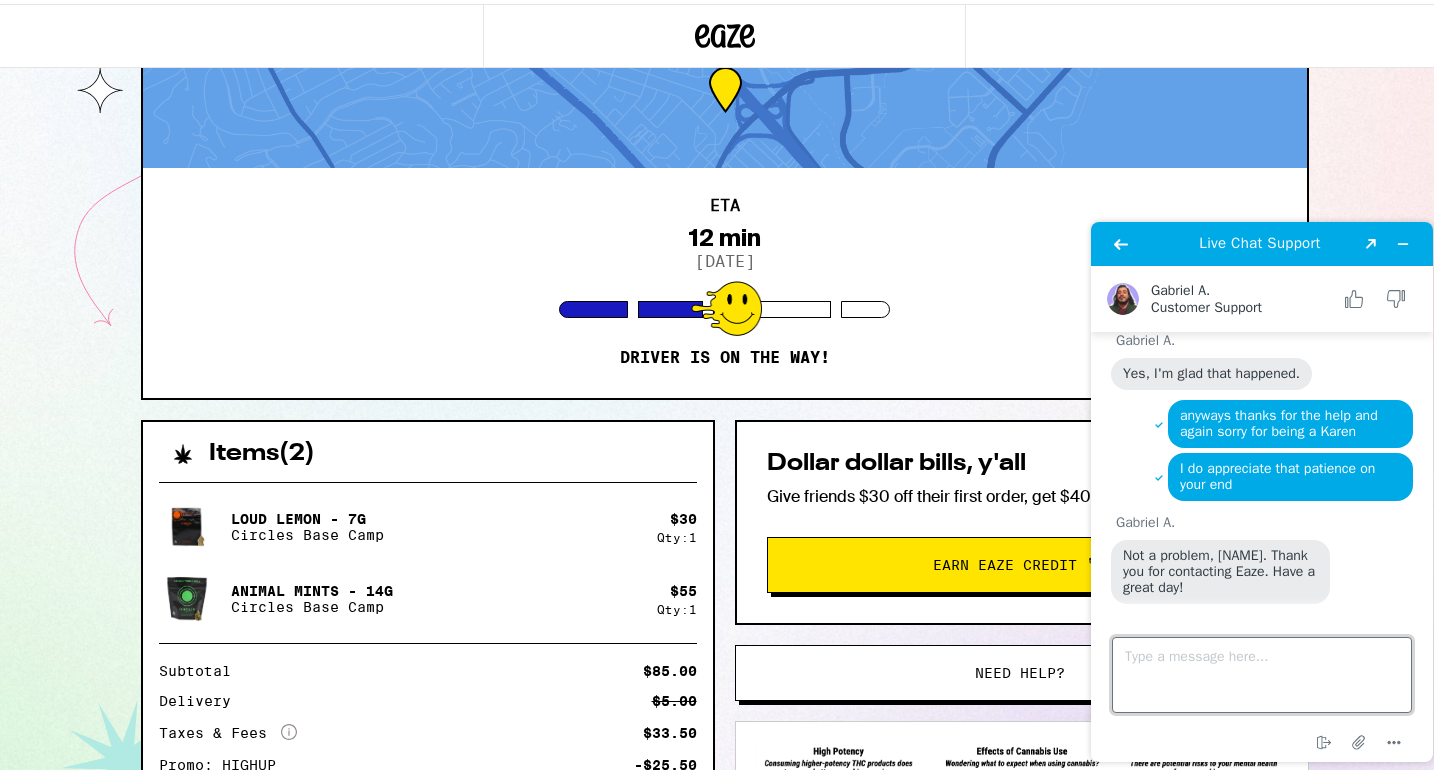 scroll, scrollTop: 2723, scrollLeft: 0, axis: vertical 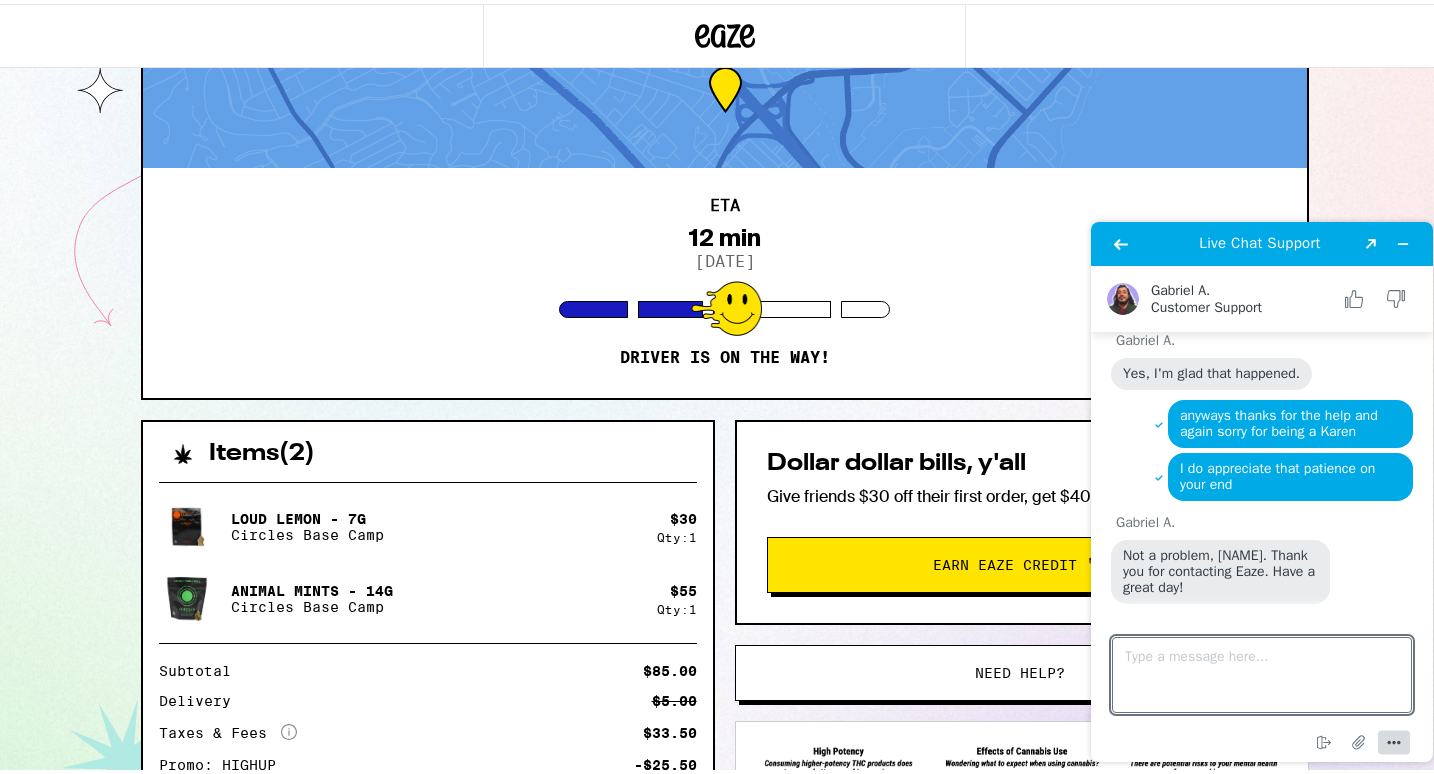click 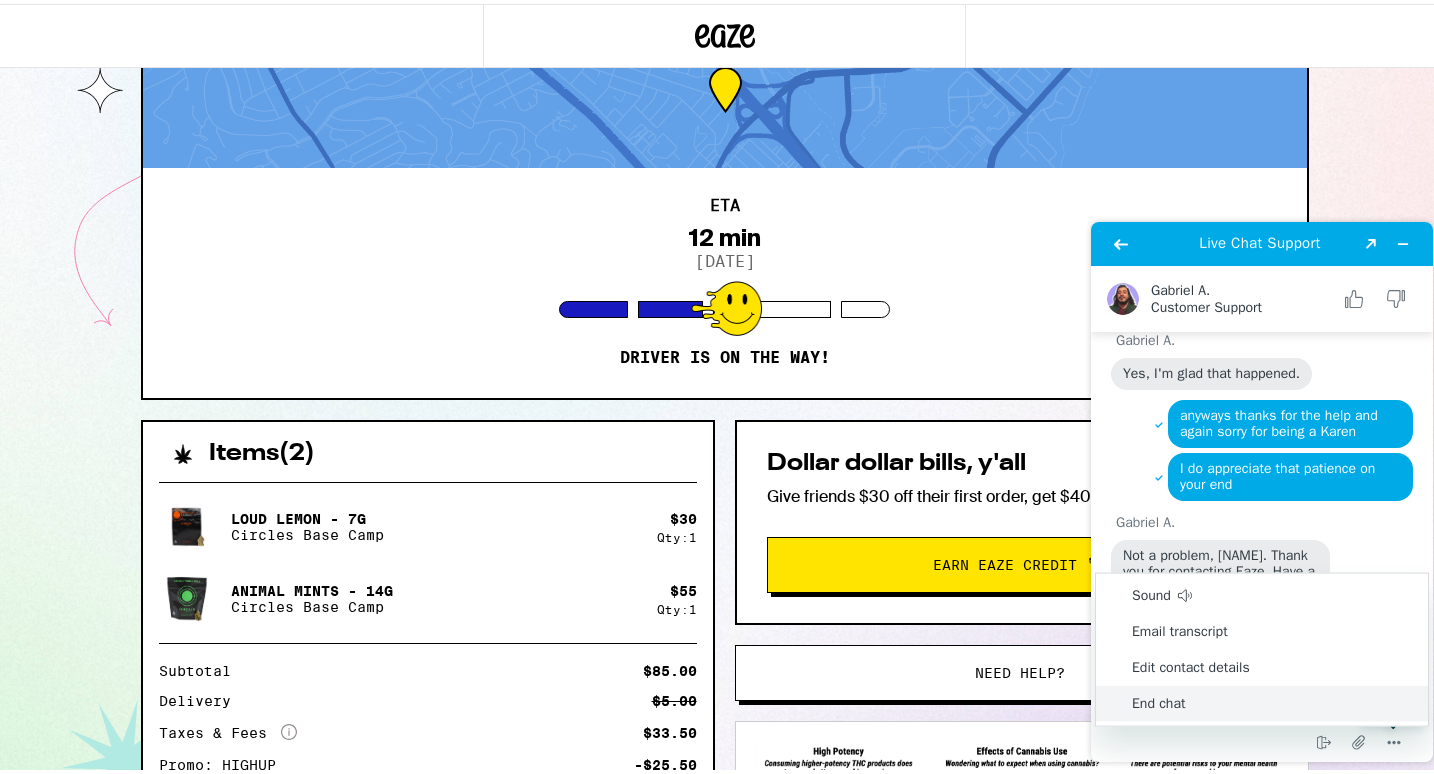 click on "End chat" at bounding box center [1262, 704] 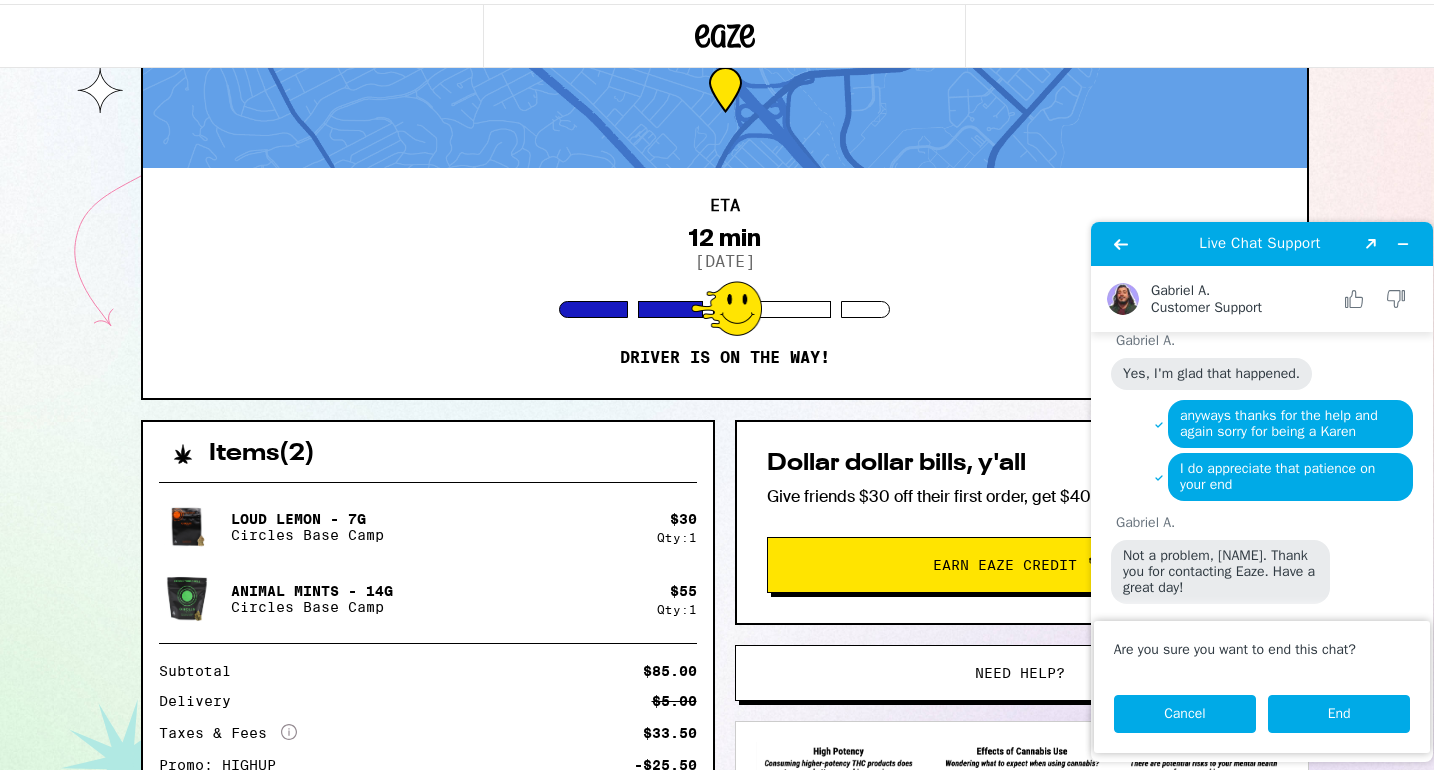 click on "Cancel" at bounding box center (1185, 714) 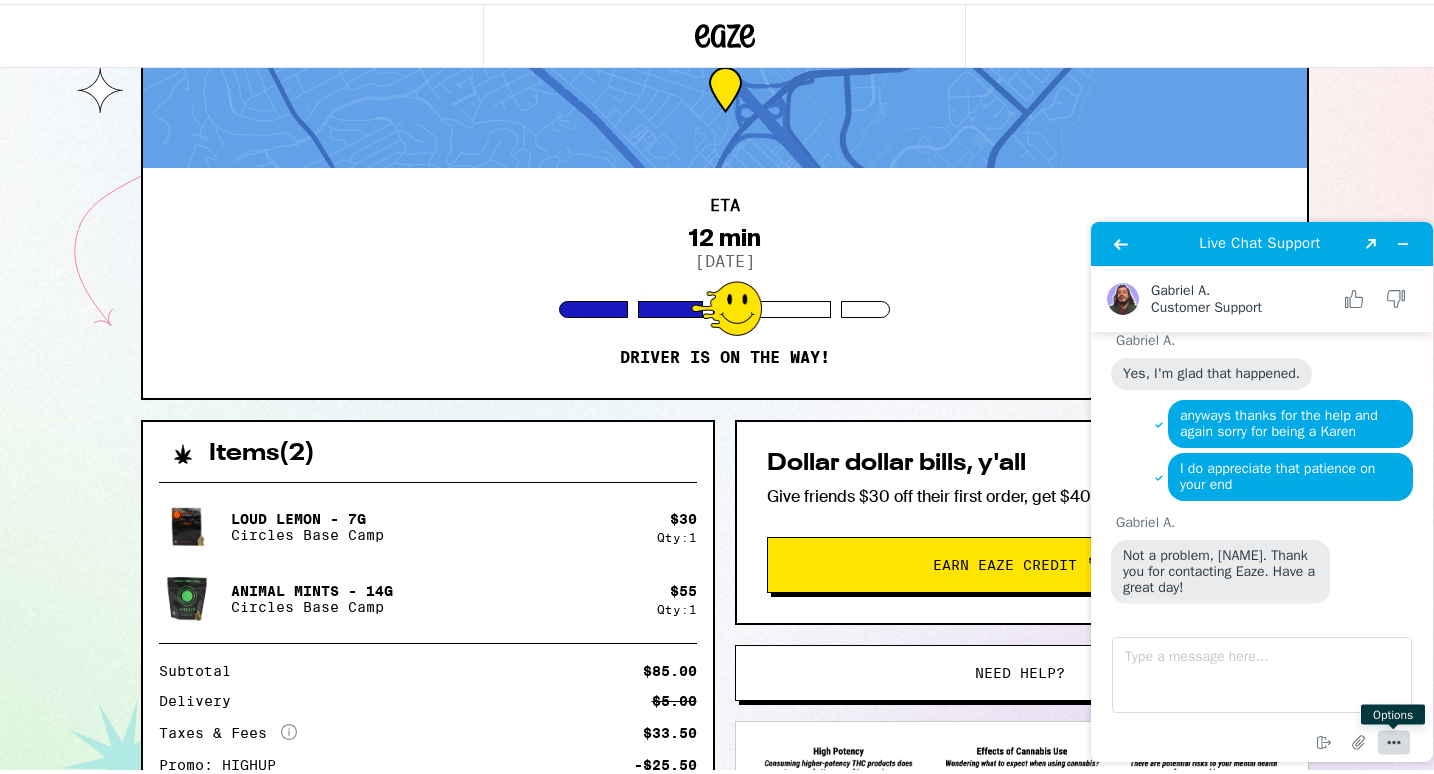 click 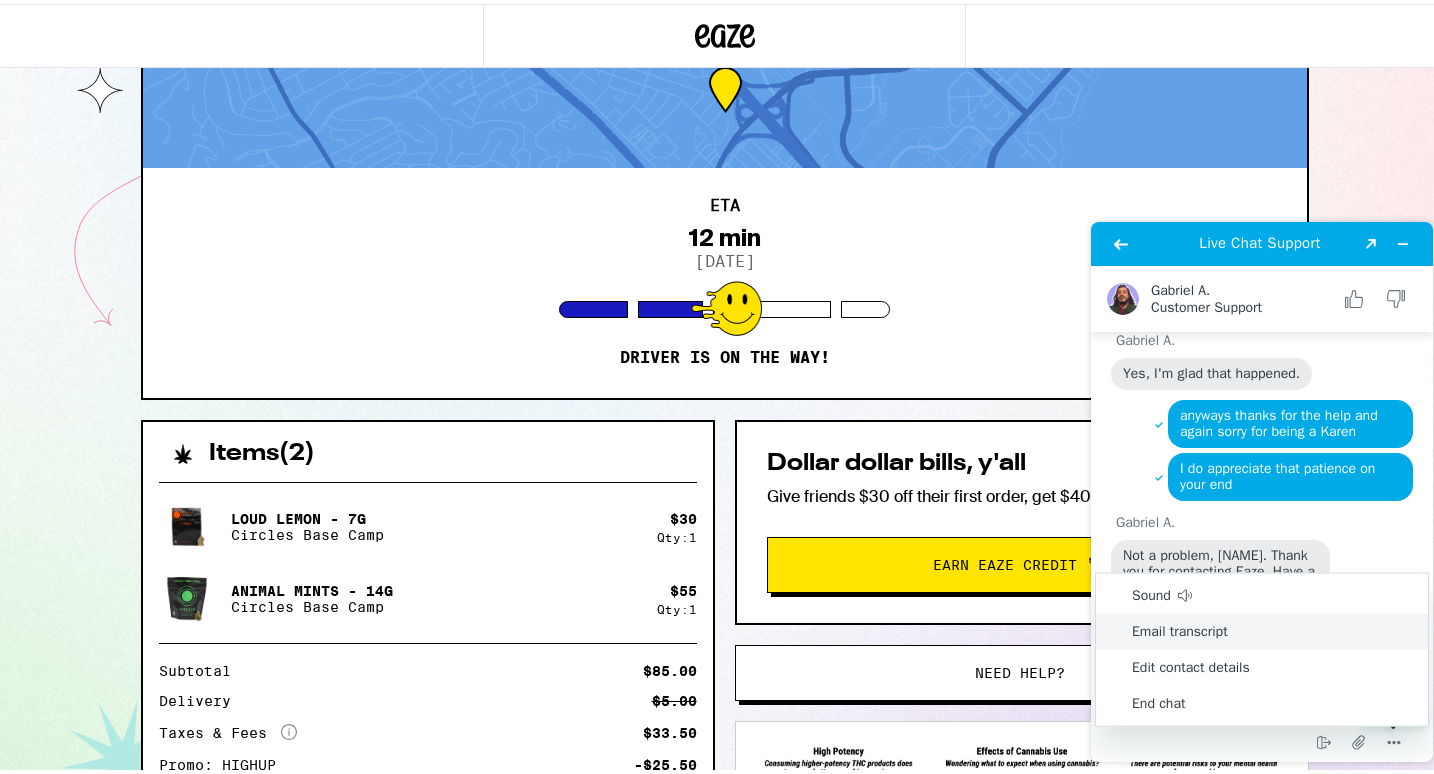 click on "Email transcript" at bounding box center [1262, 632] 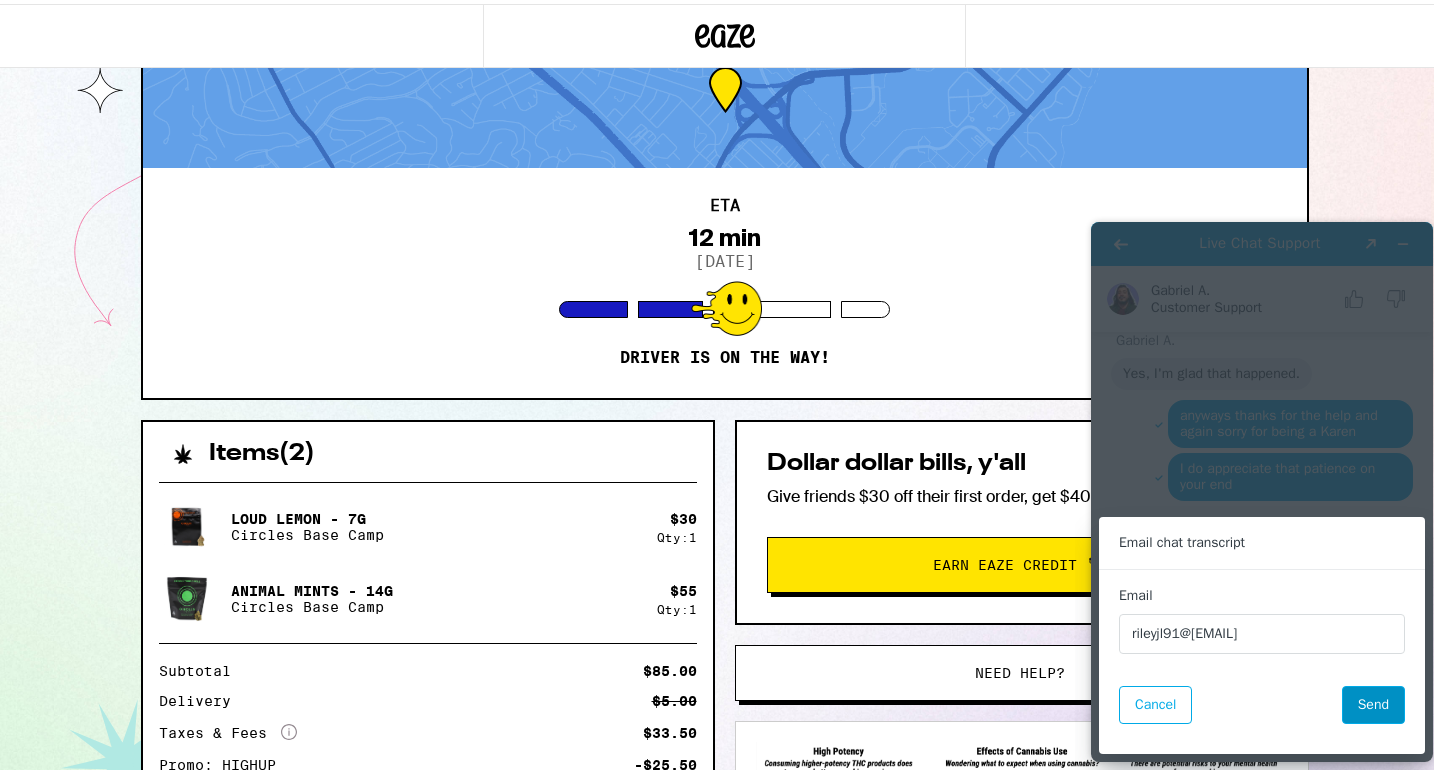 click on "Send" at bounding box center (1373, 705) 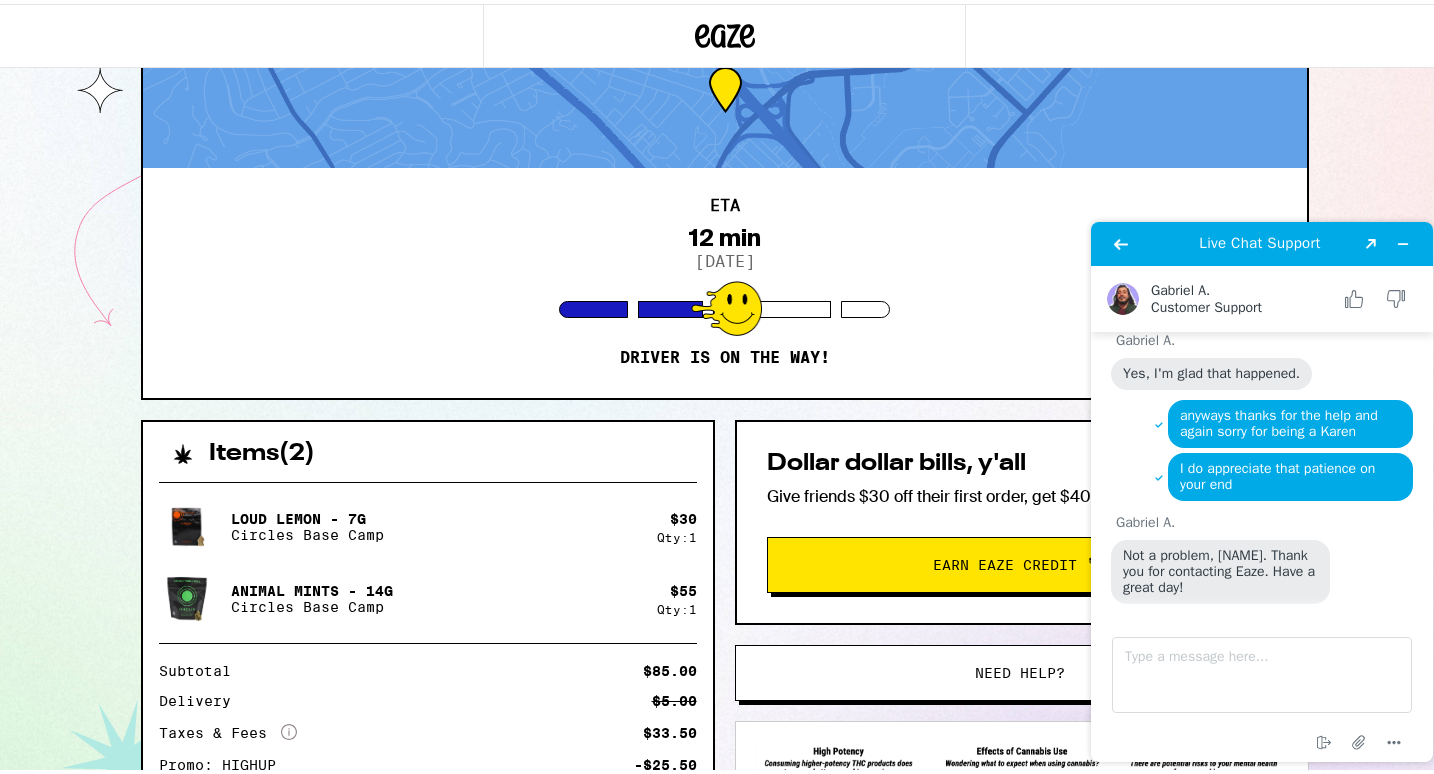 scroll, scrollTop: 0, scrollLeft: 0, axis: both 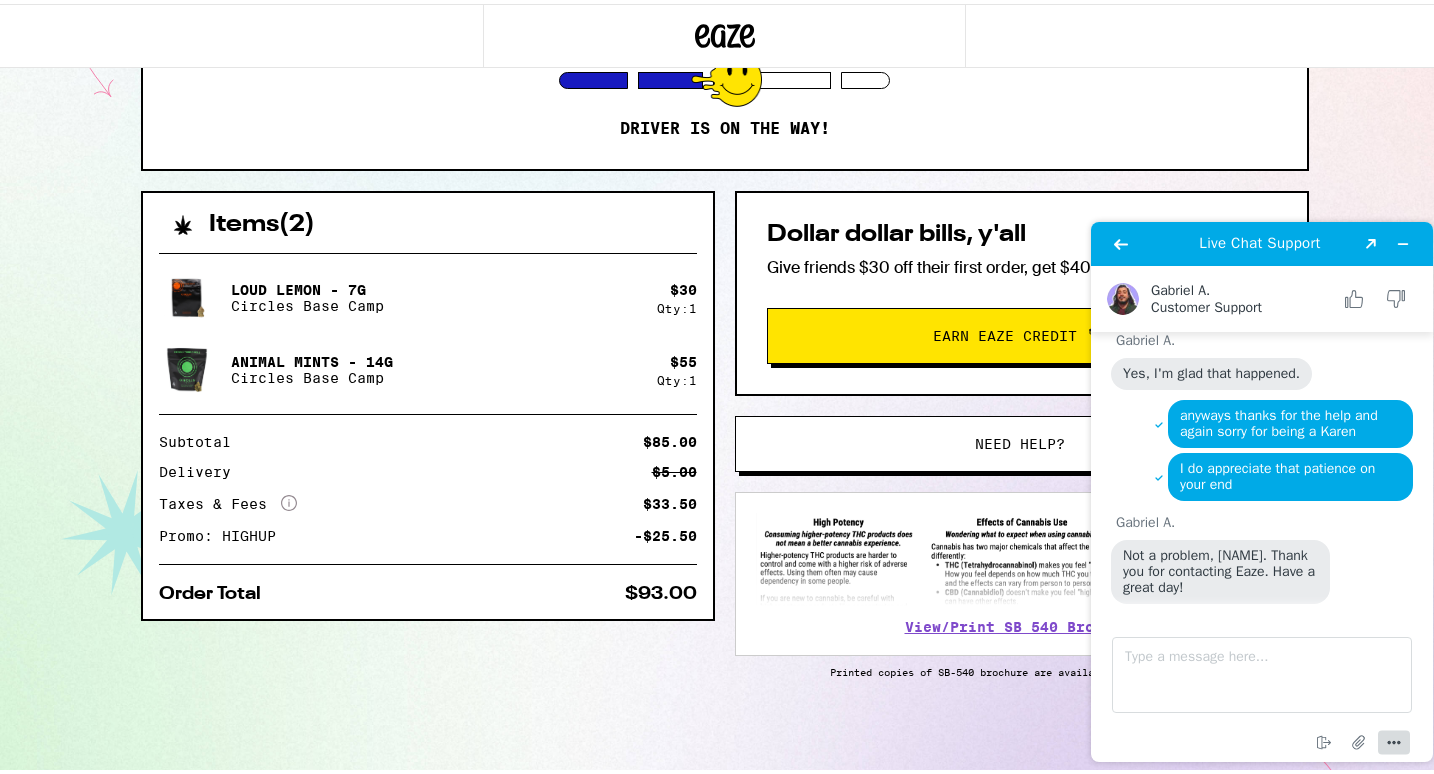 click 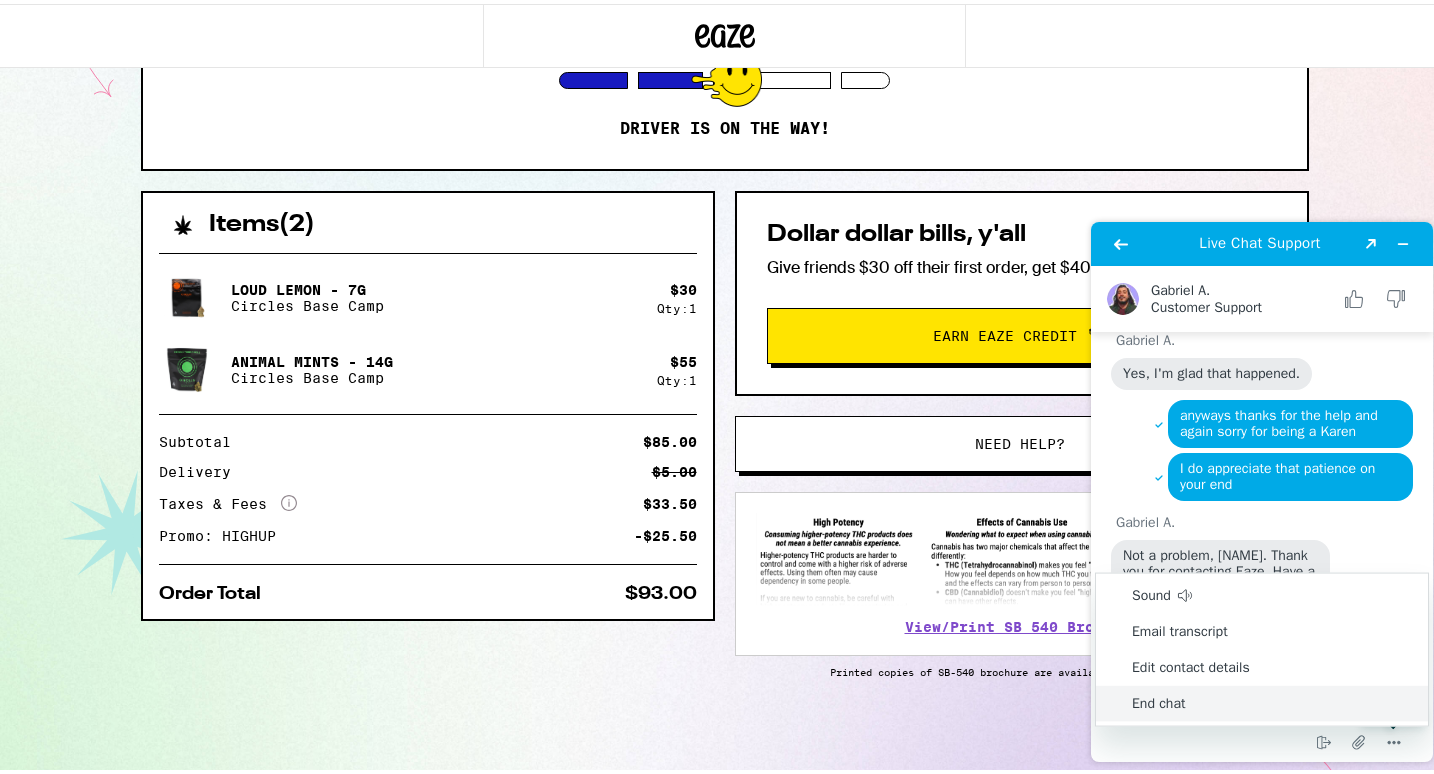 click on "End chat" at bounding box center (1262, 704) 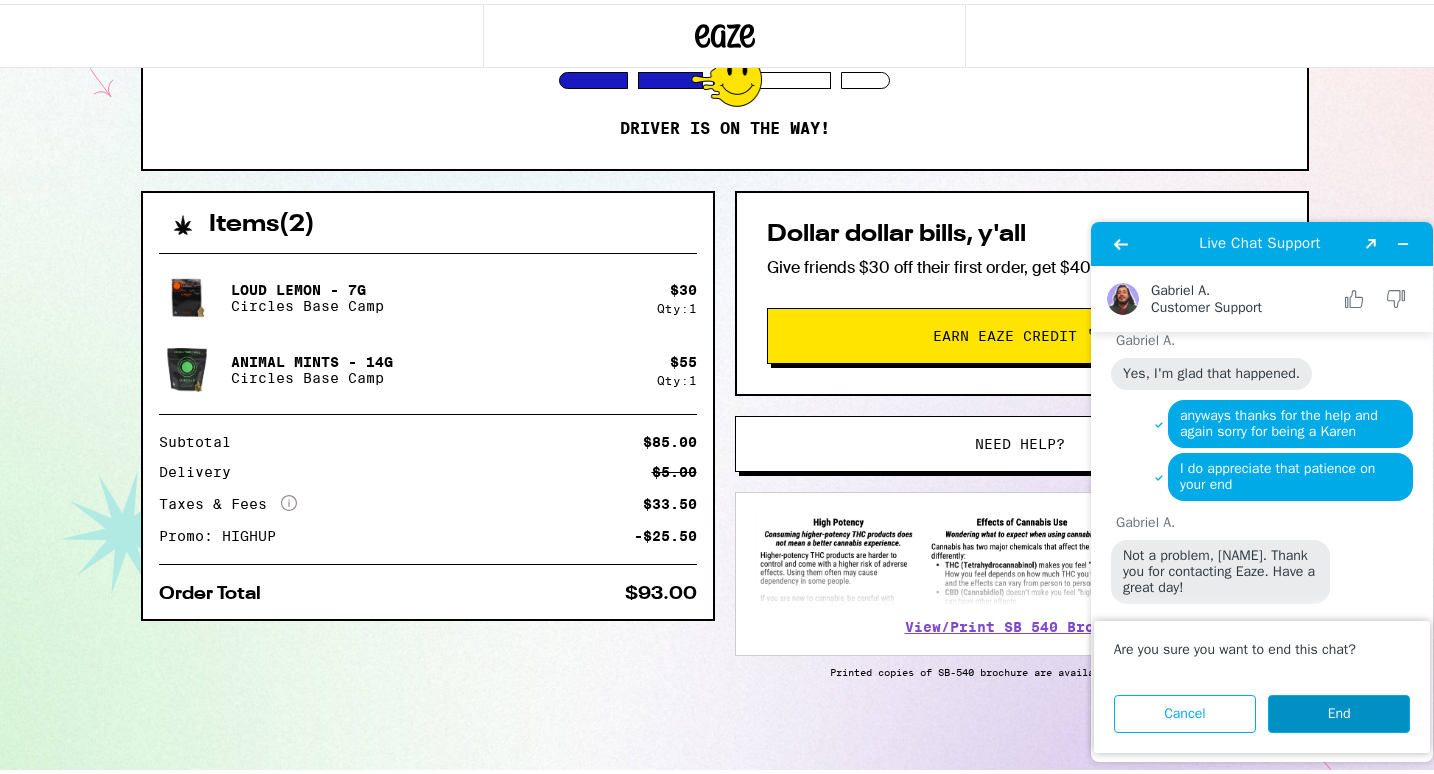 click on "End" at bounding box center [1339, 714] 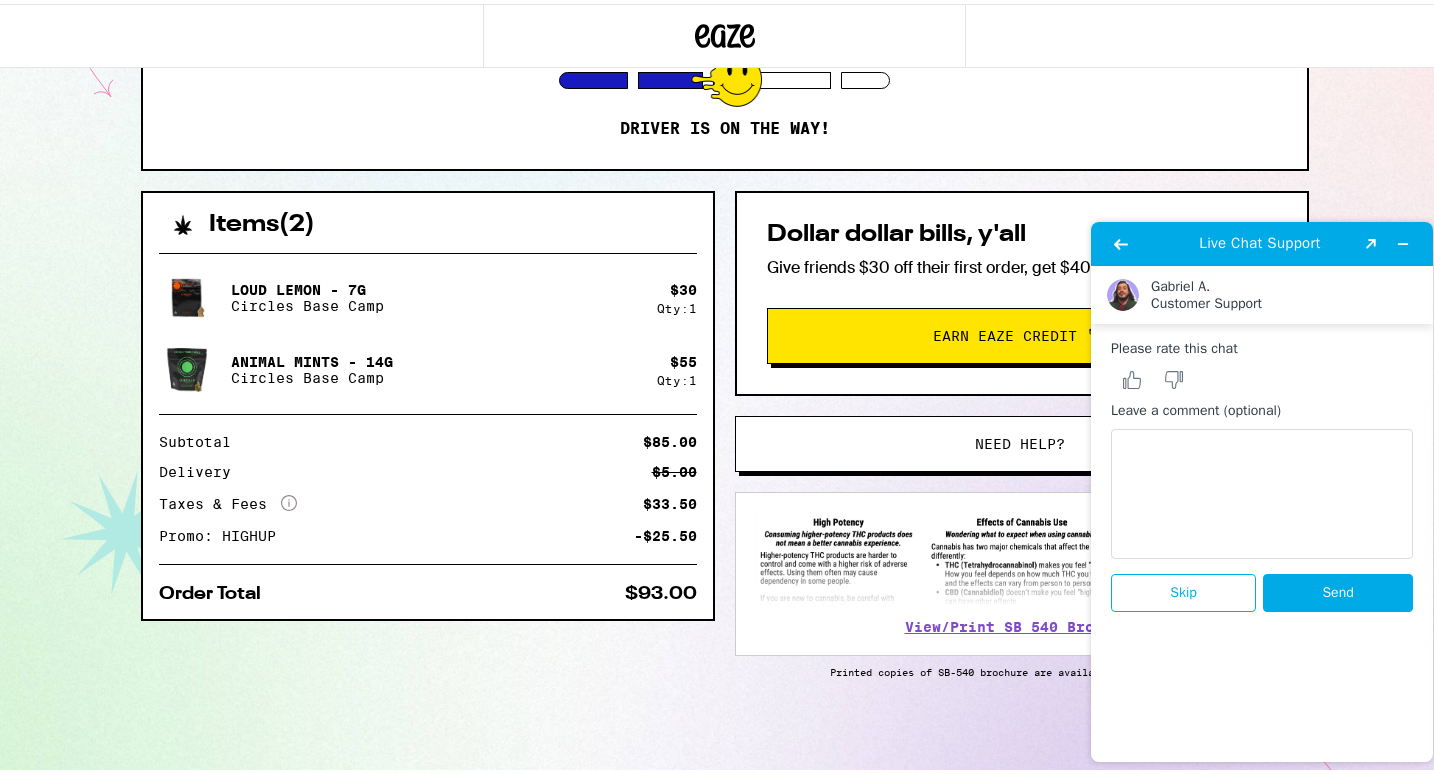 scroll, scrollTop: 271, scrollLeft: 0, axis: vertical 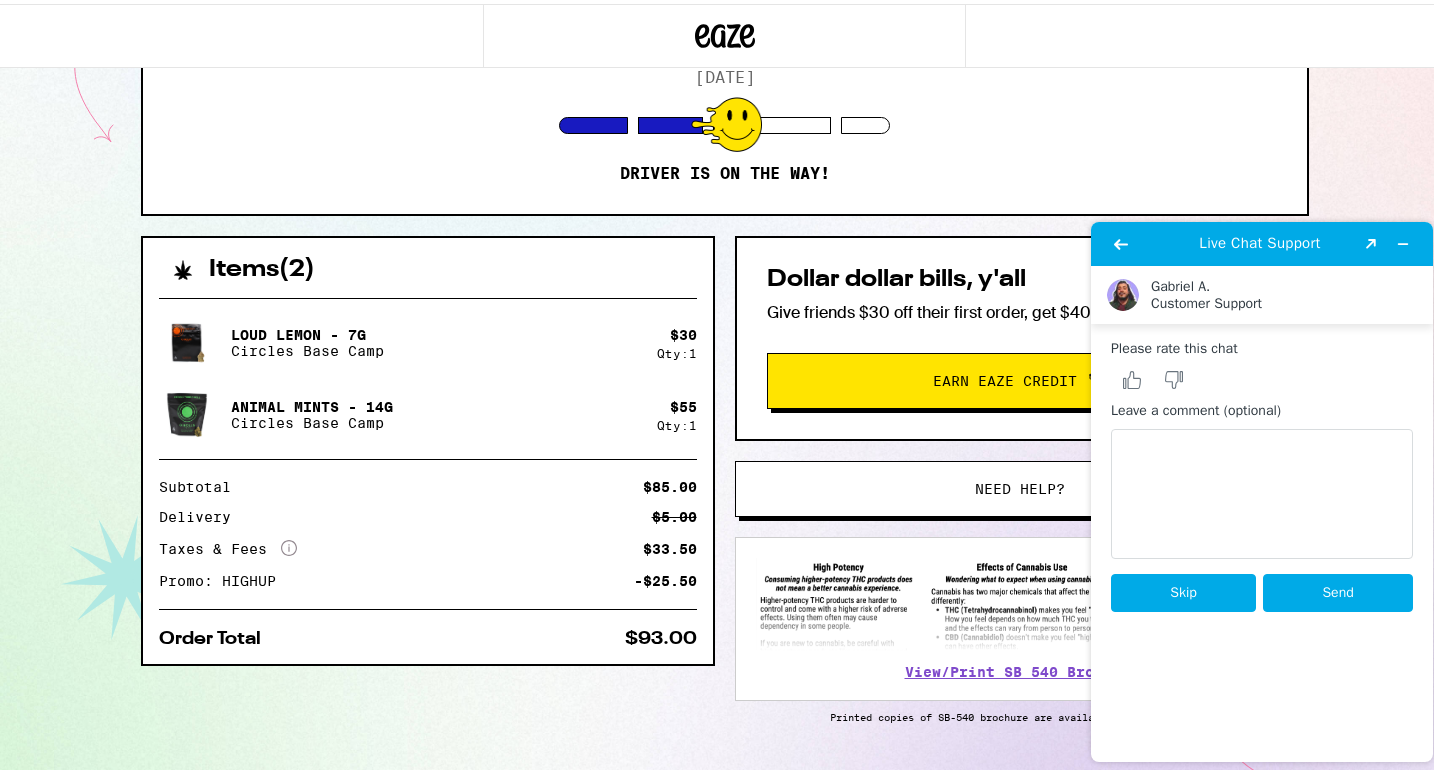 click on "Skip" at bounding box center (1183, 593) 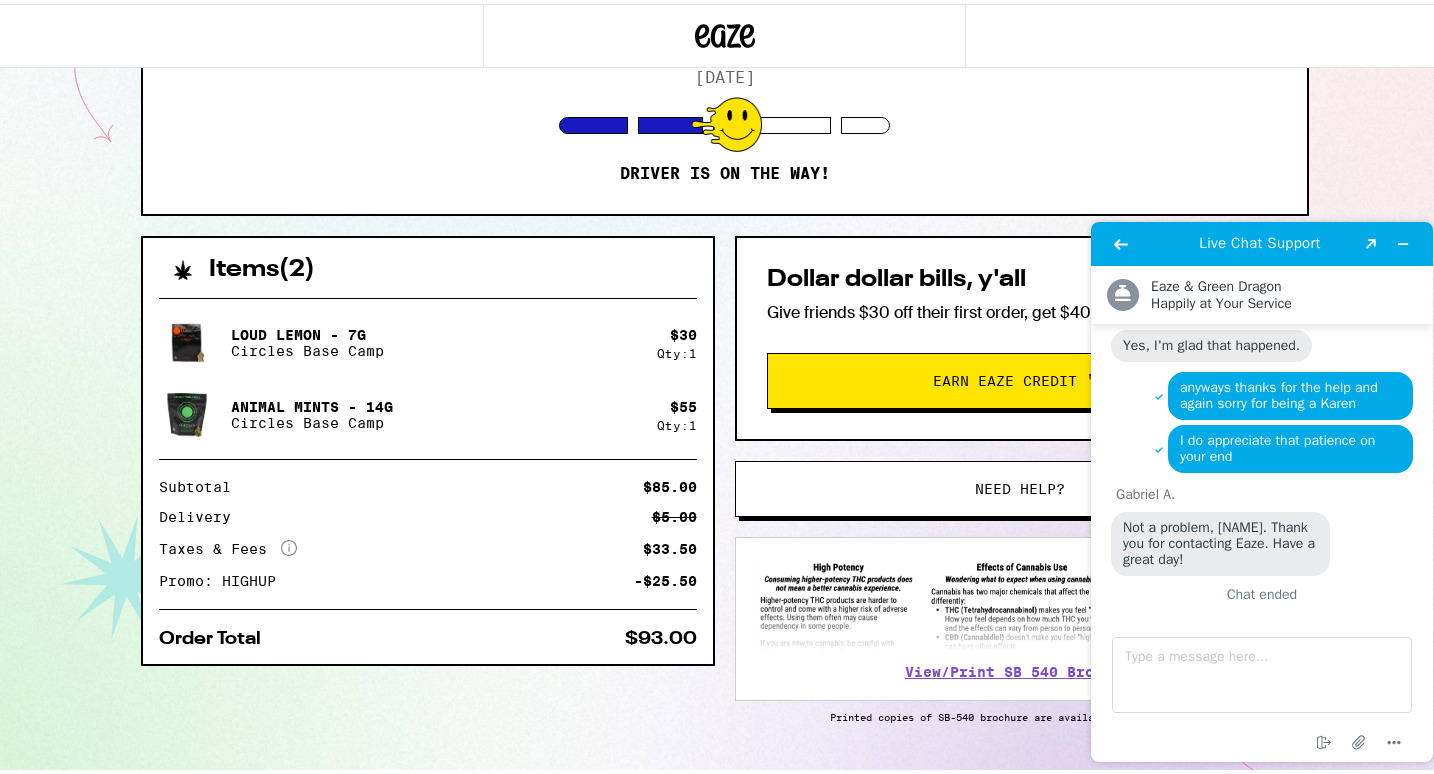 scroll, scrollTop: 2742, scrollLeft: 0, axis: vertical 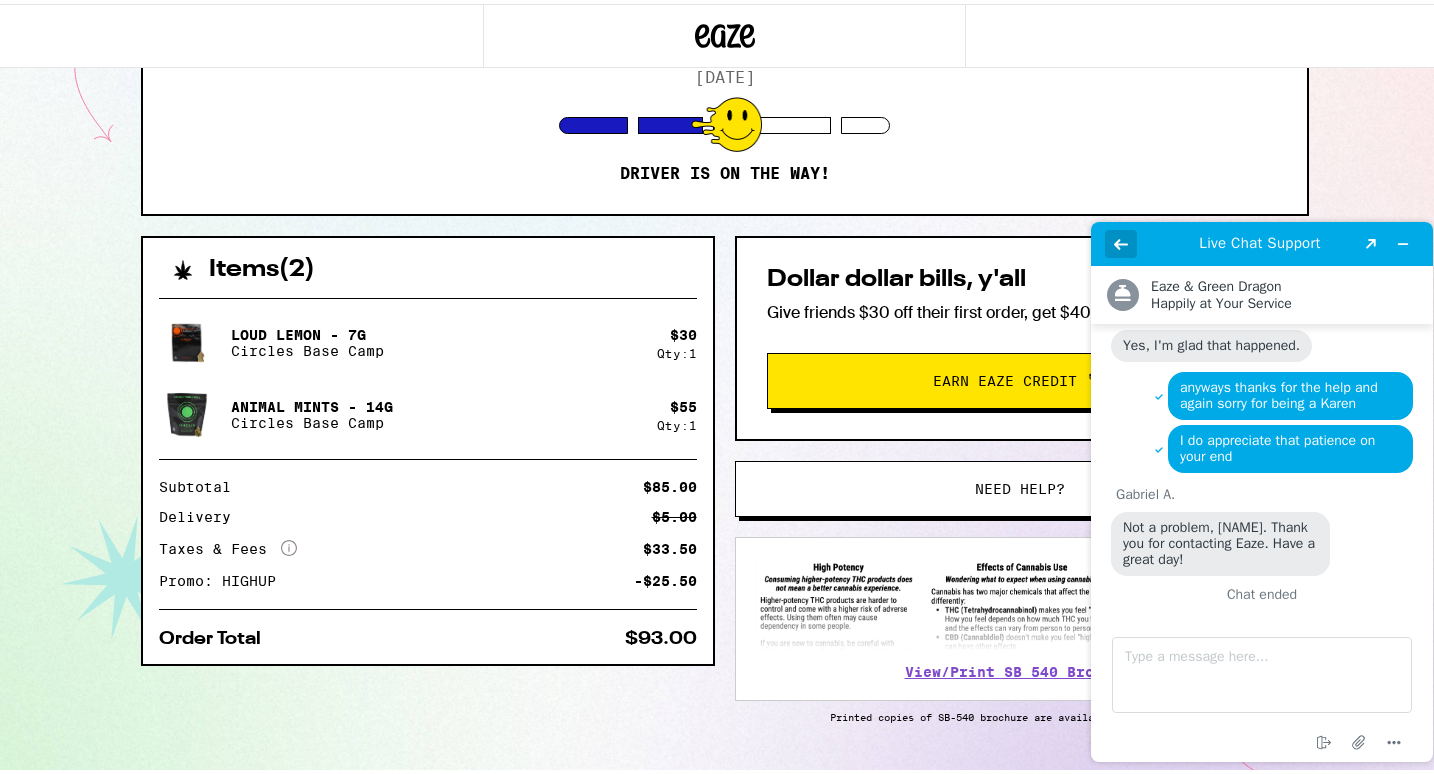 click 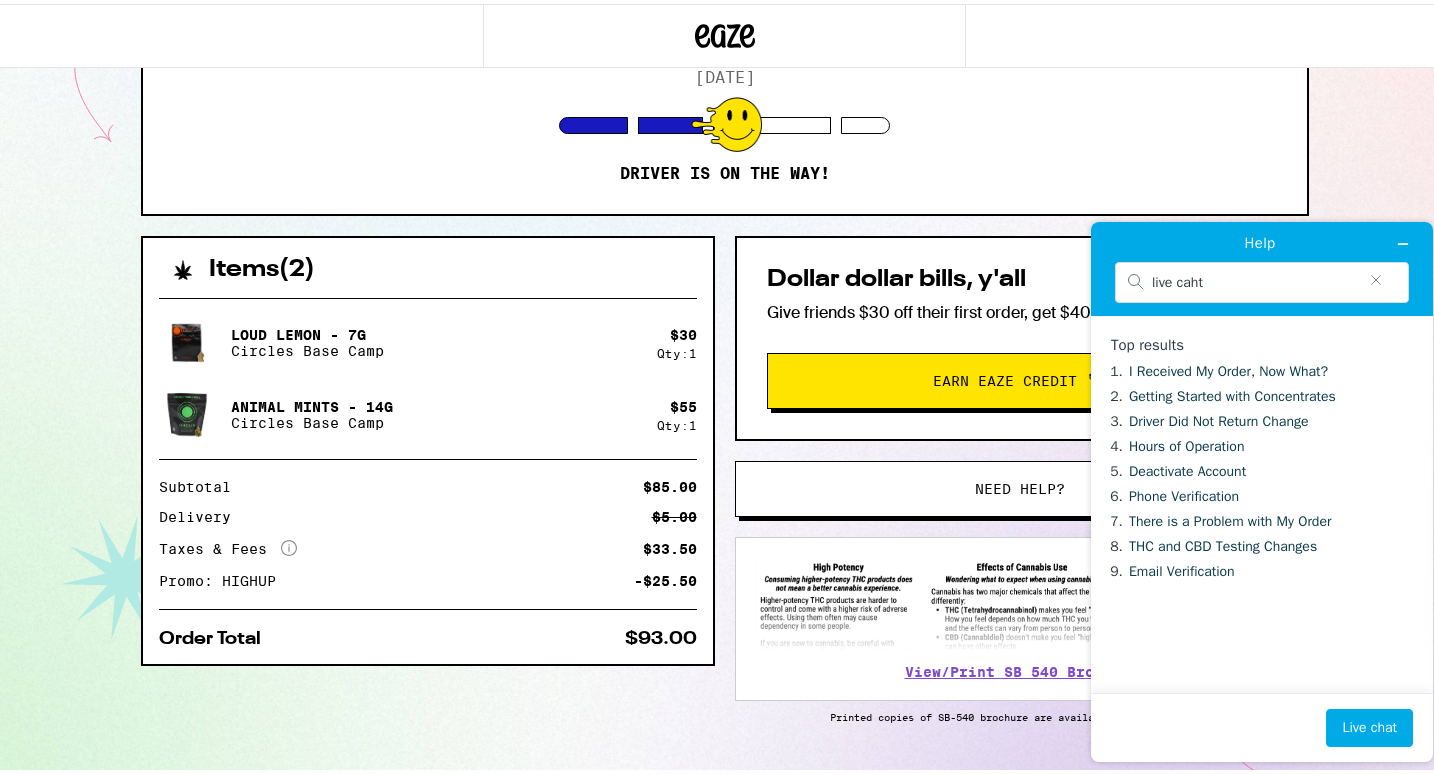 scroll, scrollTop: 0, scrollLeft: 0, axis: both 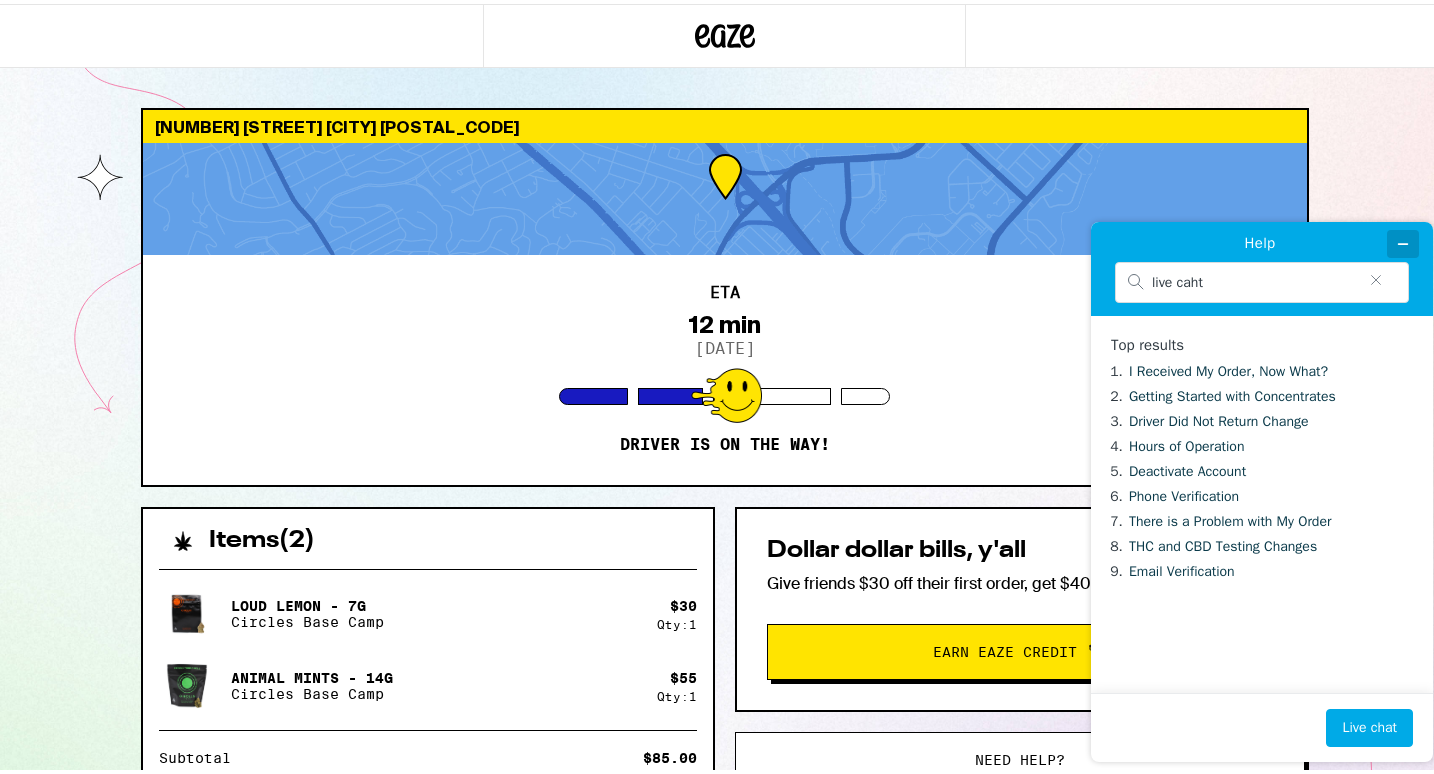 click 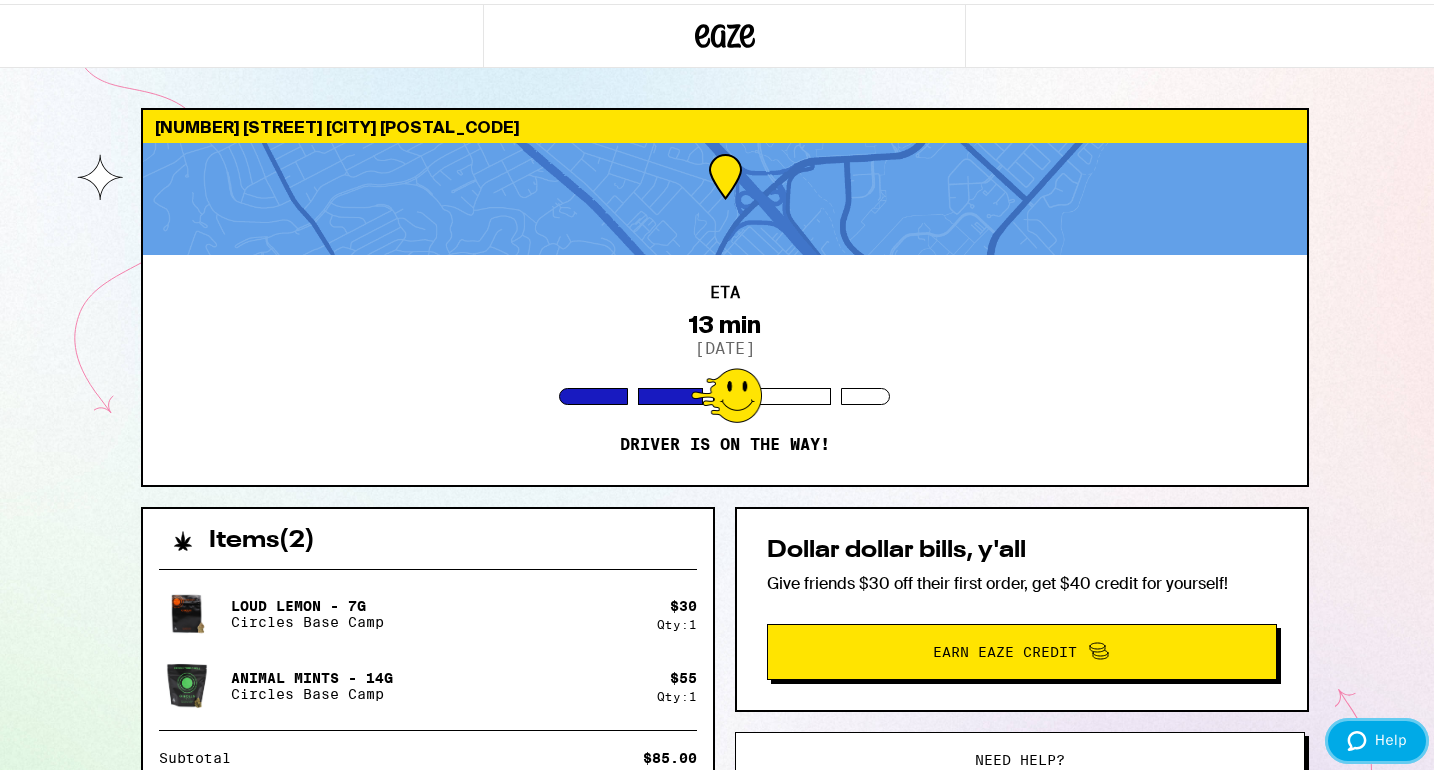 scroll, scrollTop: 41, scrollLeft: 0, axis: vertical 